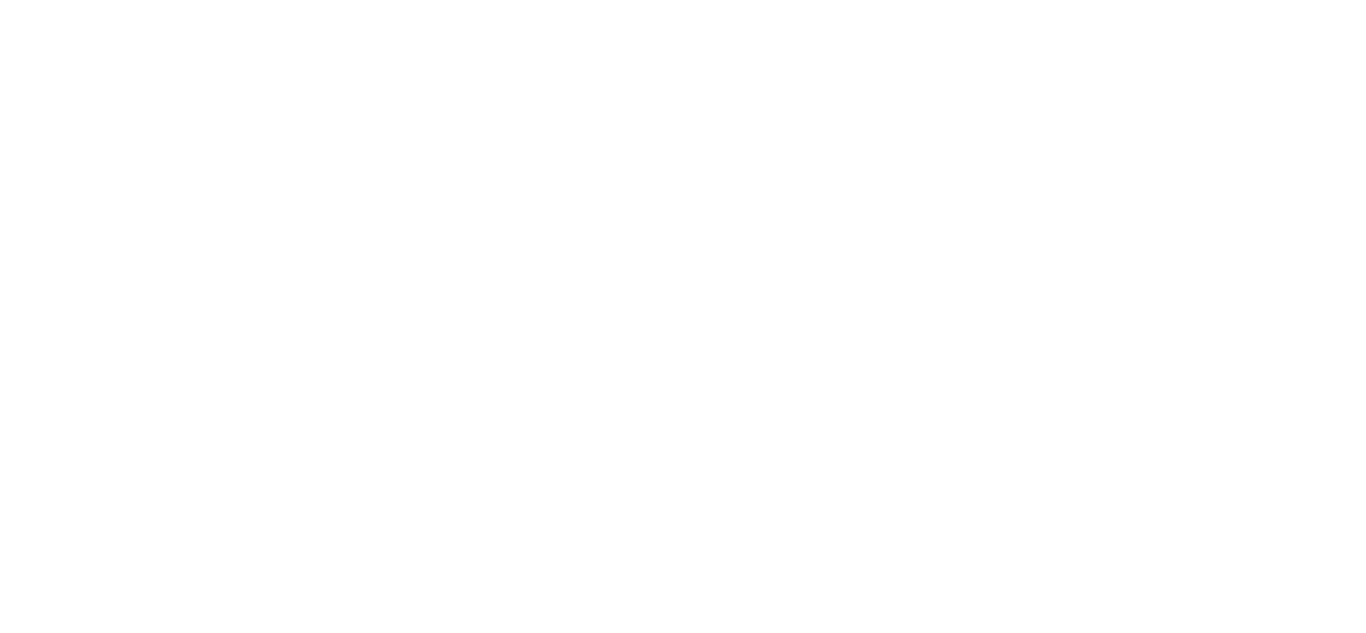 scroll, scrollTop: 0, scrollLeft: 0, axis: both 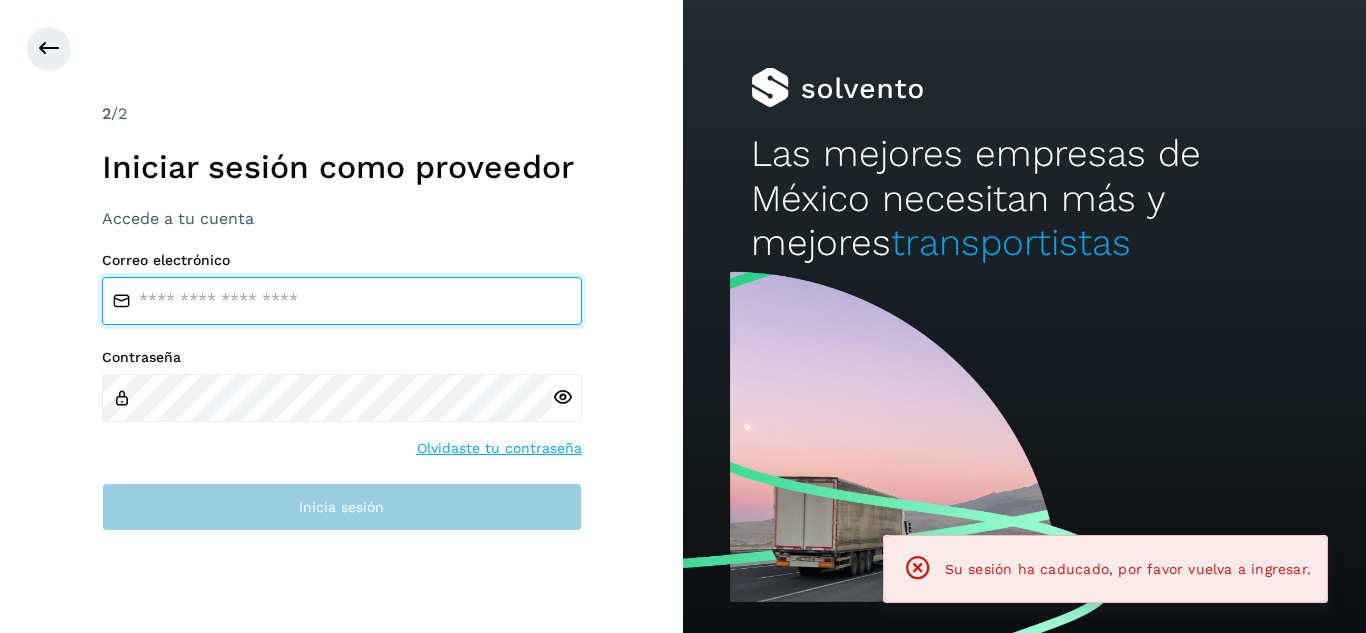 type on "**********" 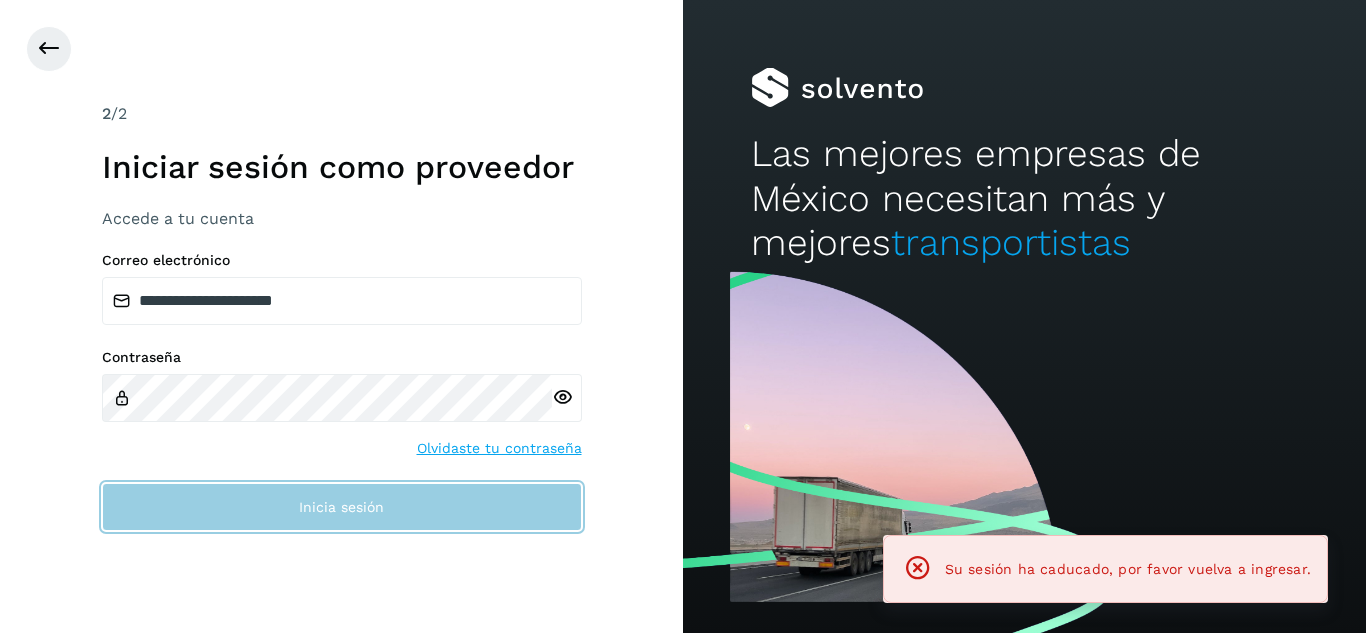 click on "Inicia sesión" at bounding box center [342, 507] 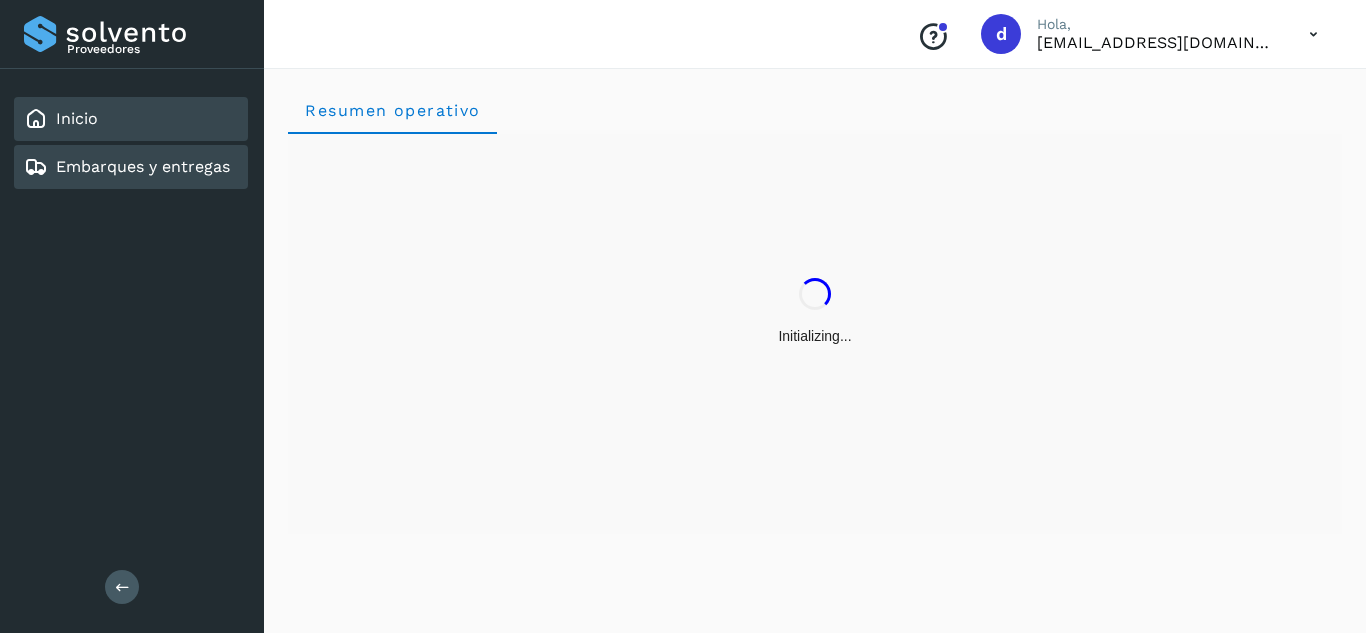 click on "Embarques y entregas" at bounding box center (143, 166) 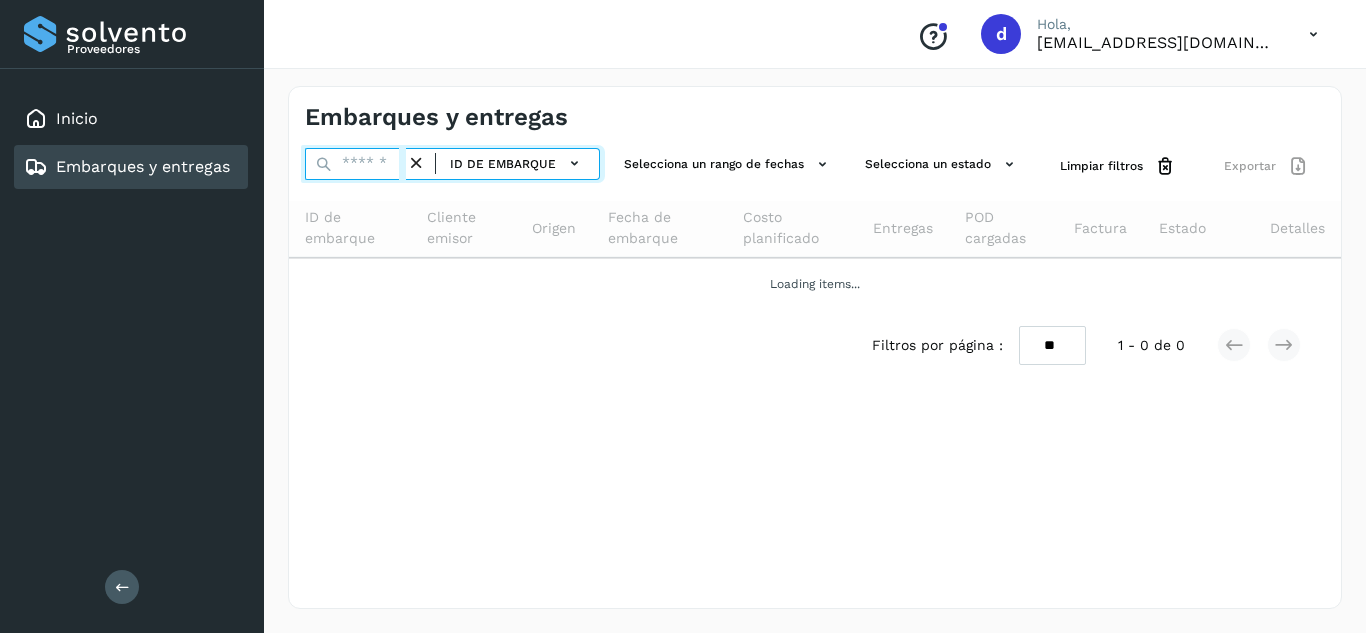 click at bounding box center [355, 164] 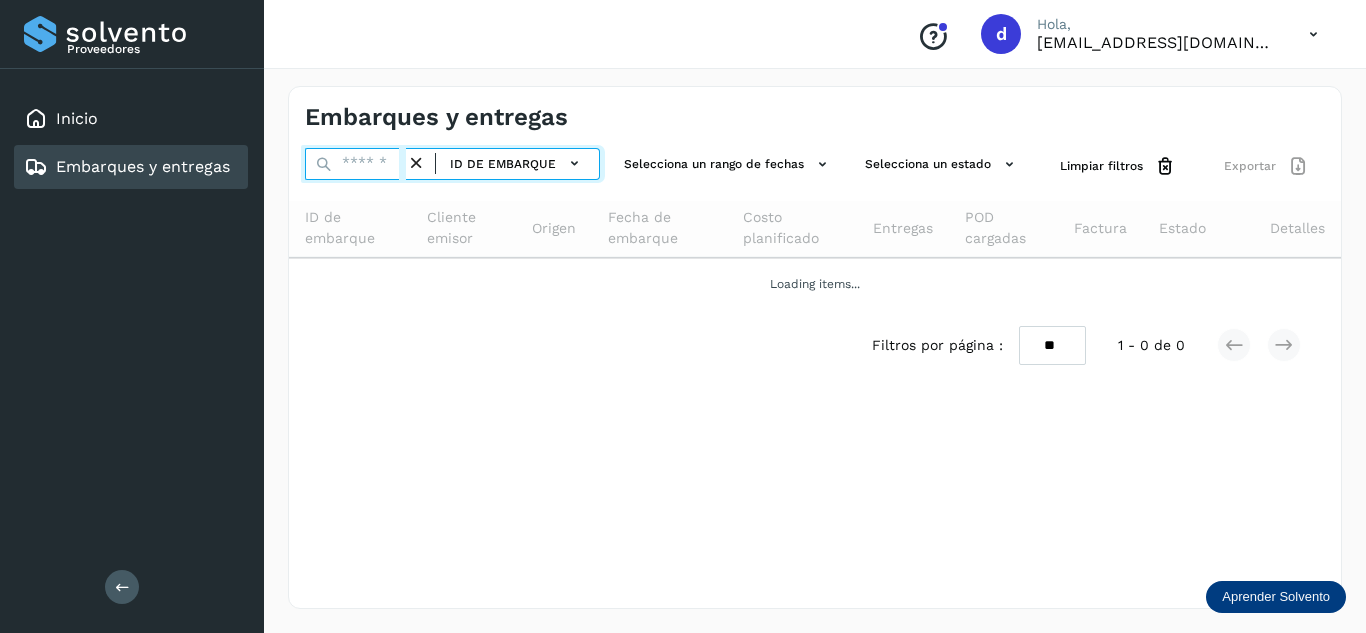 paste on "**********" 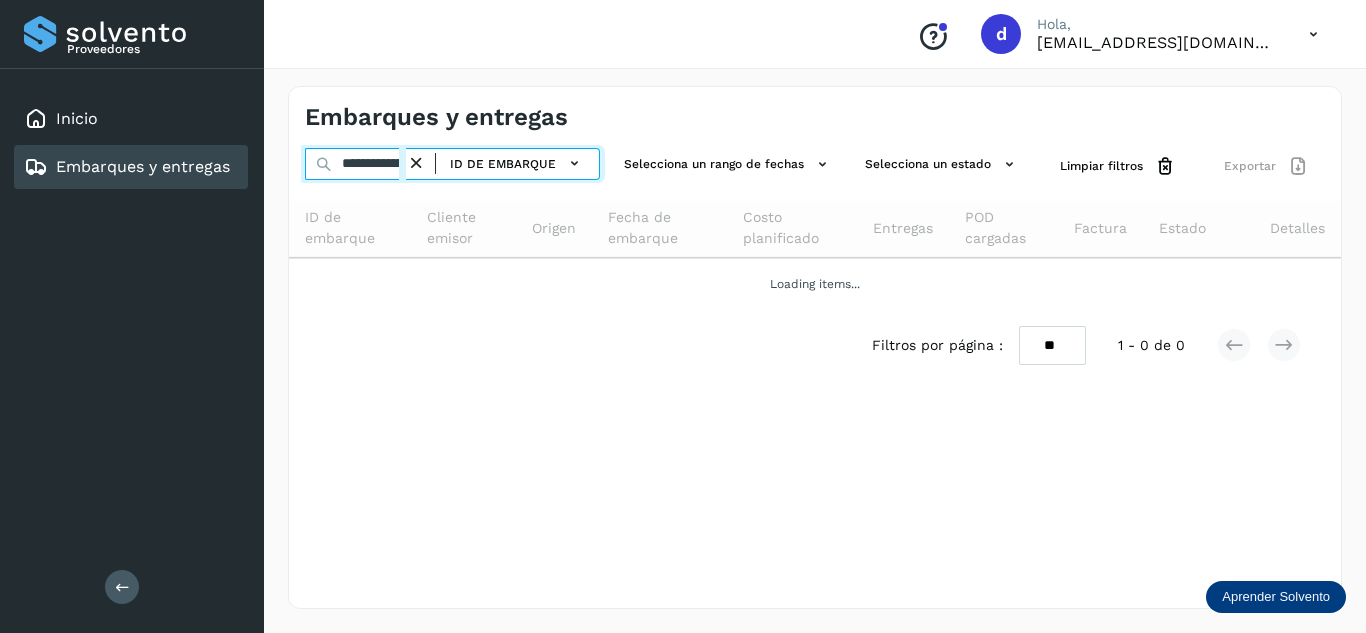 scroll, scrollTop: 0, scrollLeft: 76, axis: horizontal 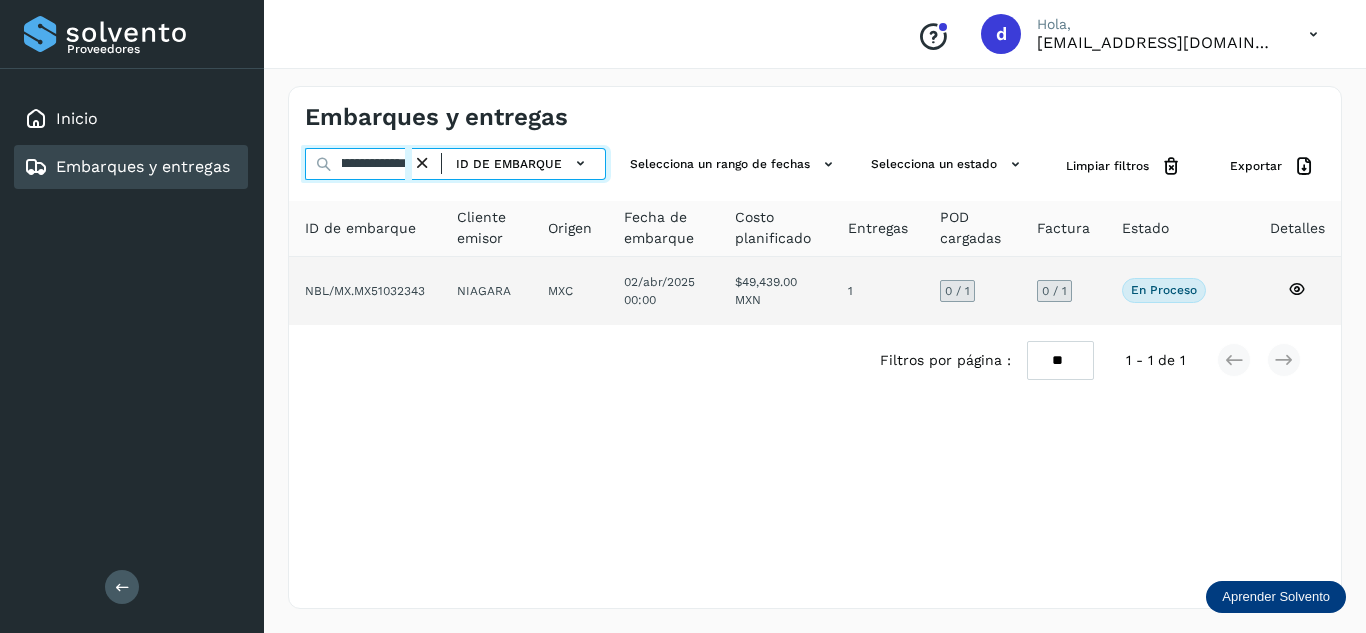 type on "**********" 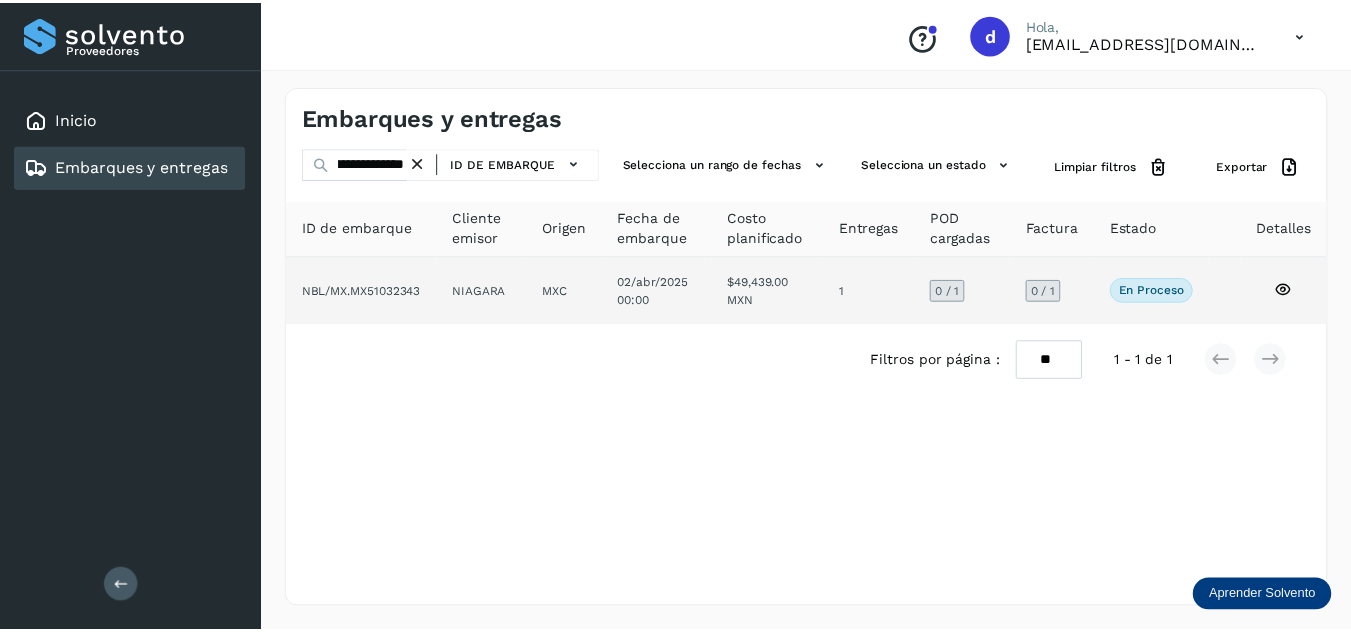 scroll, scrollTop: 0, scrollLeft: 0, axis: both 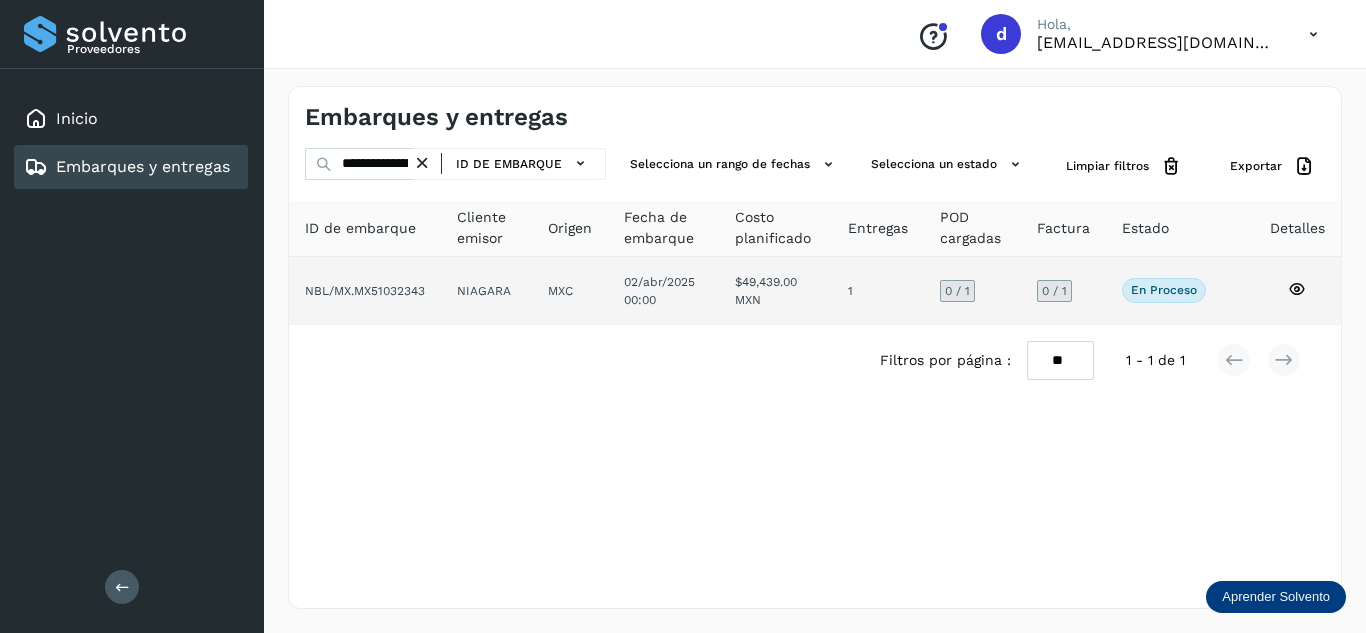 click 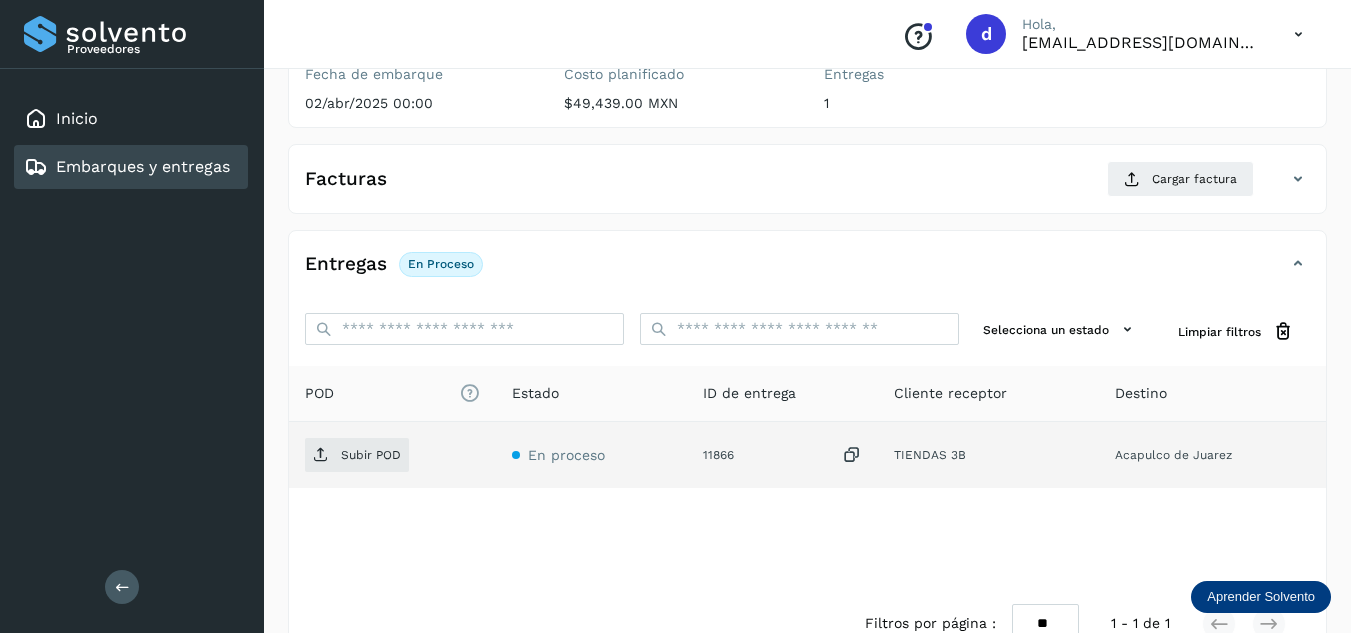 scroll, scrollTop: 300, scrollLeft: 0, axis: vertical 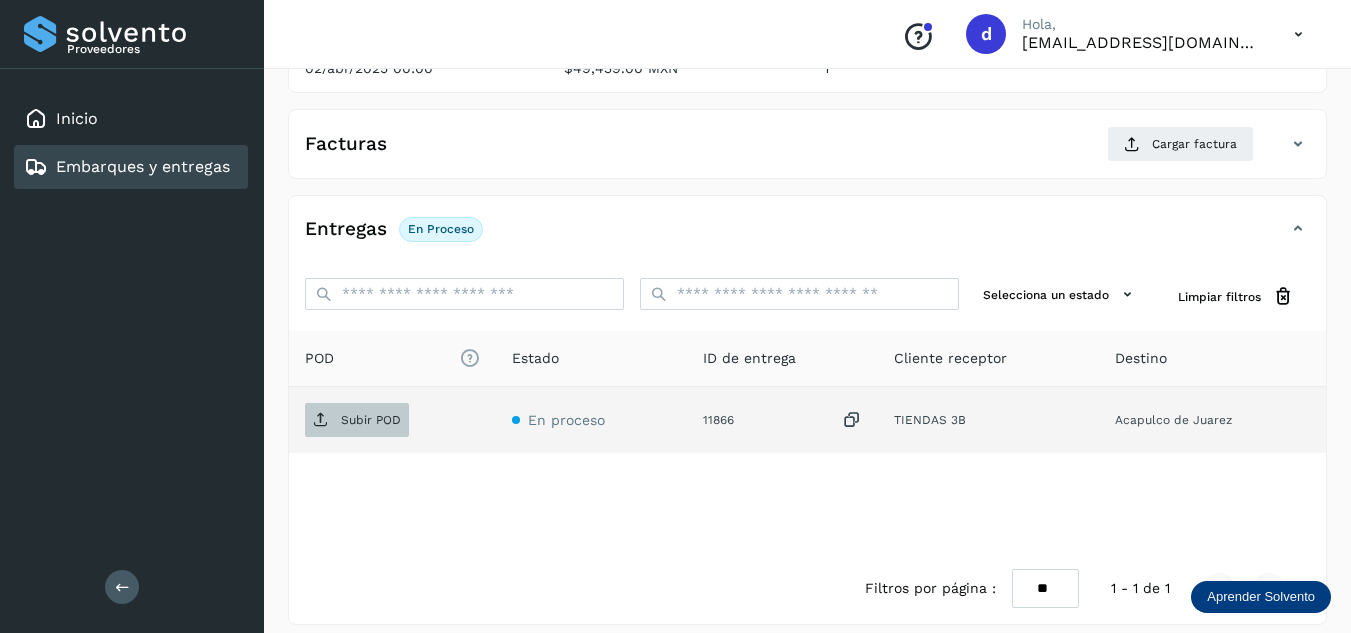 click on "Subir POD" at bounding box center [371, 420] 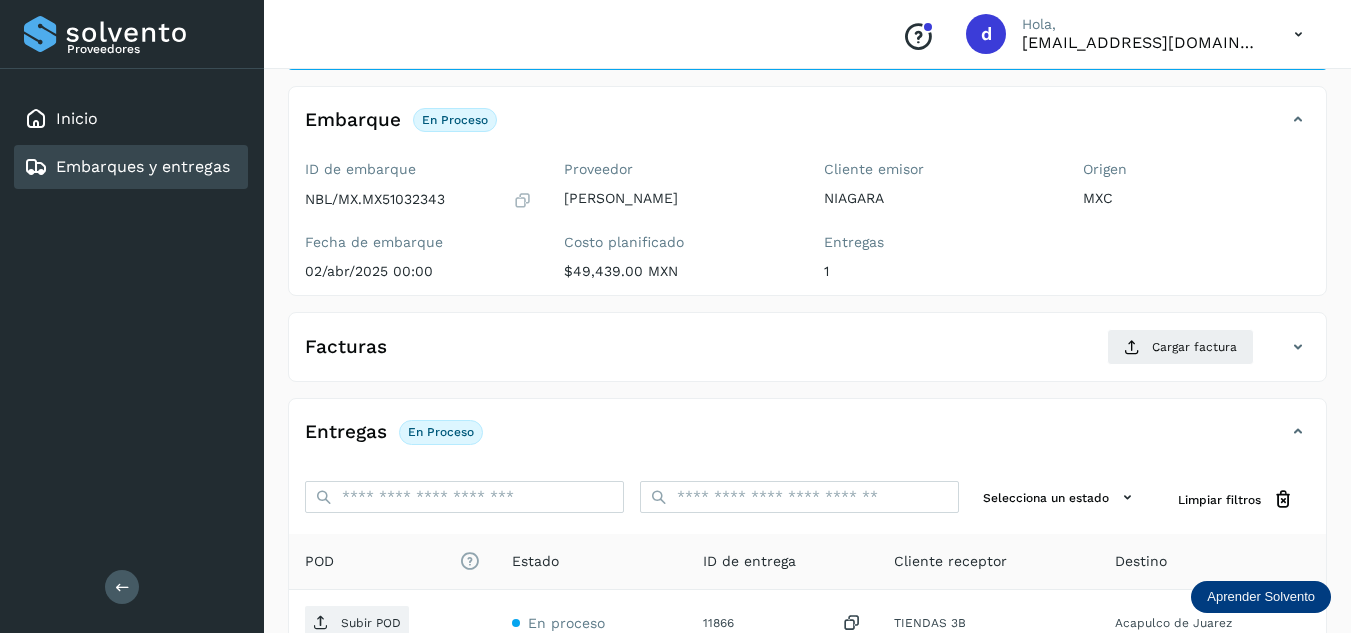 scroll, scrollTop: 0, scrollLeft: 0, axis: both 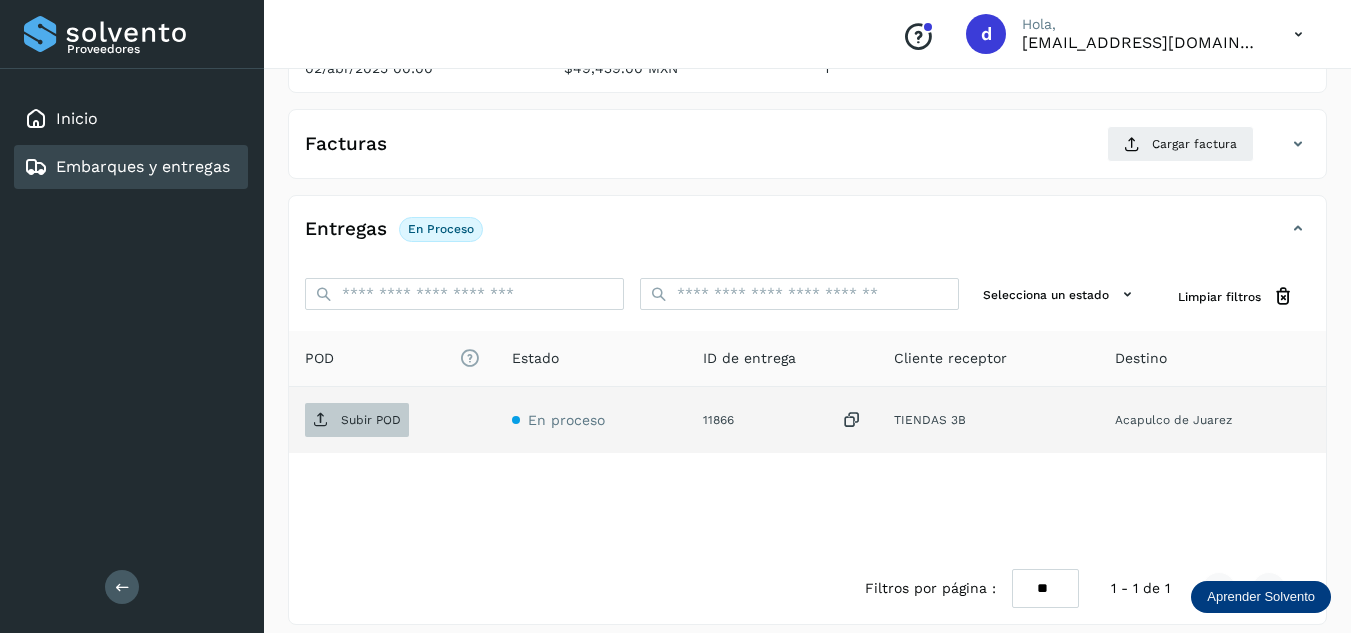 click on "Subir POD" at bounding box center (357, 420) 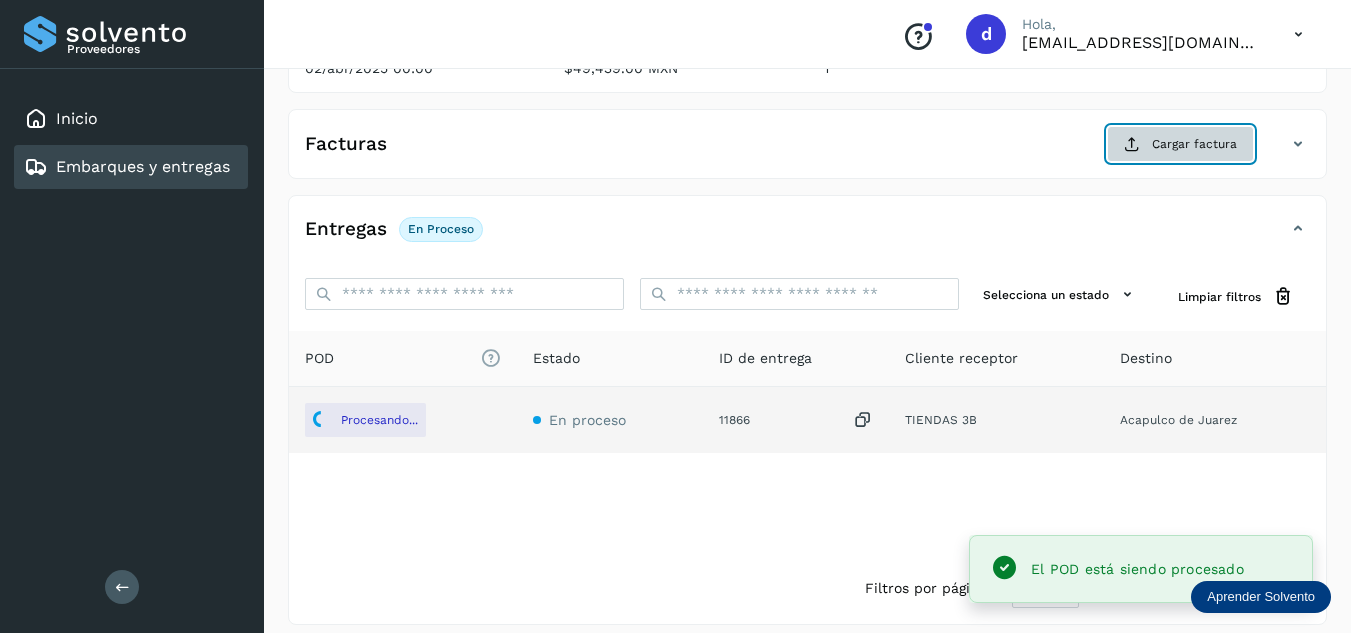 click on "Cargar factura" 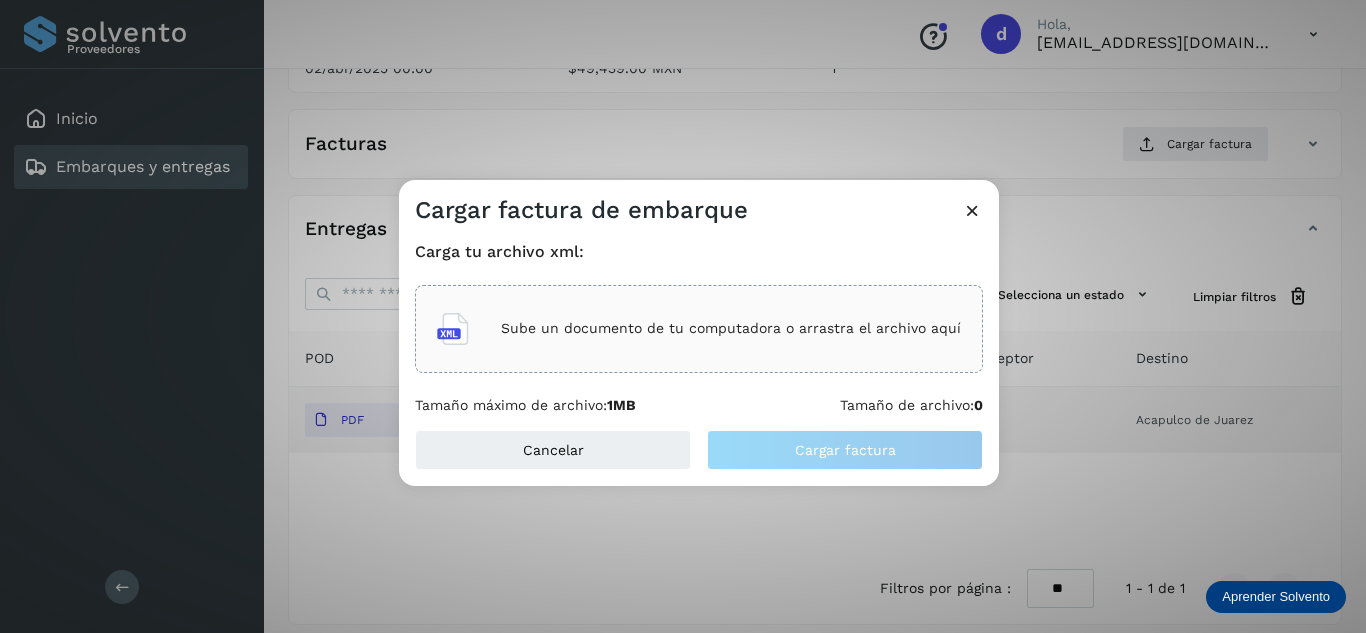 click on "Sube un documento de tu computadora o arrastra el archivo aquí" 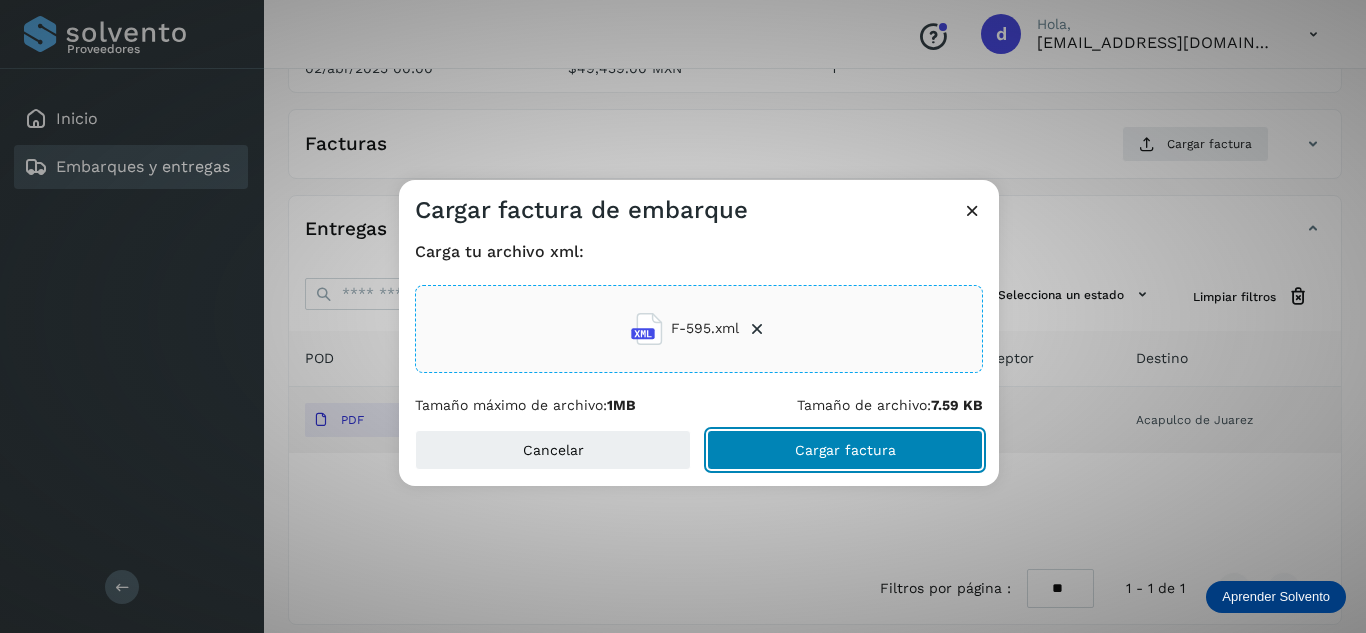 click on "Cargar factura" 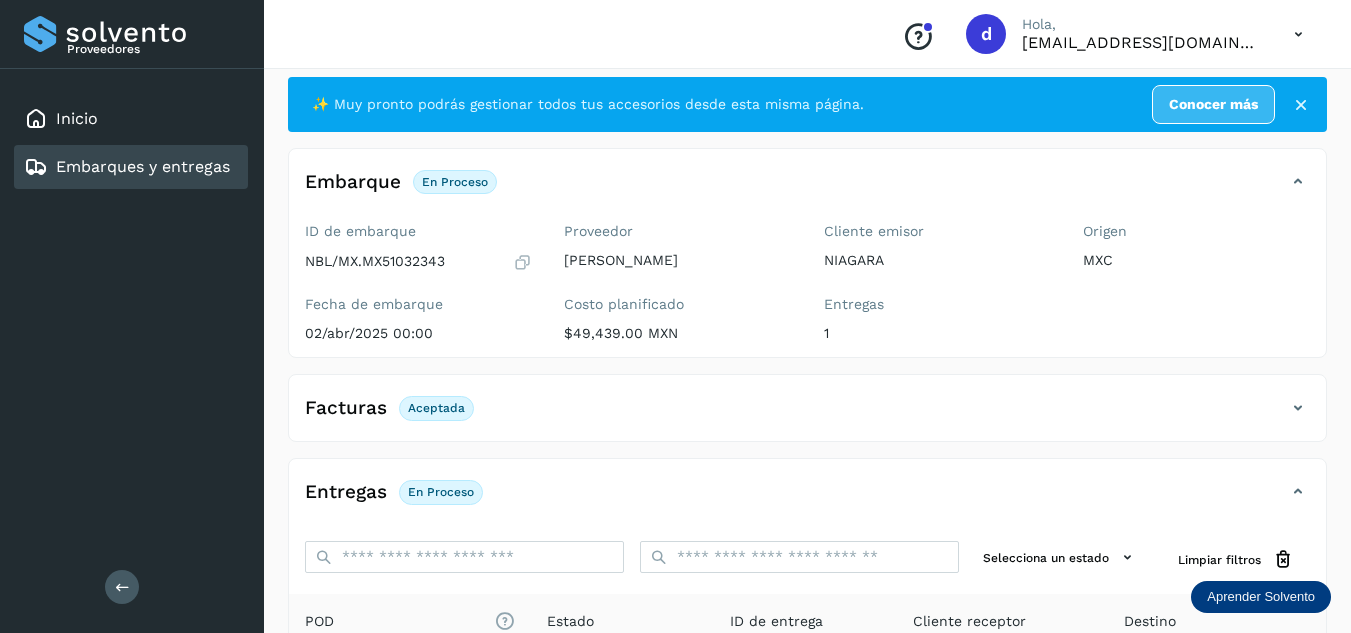 scroll, scrollTop: 0, scrollLeft: 0, axis: both 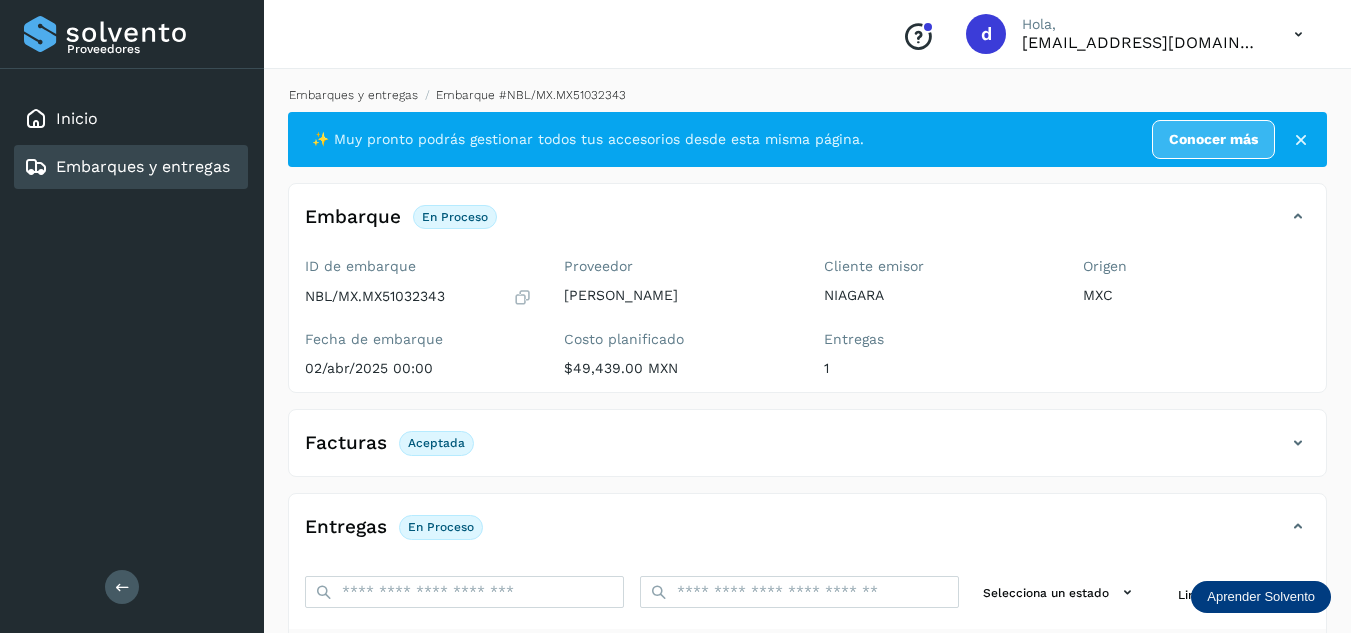 click on "Embarques y entregas" at bounding box center (353, 95) 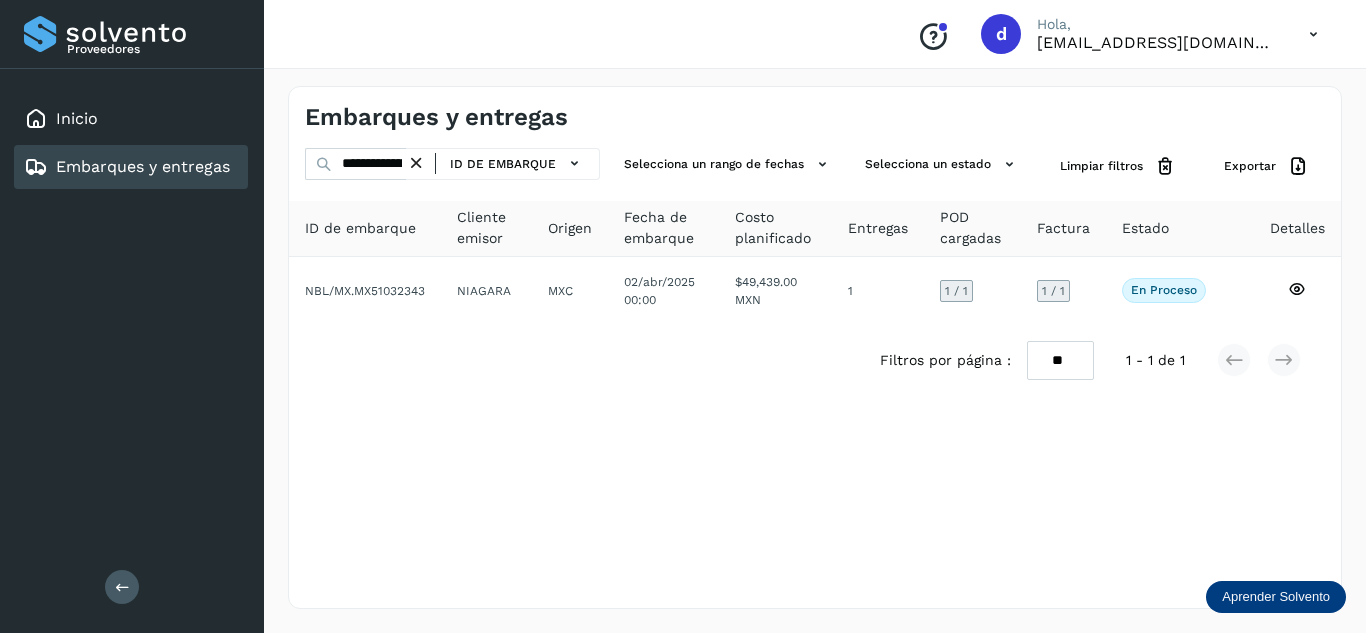 click at bounding box center [416, 163] 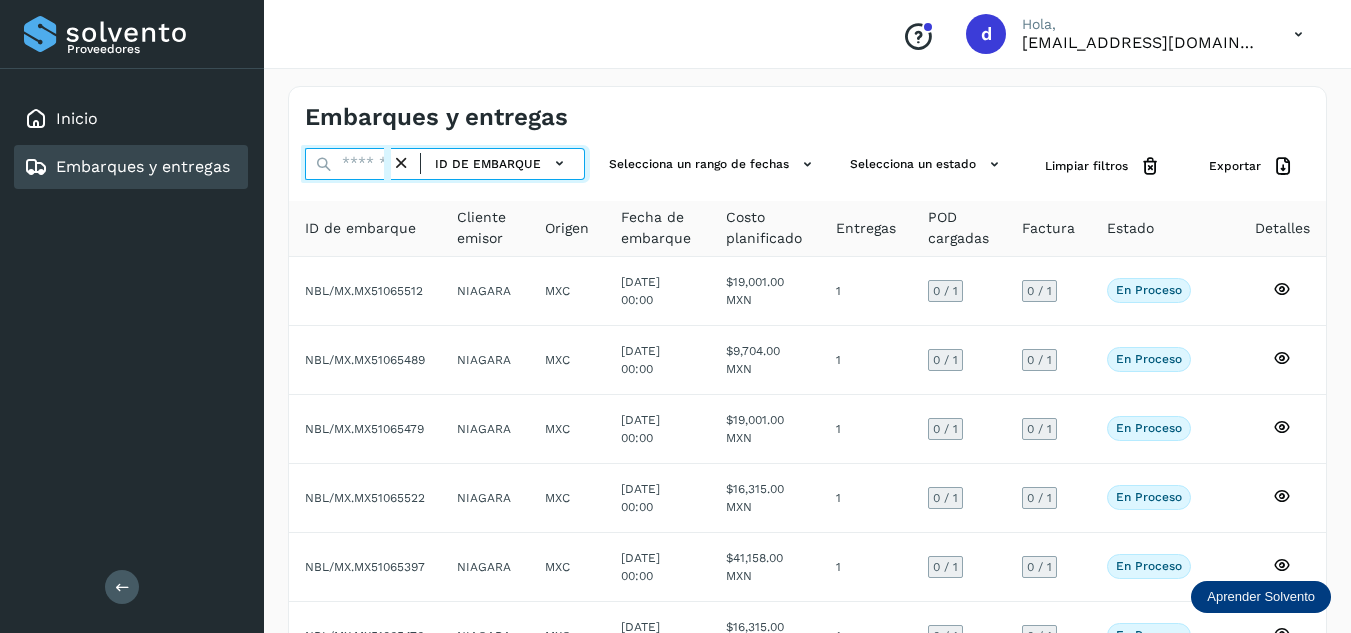 click at bounding box center (348, 164) 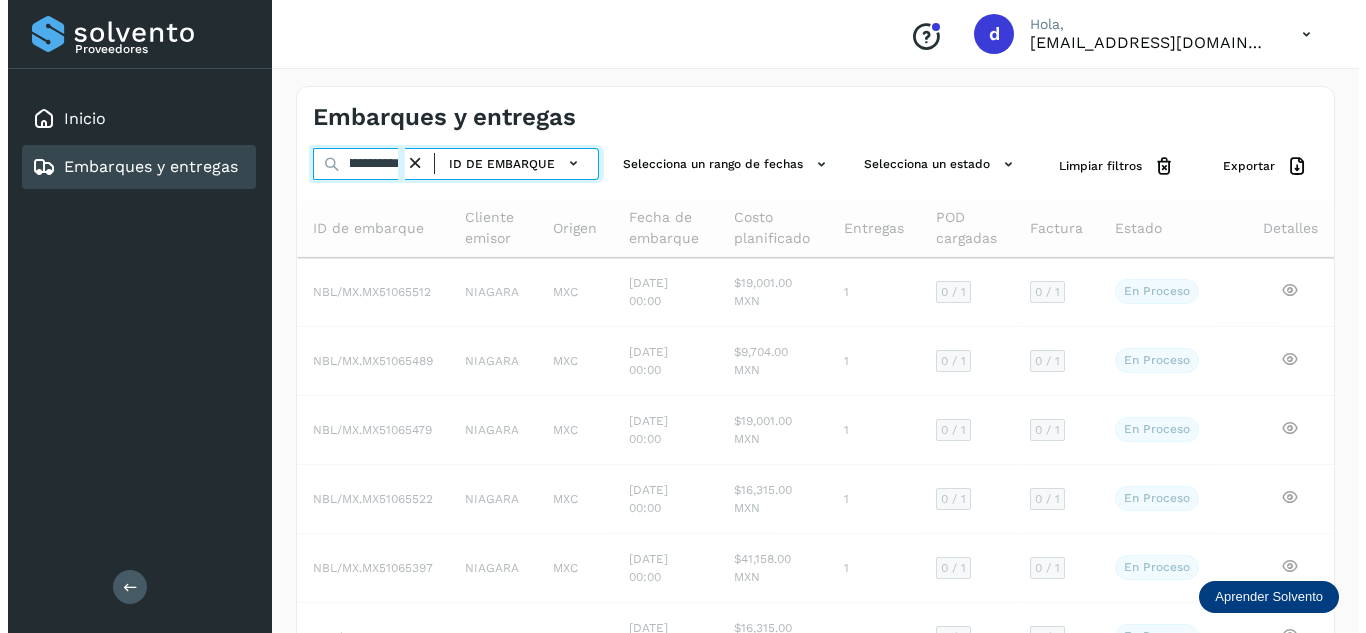scroll, scrollTop: 0, scrollLeft: 76, axis: horizontal 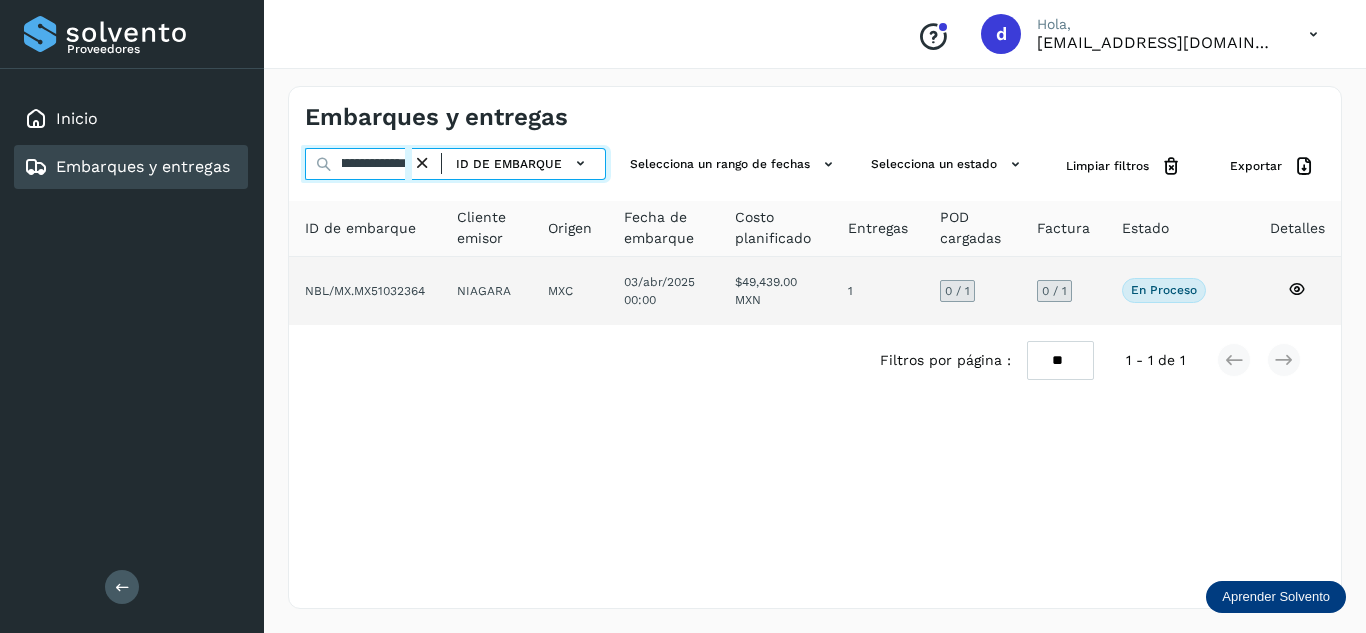 type on "**********" 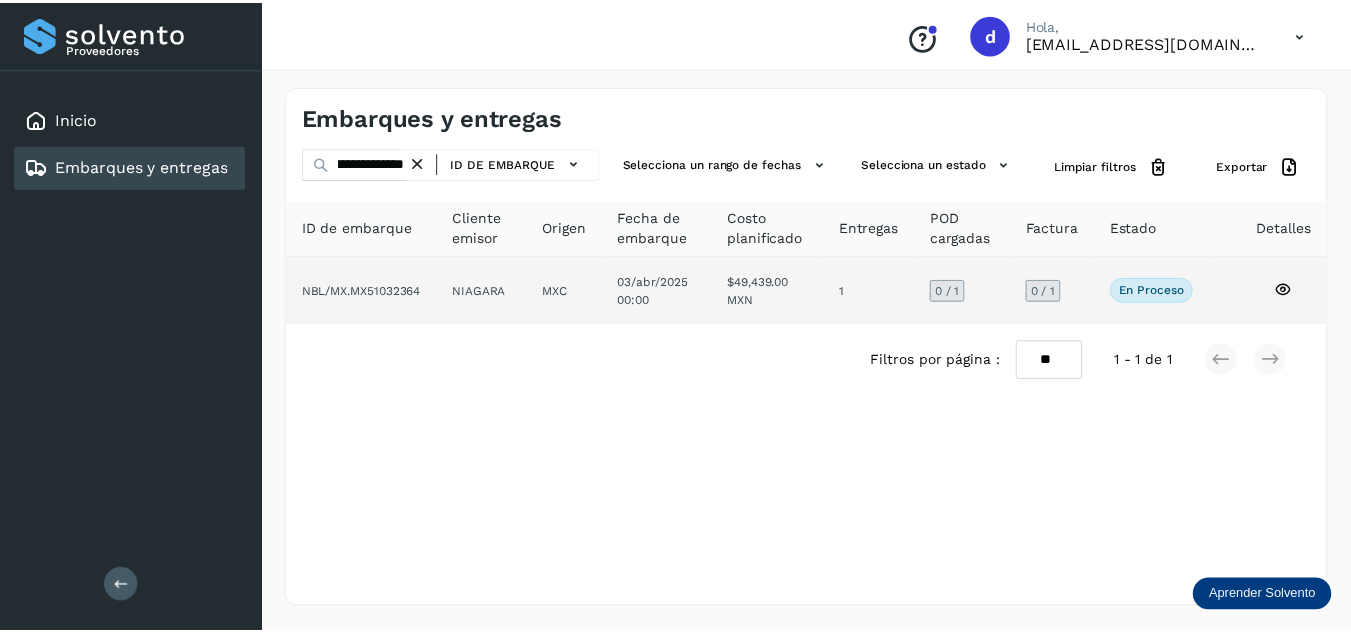 scroll, scrollTop: 0, scrollLeft: 0, axis: both 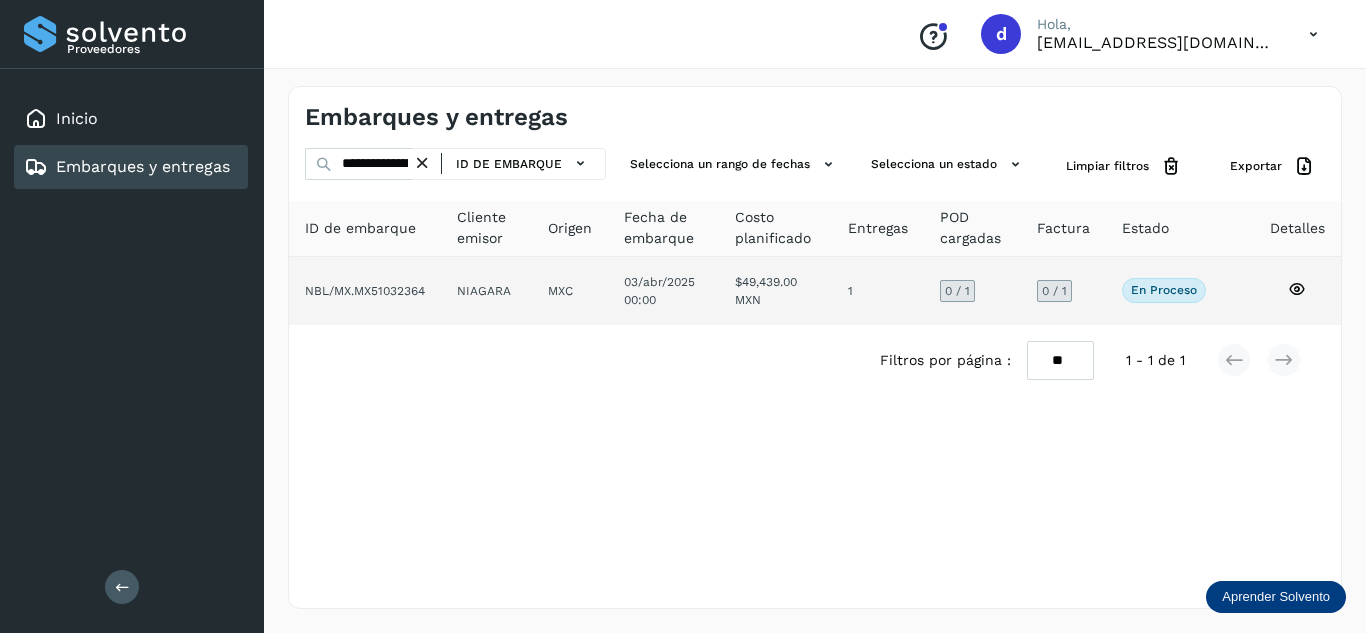 click 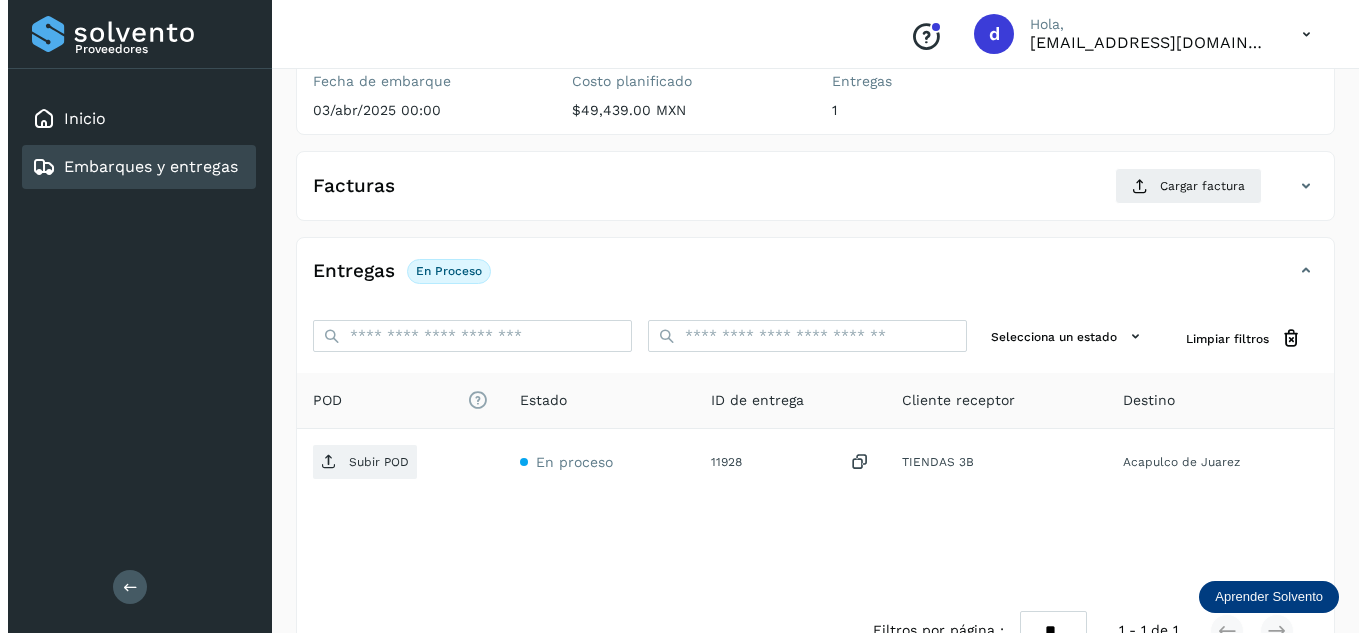 scroll, scrollTop: 316, scrollLeft: 0, axis: vertical 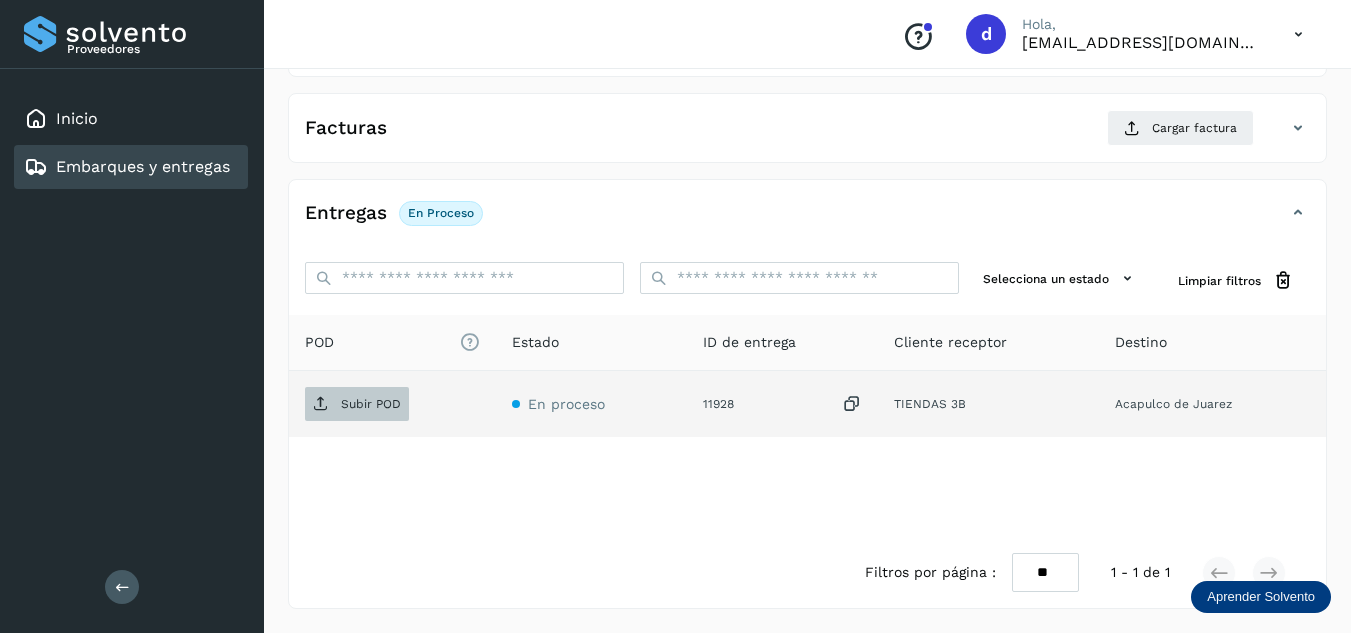 click on "Subir POD" at bounding box center [371, 404] 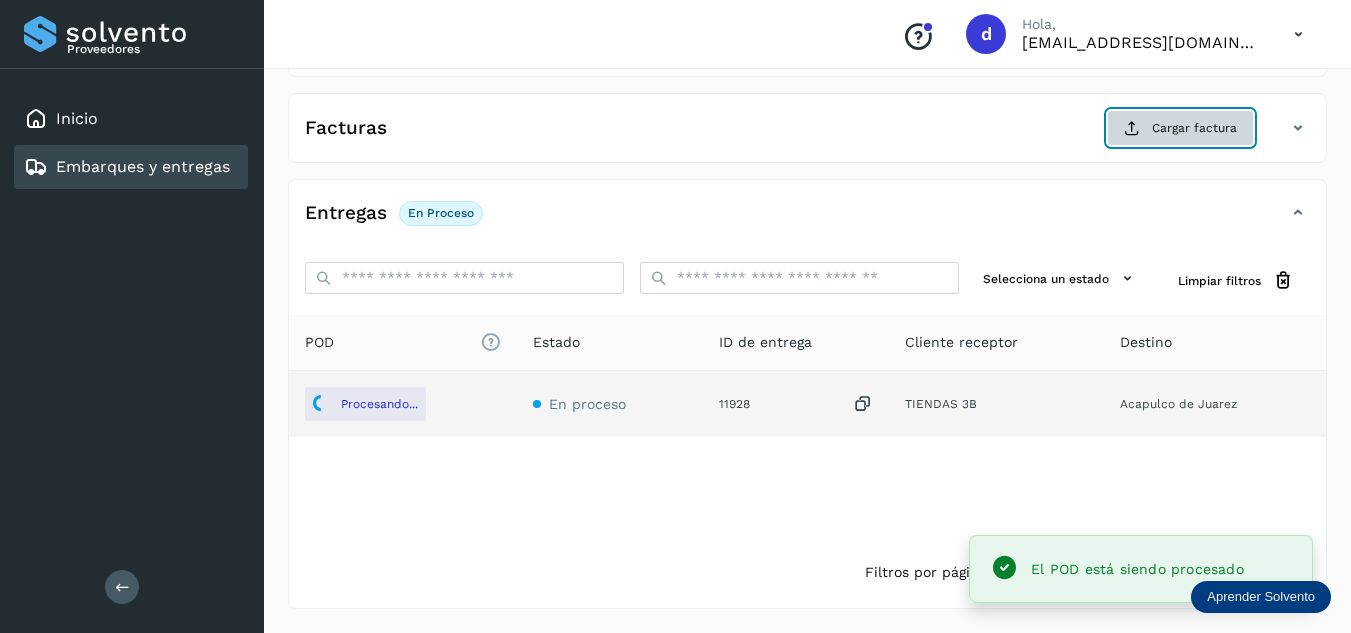 click at bounding box center (1132, 128) 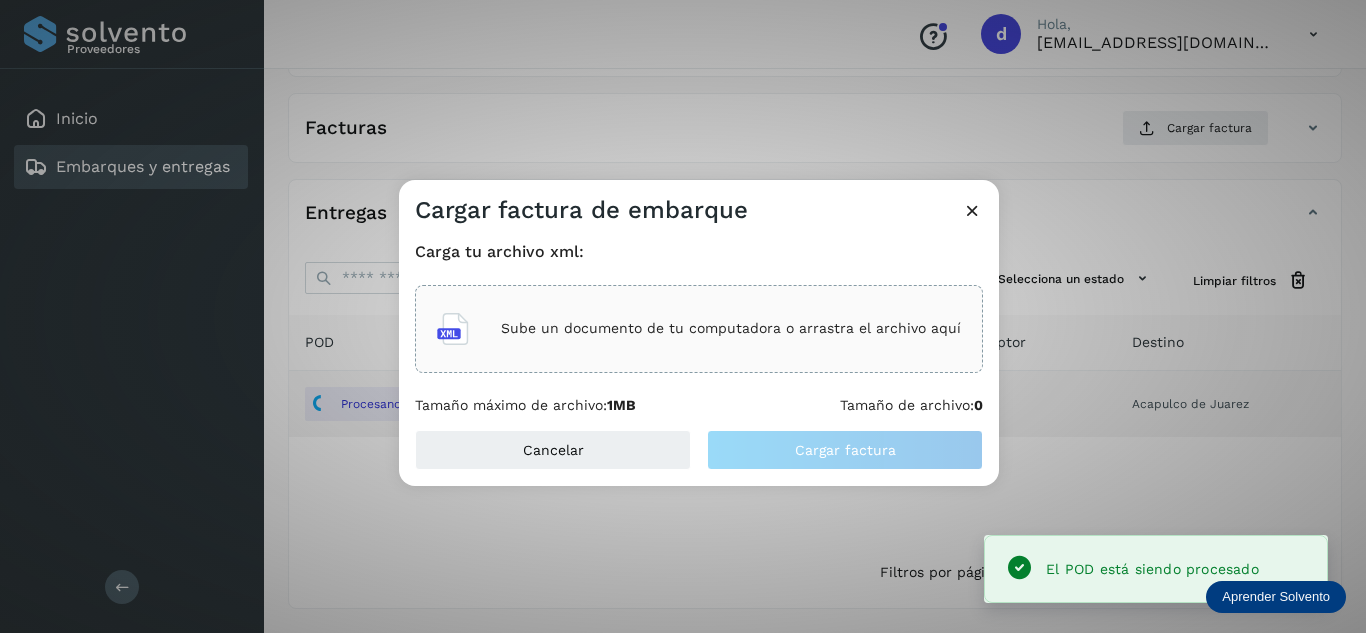 click on "Sube un documento de tu computadora o arrastra el archivo aquí" at bounding box center (731, 328) 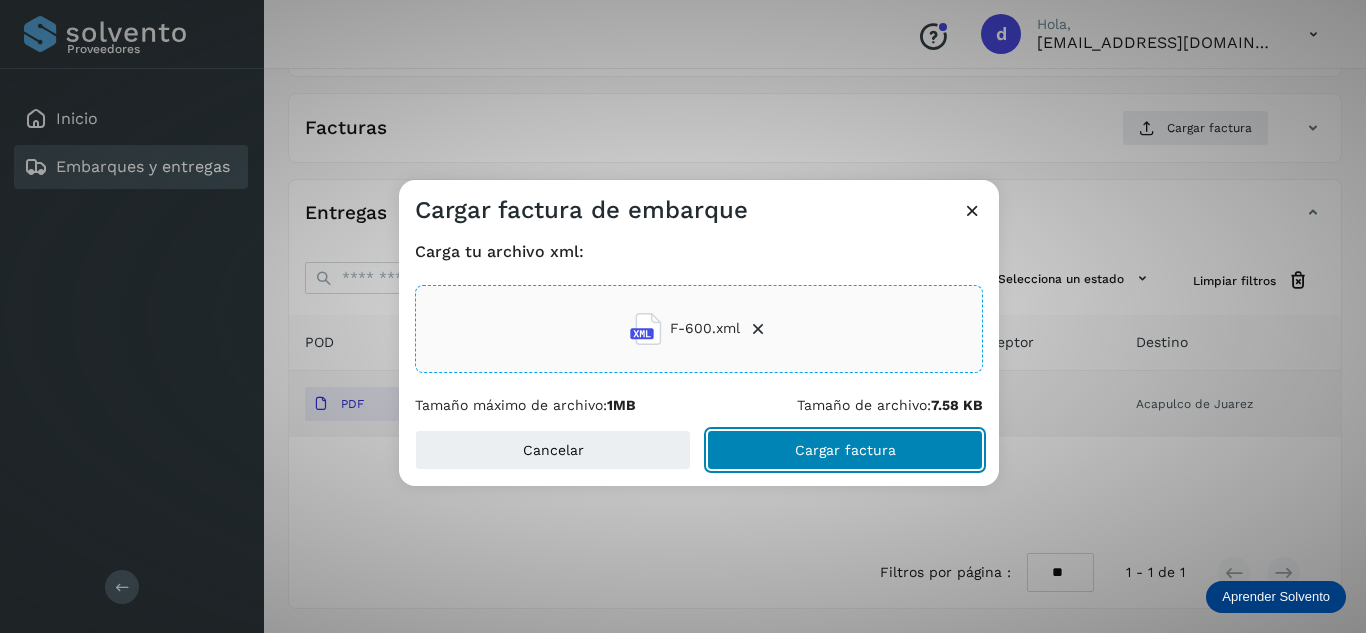 click on "Cargar factura" 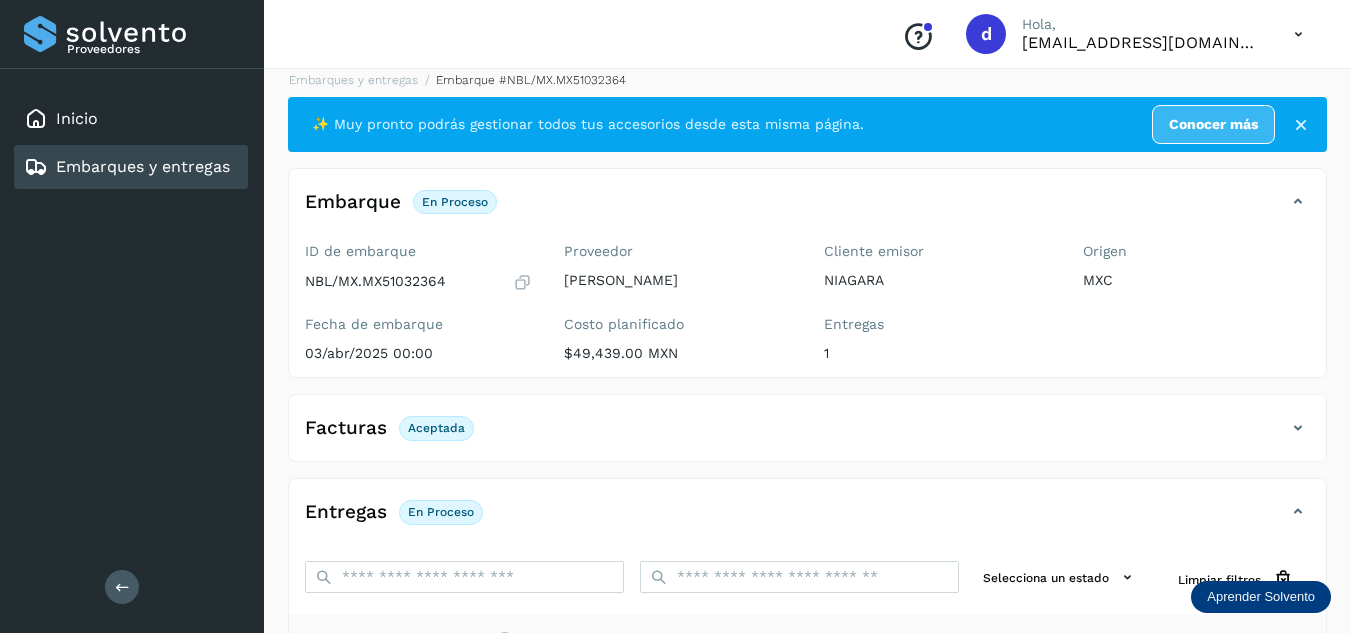 scroll, scrollTop: 14, scrollLeft: 0, axis: vertical 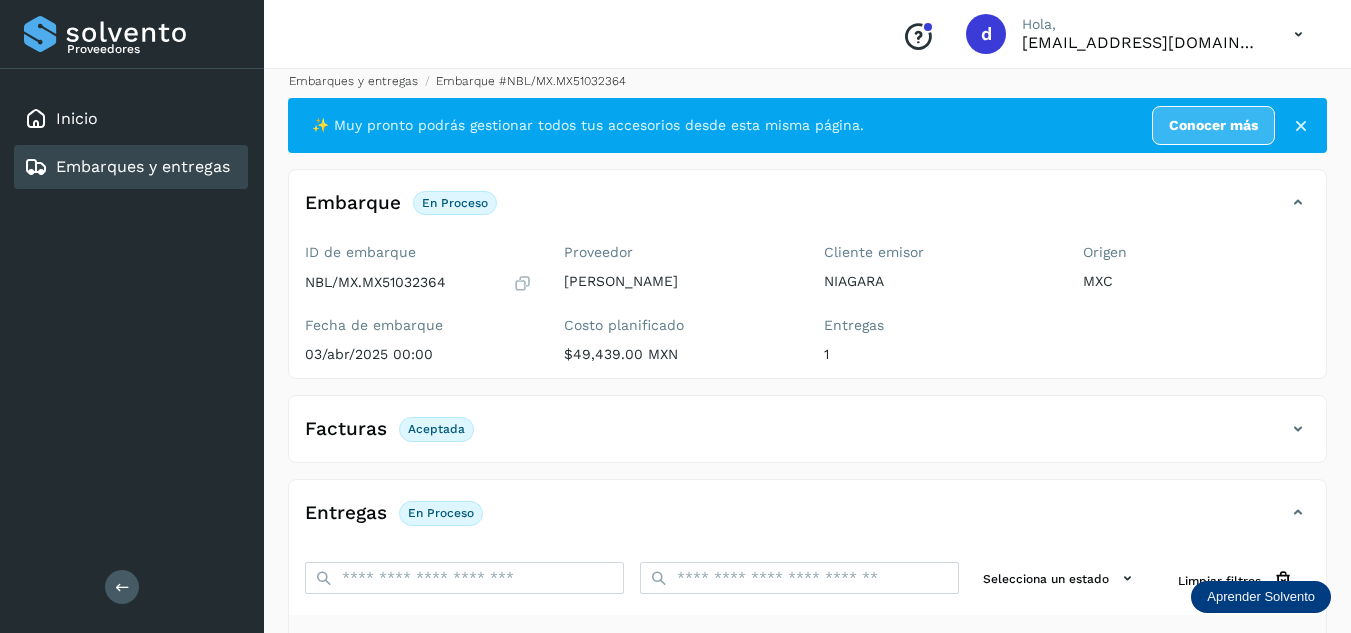 click on "Embarques y entregas" at bounding box center [353, 81] 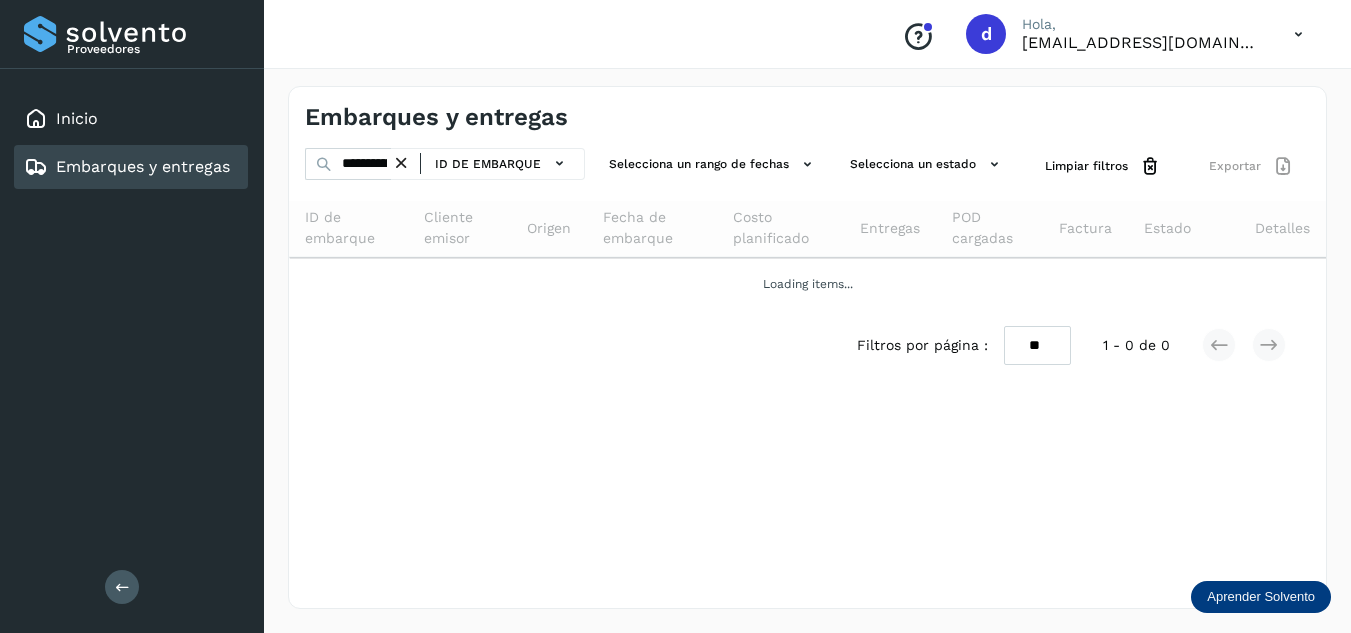 scroll, scrollTop: 0, scrollLeft: 0, axis: both 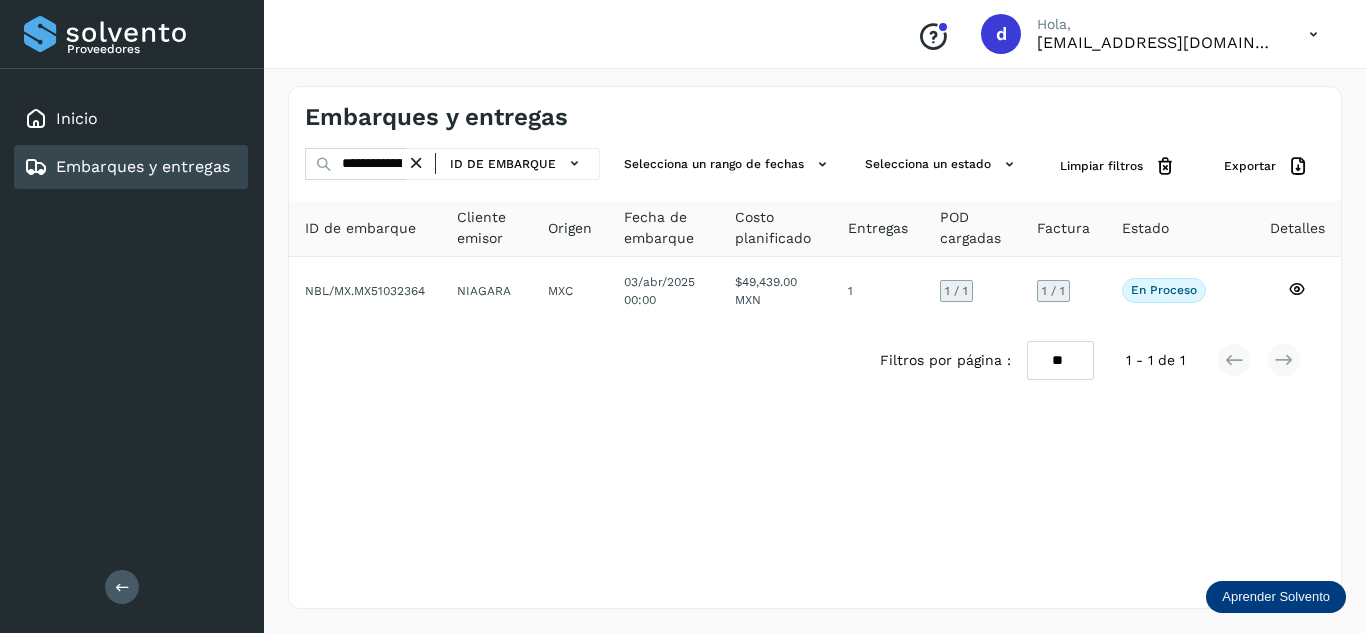 click at bounding box center (416, 163) 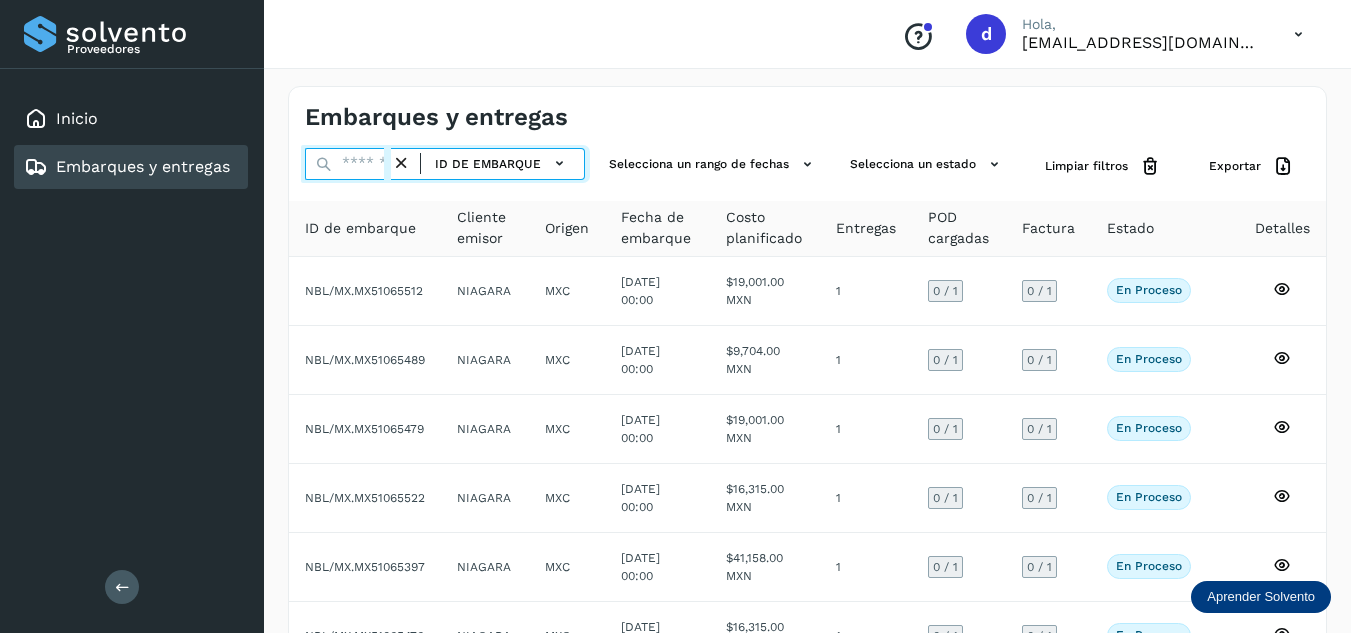 click at bounding box center [348, 164] 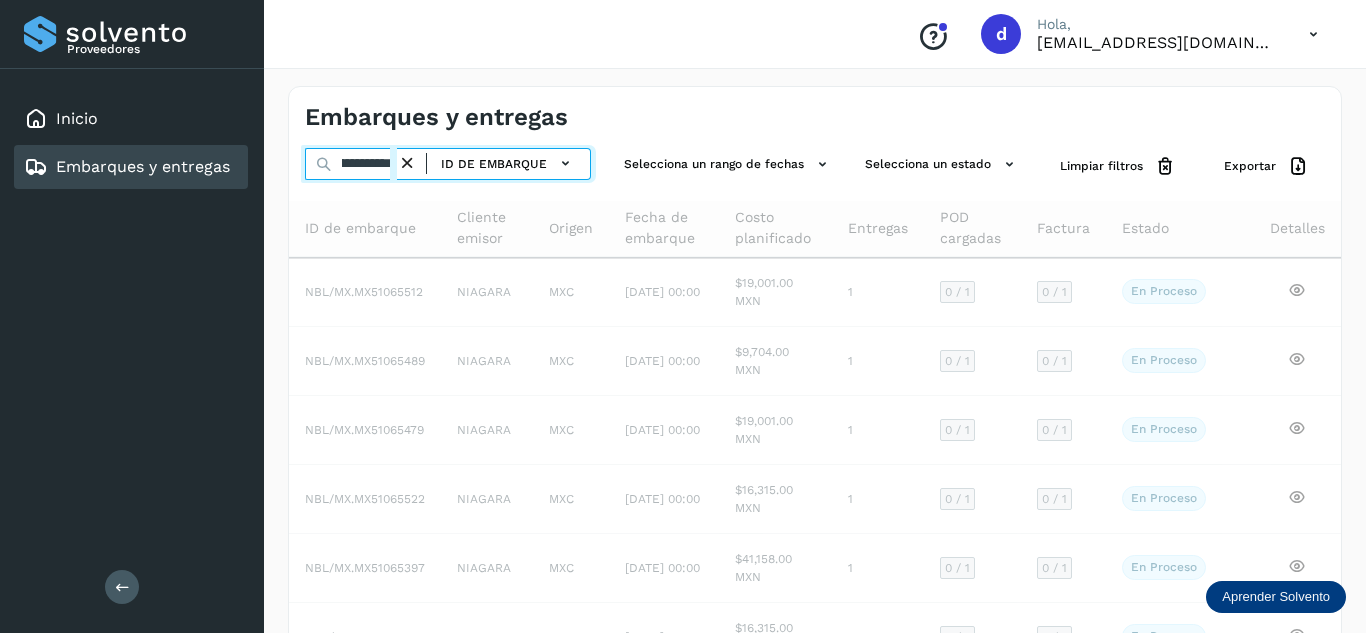 scroll, scrollTop: 0, scrollLeft: 75, axis: horizontal 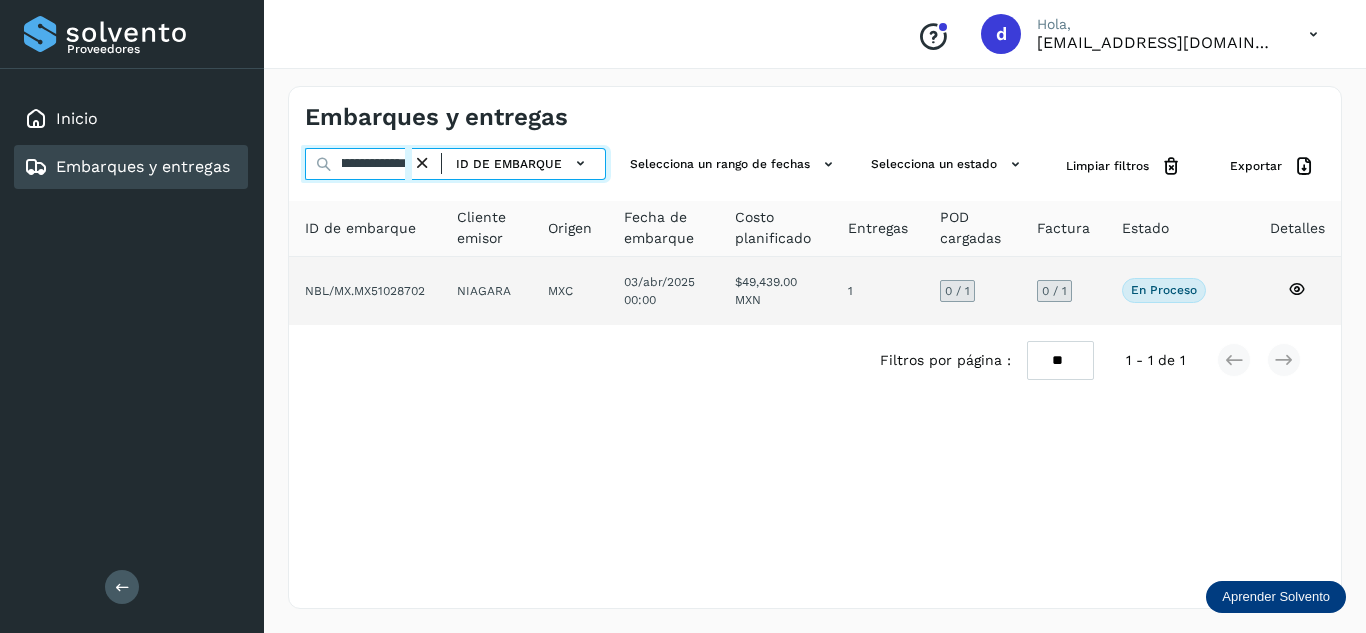 type on "**********" 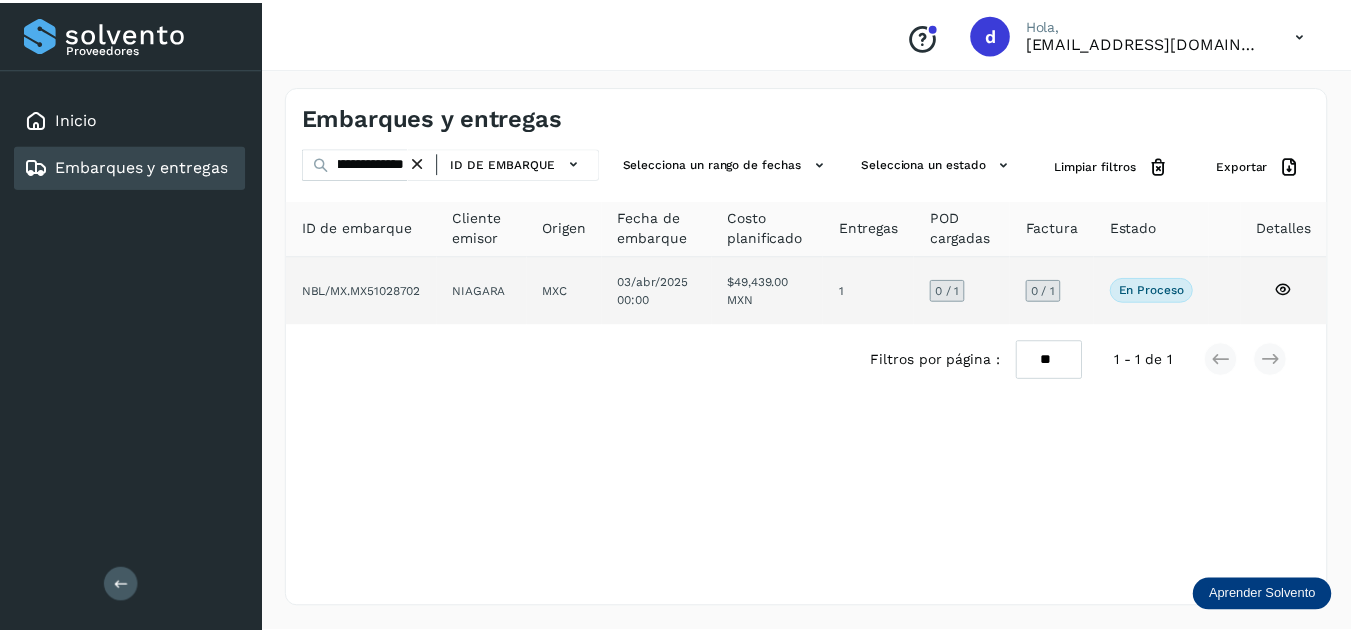 scroll, scrollTop: 0, scrollLeft: 0, axis: both 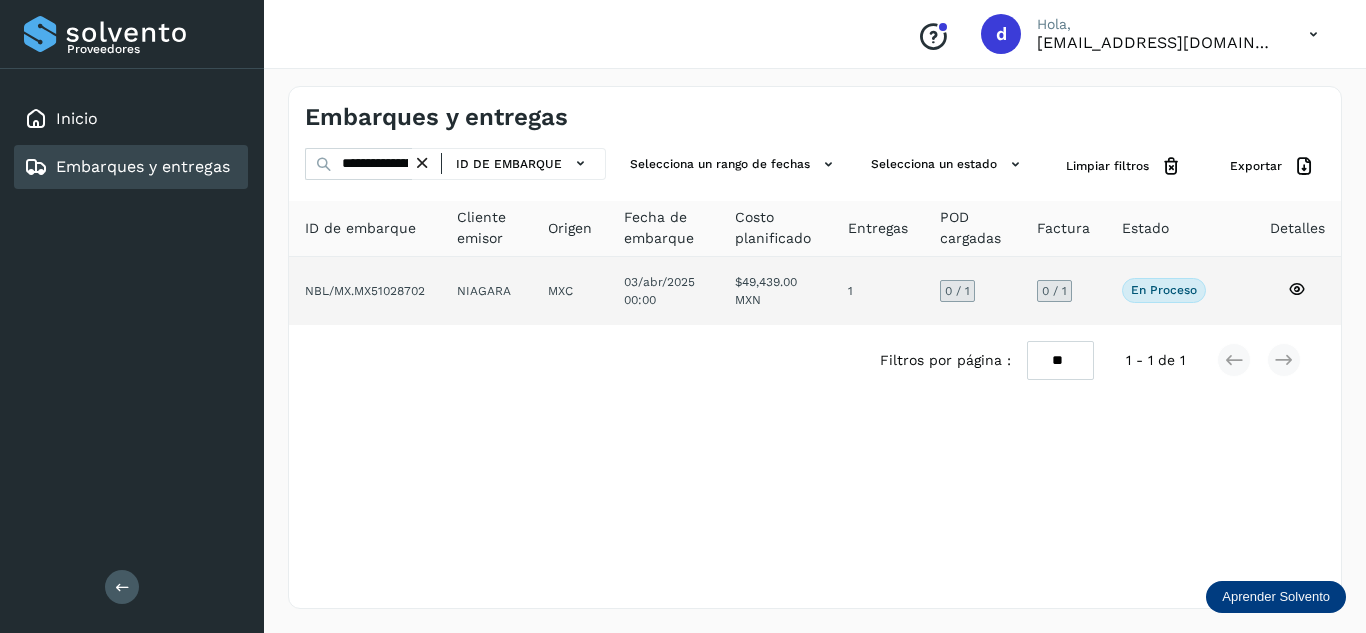 click 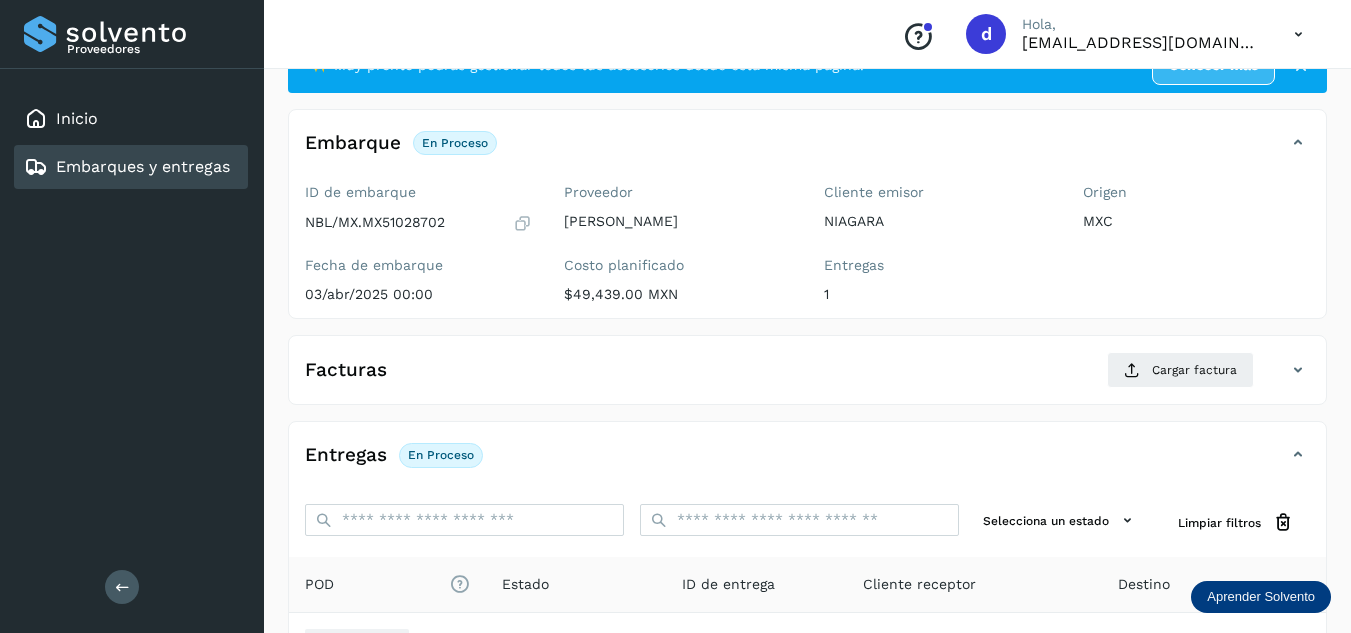 scroll, scrollTop: 200, scrollLeft: 0, axis: vertical 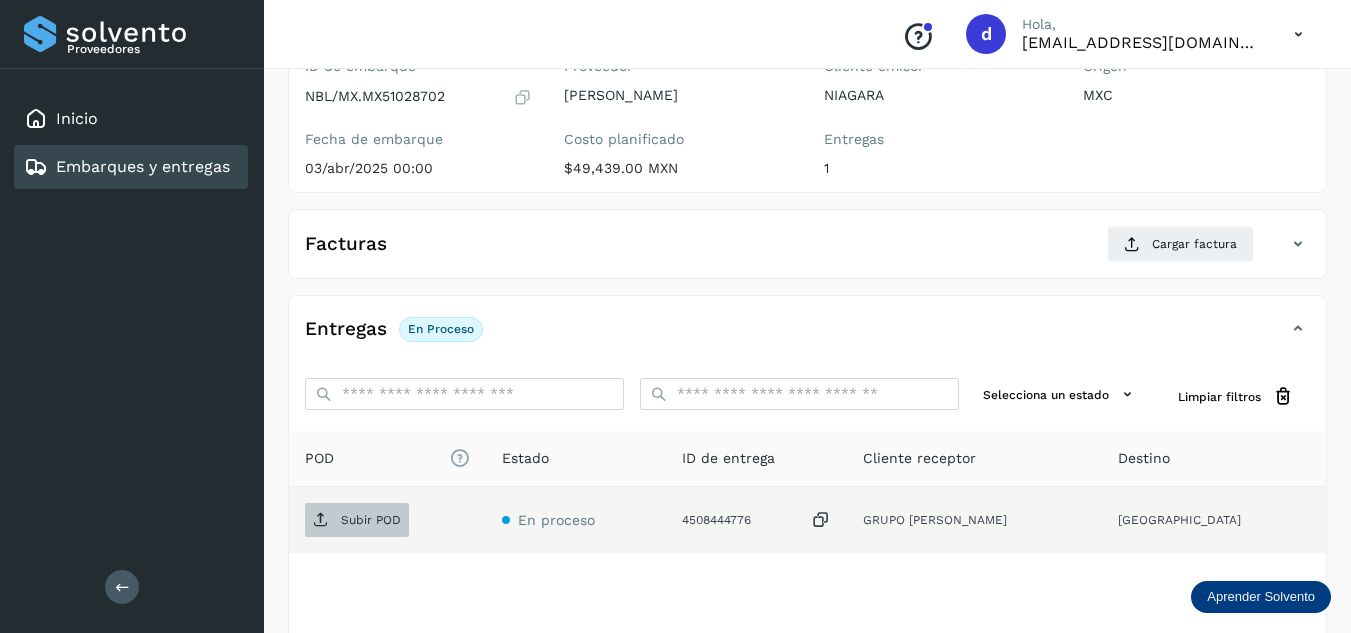 click on "Subir POD" at bounding box center [371, 520] 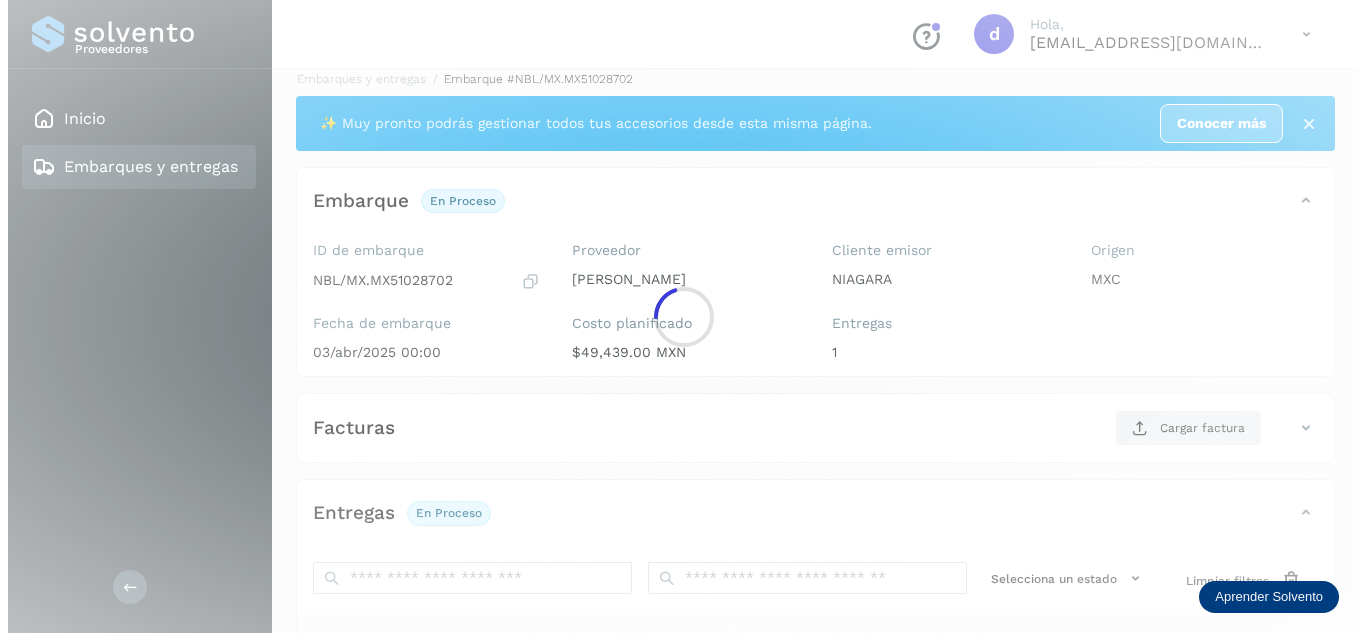 scroll, scrollTop: 0, scrollLeft: 0, axis: both 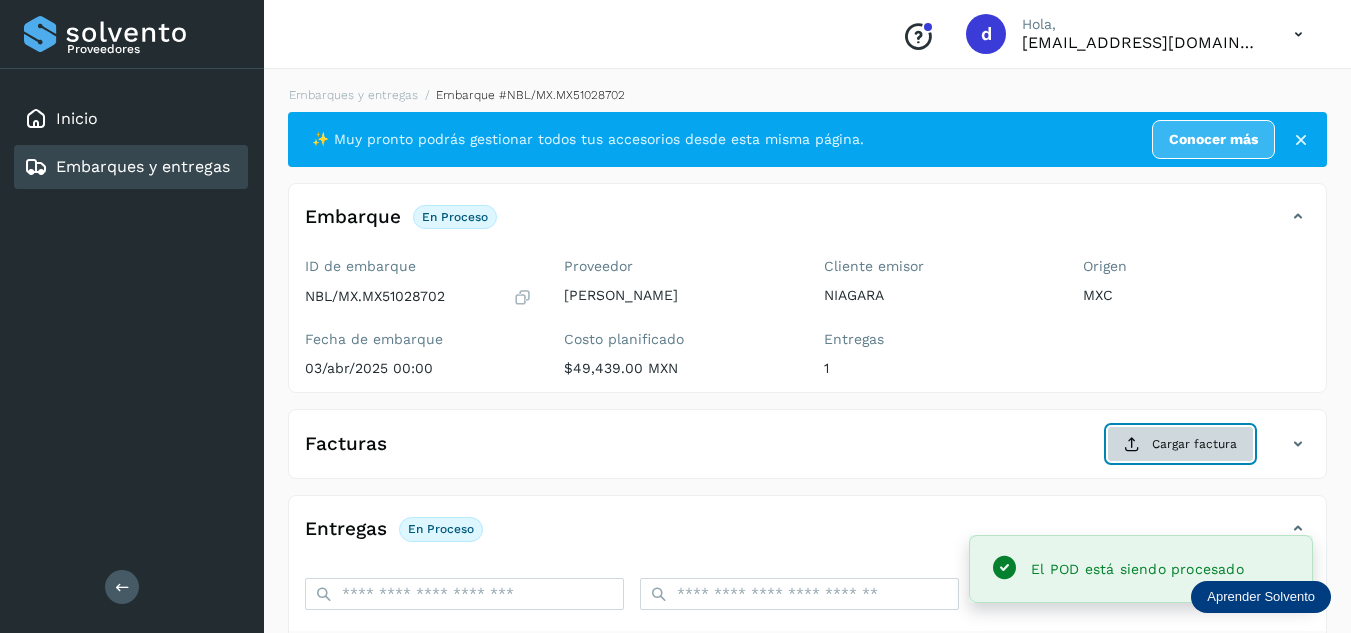 click on "Cargar factura" 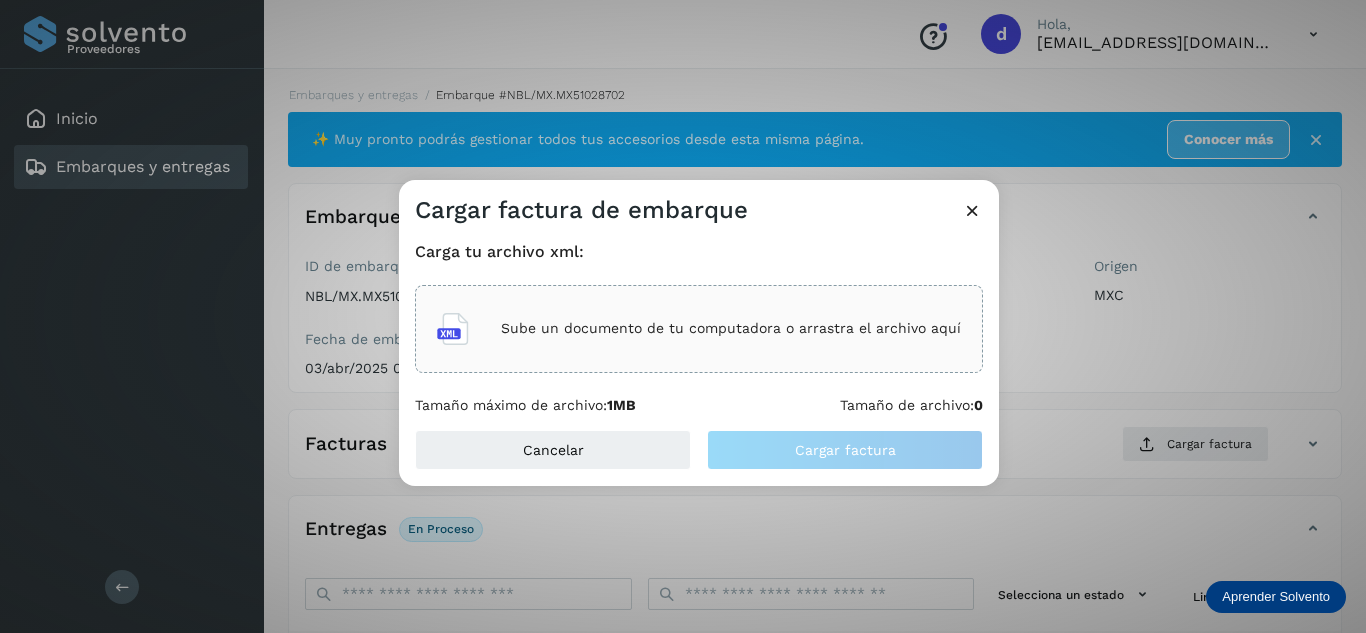 click on "Carga tu archivo xml: Sube un documento de tu computadora o arrastra el archivo aquí Tamaño máximo de archivo:  1MB Tamaño de archivo:  0" 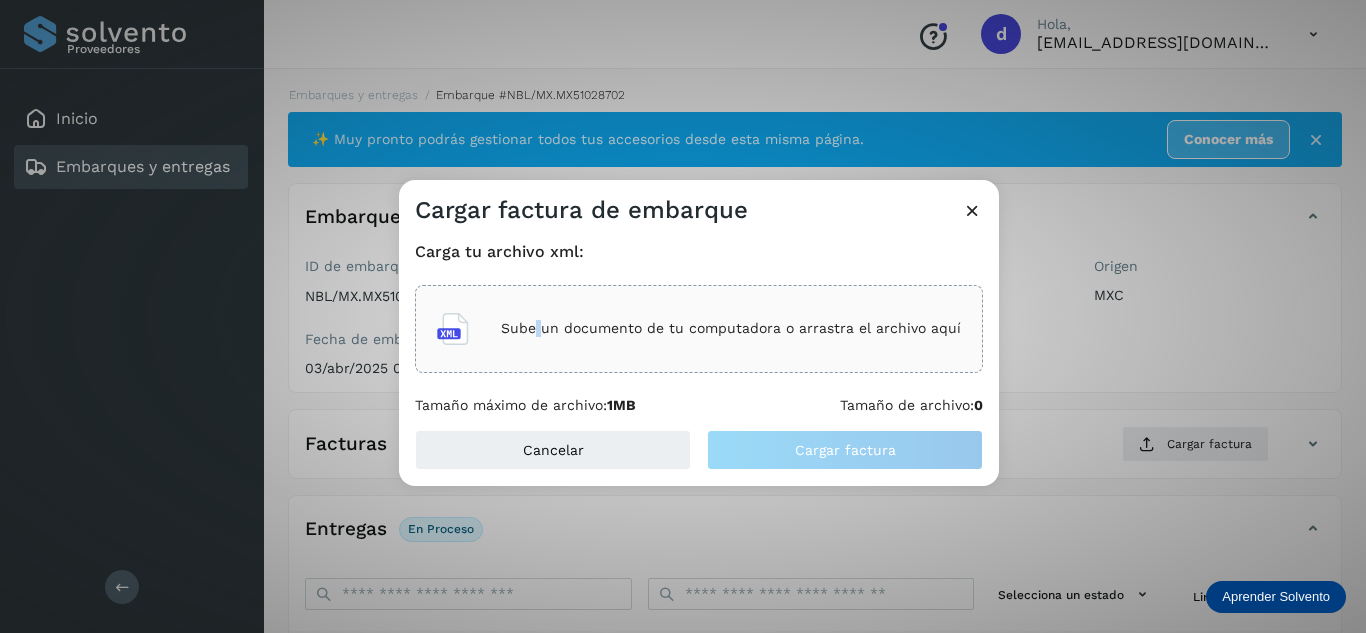 click on "Sube un documento de tu computadora o arrastra el archivo aquí" at bounding box center (699, 329) 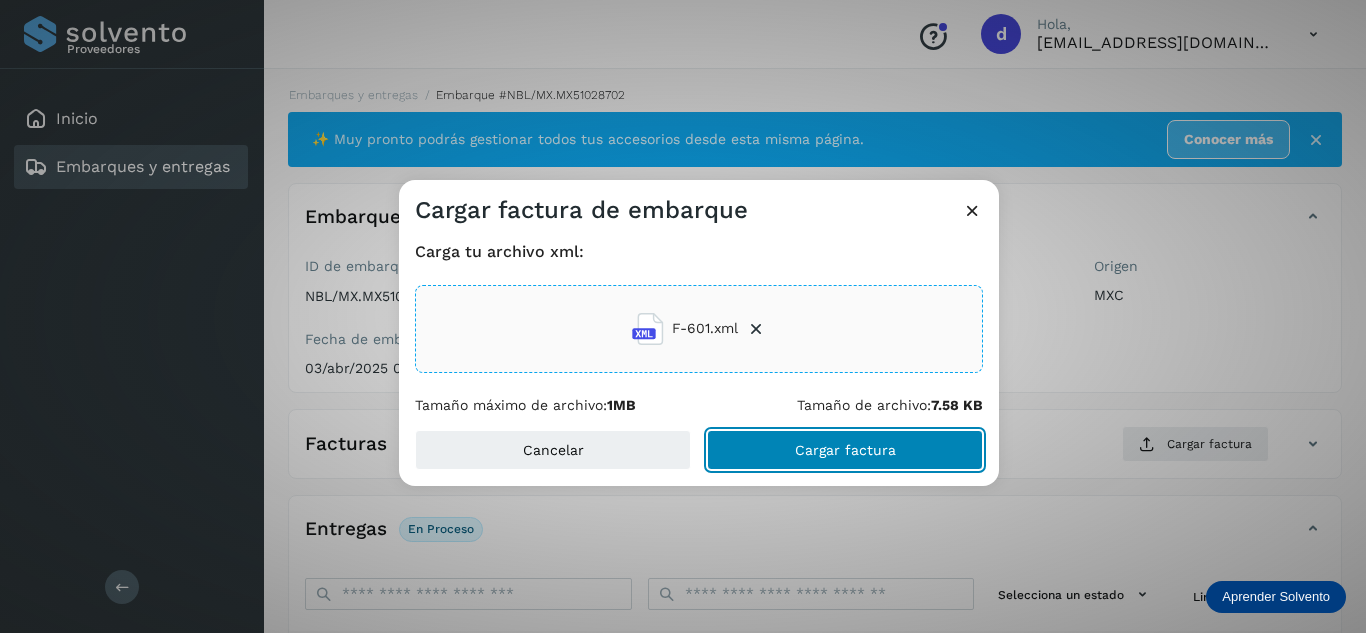 click on "Cargar factura" 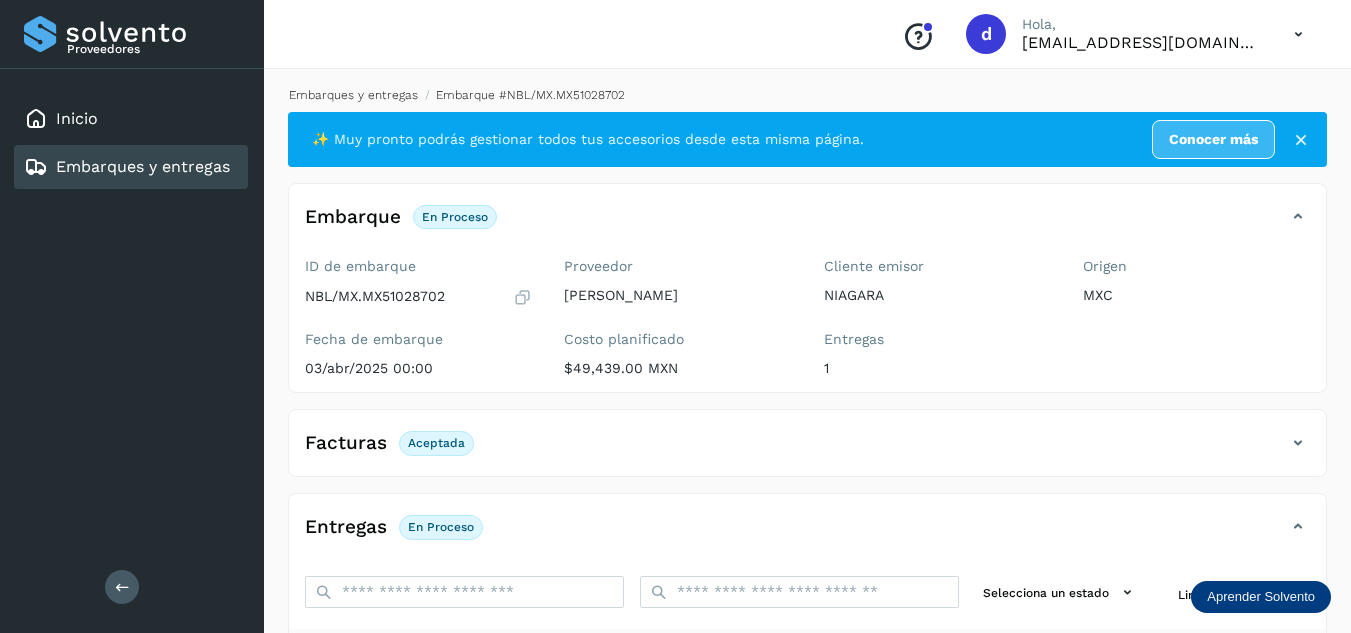 click on "Embarques y entregas" at bounding box center [353, 95] 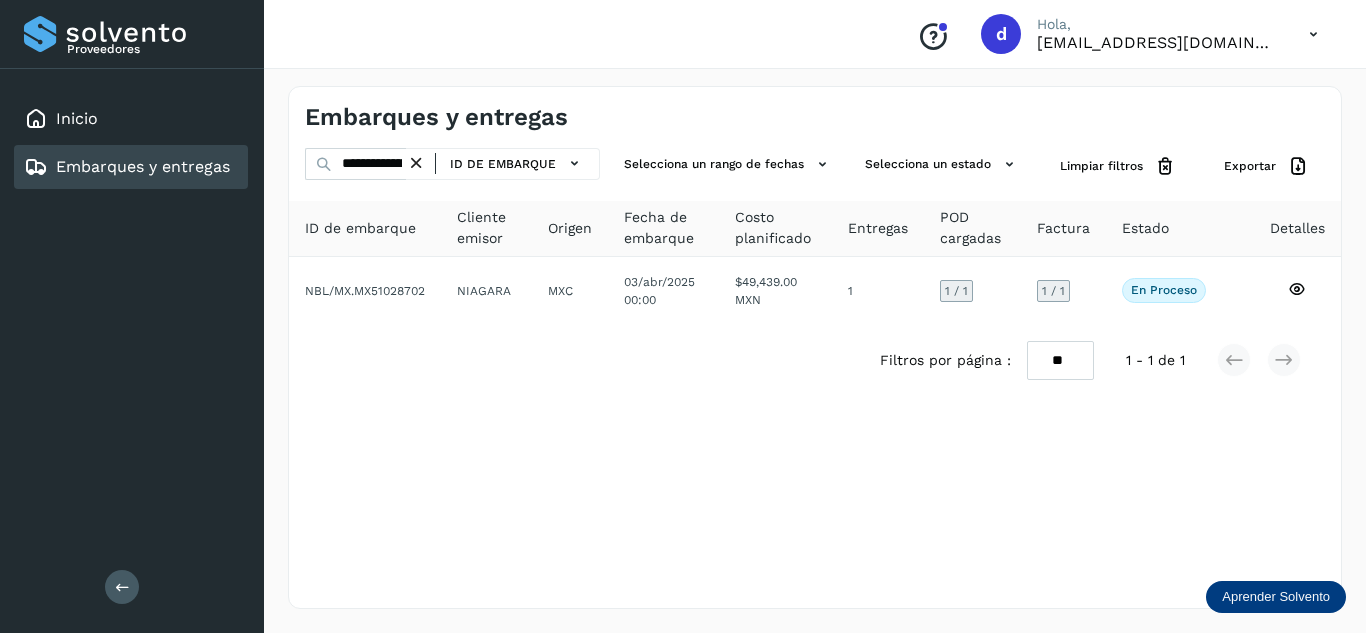 click at bounding box center [416, 163] 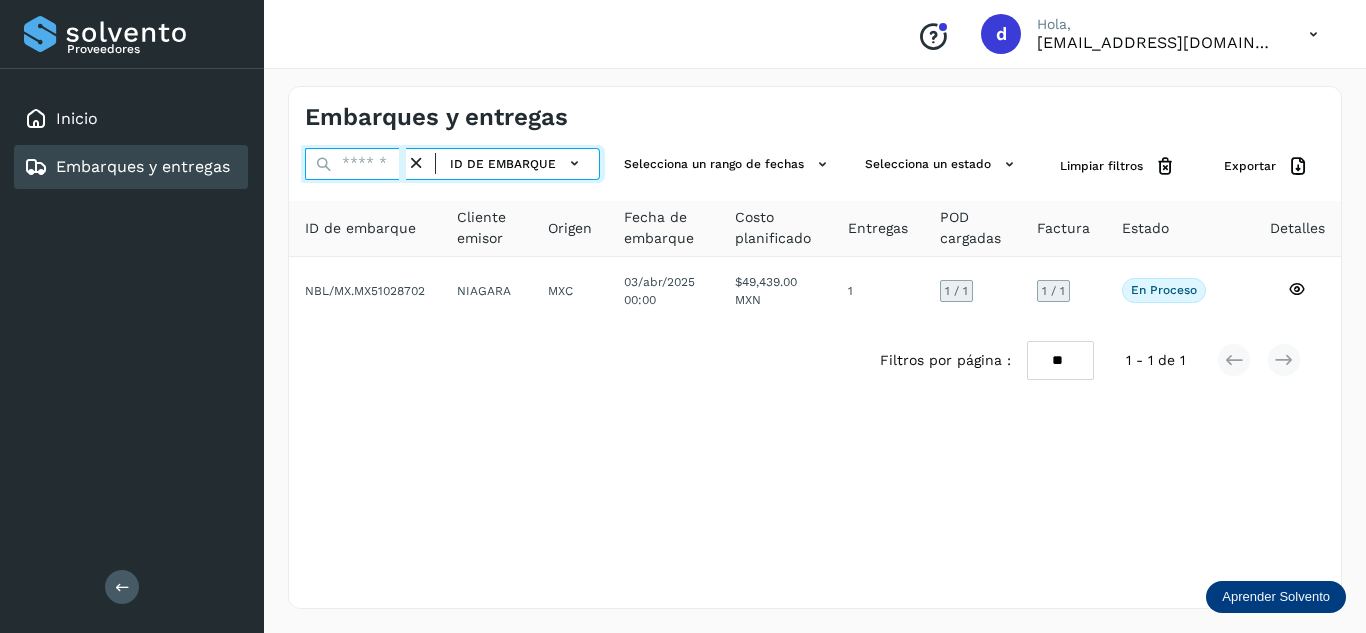 click at bounding box center [355, 164] 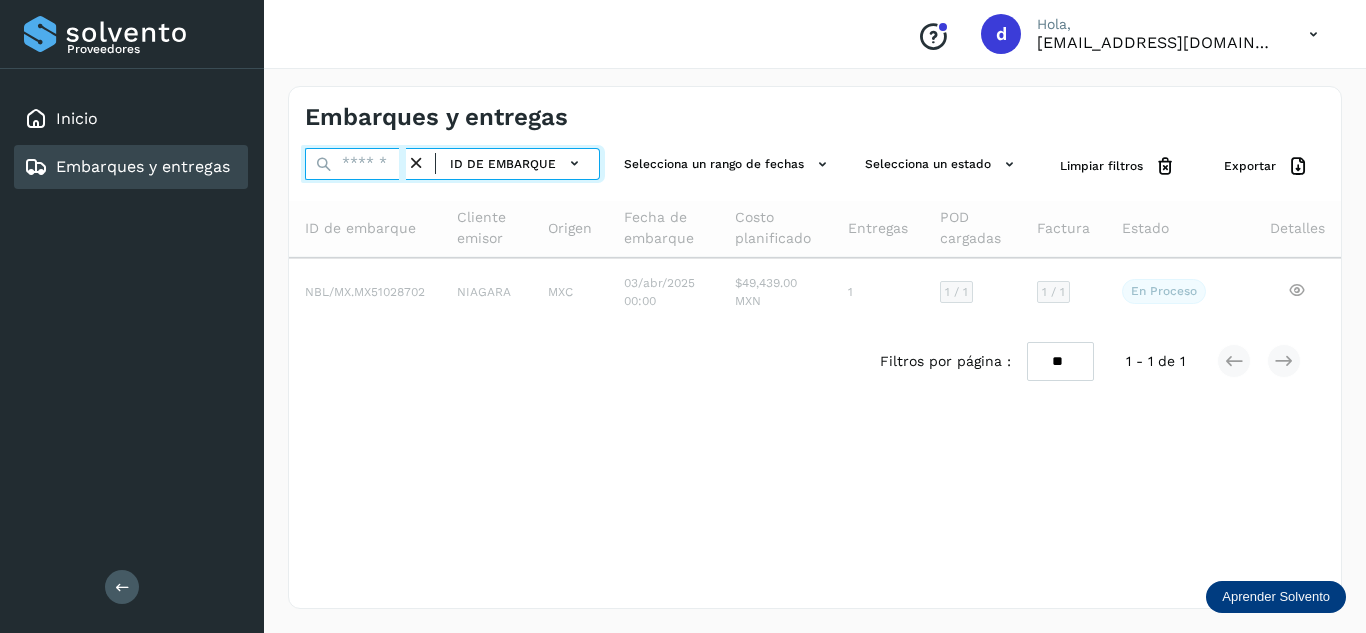 paste on "**********" 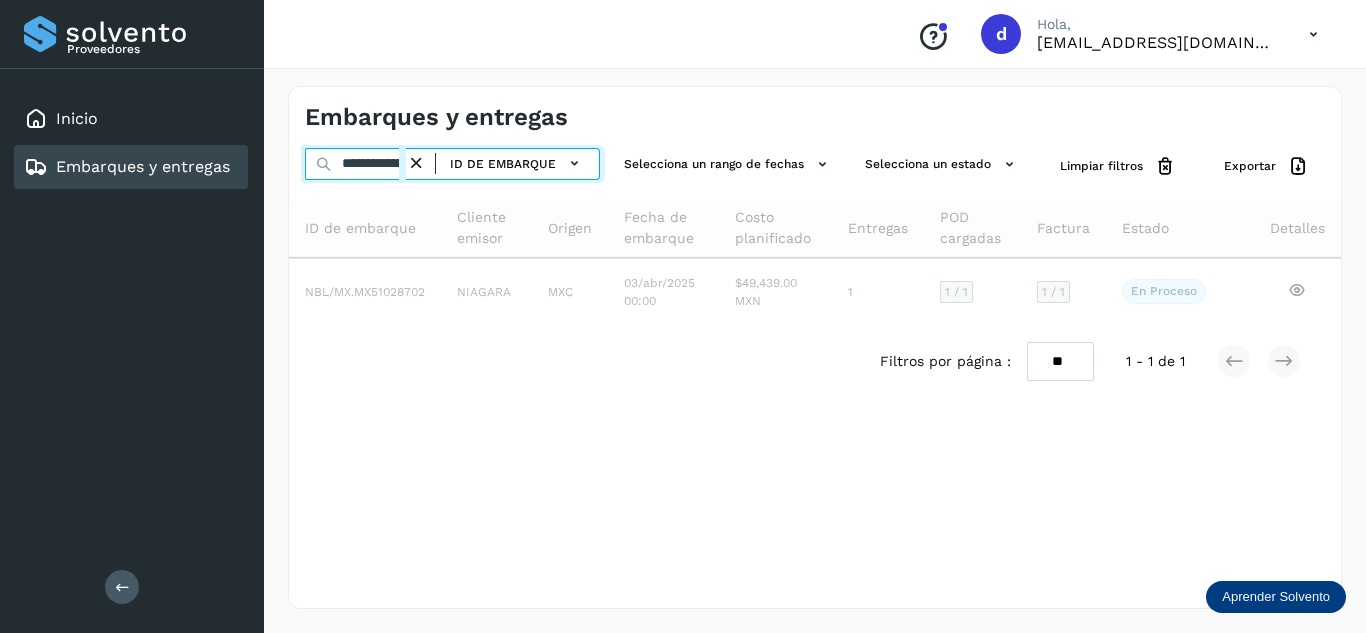 scroll, scrollTop: 0, scrollLeft: 76, axis: horizontal 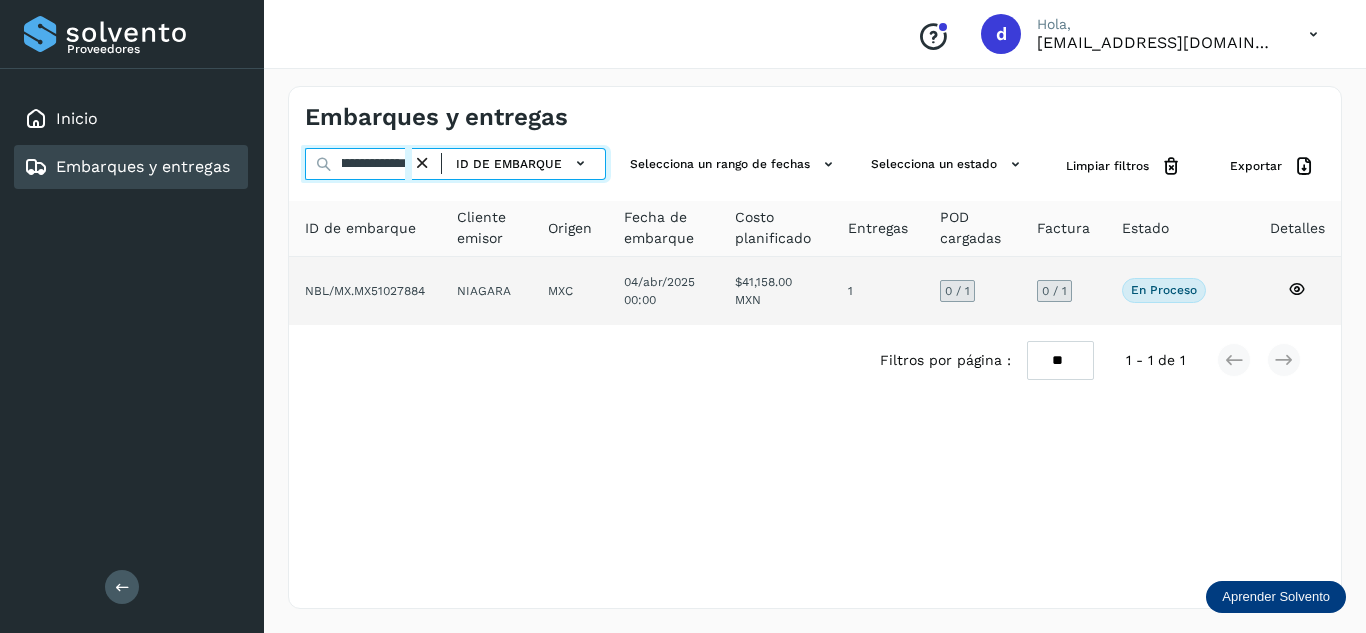 type on "**********" 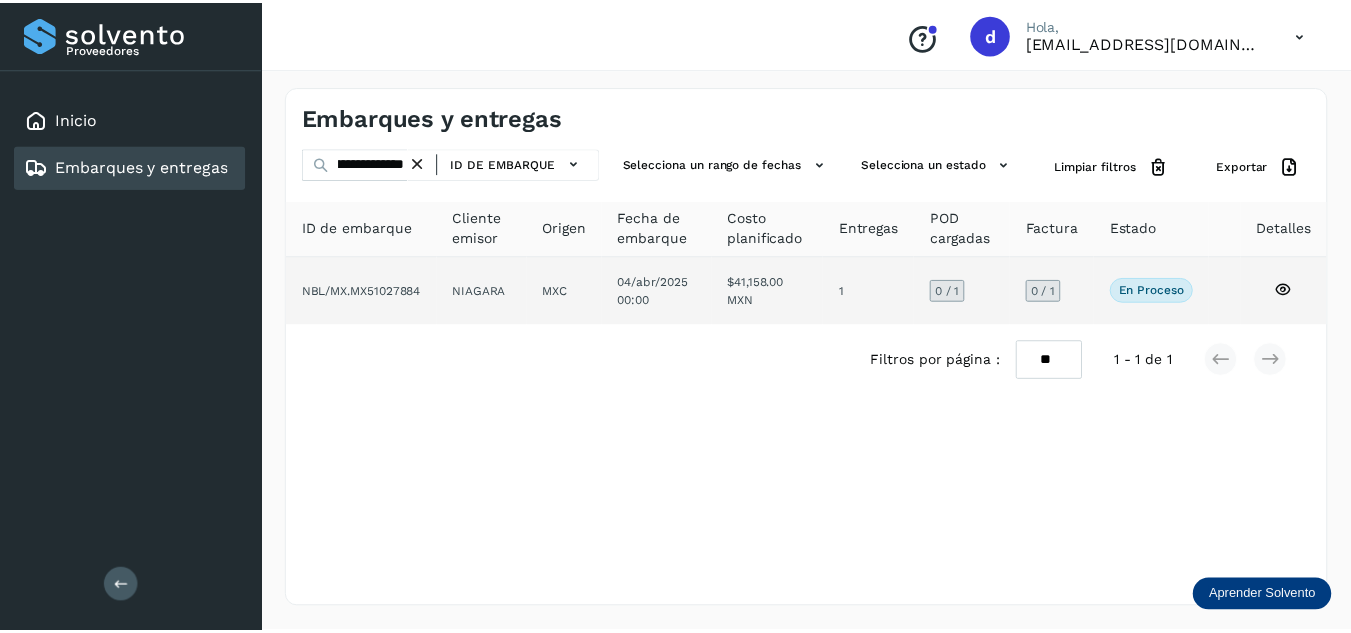 scroll, scrollTop: 0, scrollLeft: 0, axis: both 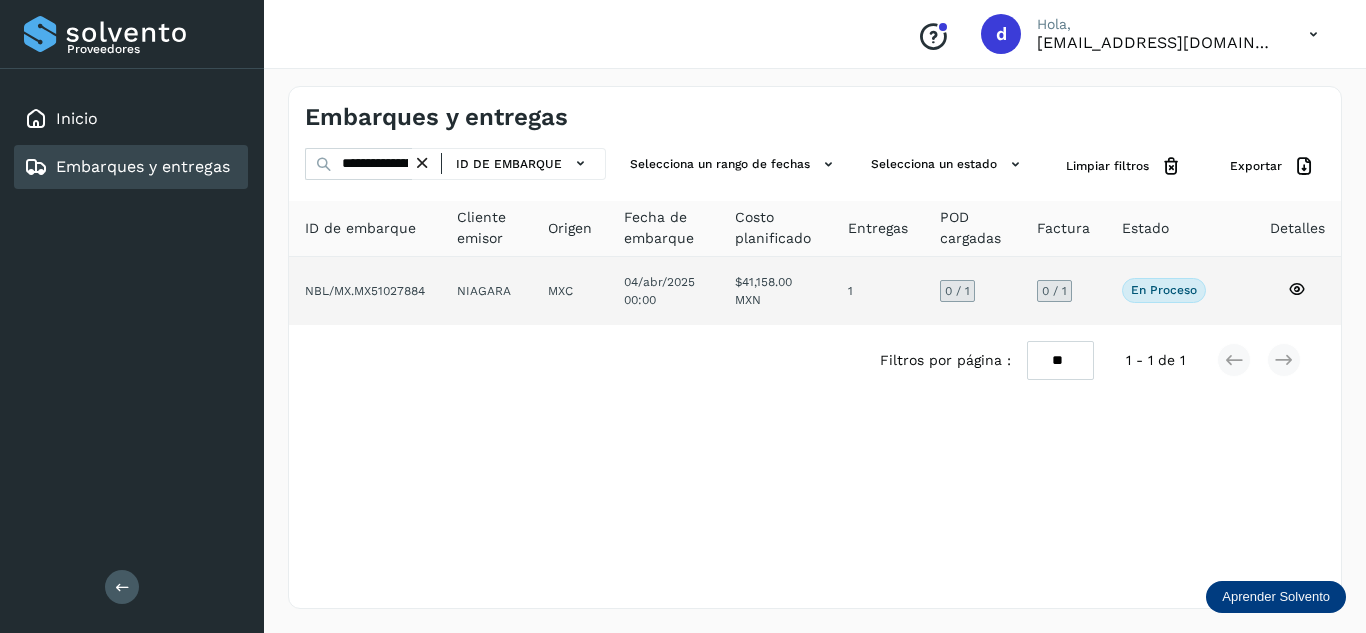 click 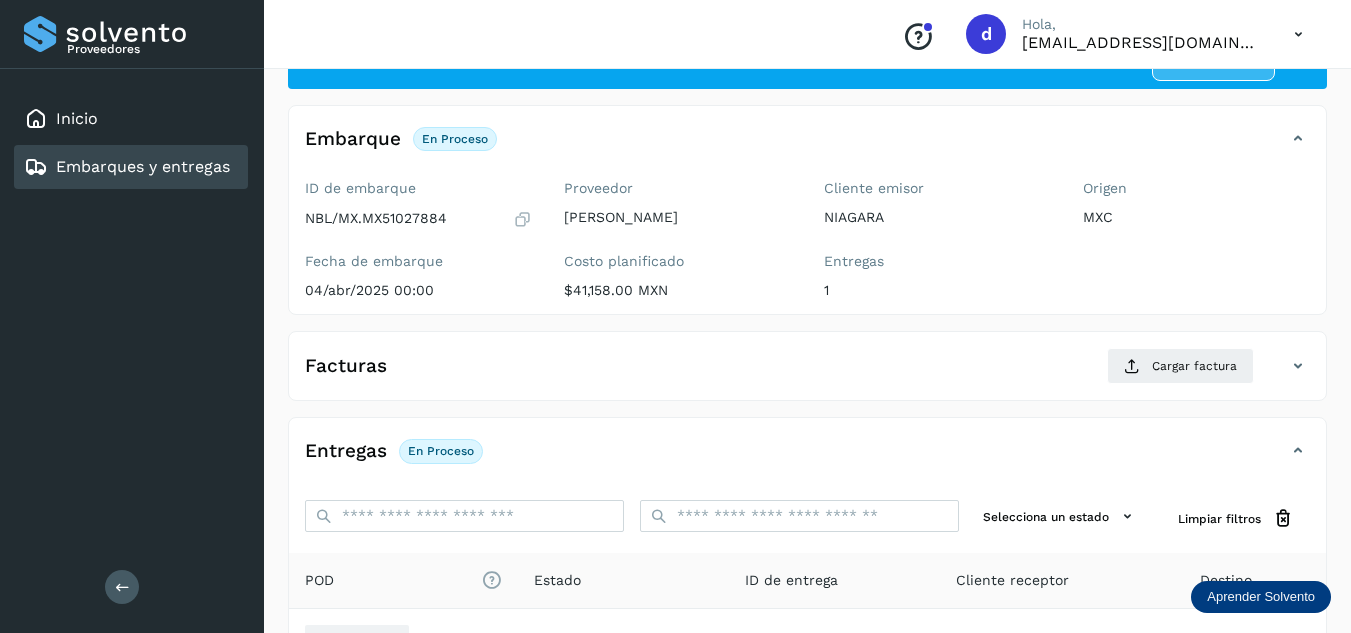 scroll, scrollTop: 316, scrollLeft: 0, axis: vertical 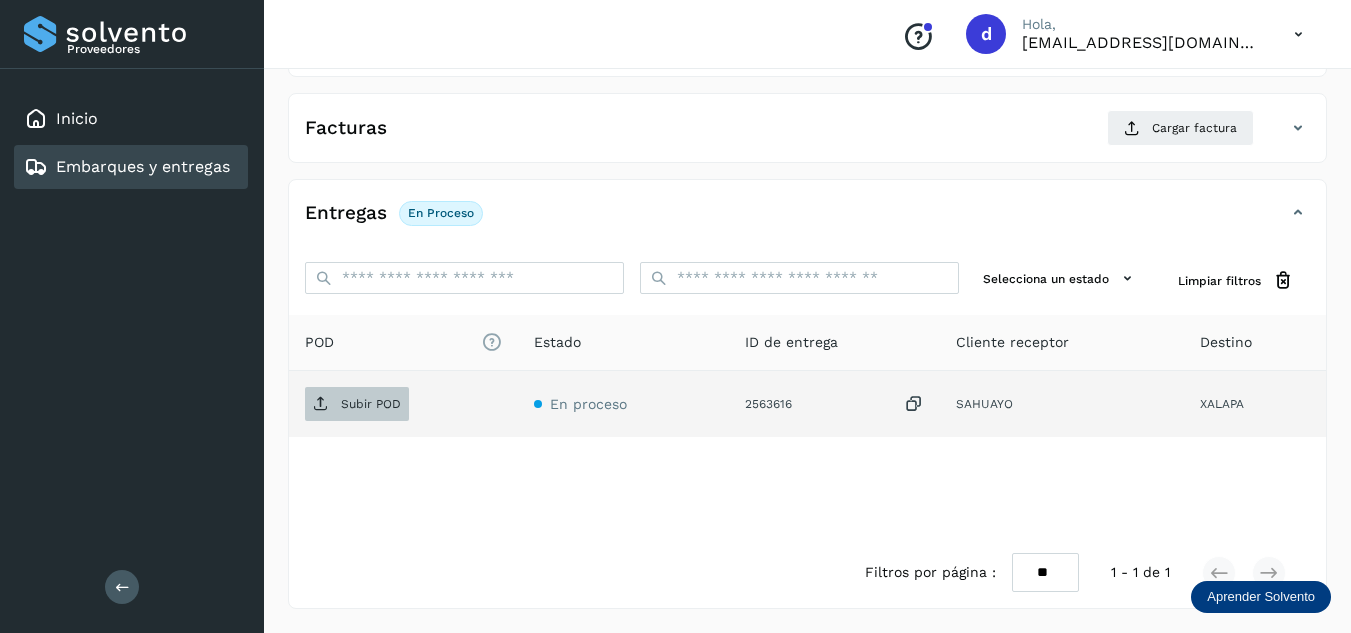 click on "Subir POD" at bounding box center (371, 404) 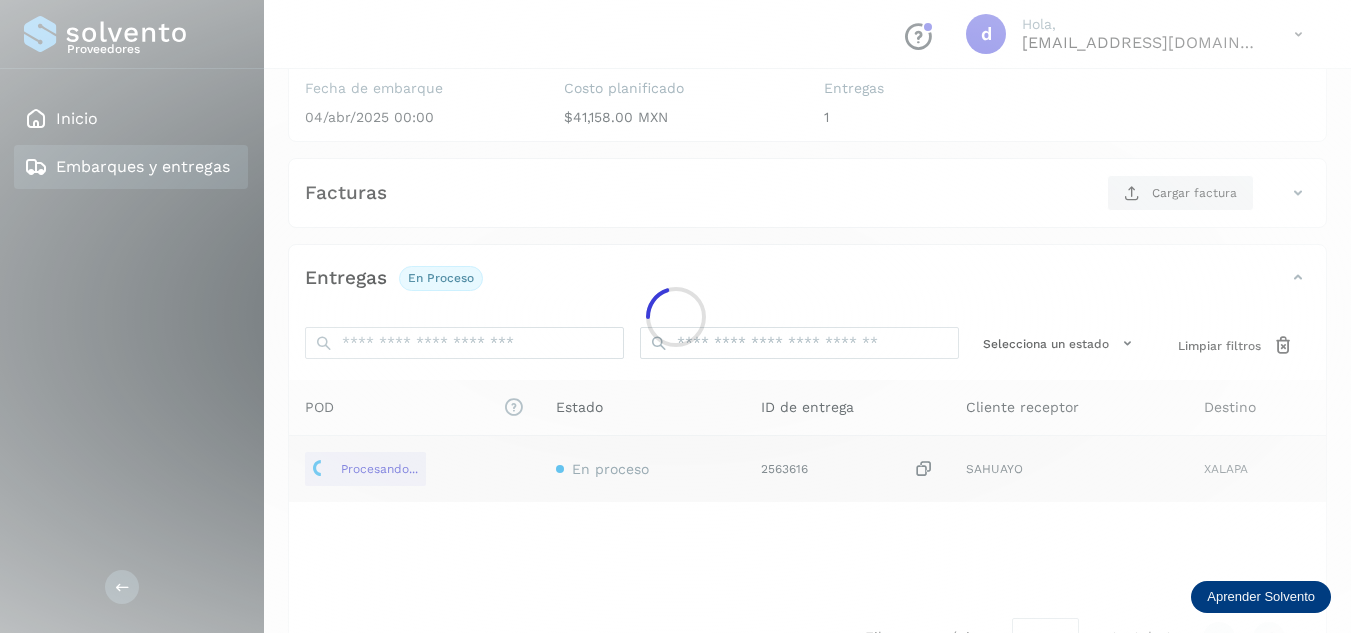 scroll, scrollTop: 216, scrollLeft: 0, axis: vertical 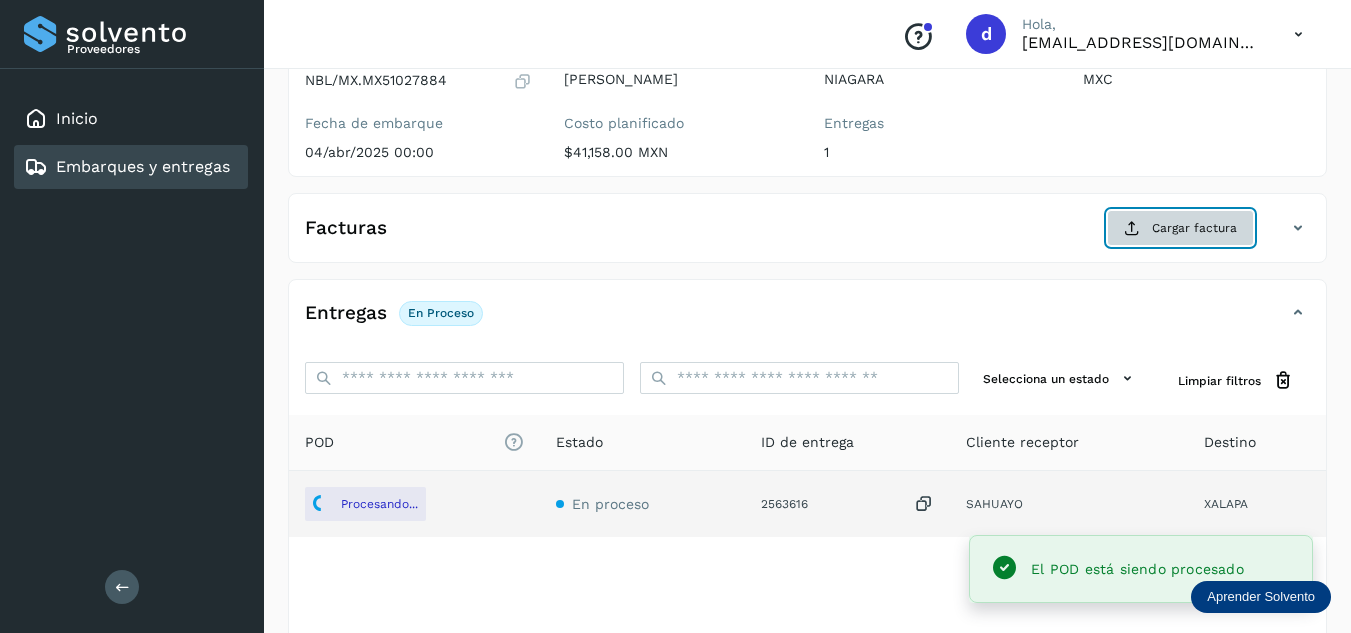 click on "Cargar factura" 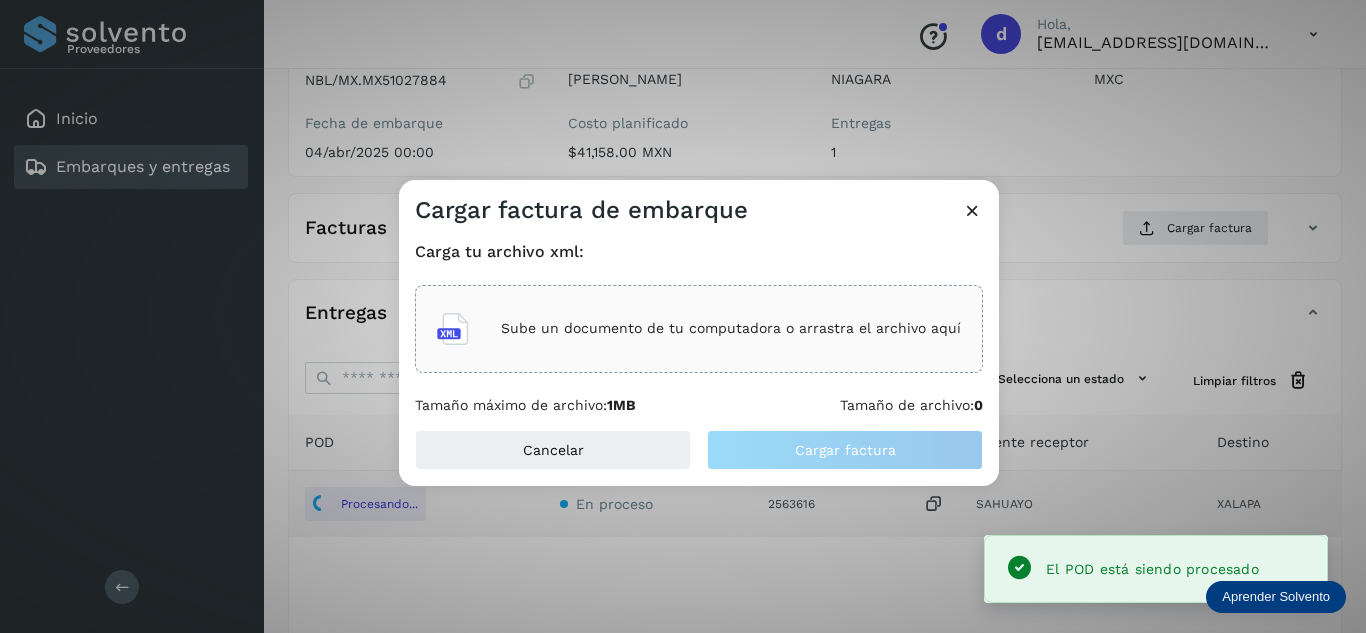 click on "Sube un documento de tu computadora o arrastra el archivo aquí" 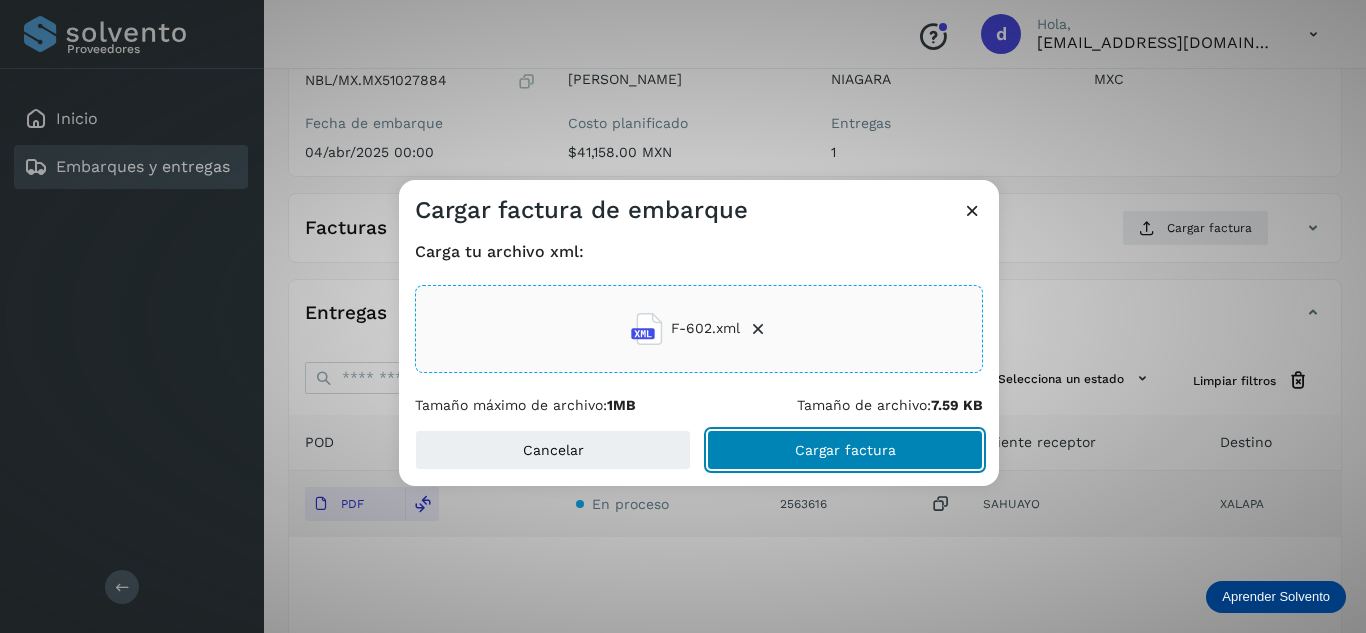 click on "Cargar factura" 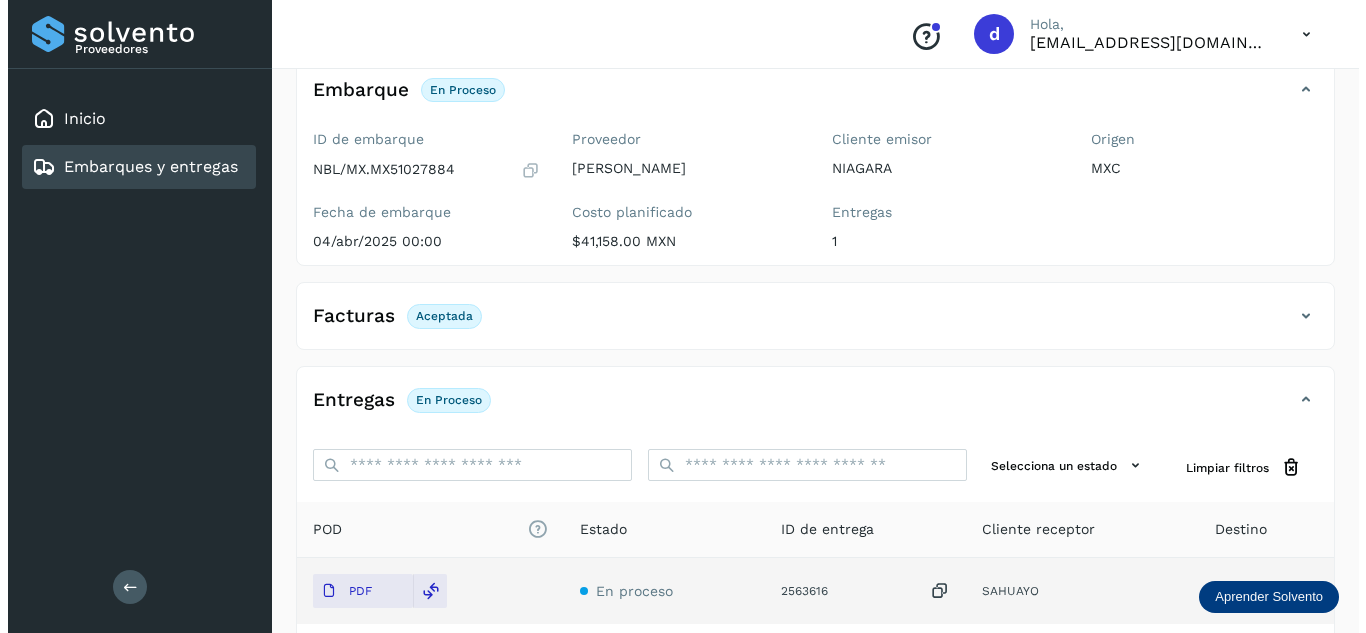scroll, scrollTop: 0, scrollLeft: 0, axis: both 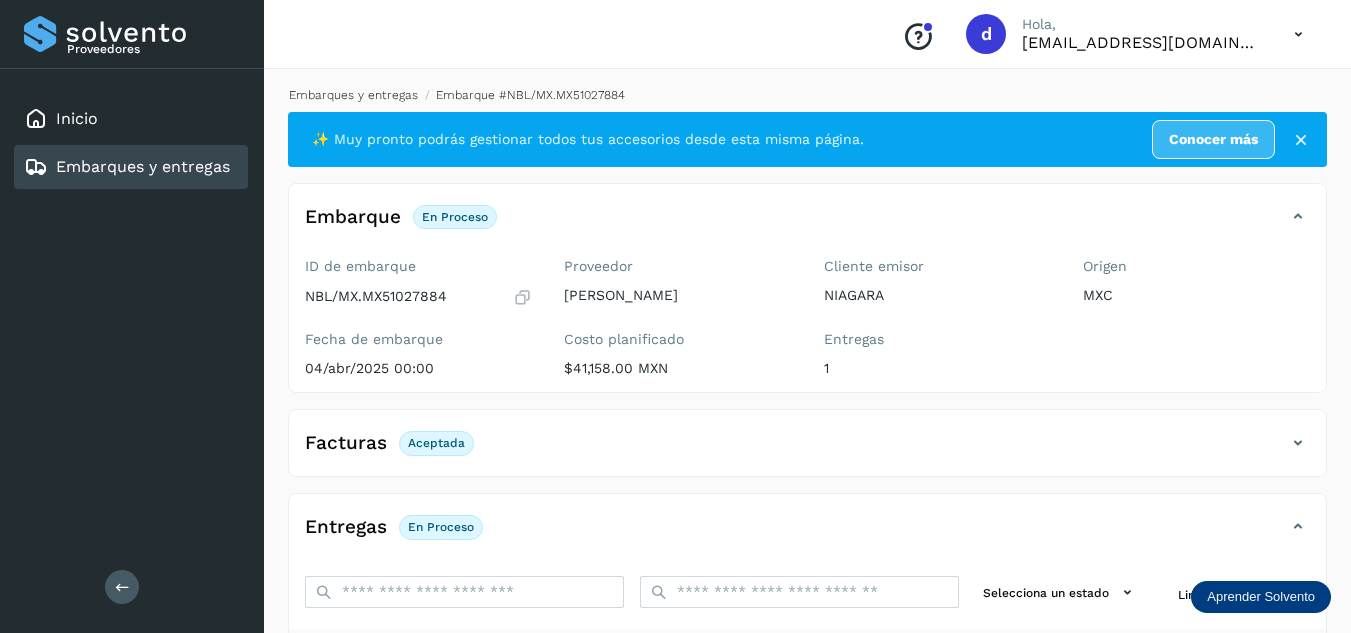 click on "Embarques y entregas" at bounding box center [353, 95] 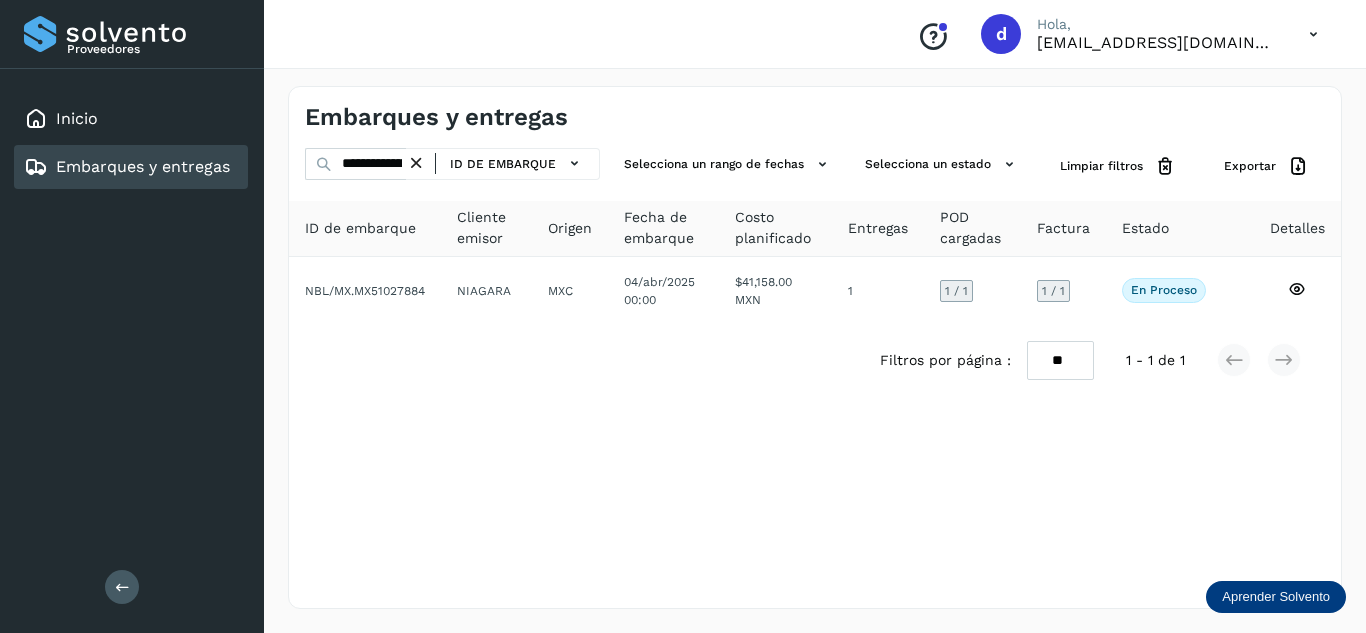 click at bounding box center (416, 163) 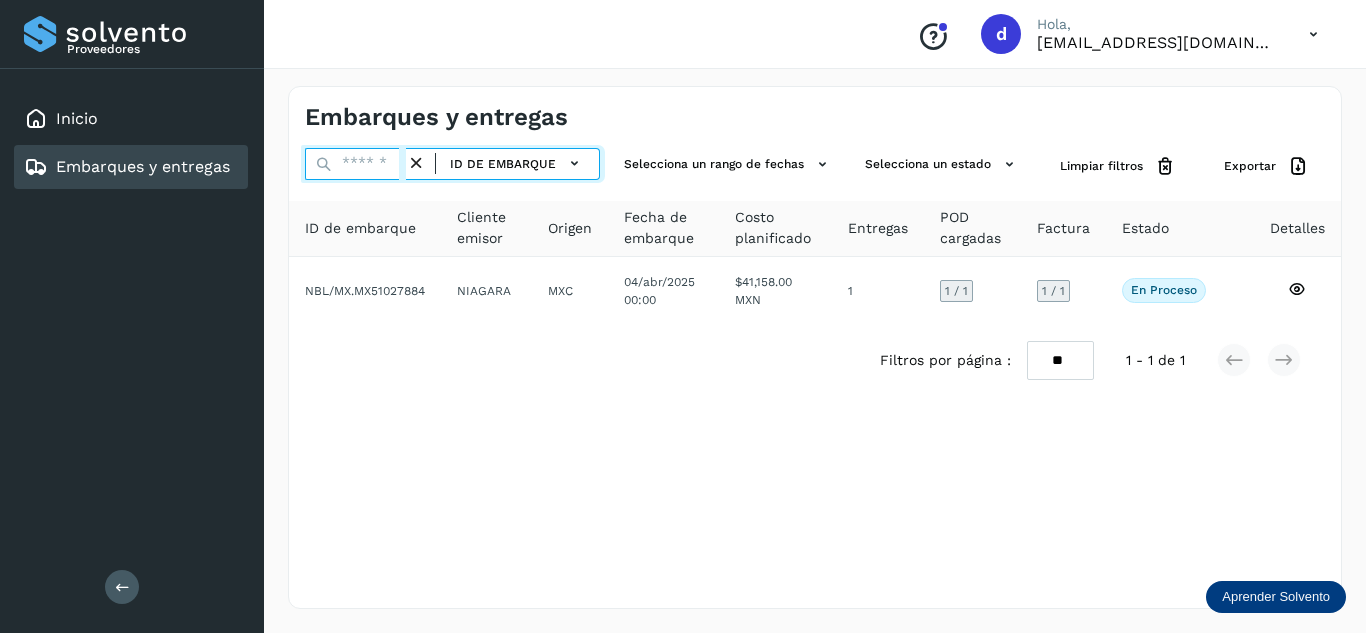 click at bounding box center [355, 164] 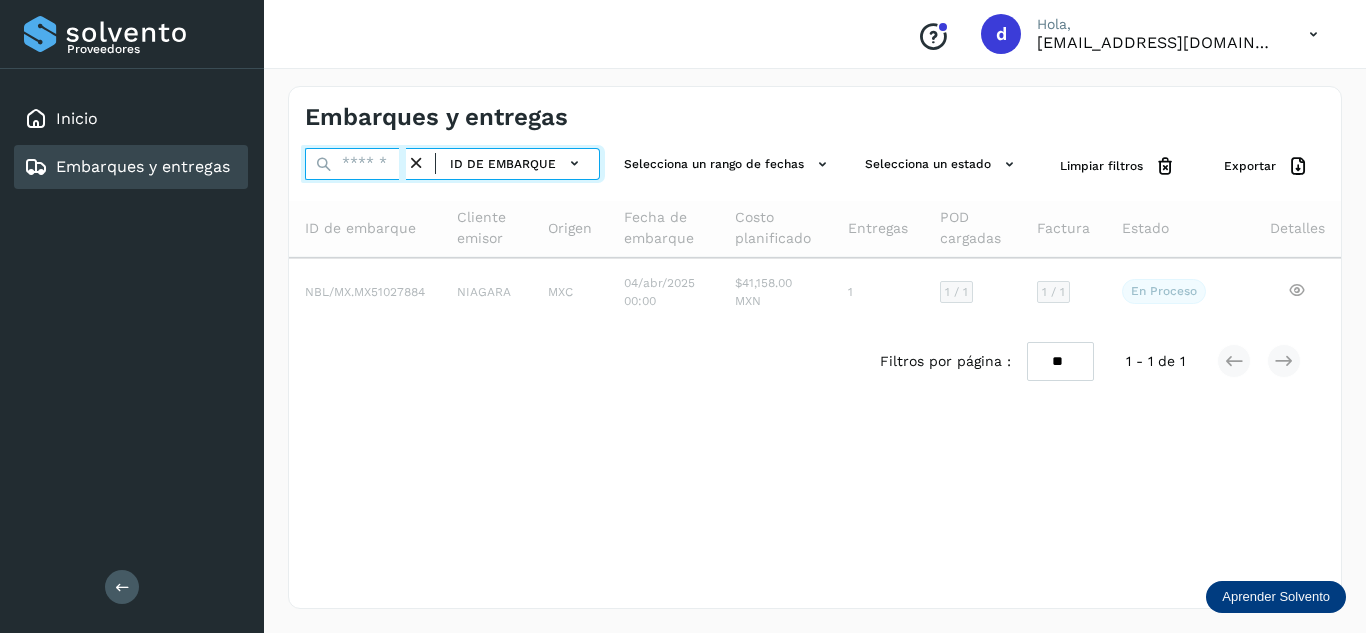 paste on "**********" 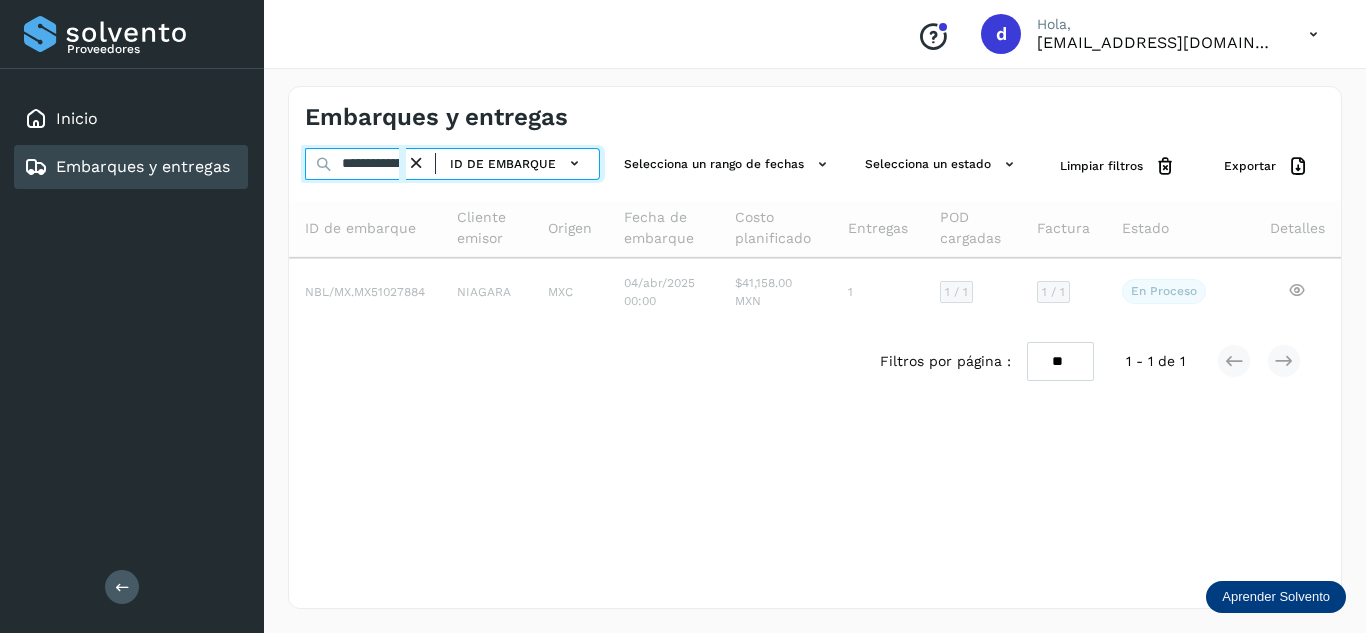 scroll, scrollTop: 0, scrollLeft: 70, axis: horizontal 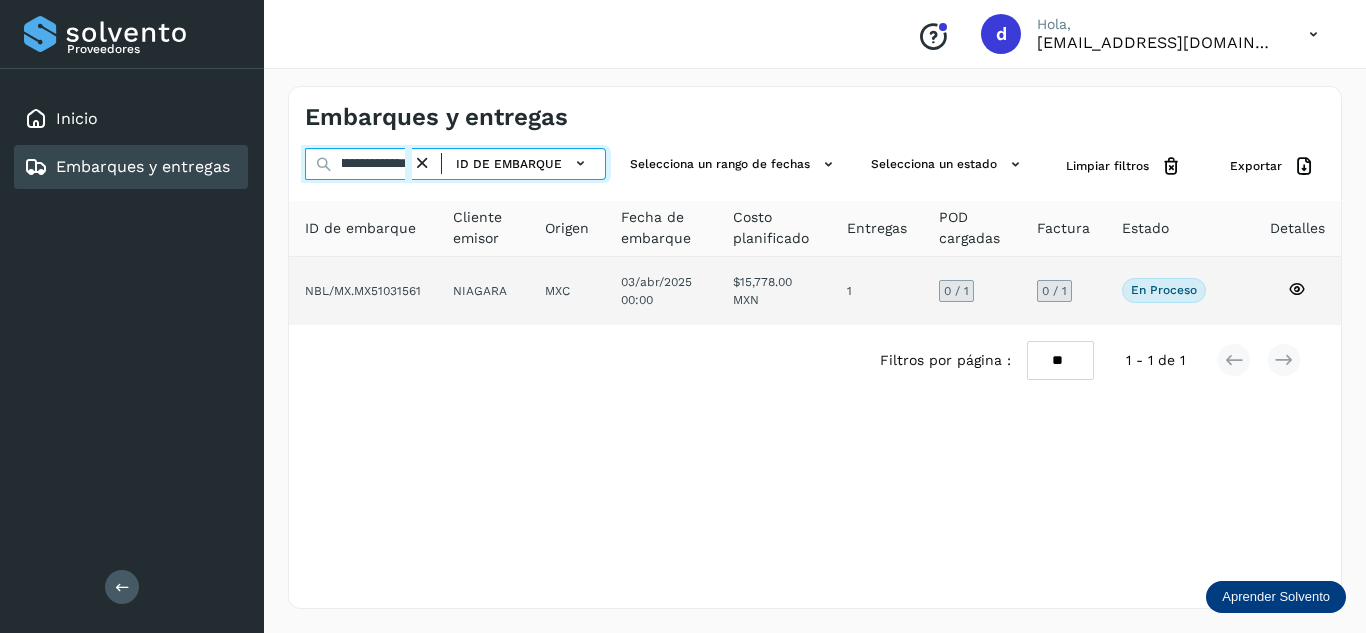 type on "**********" 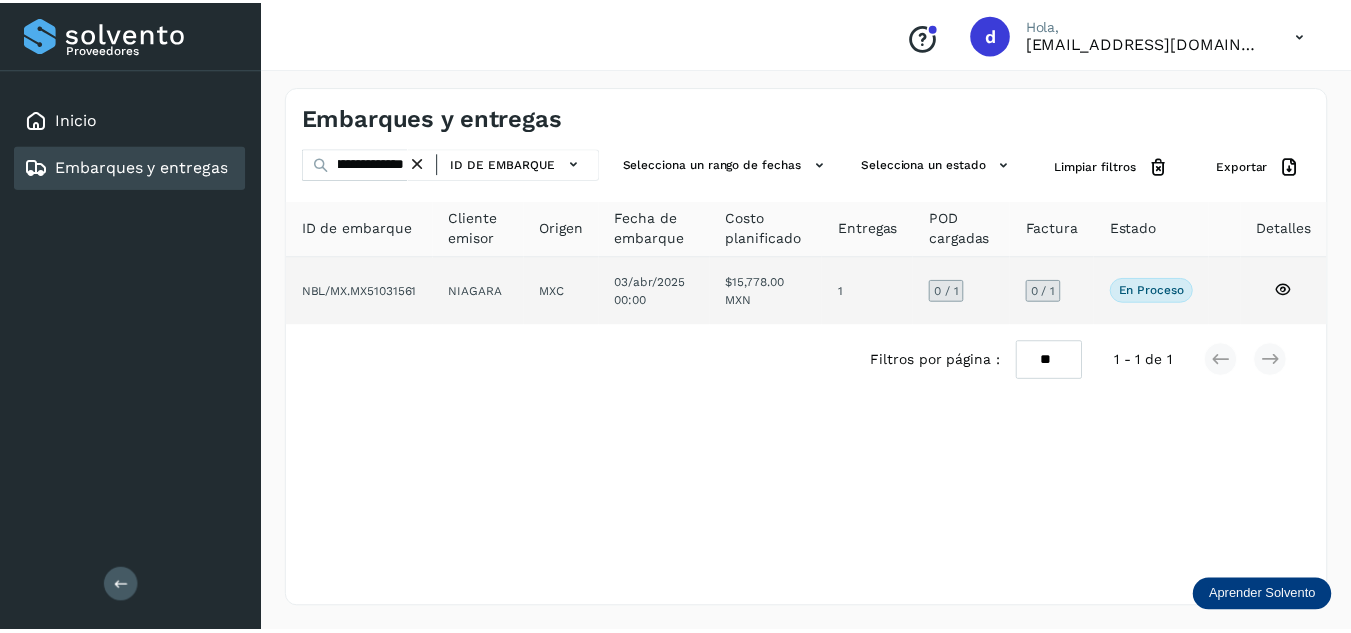 scroll, scrollTop: 0, scrollLeft: 0, axis: both 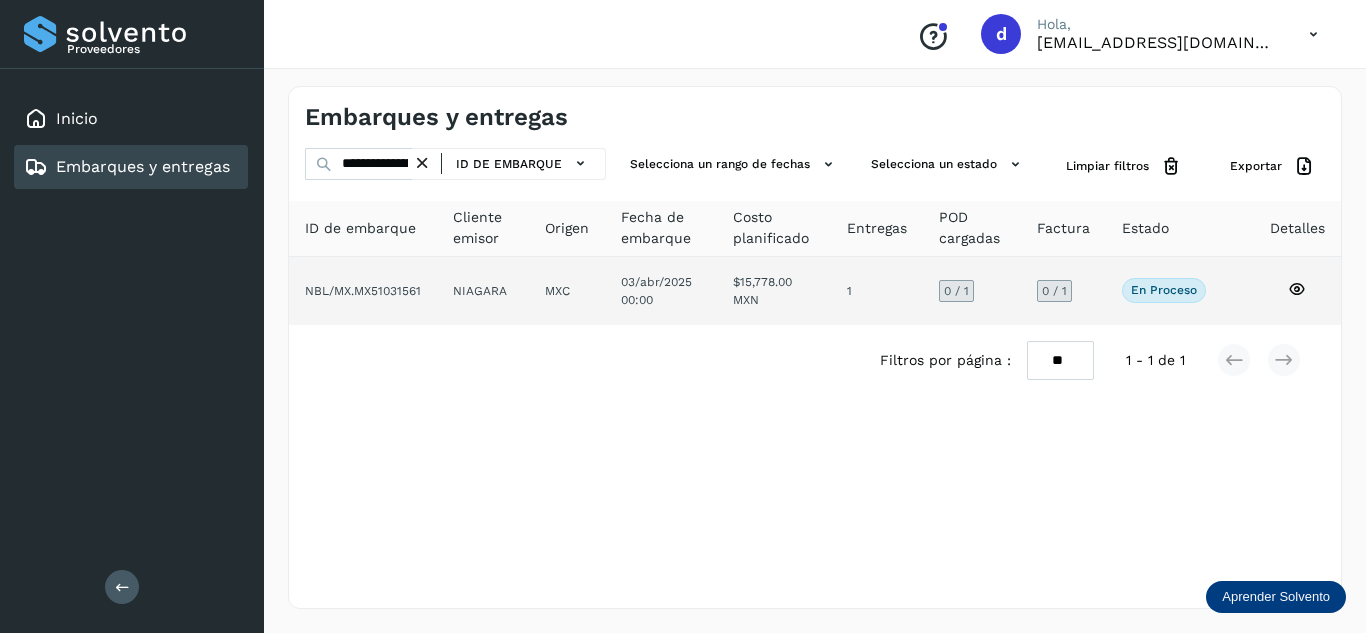 click 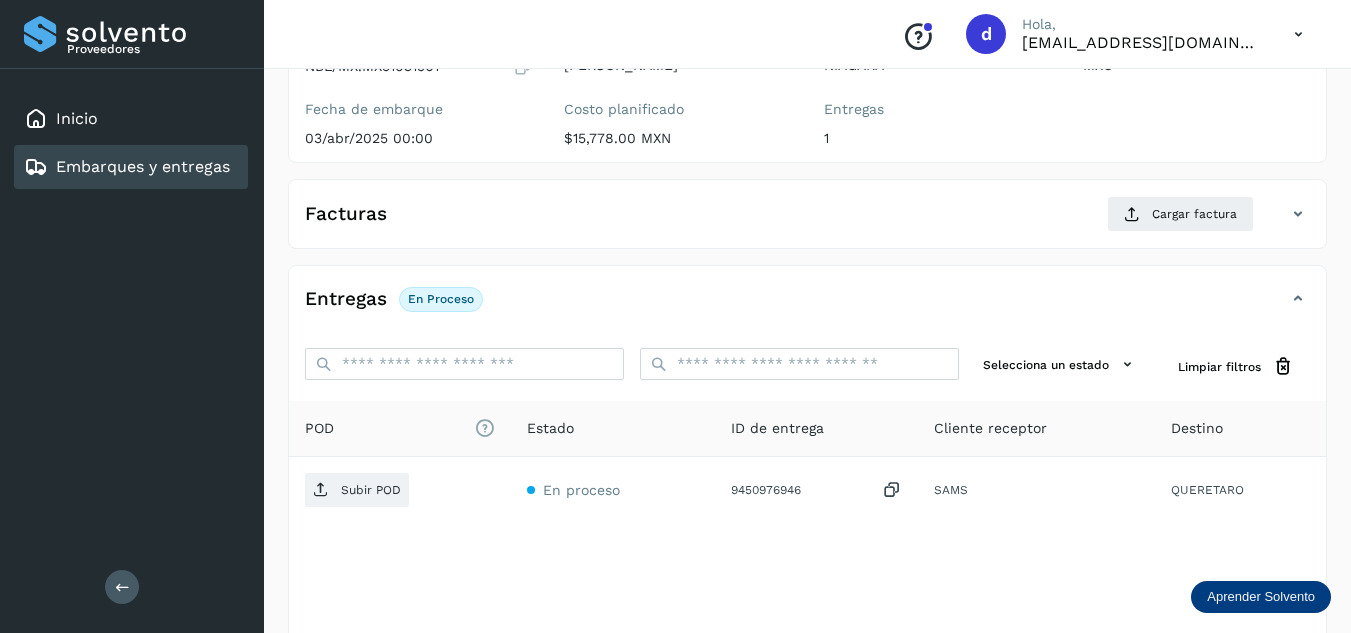 scroll, scrollTop: 300, scrollLeft: 0, axis: vertical 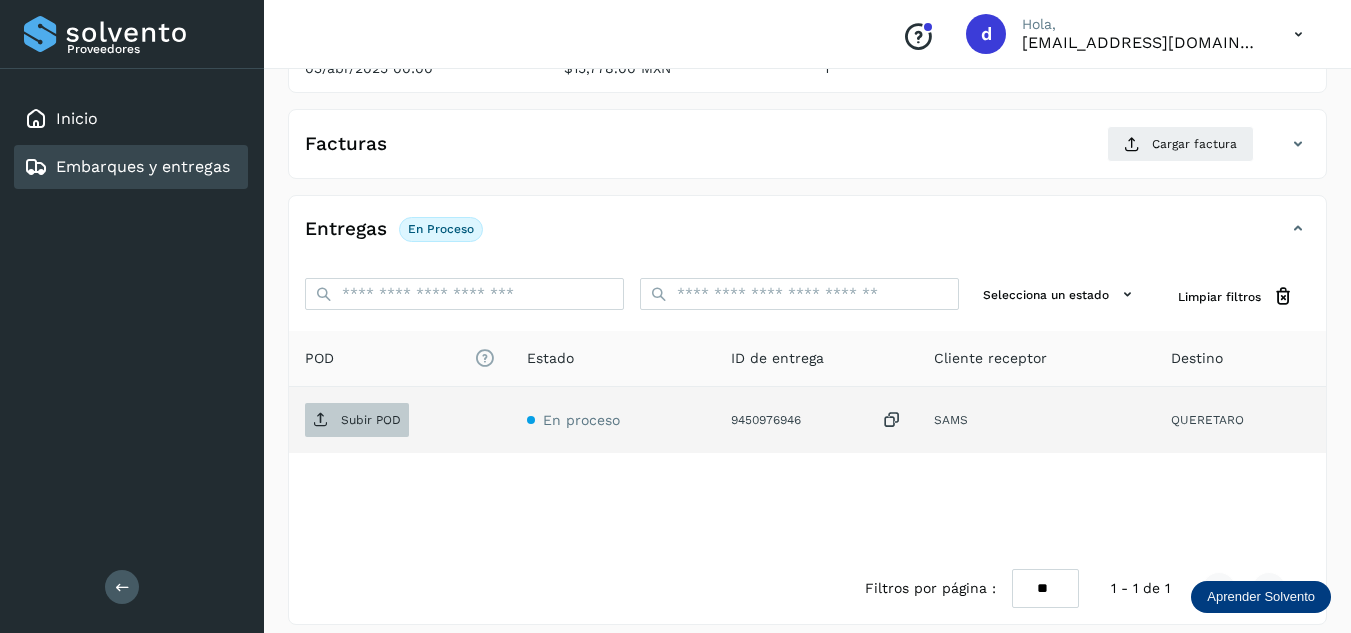 click on "Subir POD" at bounding box center (357, 420) 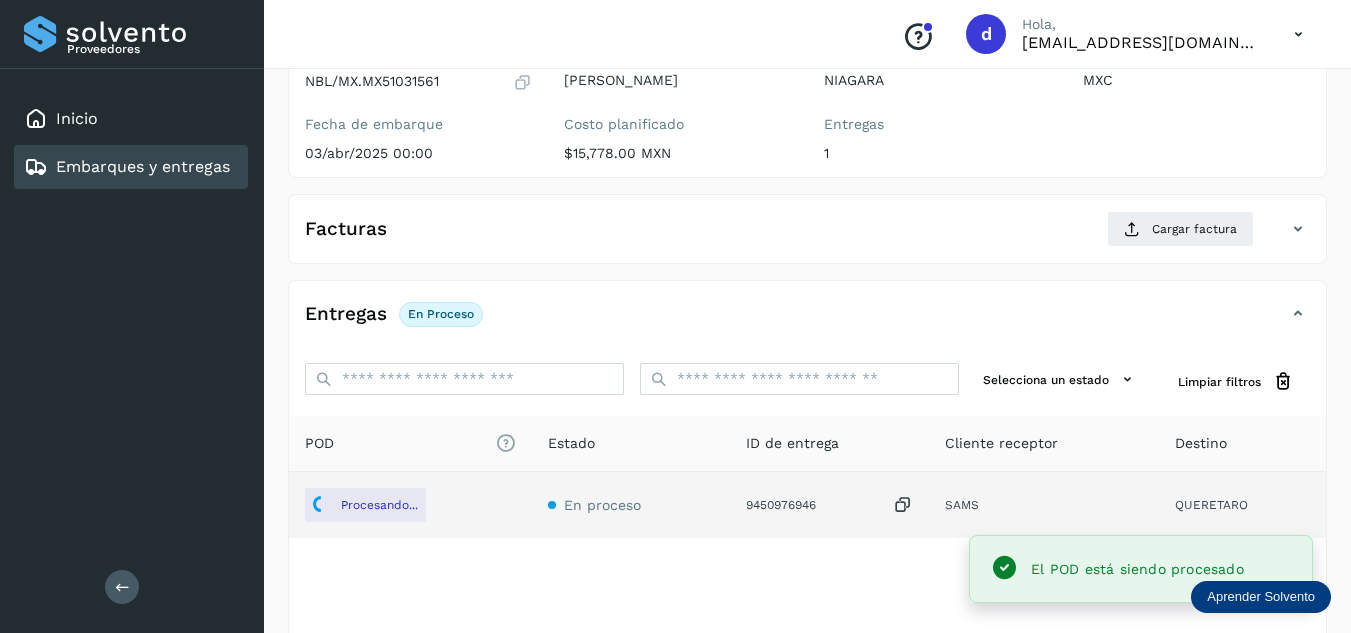 scroll, scrollTop: 100, scrollLeft: 0, axis: vertical 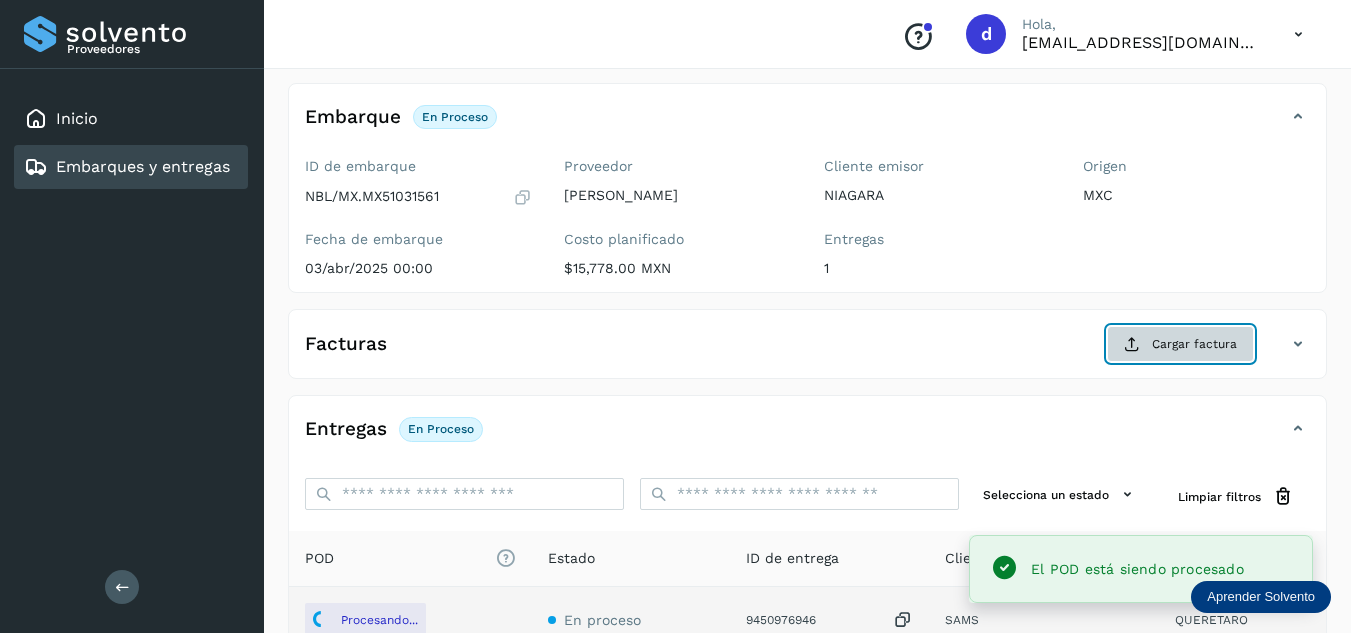 click on "Cargar factura" at bounding box center [1180, 344] 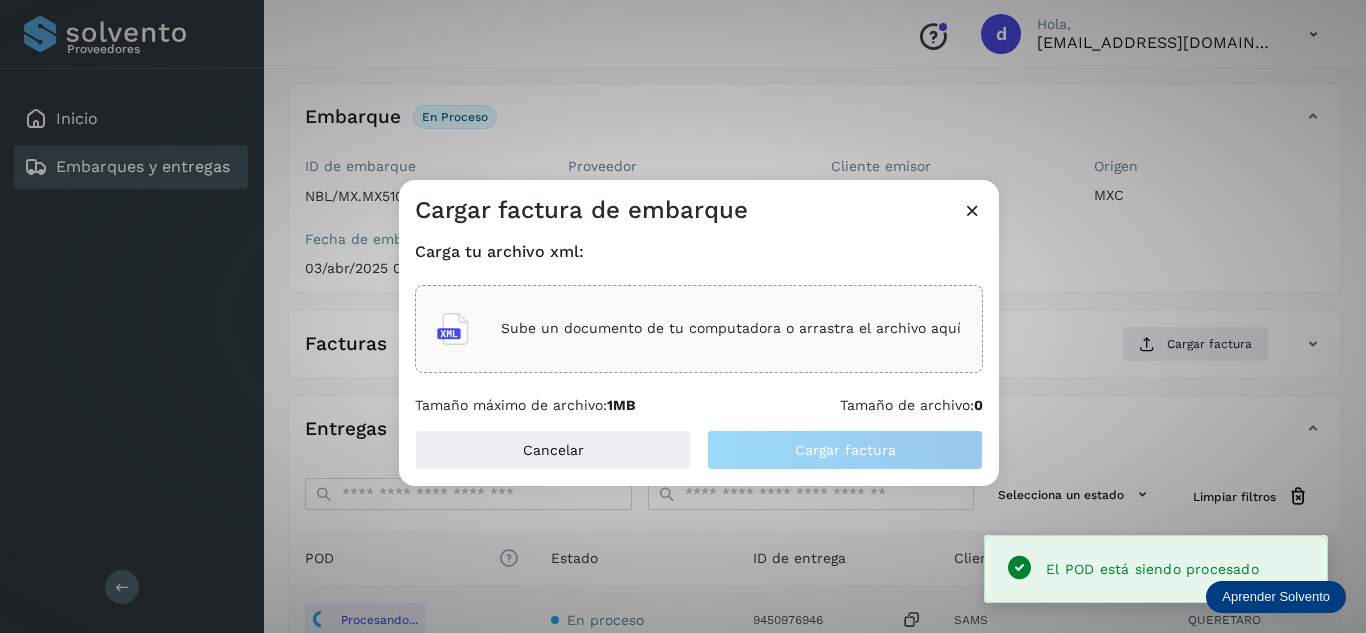 click on "Sube un documento de tu computadora o arrastra el archivo aquí" at bounding box center (731, 328) 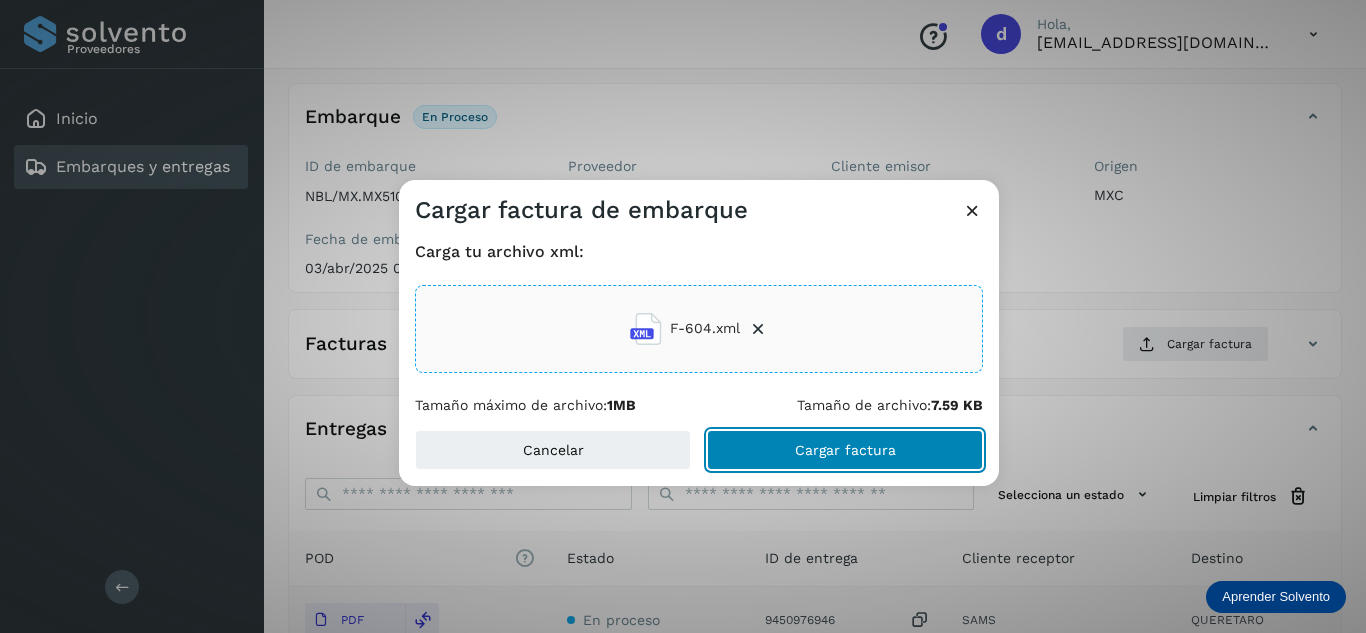 click on "Cargar factura" 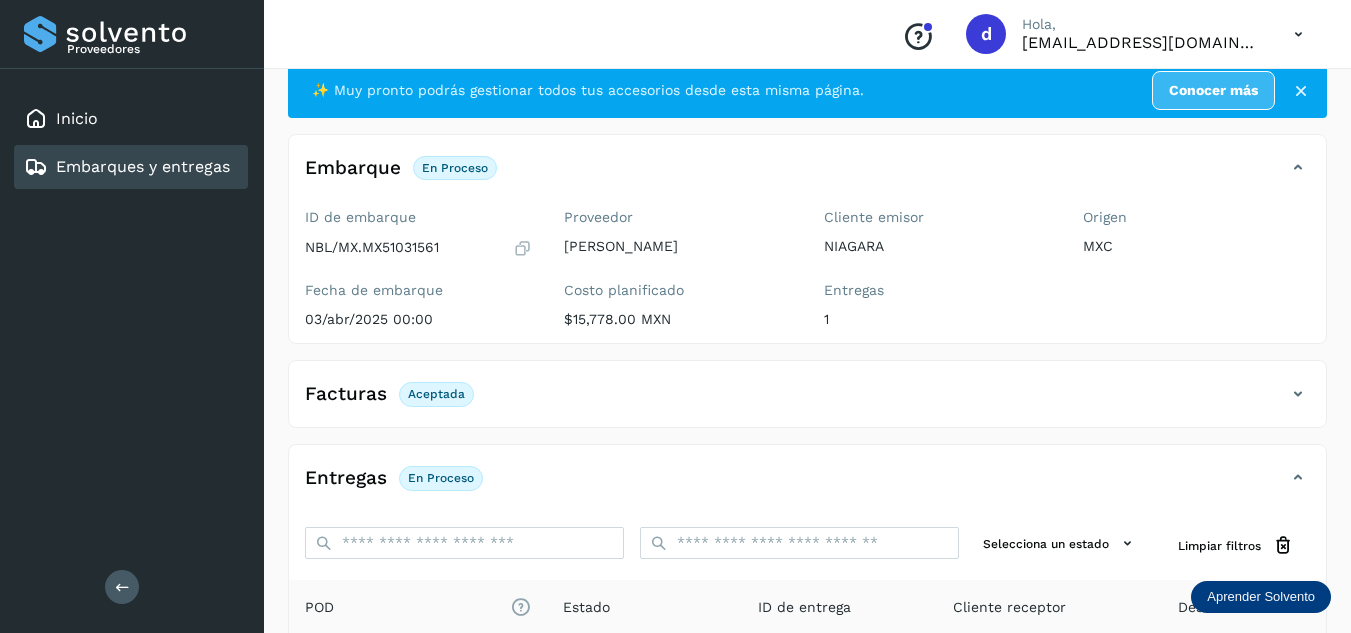 scroll, scrollTop: 0, scrollLeft: 0, axis: both 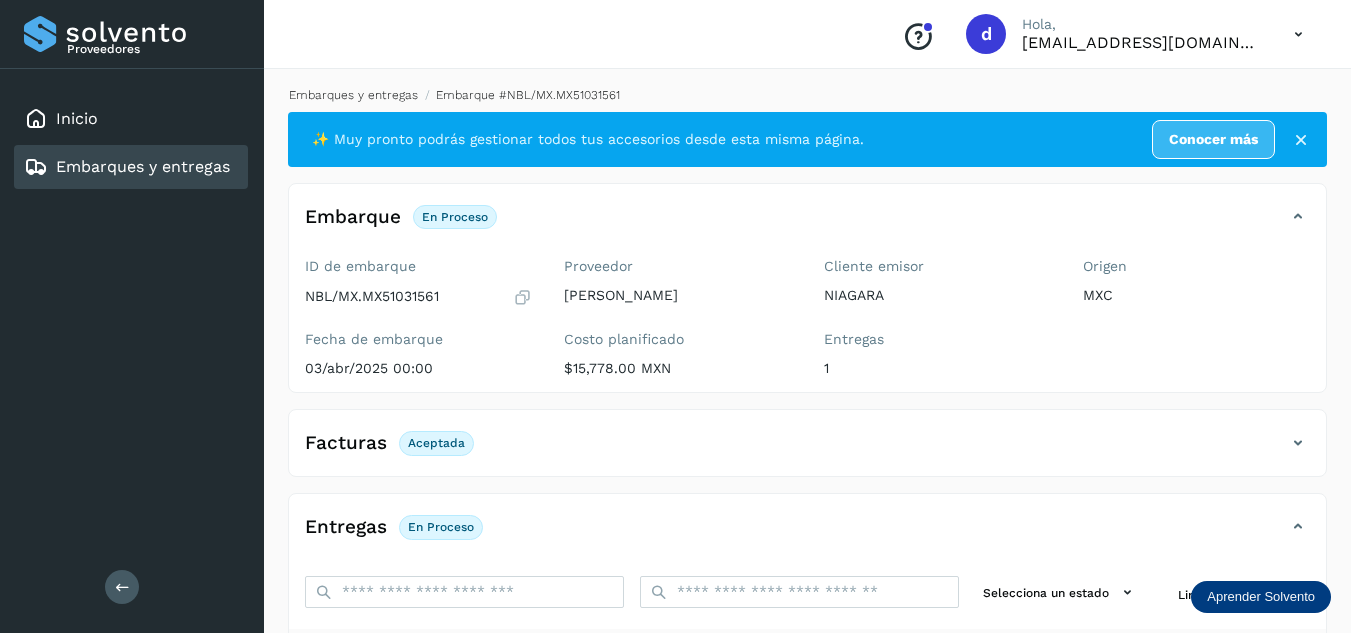 click on "Embarques y entregas" at bounding box center (353, 95) 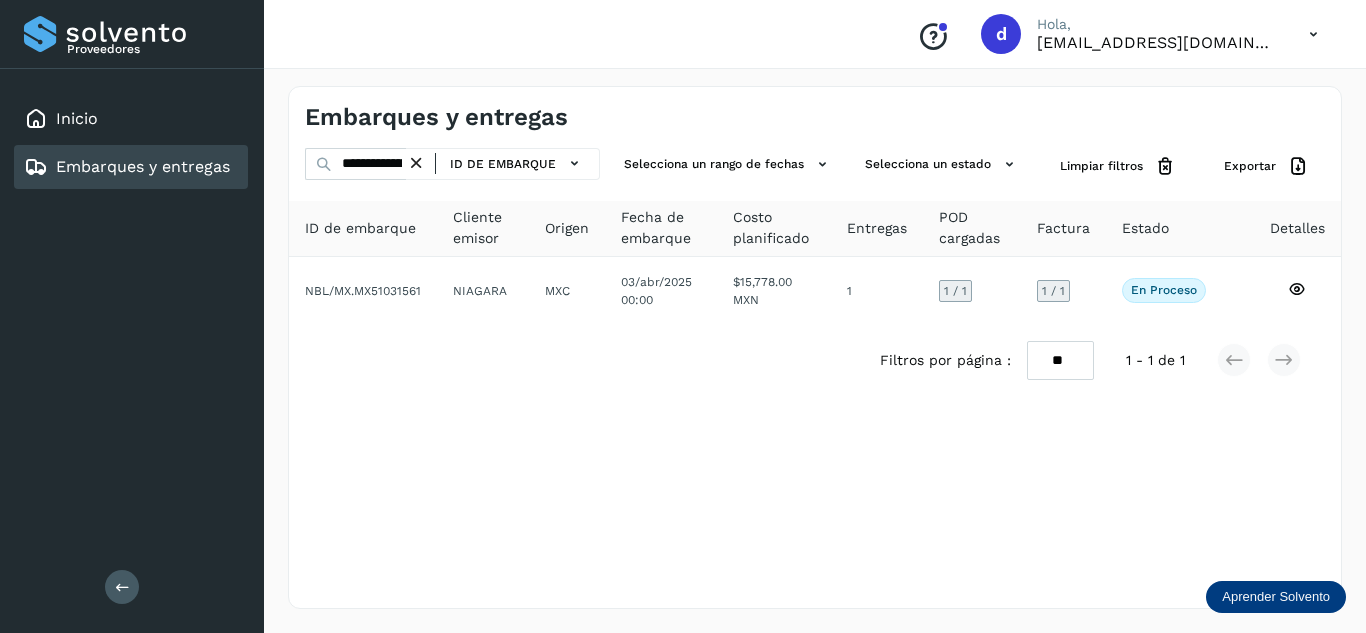 click at bounding box center (416, 163) 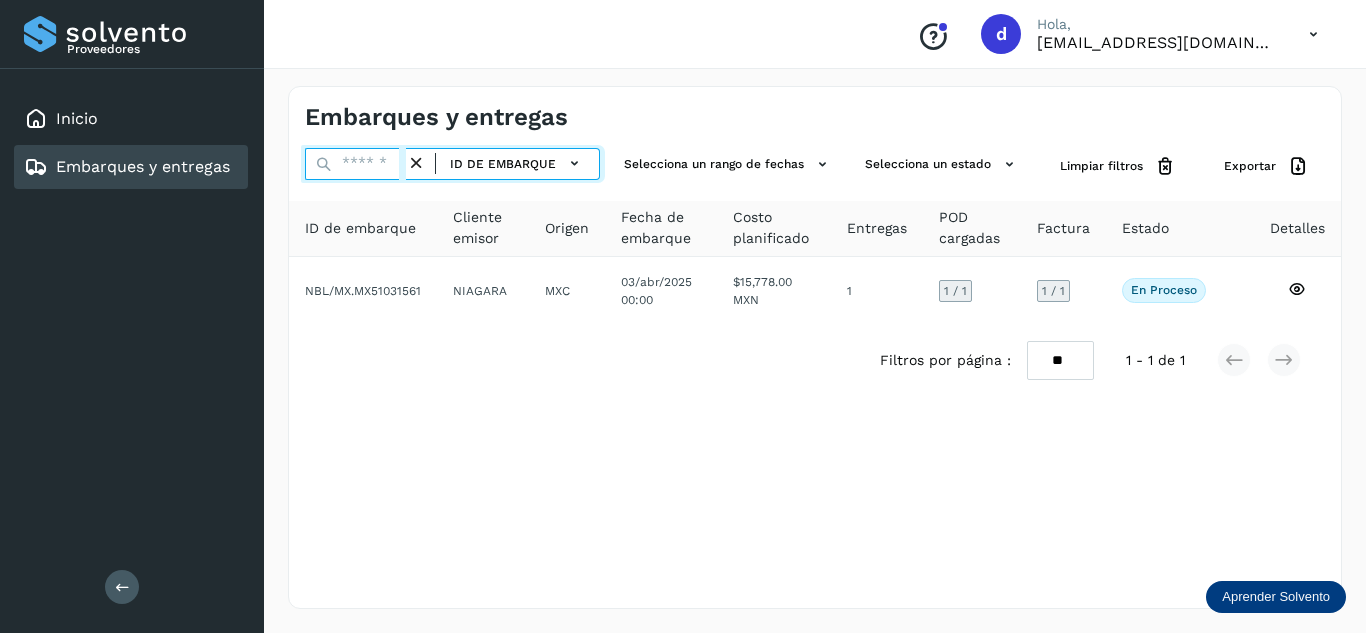 click at bounding box center (355, 164) 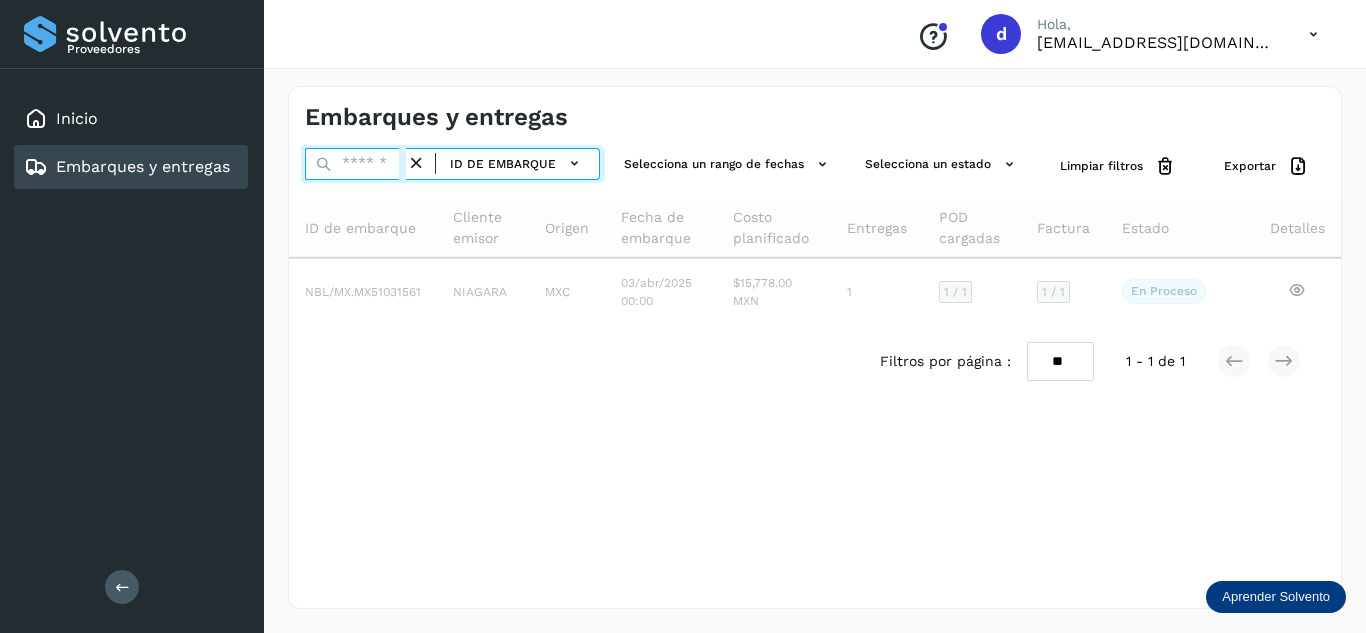 paste on "**********" 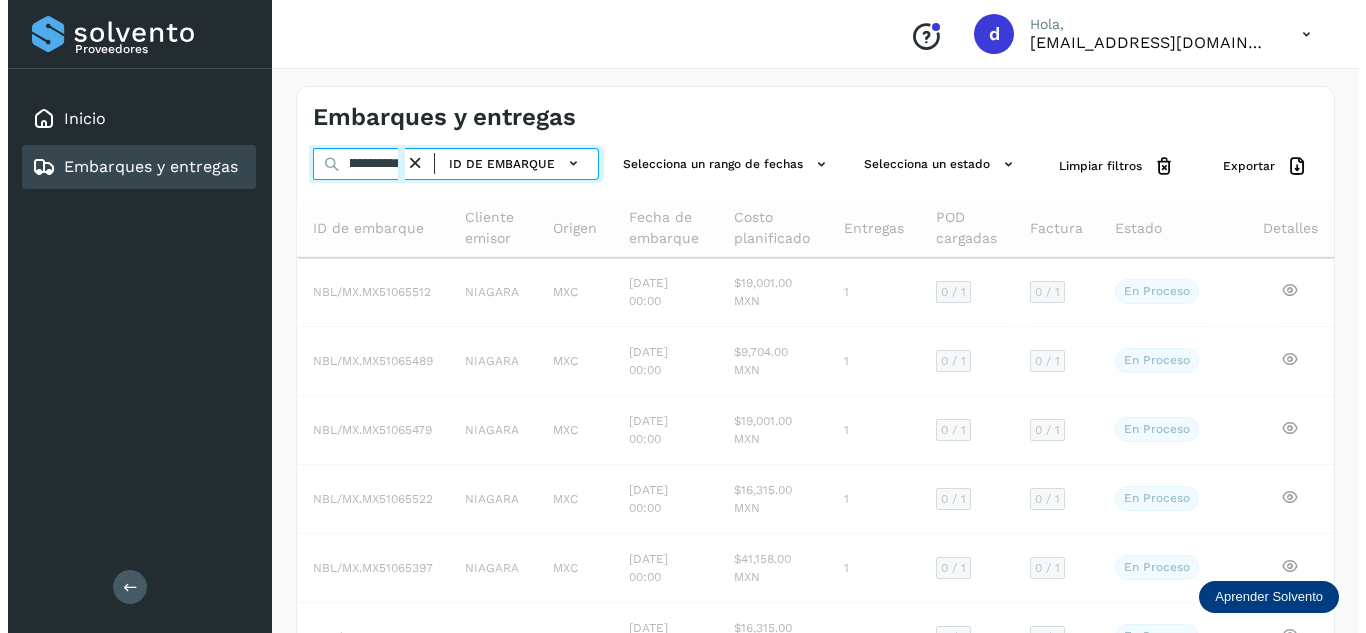 scroll, scrollTop: 0, scrollLeft: 73, axis: horizontal 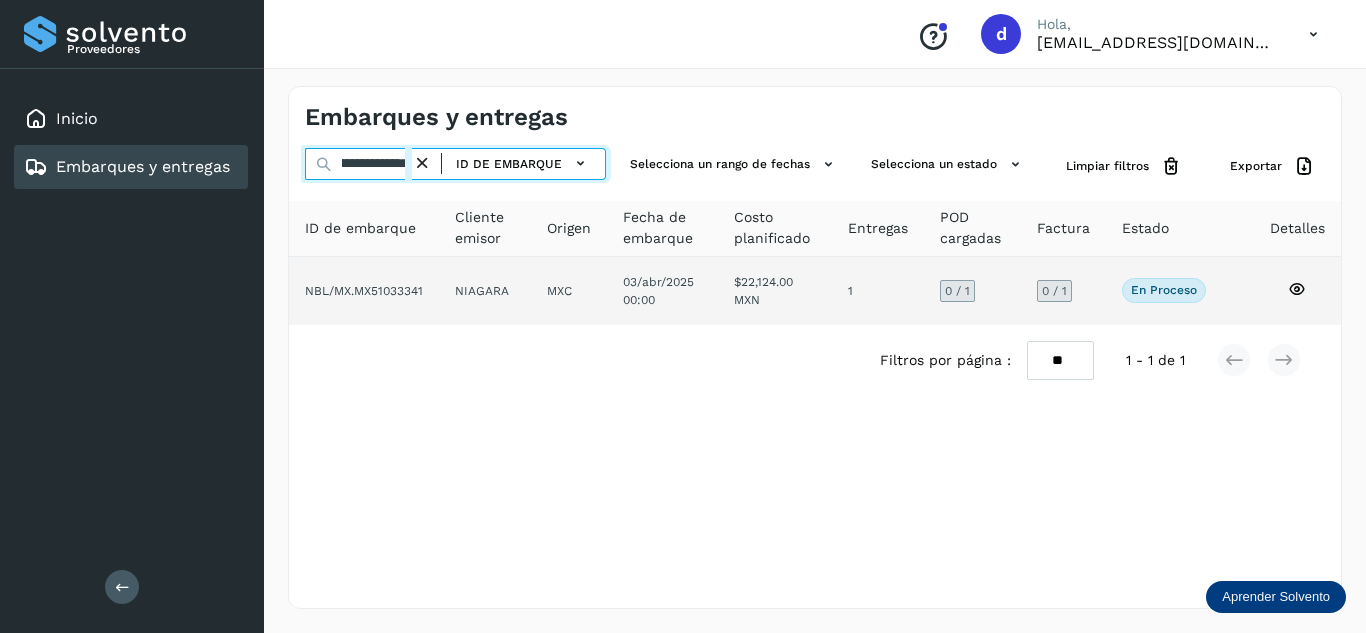 type on "**********" 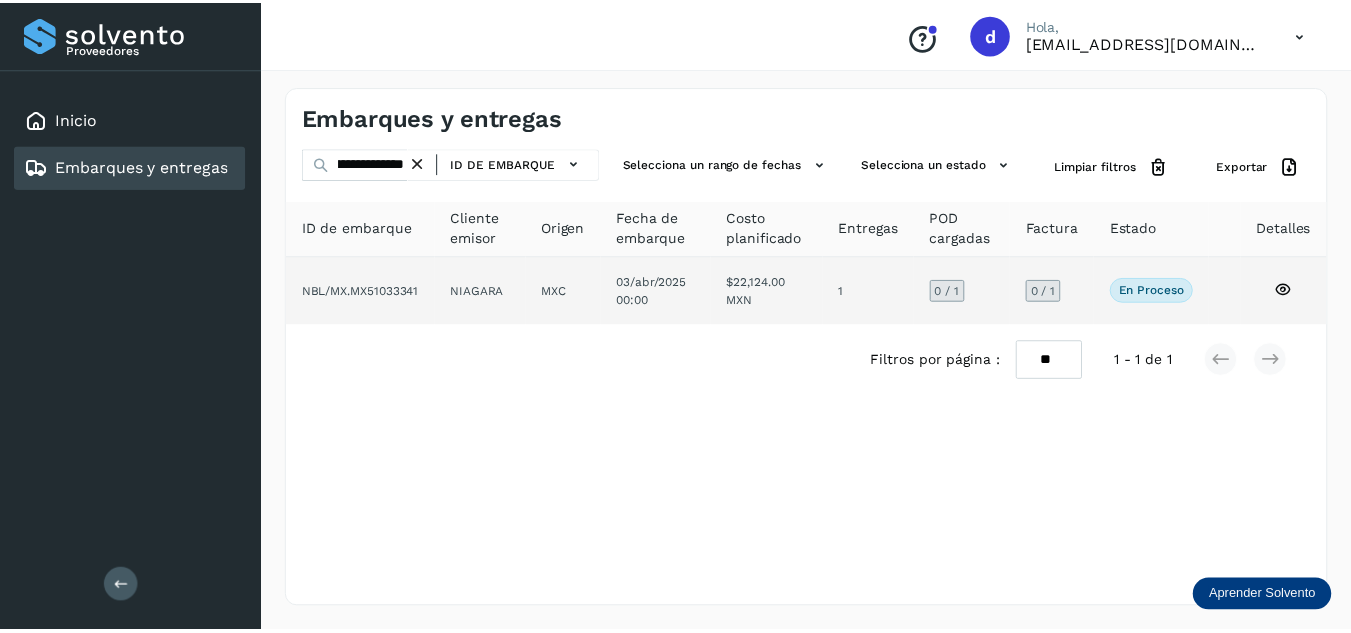 scroll, scrollTop: 0, scrollLeft: 0, axis: both 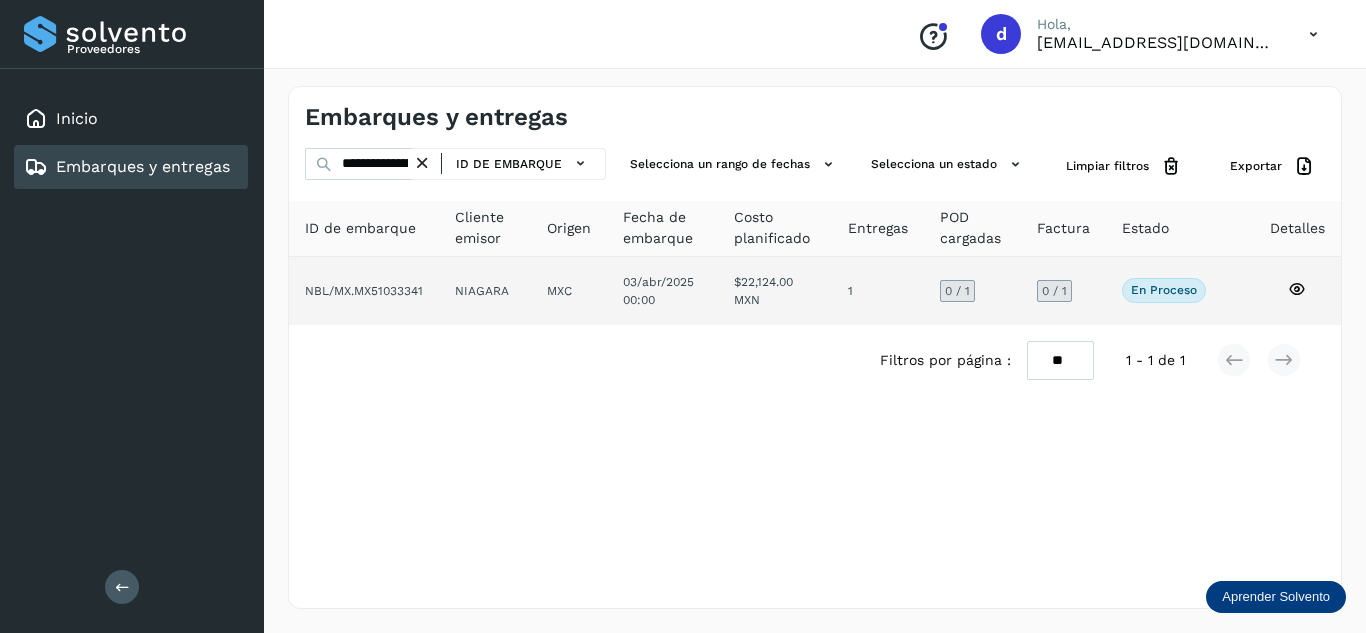 click 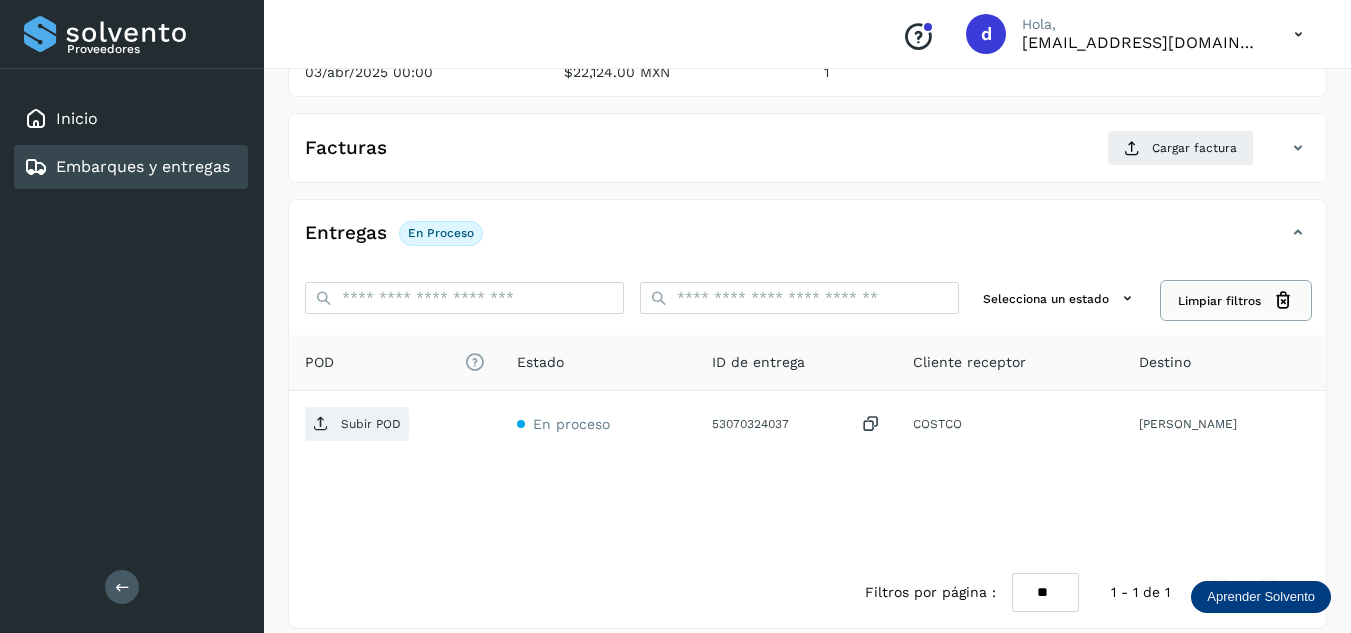 scroll, scrollTop: 300, scrollLeft: 0, axis: vertical 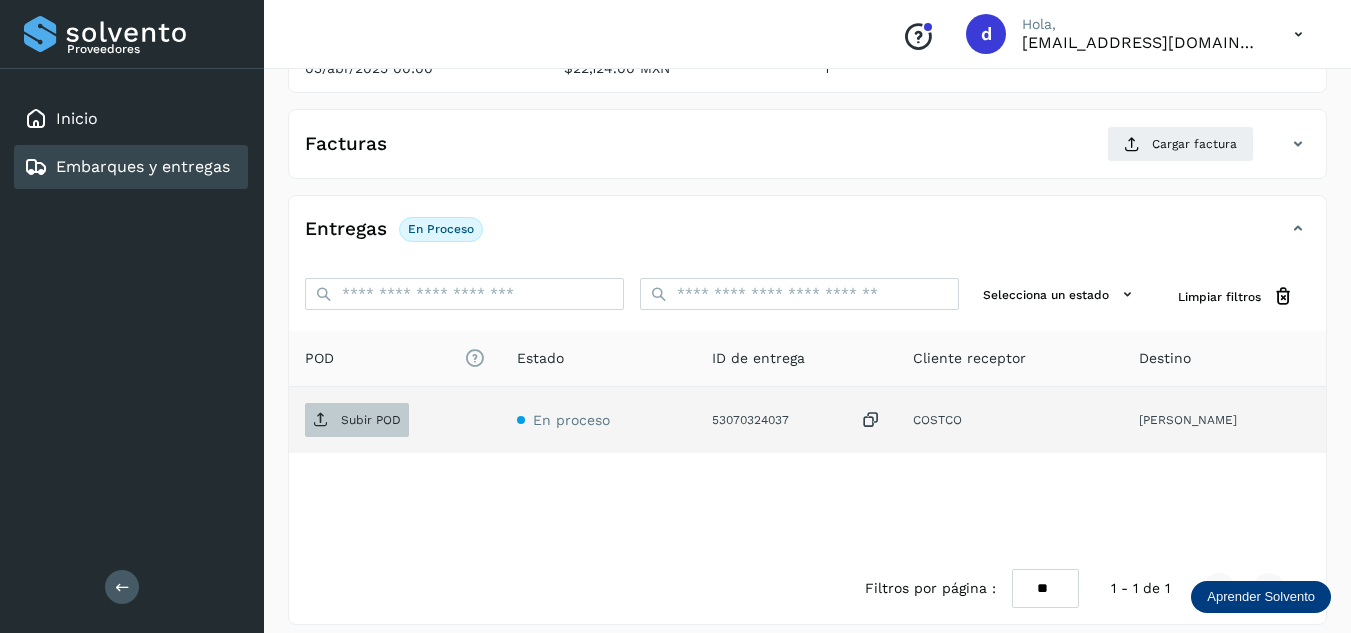 click on "Subir POD" at bounding box center [371, 420] 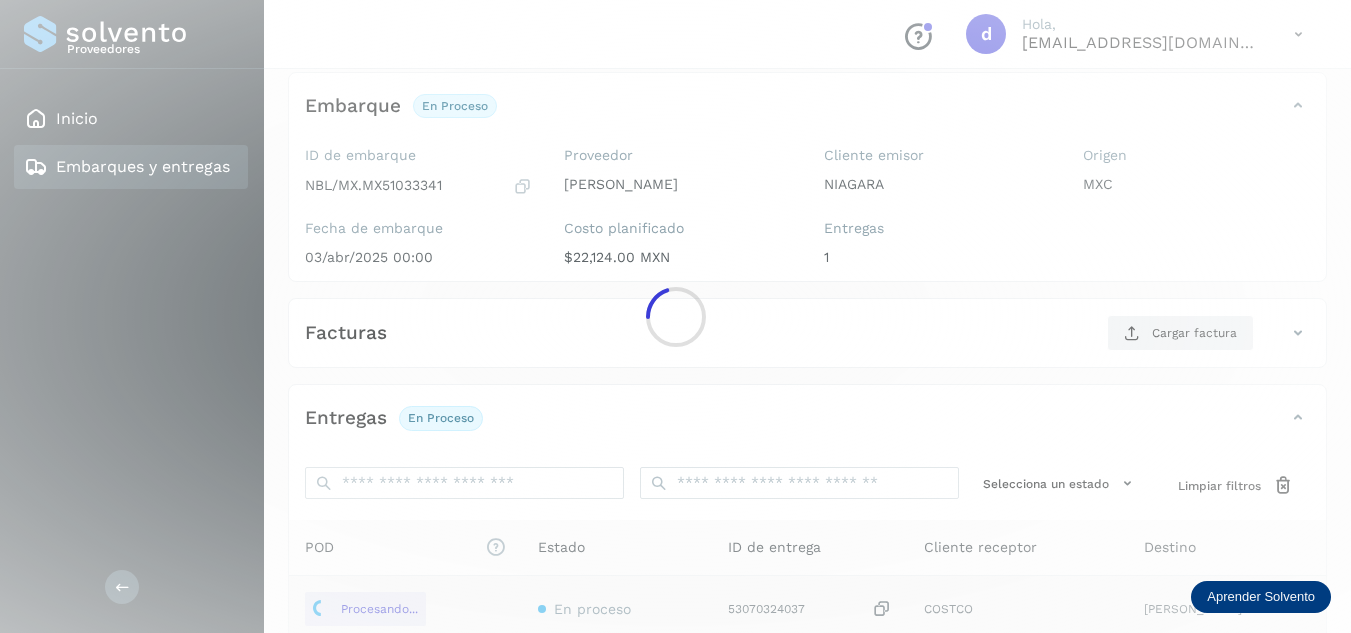 scroll, scrollTop: 100, scrollLeft: 0, axis: vertical 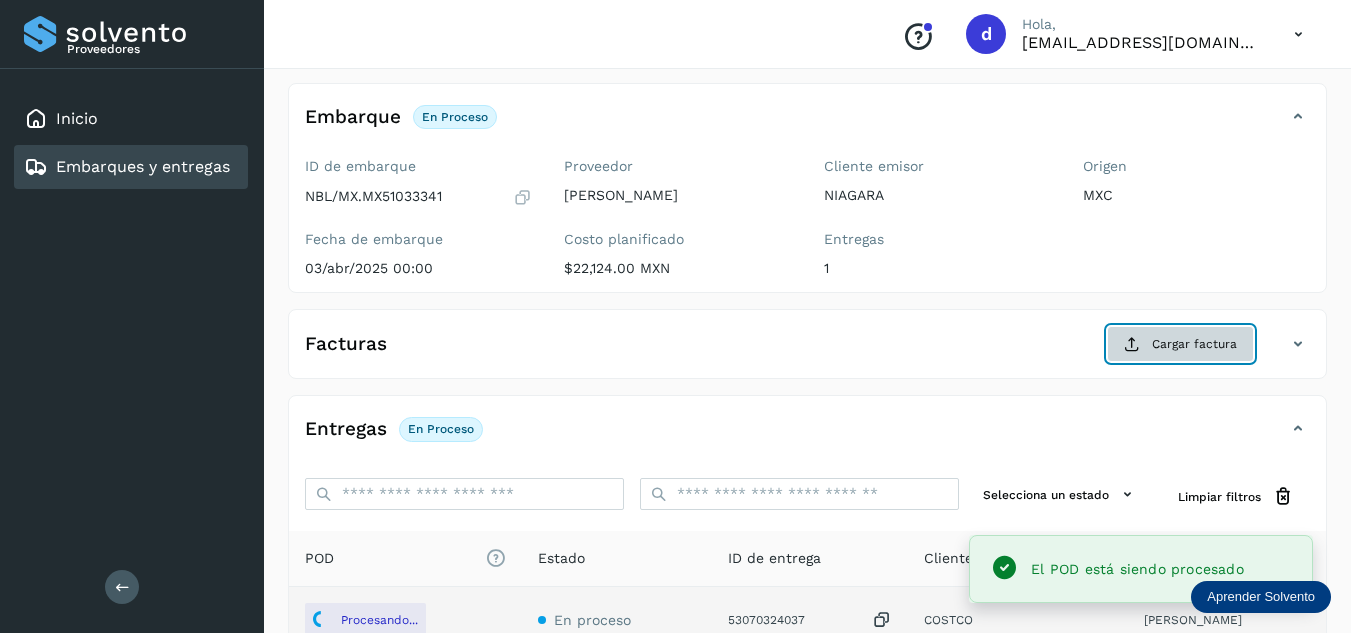 click on "Cargar factura" 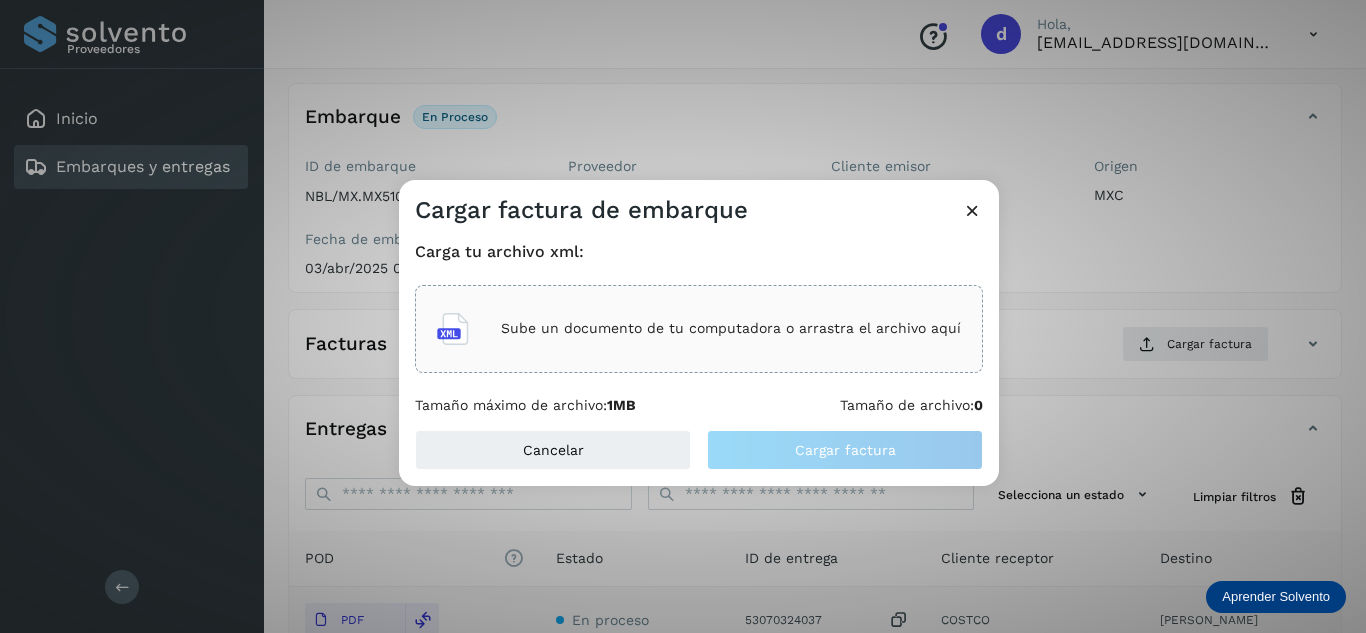 click on "Sube un documento de tu computadora o arrastra el archivo aquí" at bounding box center (731, 328) 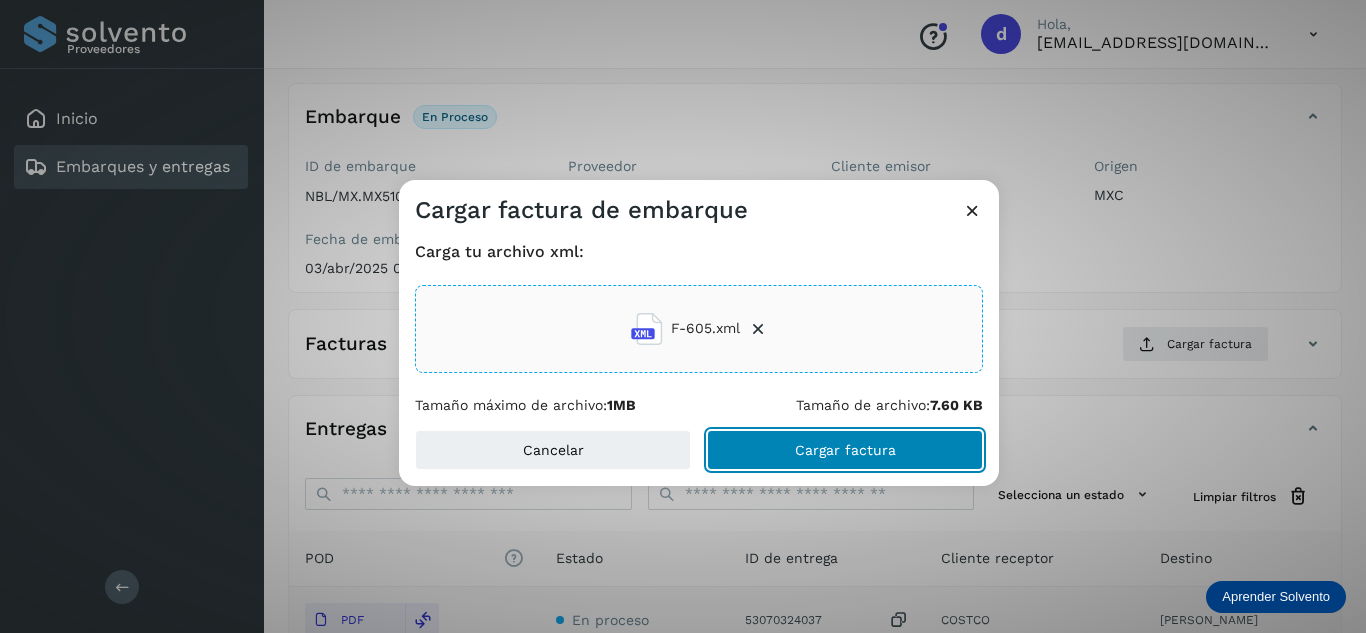 click on "Cargar factura" 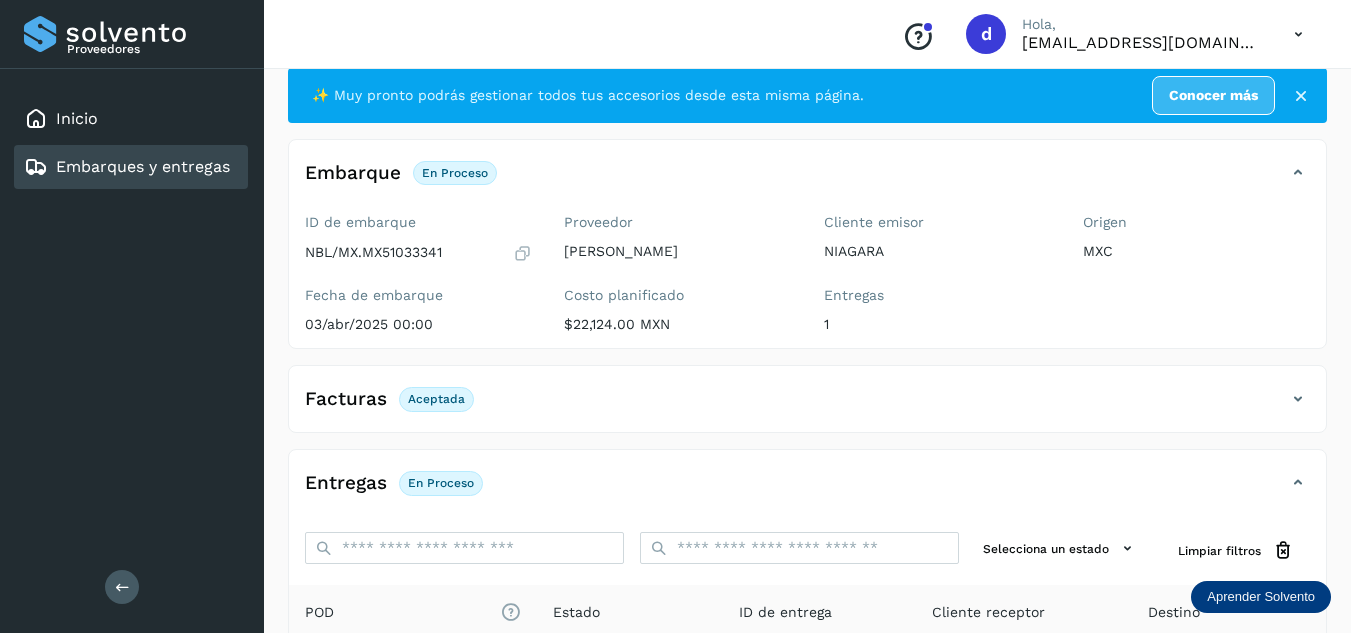 scroll, scrollTop: 0, scrollLeft: 0, axis: both 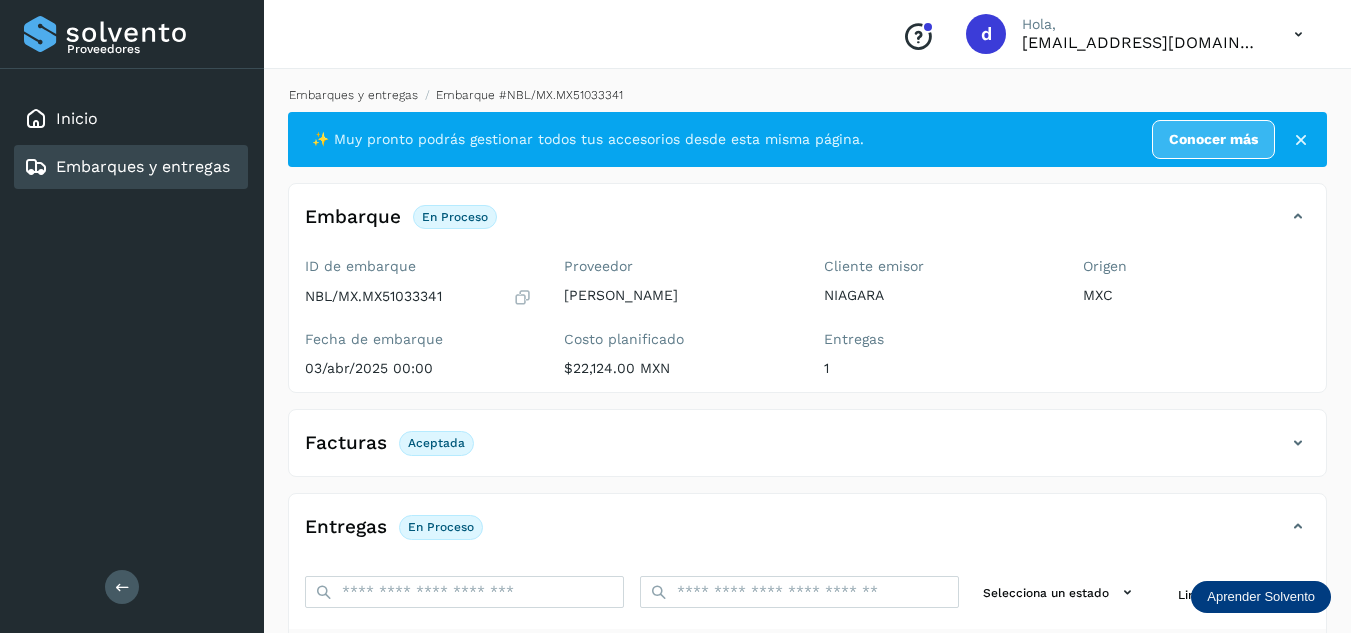 click on "Embarques y entregas" at bounding box center (353, 95) 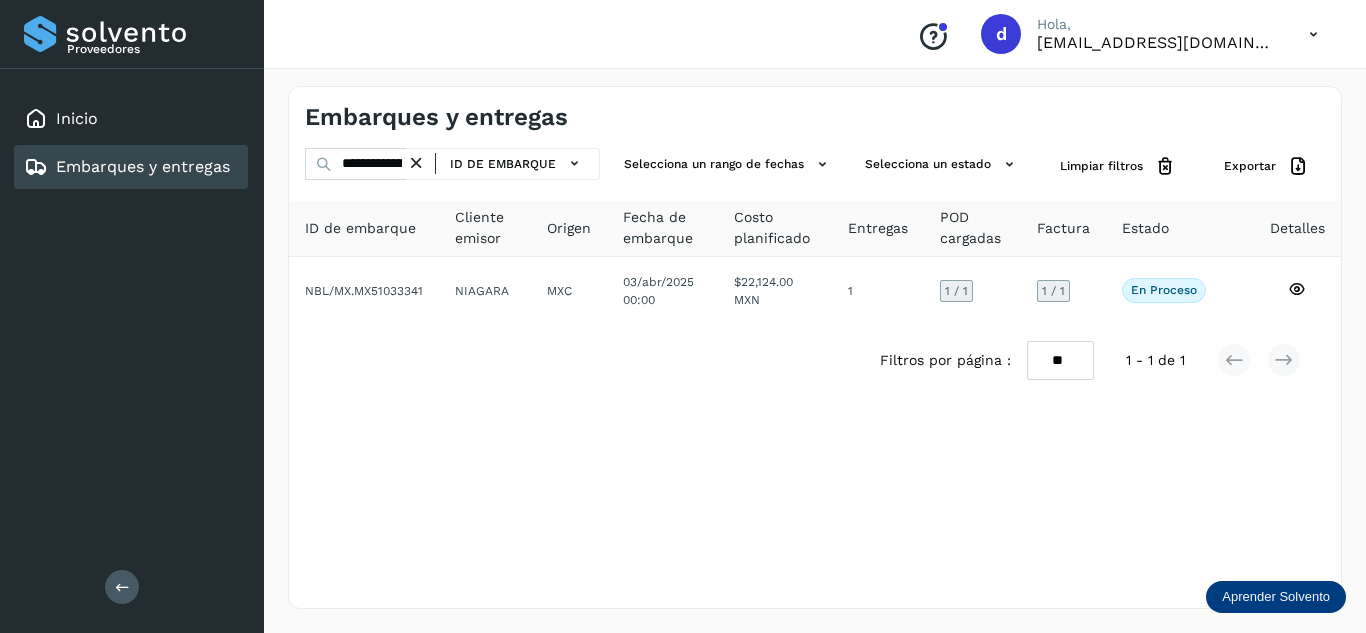 click at bounding box center [416, 163] 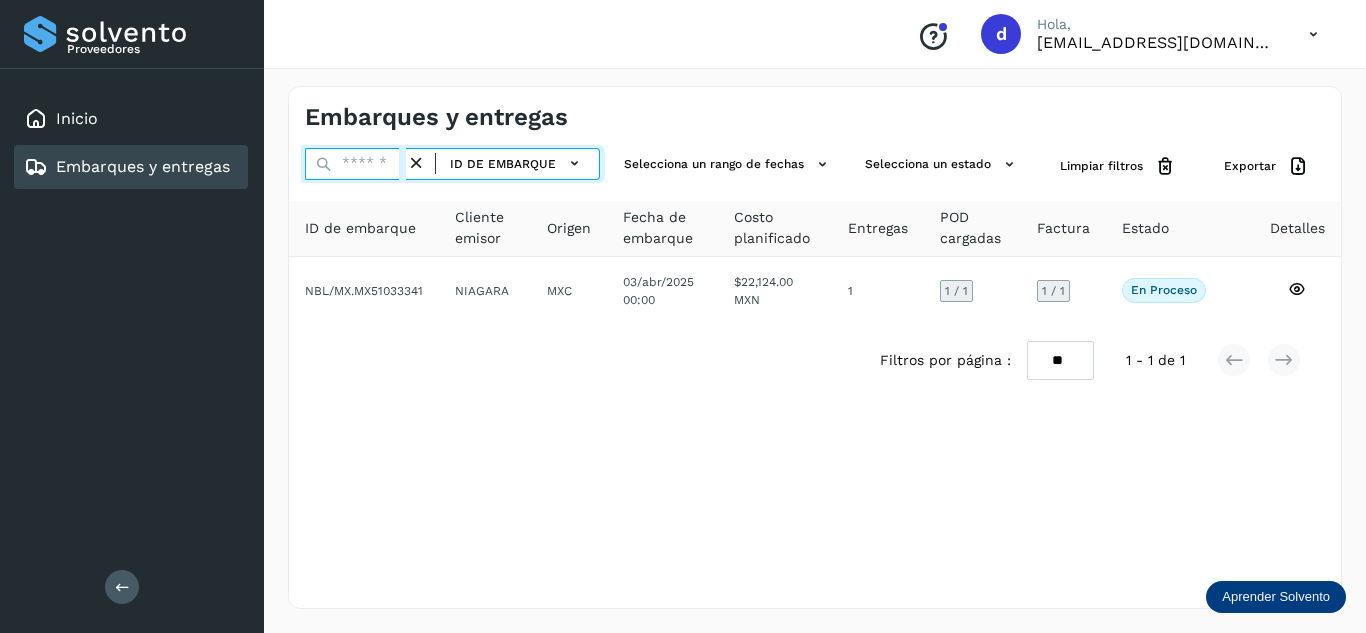 click at bounding box center [355, 164] 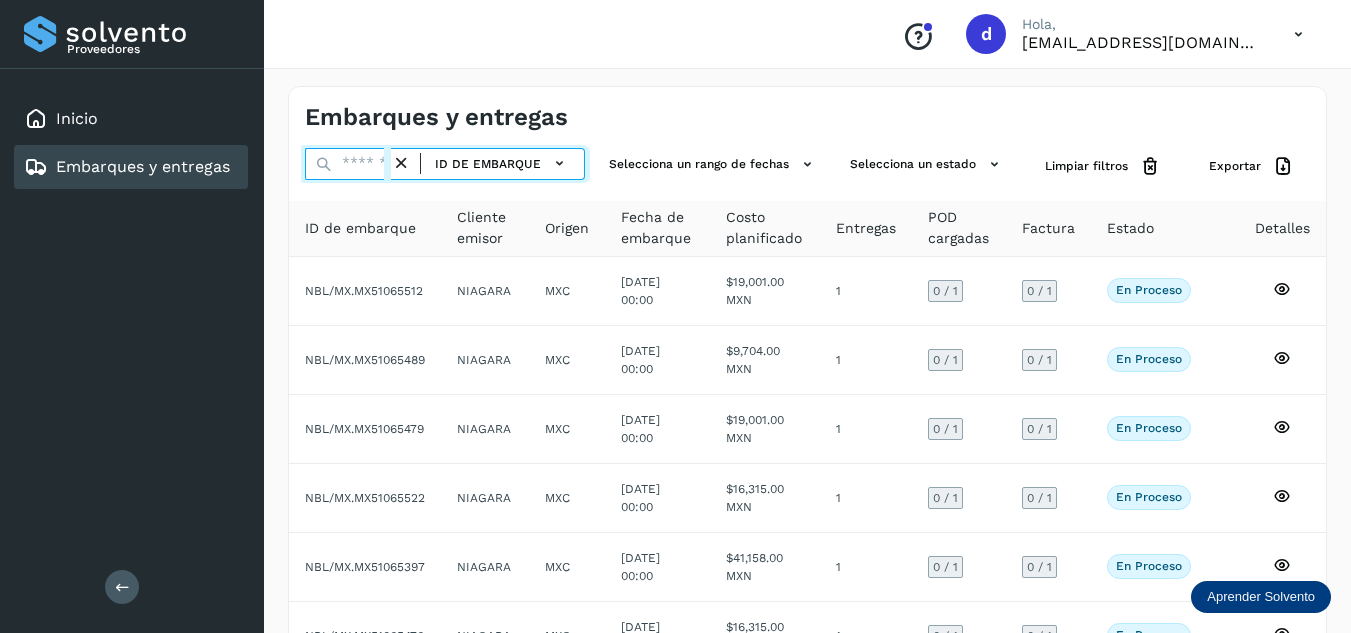 paste on "**********" 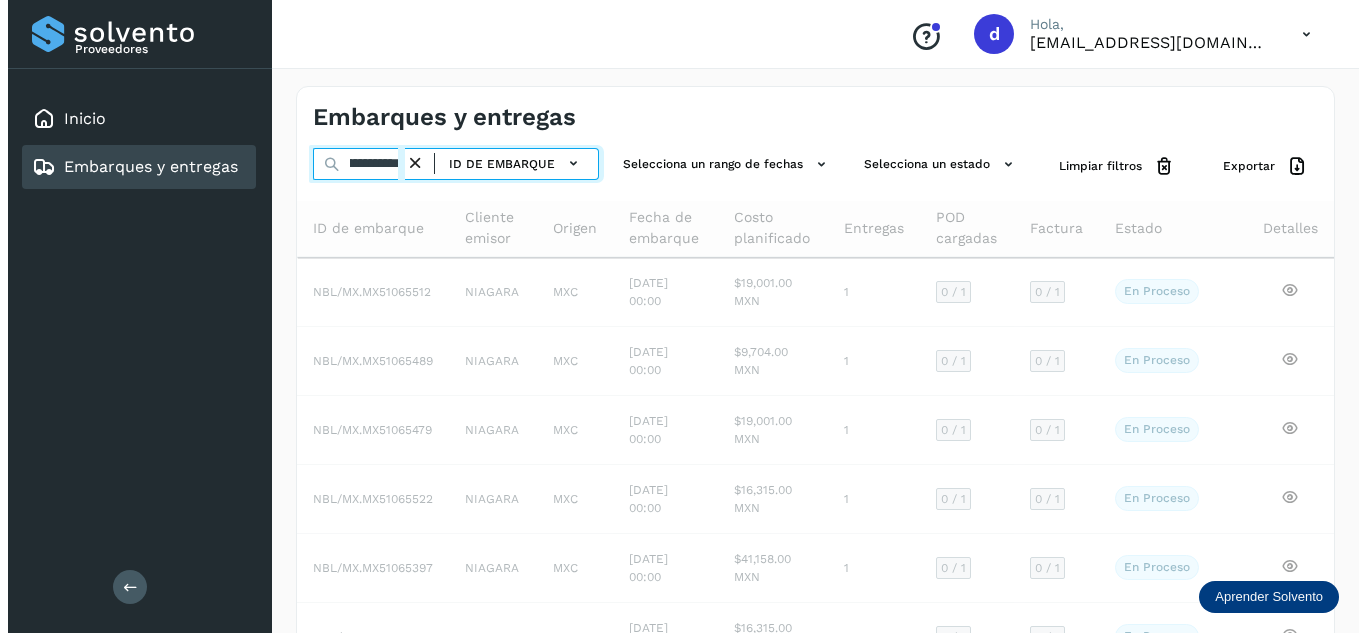 scroll, scrollTop: 0, scrollLeft: 76, axis: horizontal 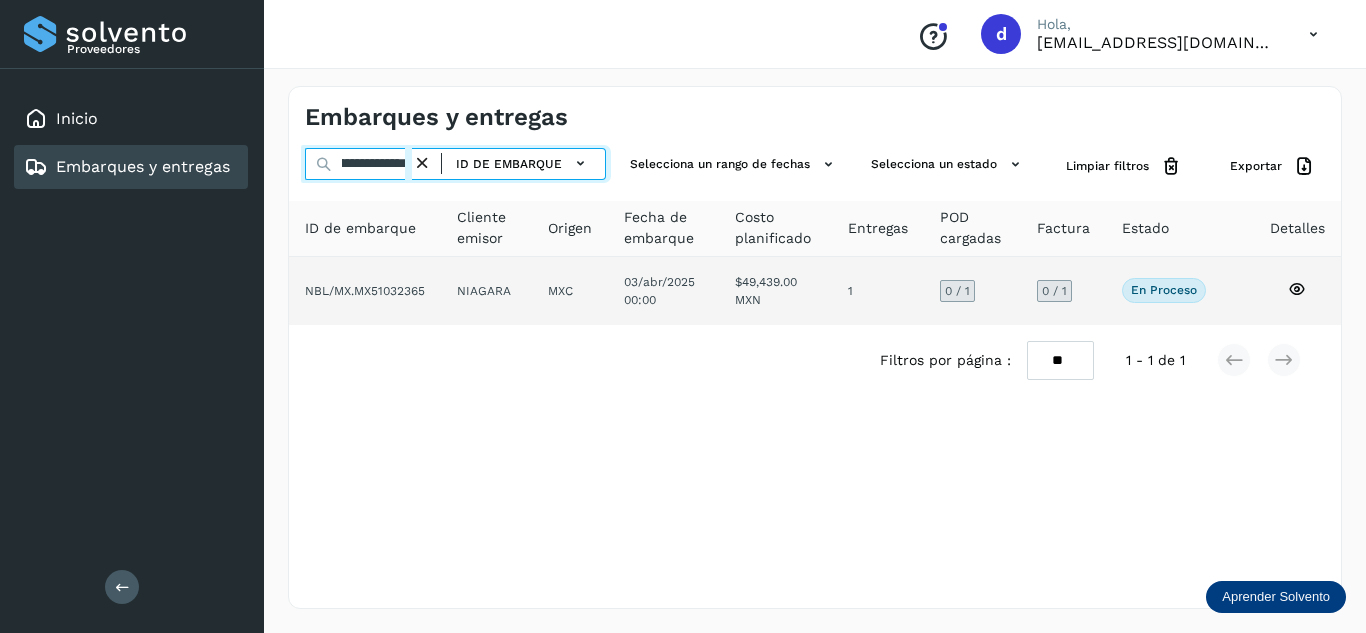 type on "**********" 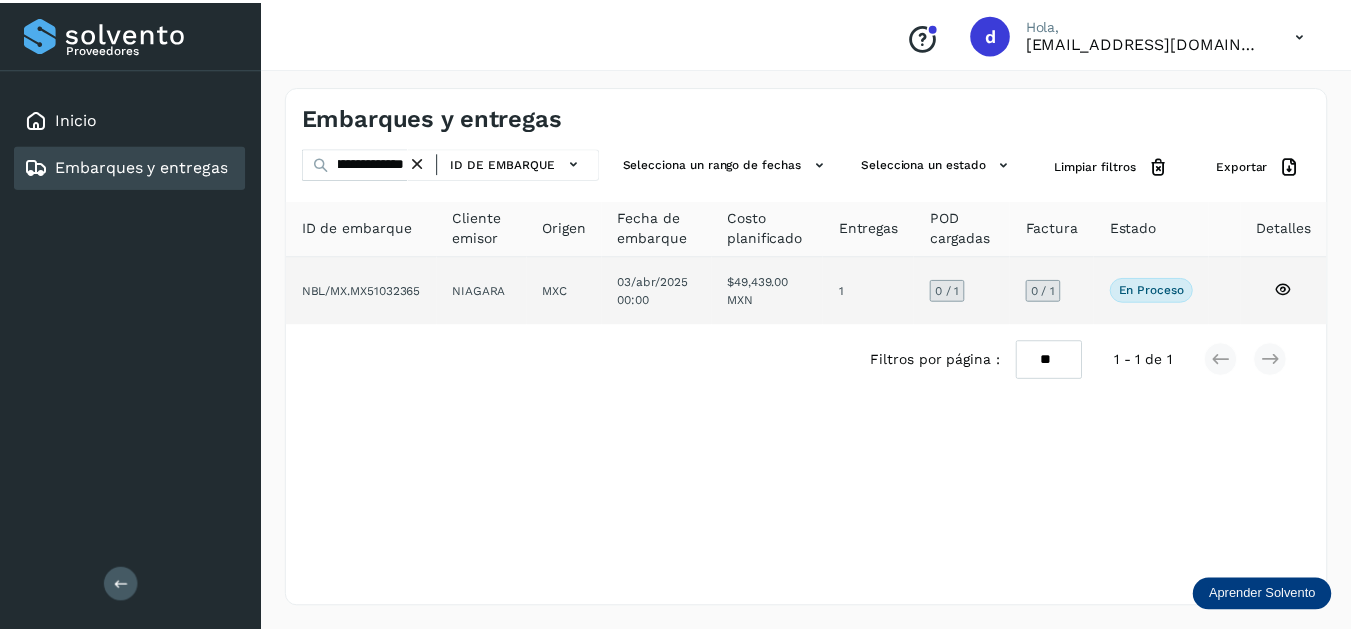 scroll, scrollTop: 0, scrollLeft: 0, axis: both 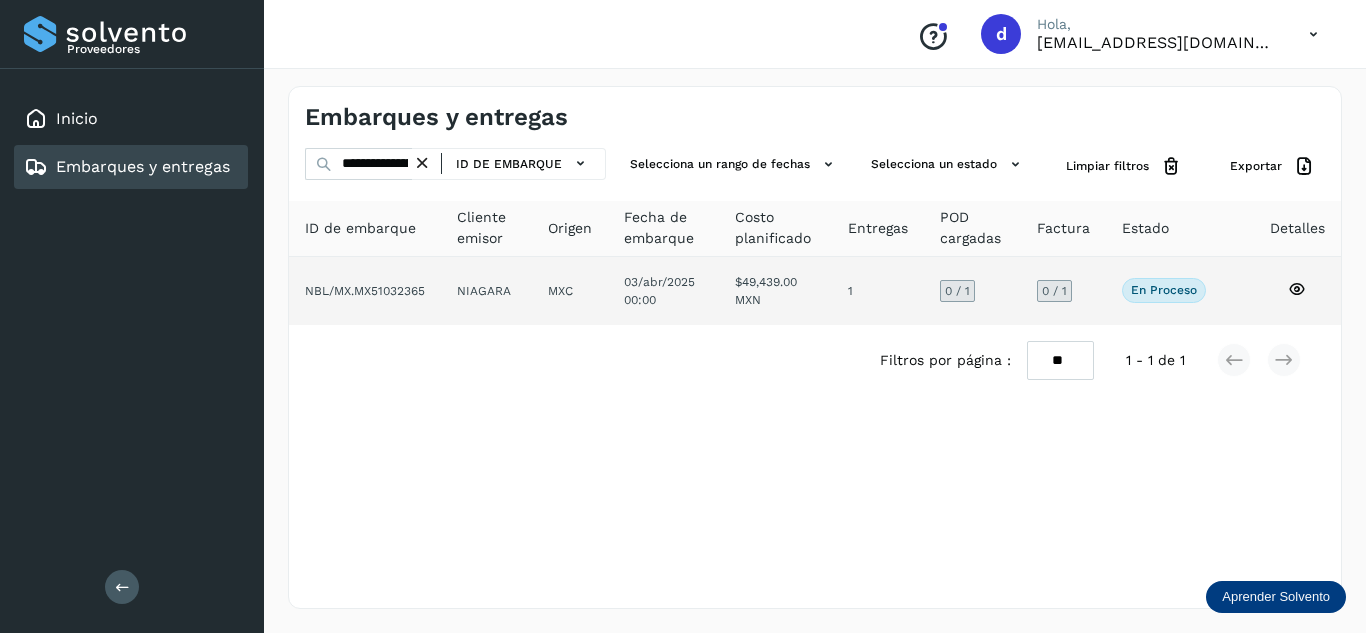 click 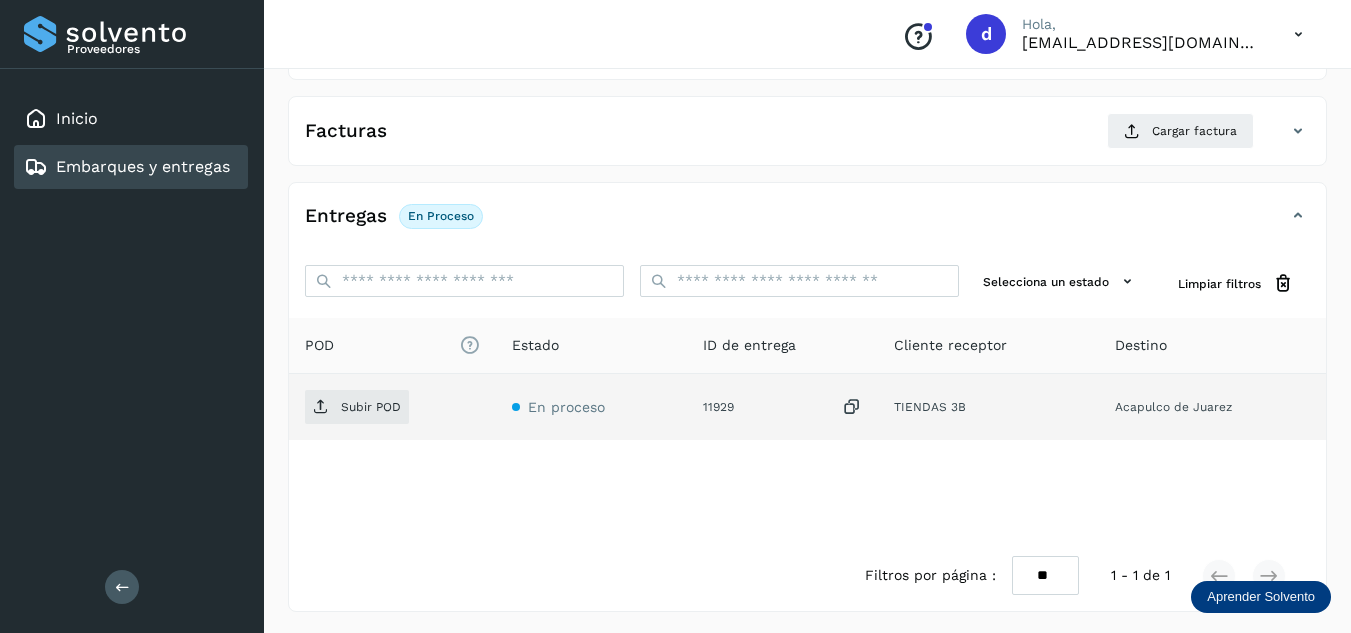 scroll, scrollTop: 316, scrollLeft: 0, axis: vertical 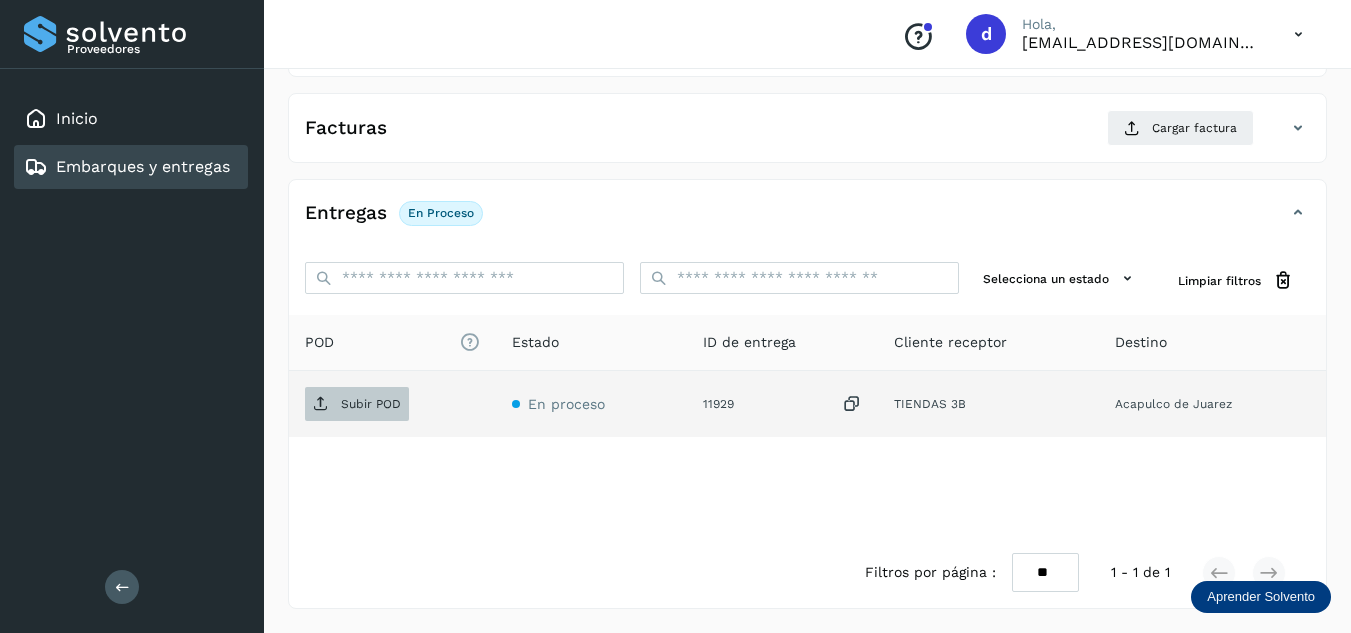 click on "Subir POD" at bounding box center [371, 404] 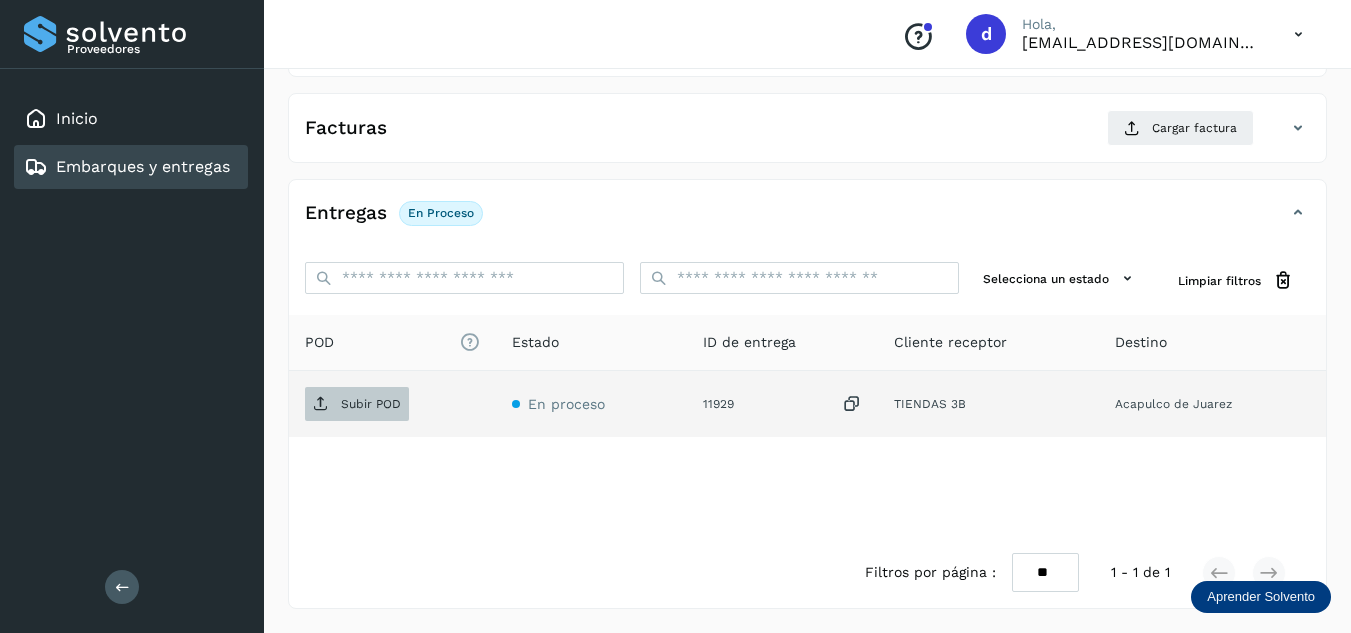 click on "Subir POD" at bounding box center (371, 404) 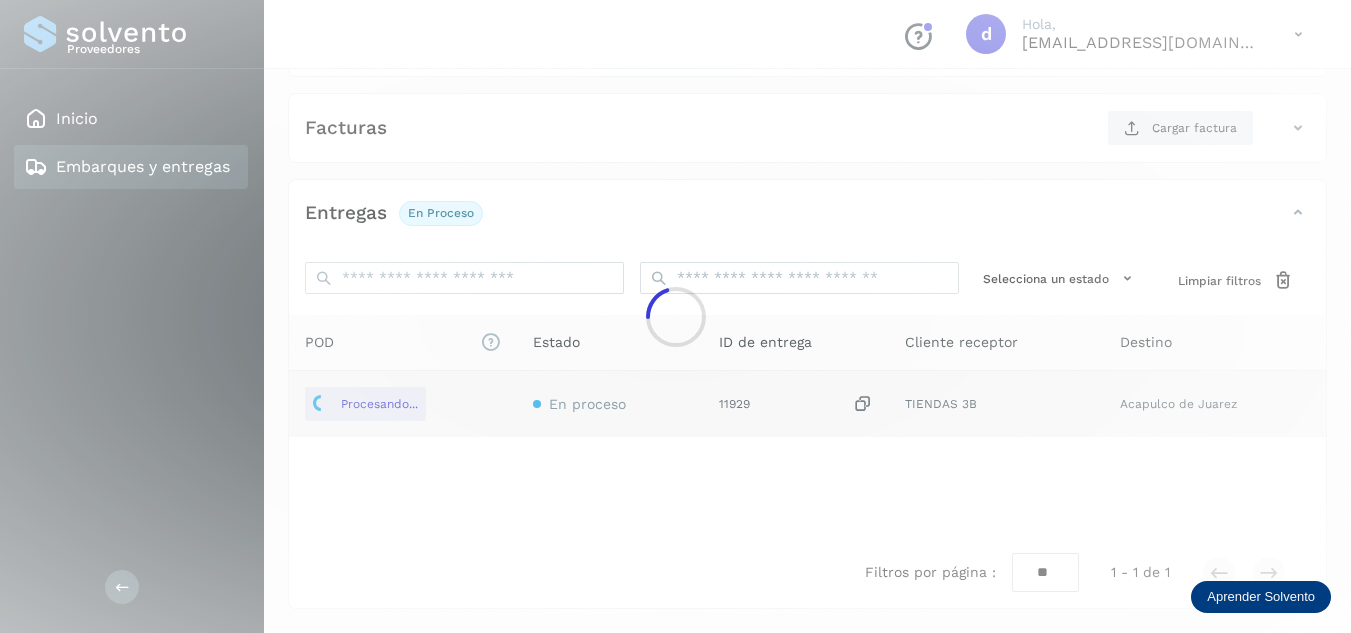 click 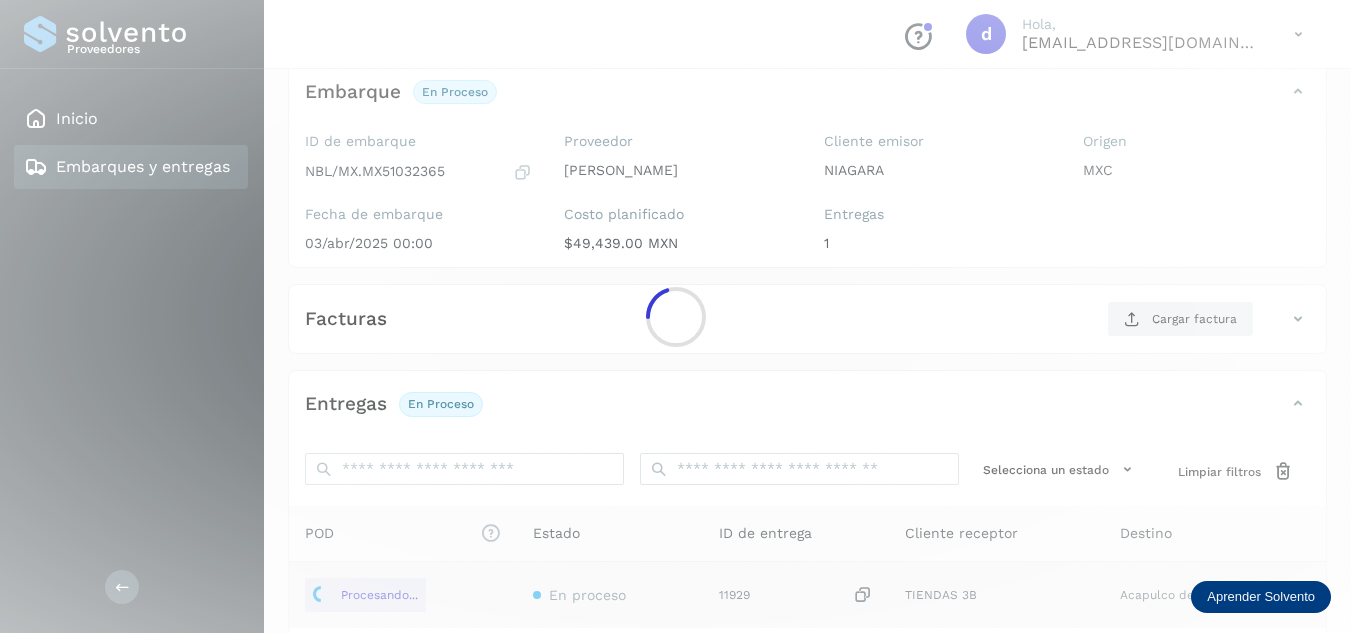 scroll, scrollTop: 16, scrollLeft: 0, axis: vertical 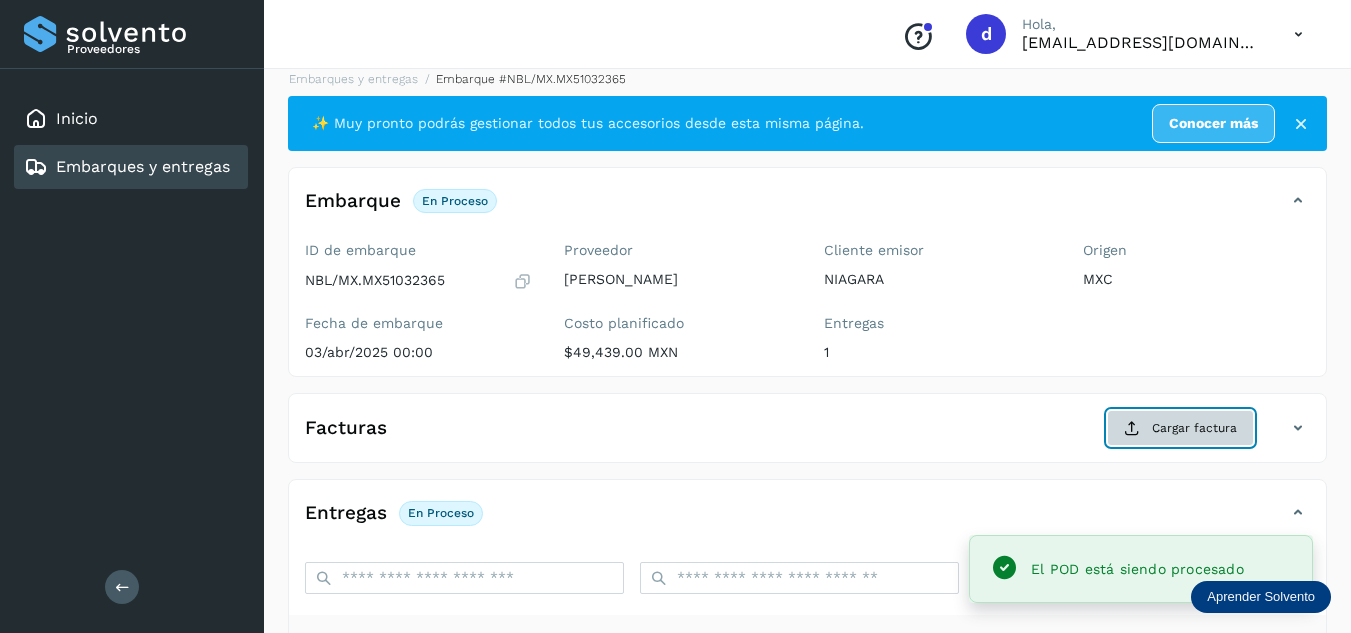 click on "Cargar factura" at bounding box center (1180, 428) 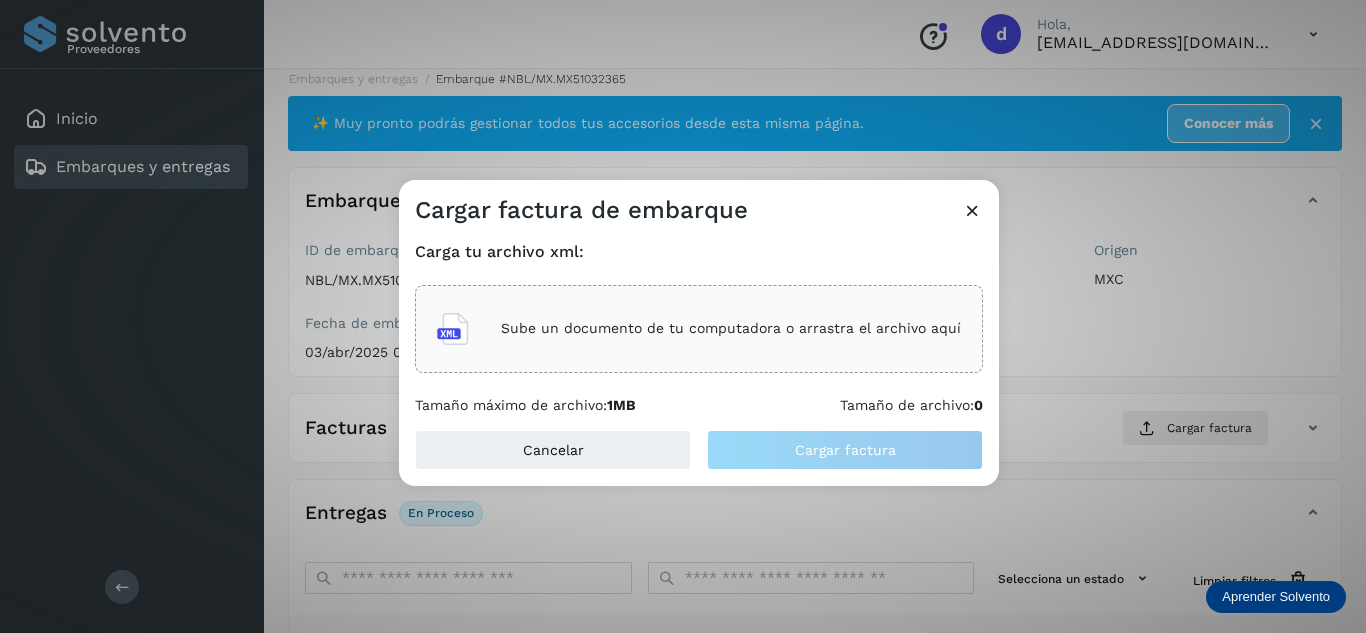 click on "Sube un documento de tu computadora o arrastra el archivo aquí" at bounding box center (699, 329) 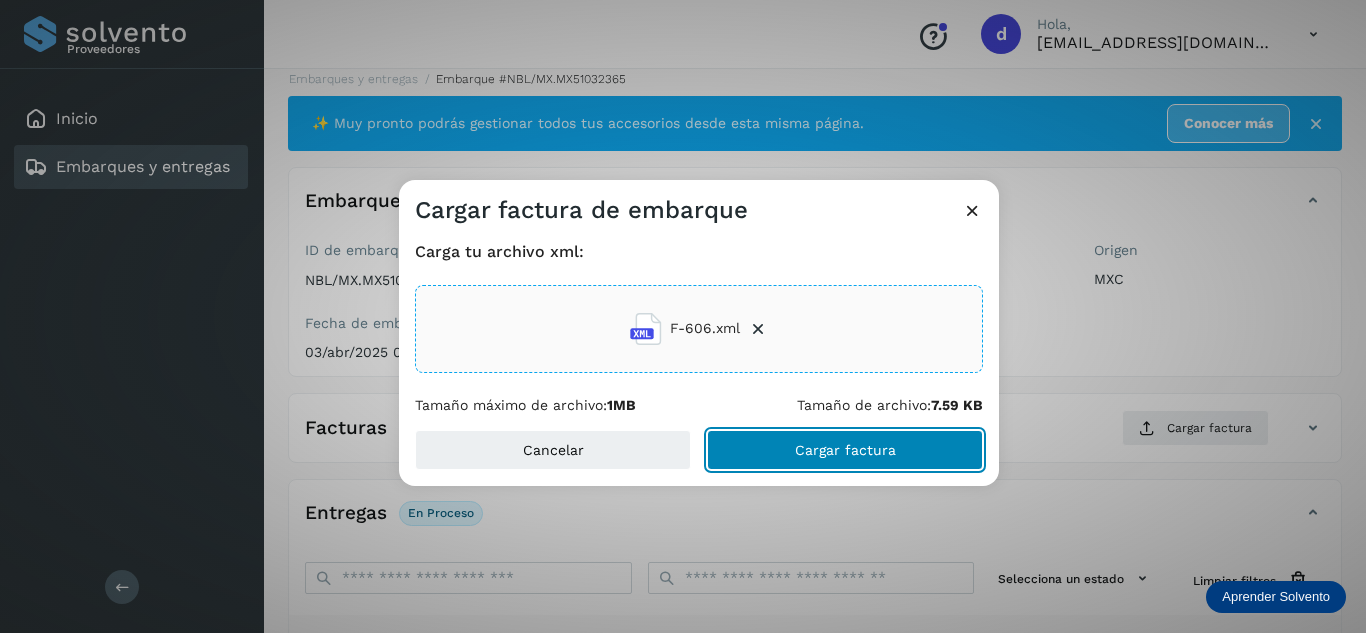 click on "Cargar factura" 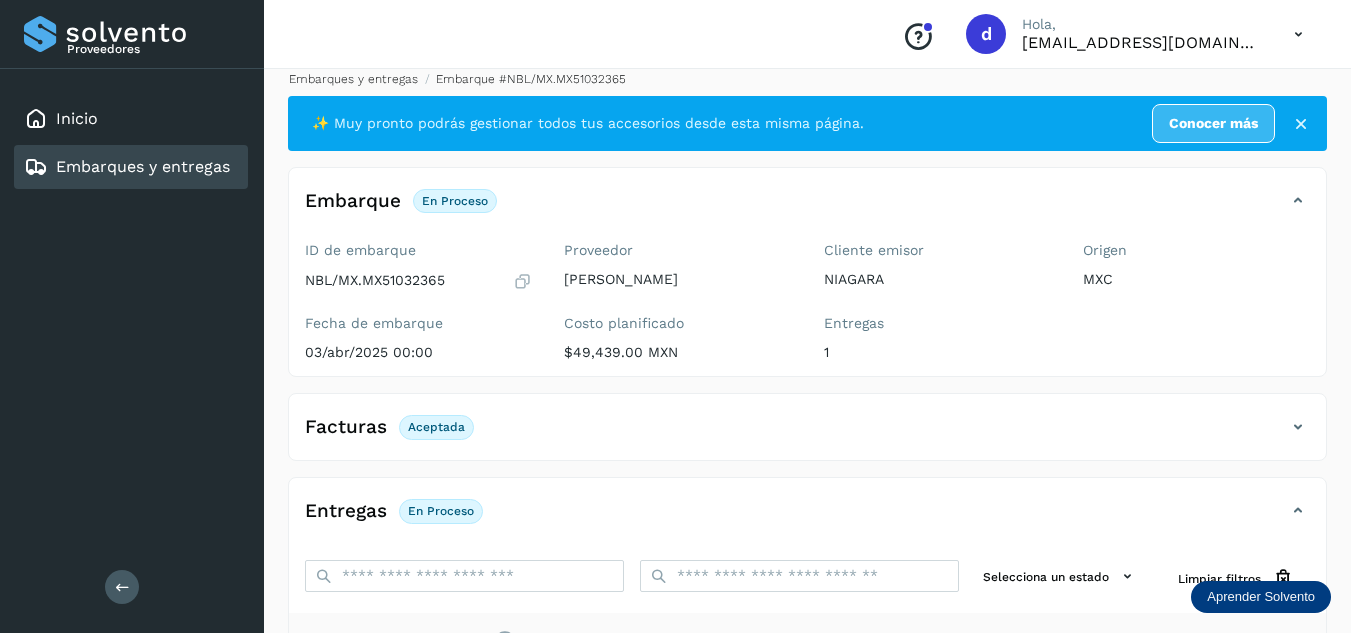 click on "Embarques y entregas" at bounding box center [353, 79] 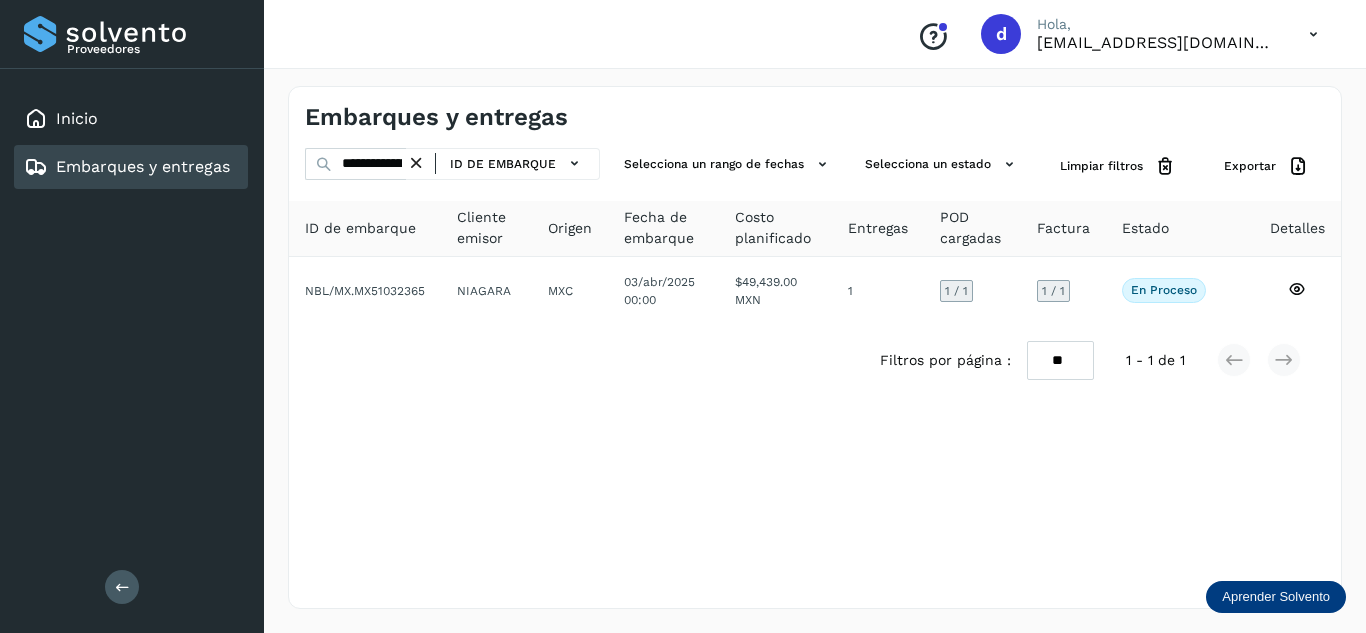 click at bounding box center [416, 163] 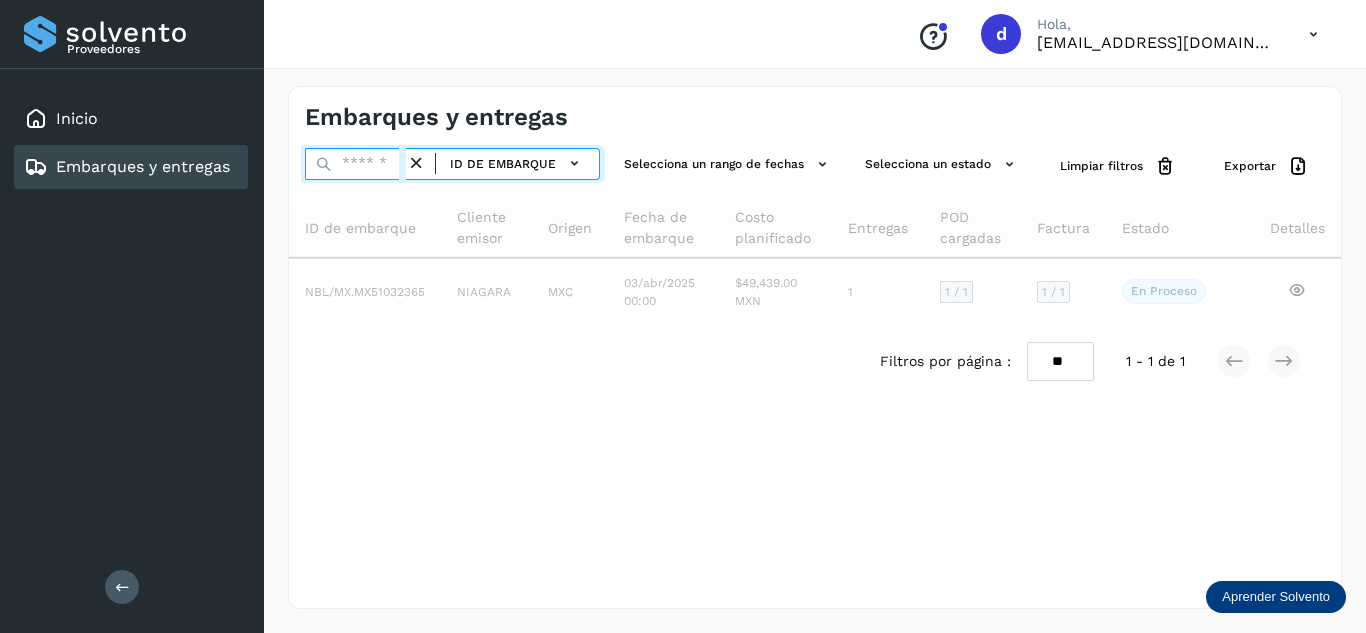 click at bounding box center [355, 164] 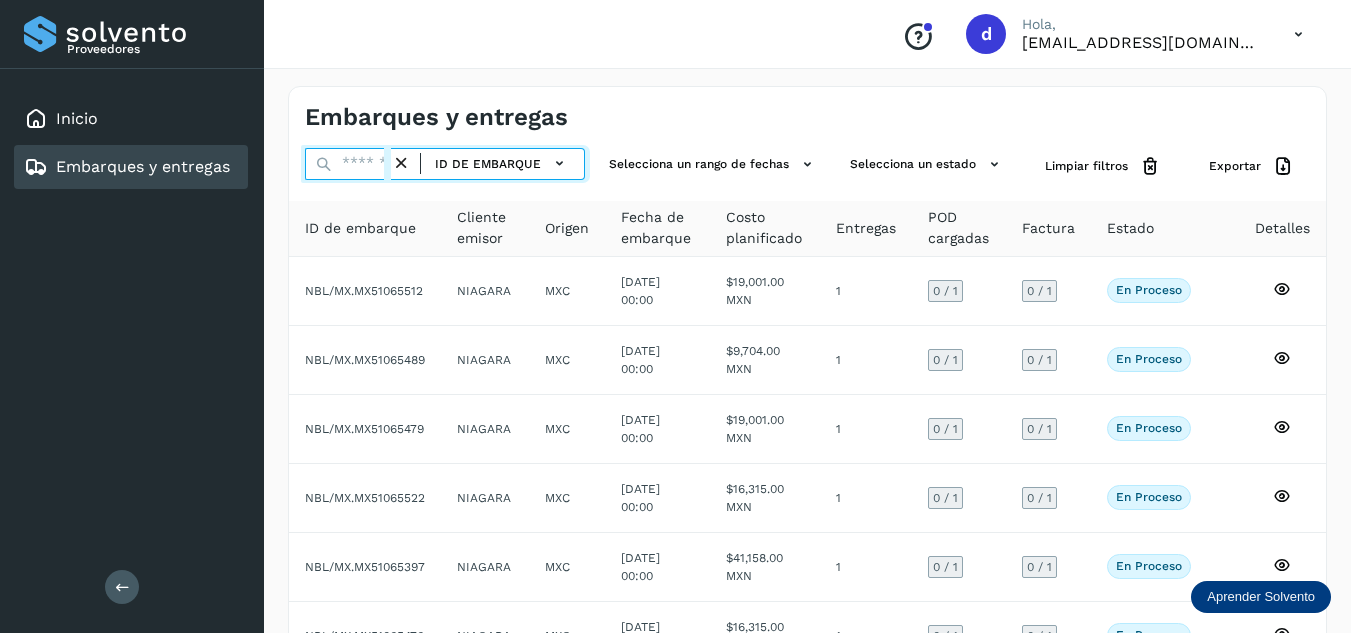 paste on "**********" 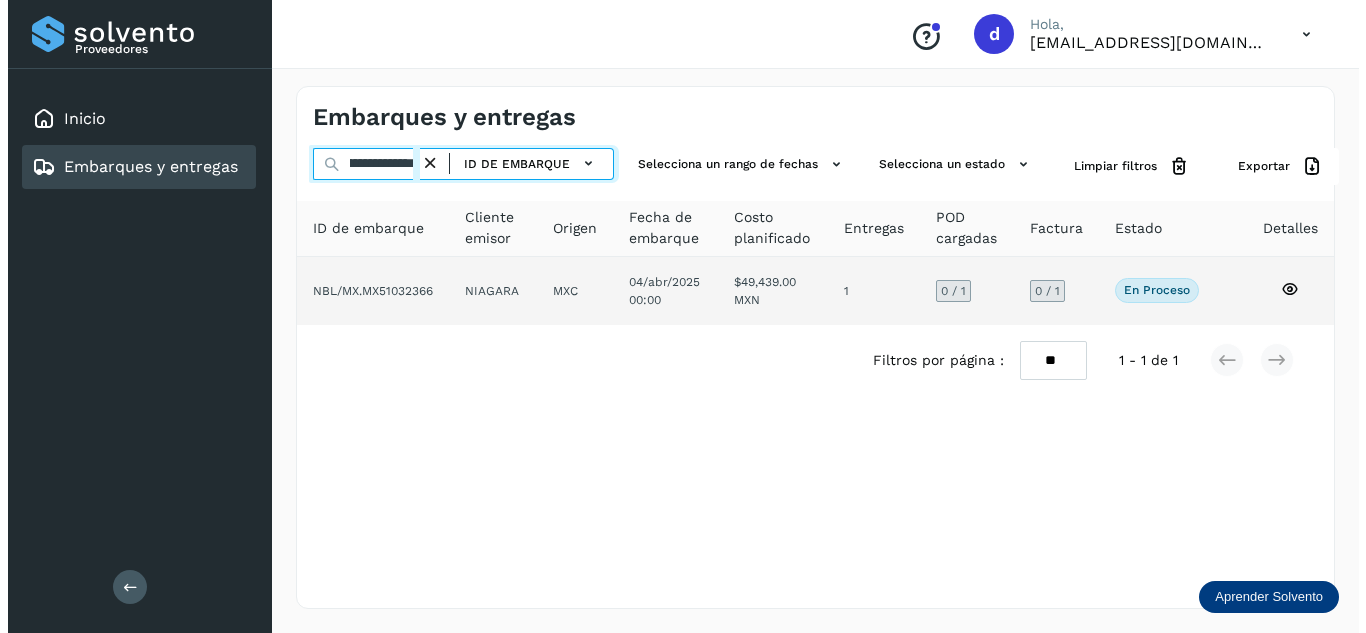 scroll, scrollTop: 0, scrollLeft: 76, axis: horizontal 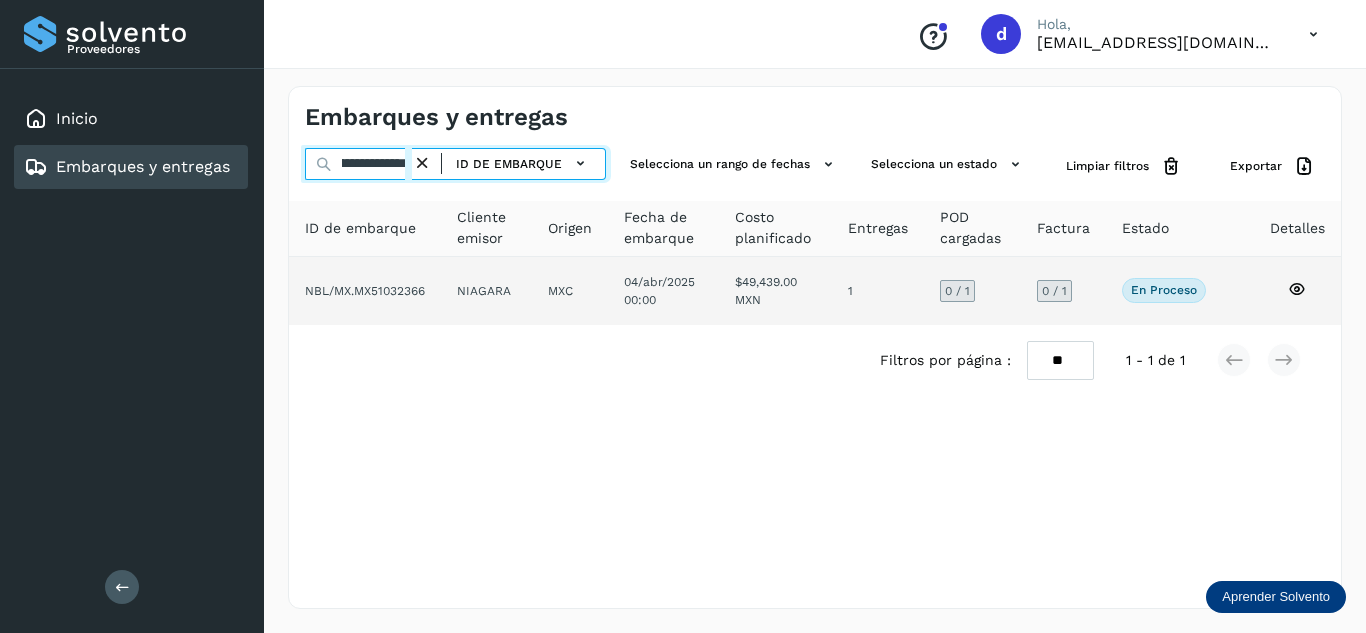 type on "**********" 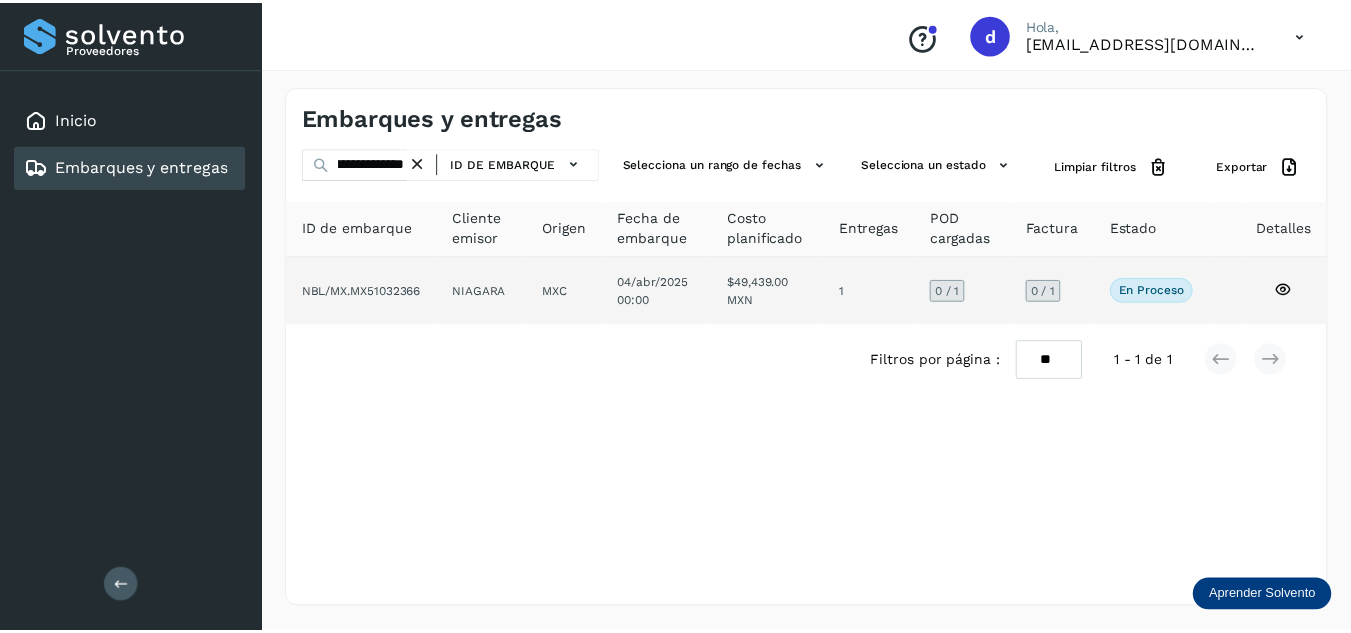 scroll, scrollTop: 0, scrollLeft: 0, axis: both 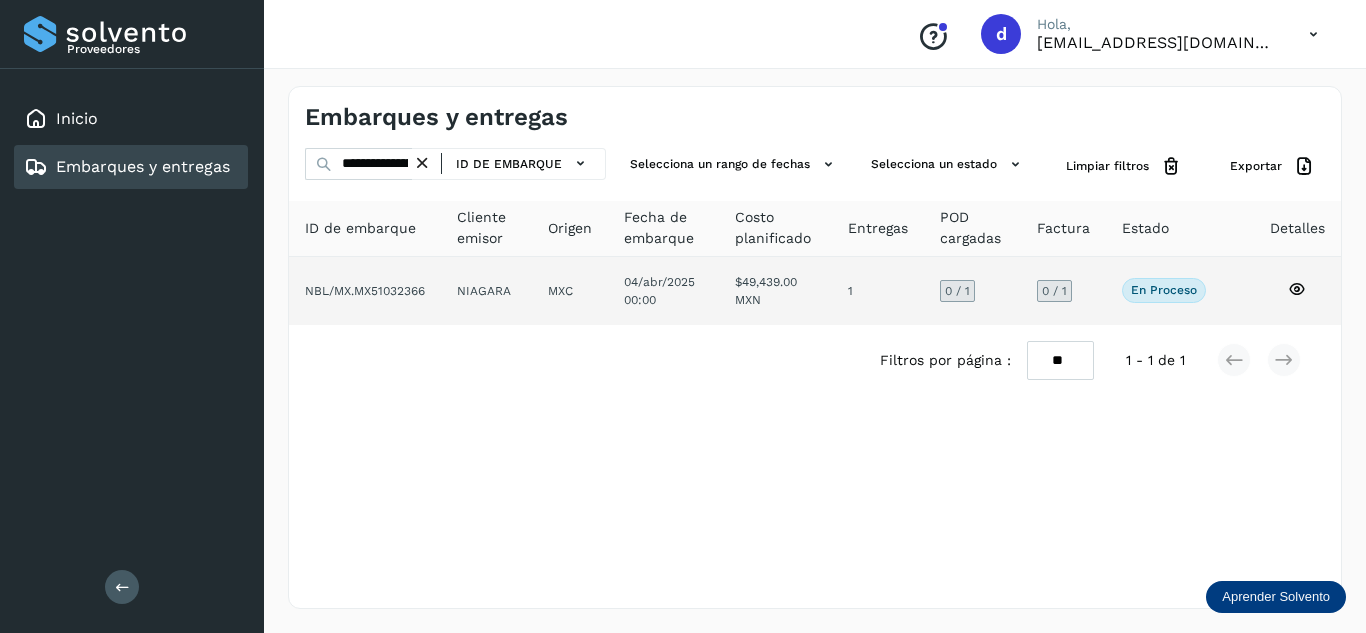 click 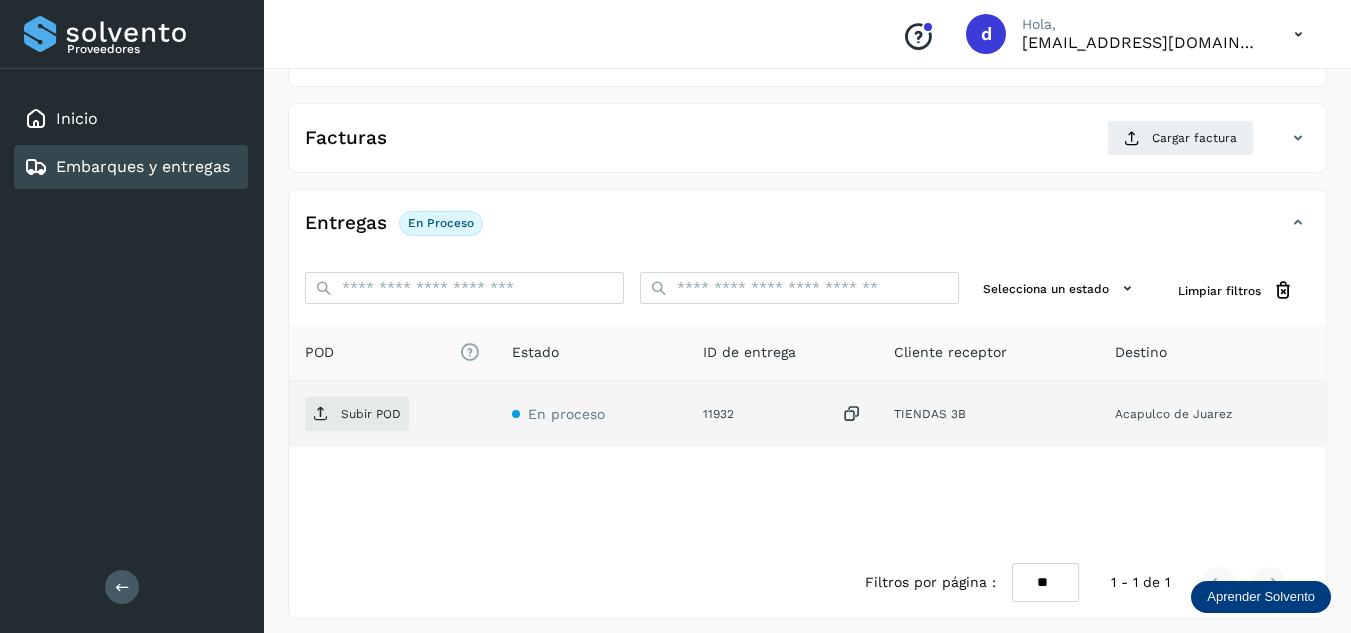 scroll, scrollTop: 316, scrollLeft: 0, axis: vertical 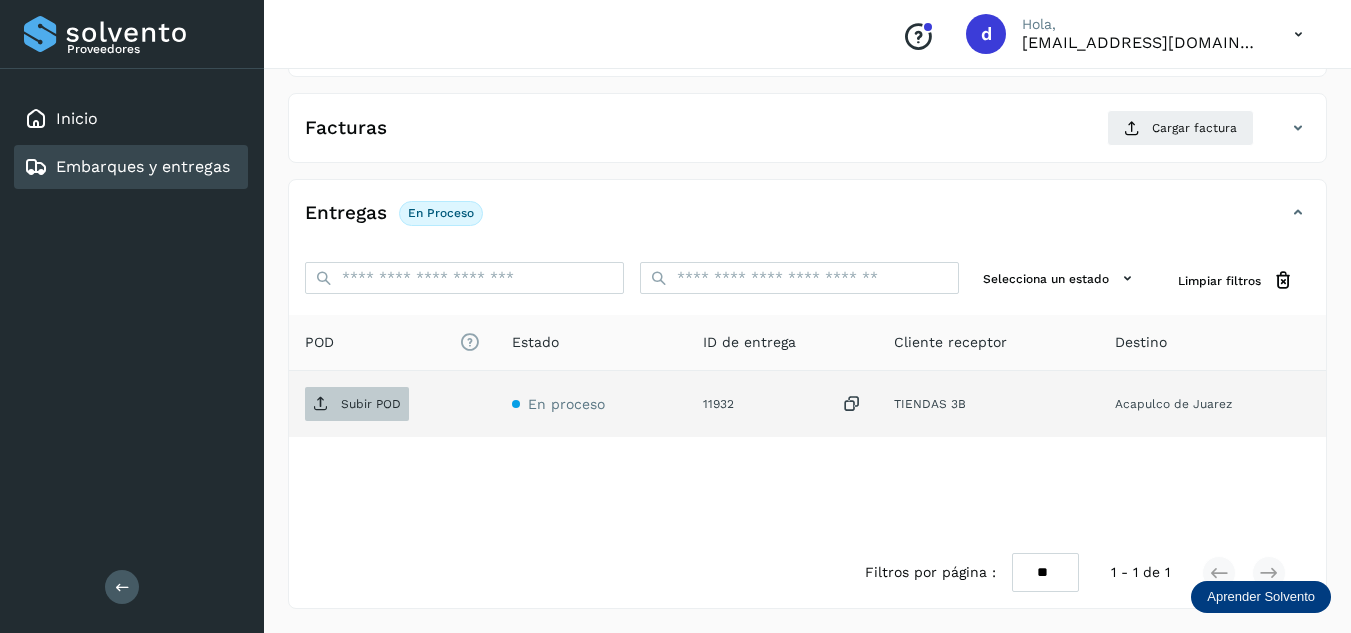 click on "Subir POD" at bounding box center [357, 404] 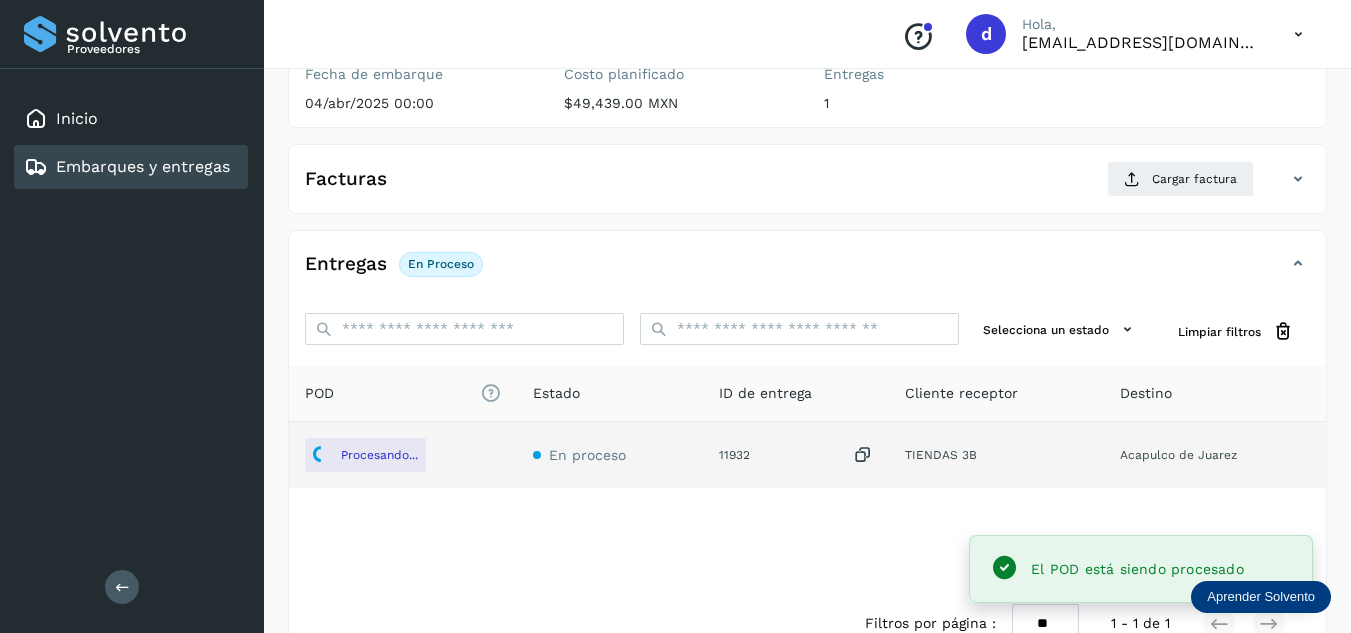 scroll, scrollTop: 216, scrollLeft: 0, axis: vertical 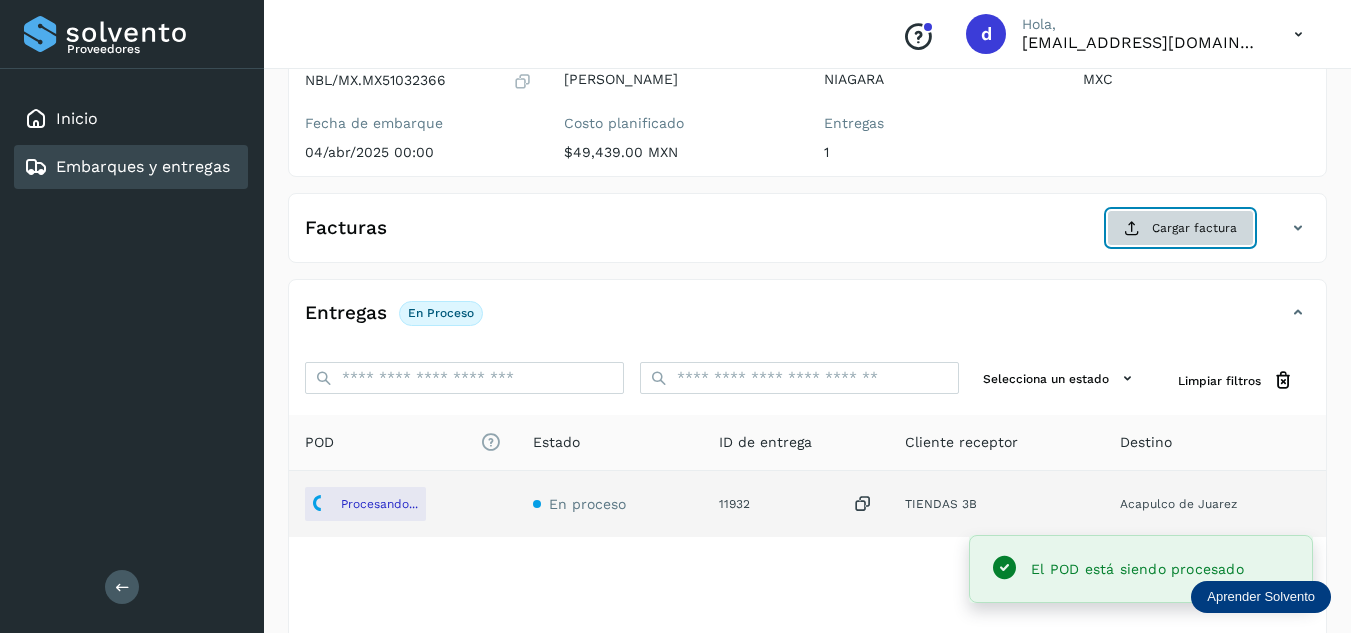 click on "Cargar factura" 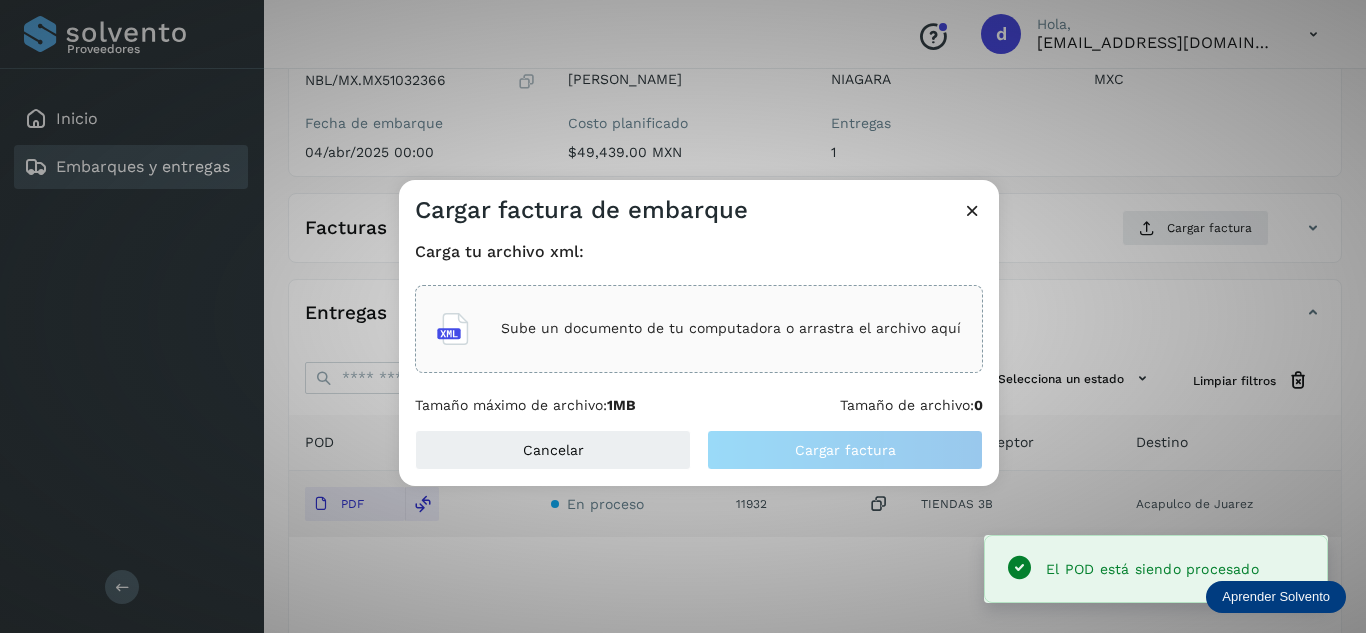 click on "Sube un documento de tu computadora o arrastra el archivo aquí" 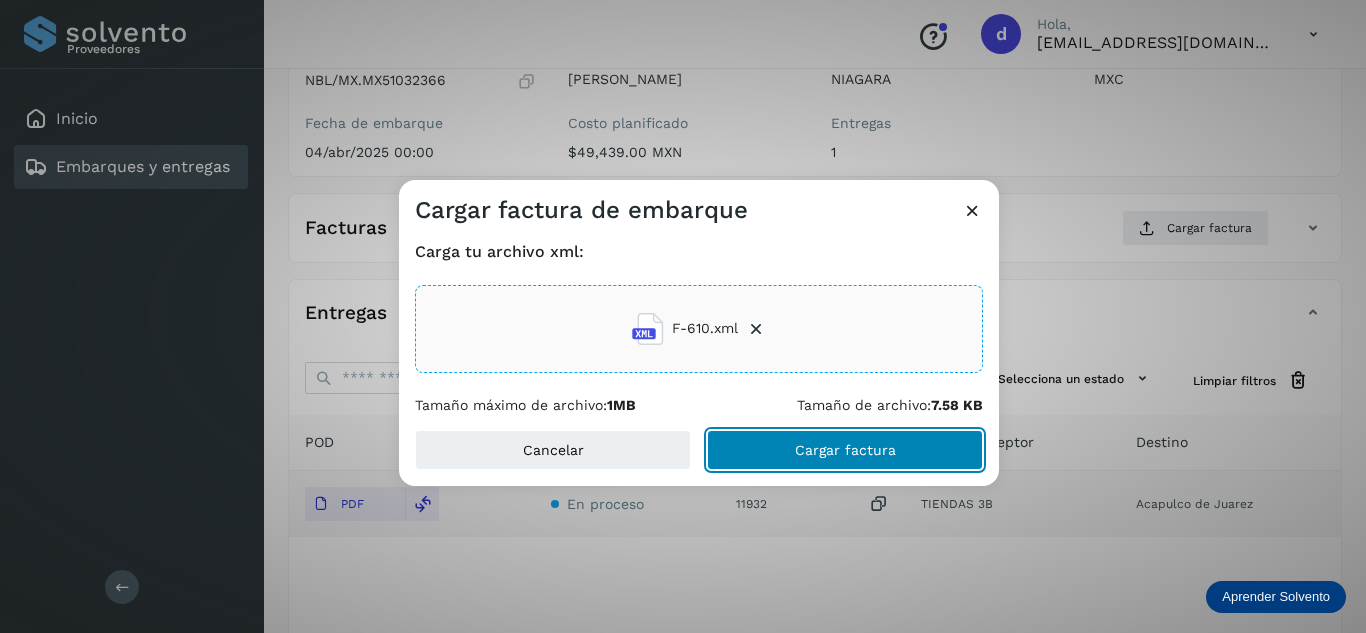 click on "Cargar factura" 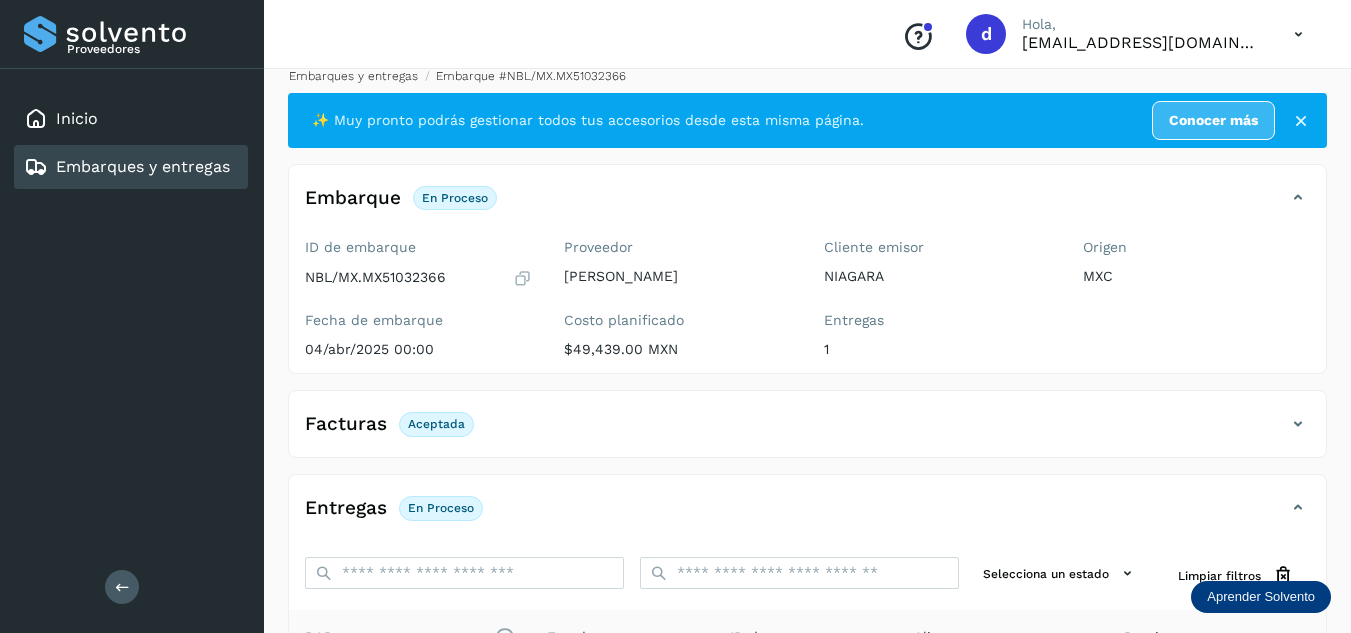 scroll, scrollTop: 0, scrollLeft: 0, axis: both 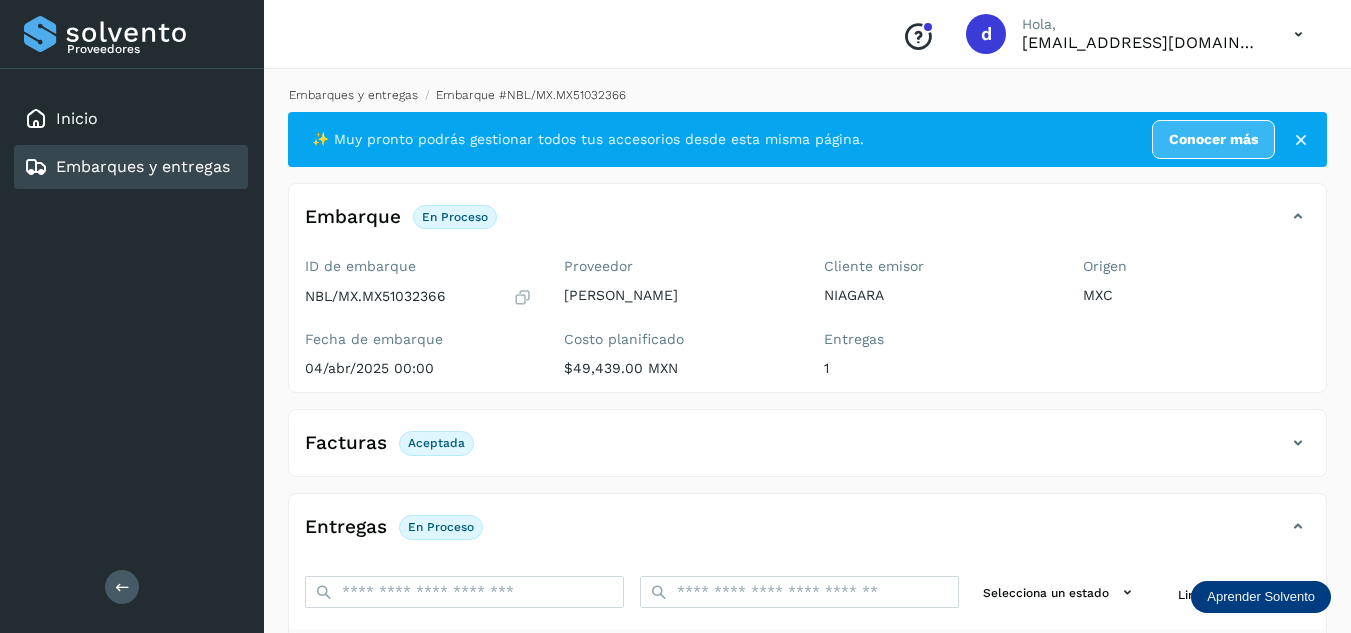click on "Embarques y entregas" at bounding box center [353, 95] 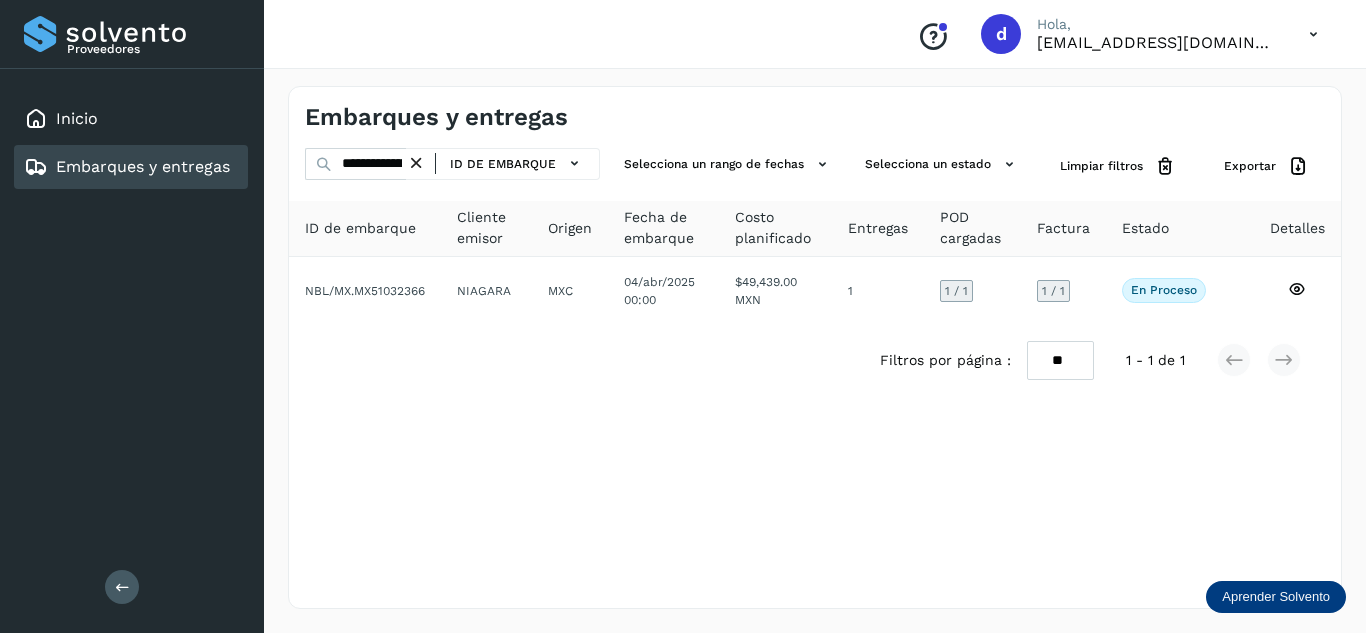 click at bounding box center (416, 163) 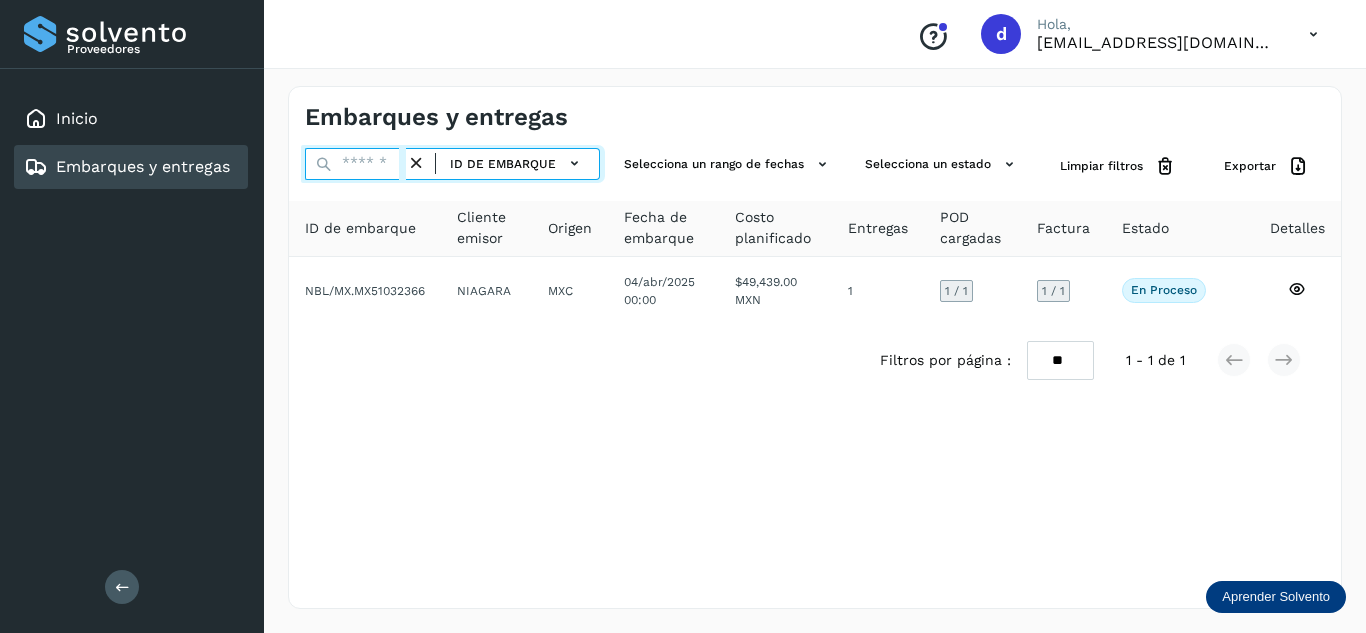 click at bounding box center [355, 164] 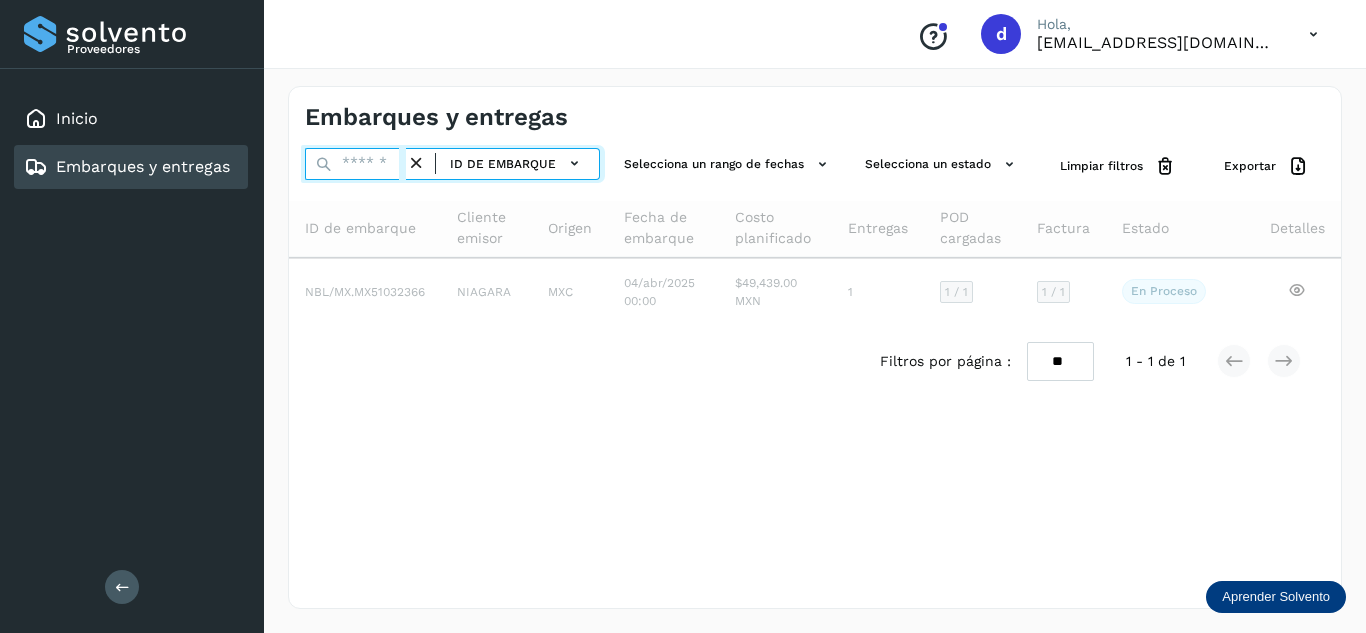 paste on "**********" 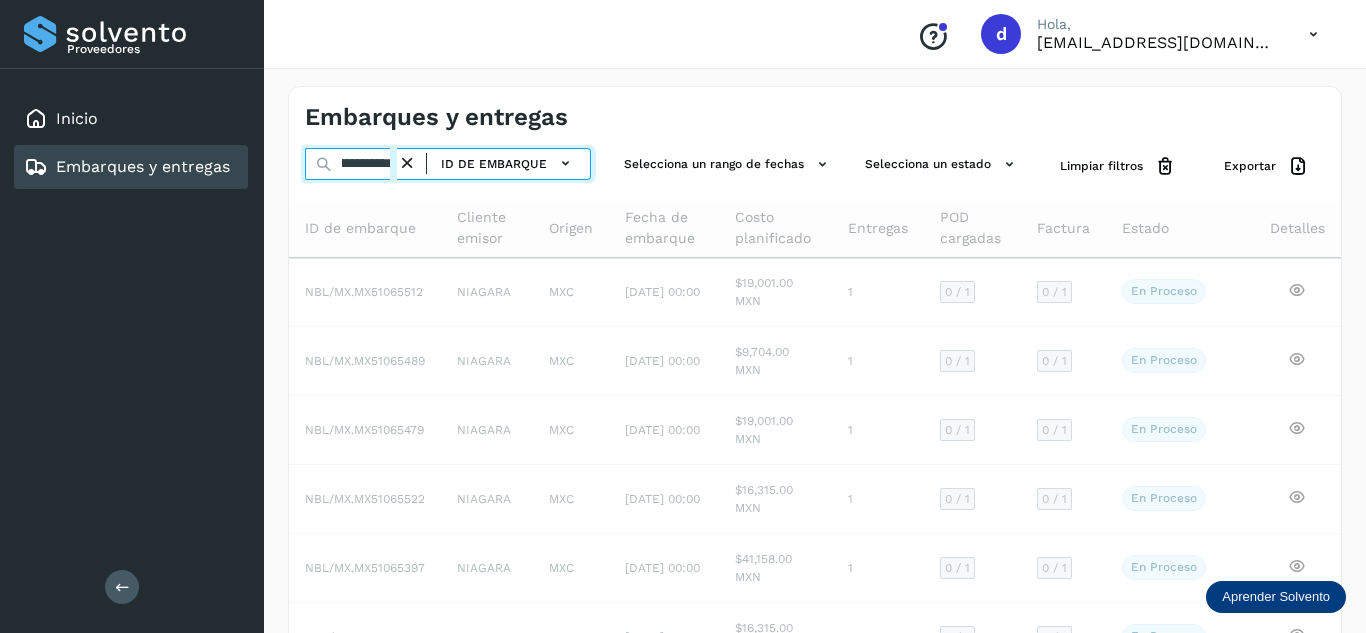 scroll, scrollTop: 0, scrollLeft: 72, axis: horizontal 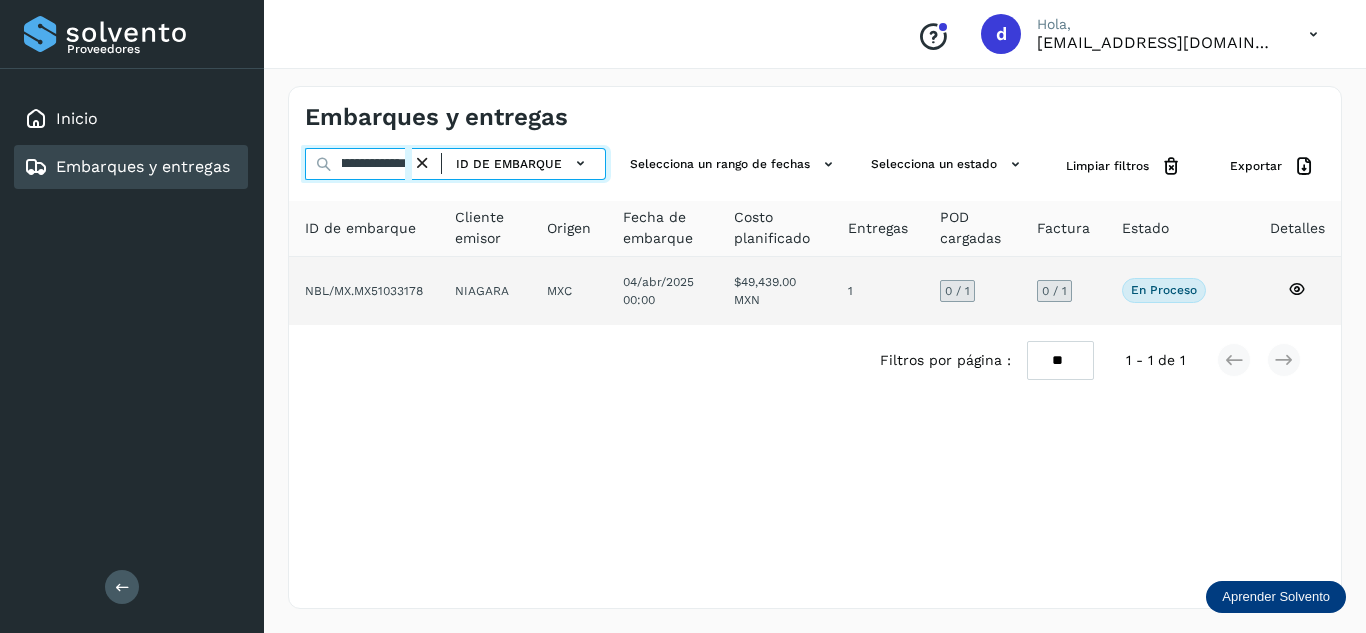 type on "**********" 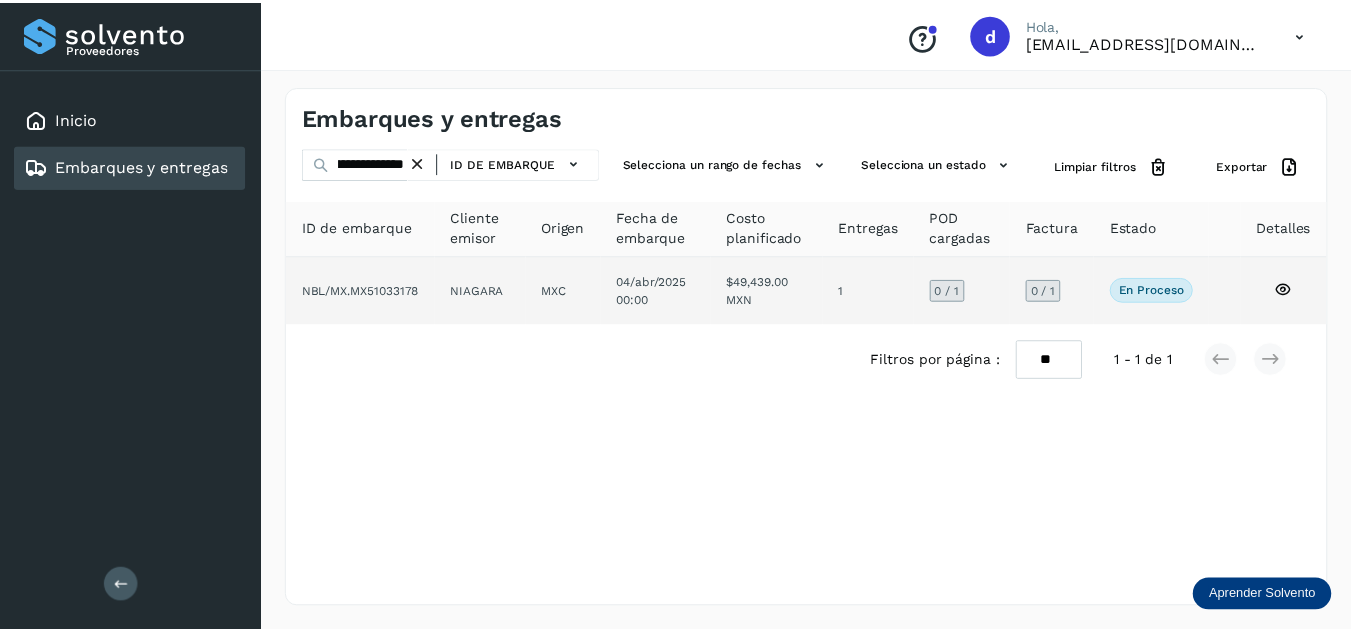 scroll, scrollTop: 0, scrollLeft: 0, axis: both 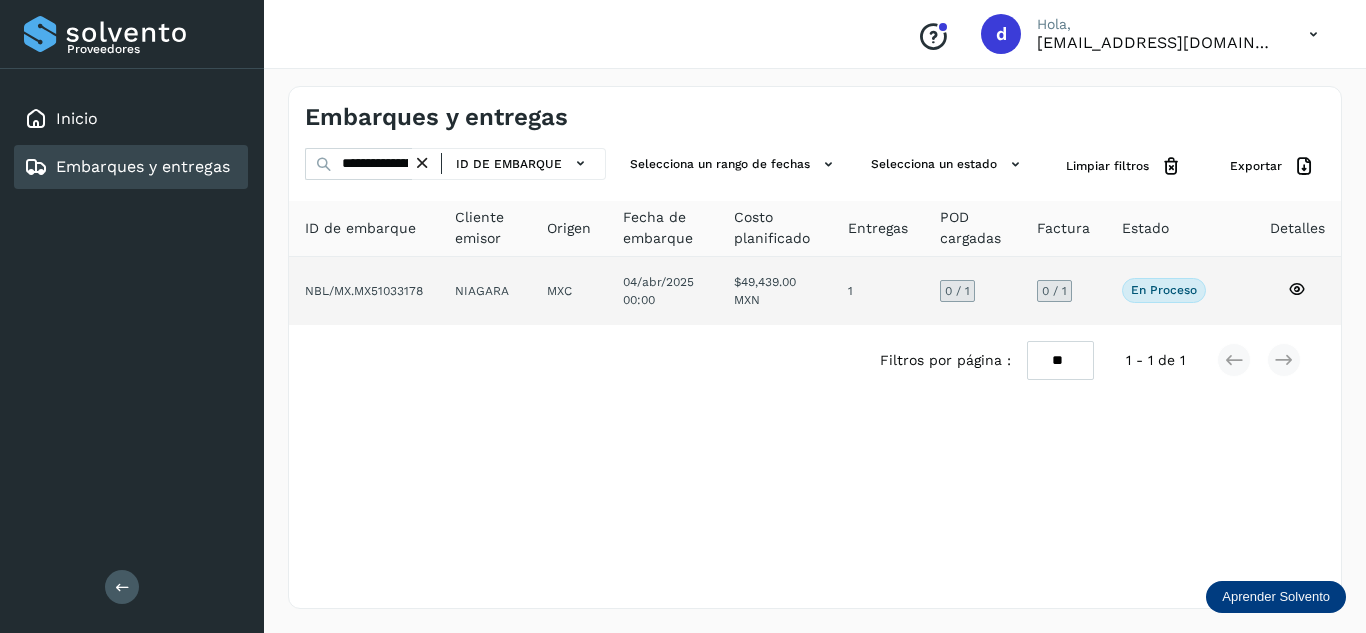click 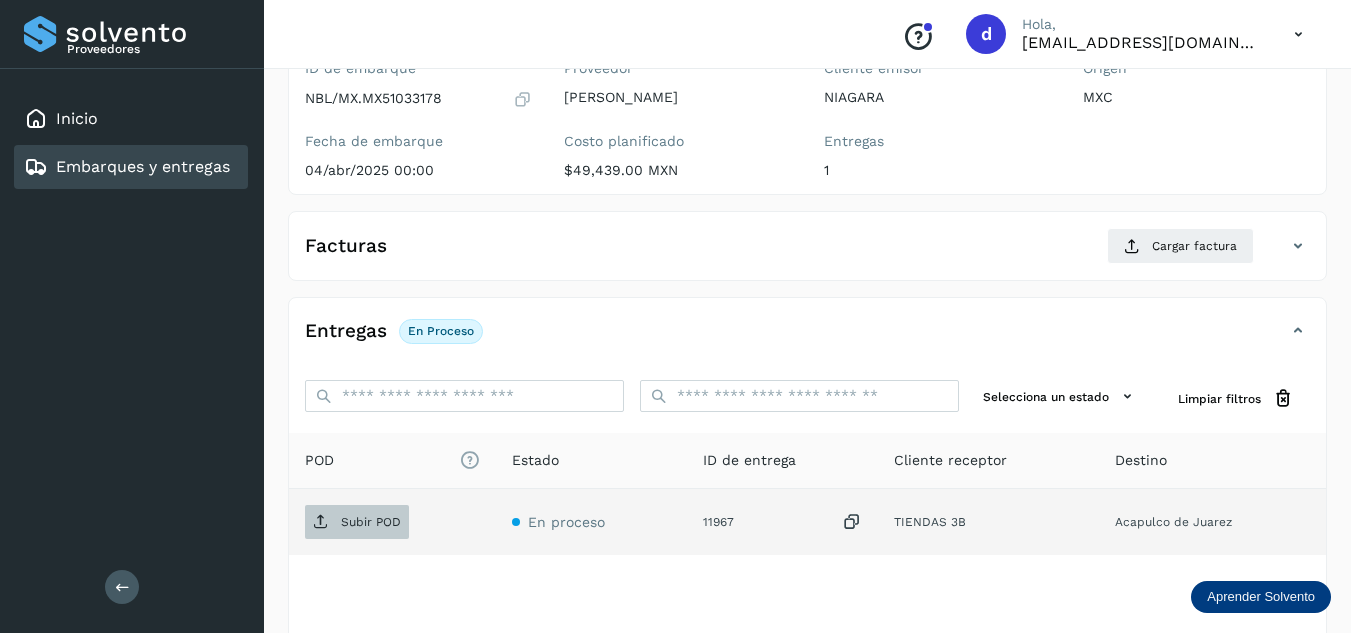scroll, scrollTop: 200, scrollLeft: 0, axis: vertical 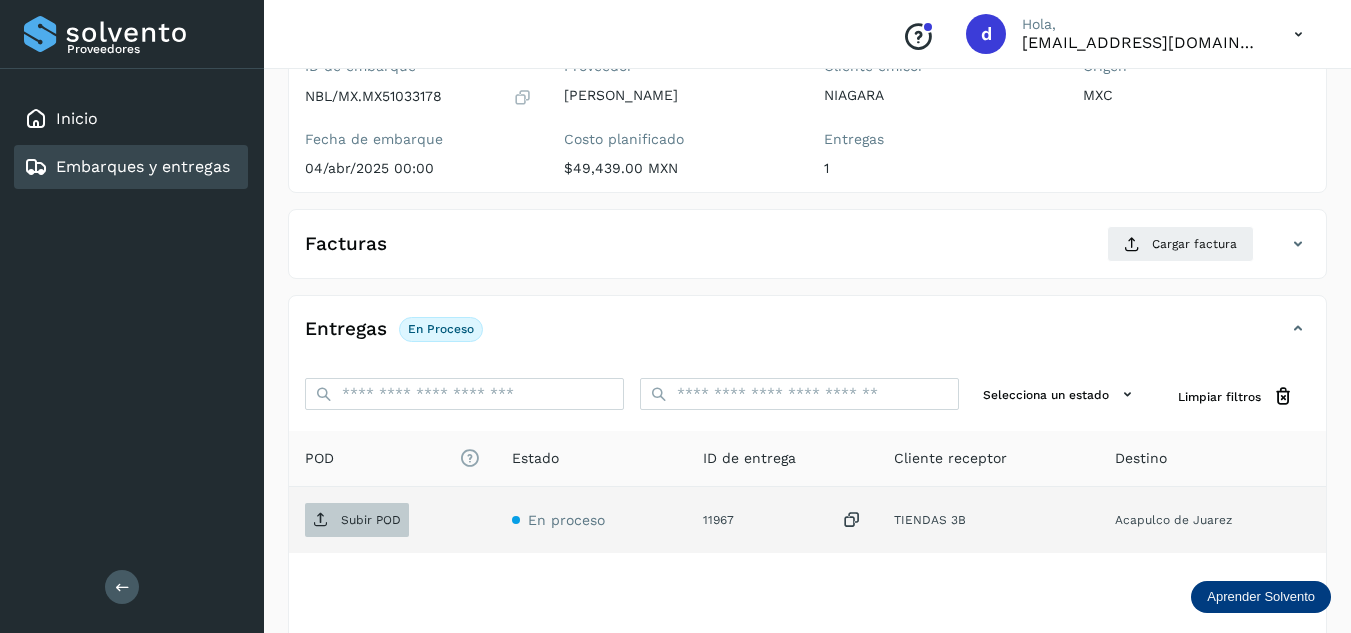 click on "Subir POD" at bounding box center (371, 520) 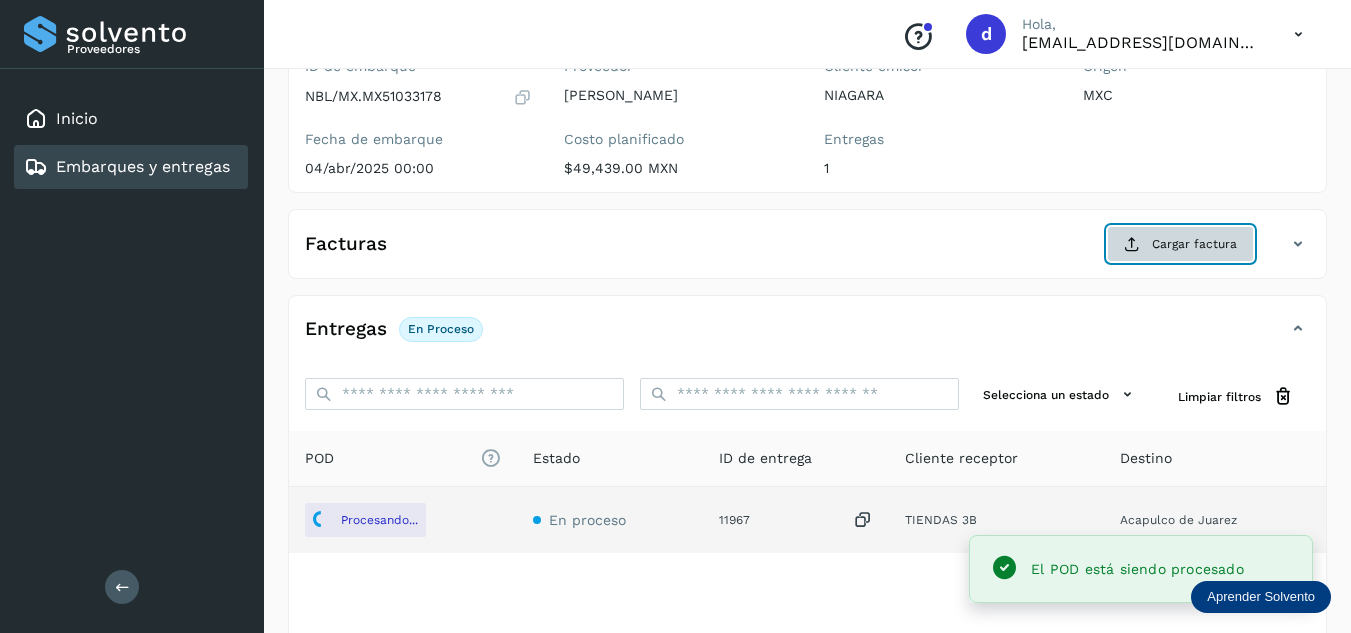 click on "Cargar factura" 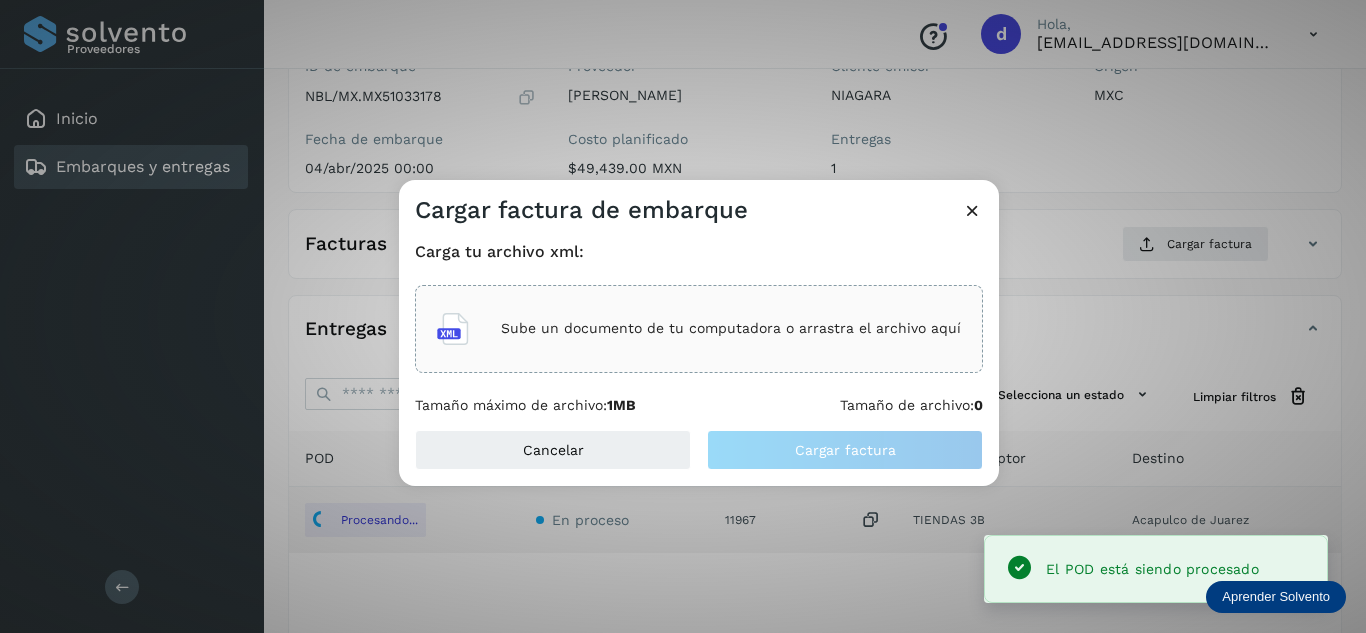 click on "Sube un documento de tu computadora o arrastra el archivo aquí" at bounding box center (731, 328) 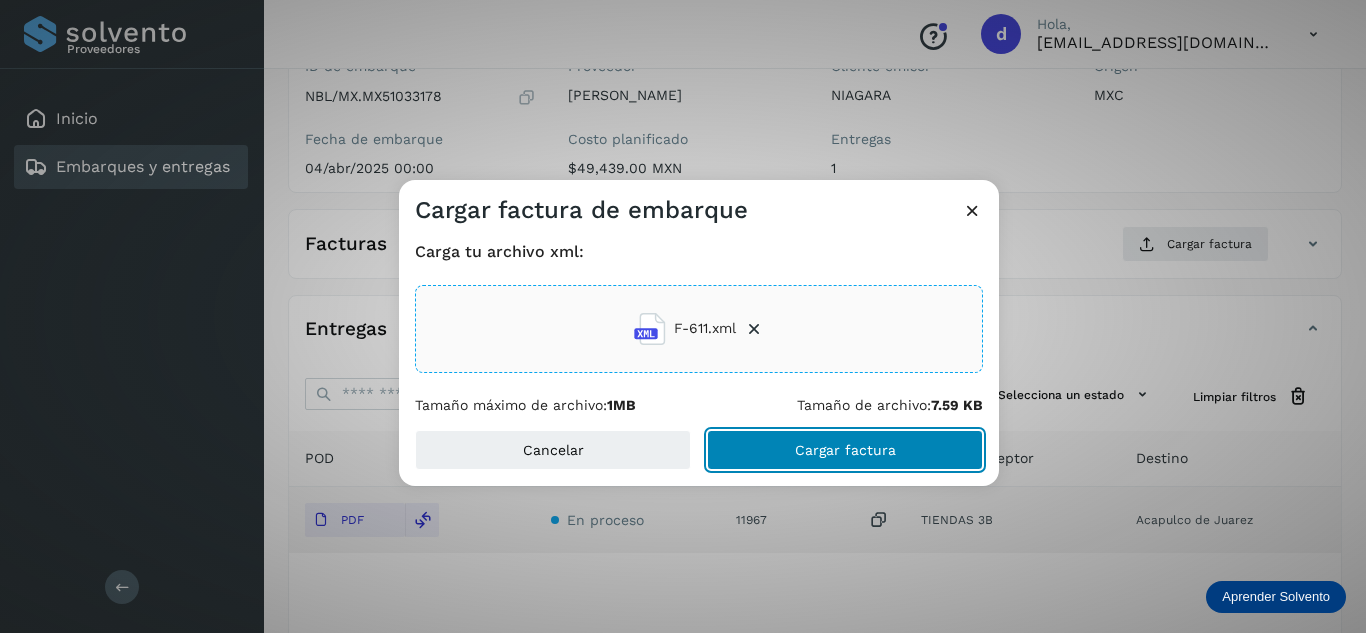 drag, startPoint x: 865, startPoint y: 458, endPoint x: 849, endPoint y: 491, distance: 36.67424 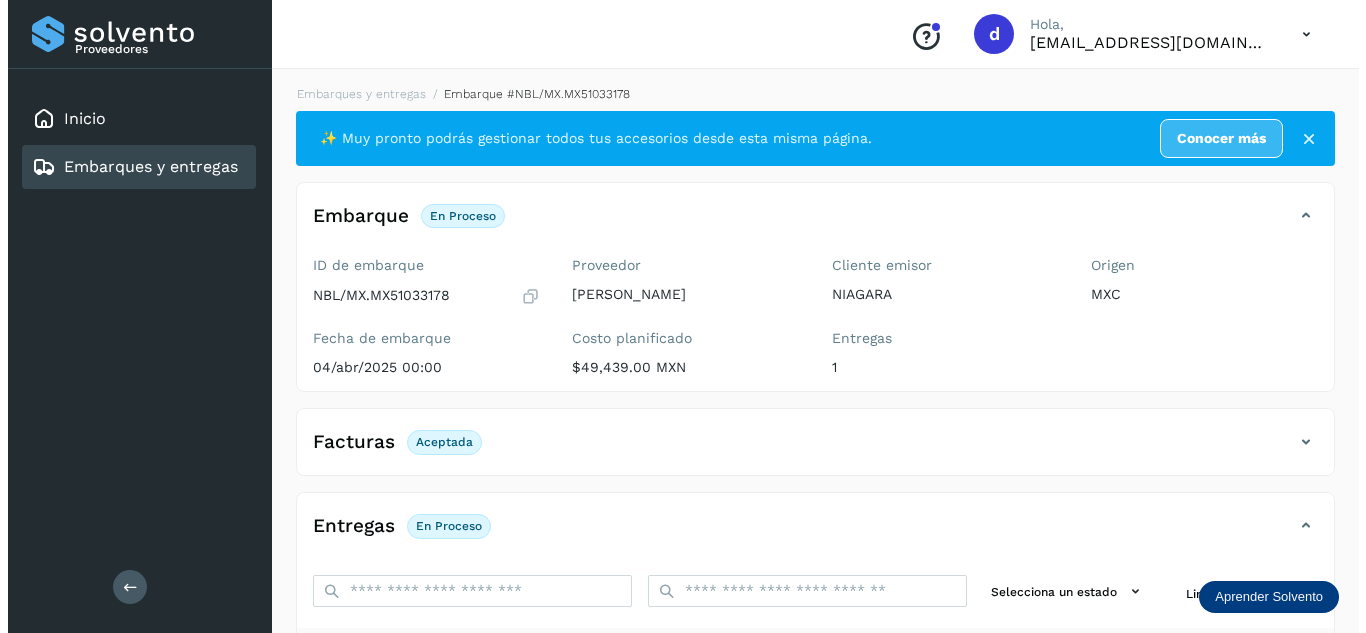 scroll, scrollTop: 0, scrollLeft: 0, axis: both 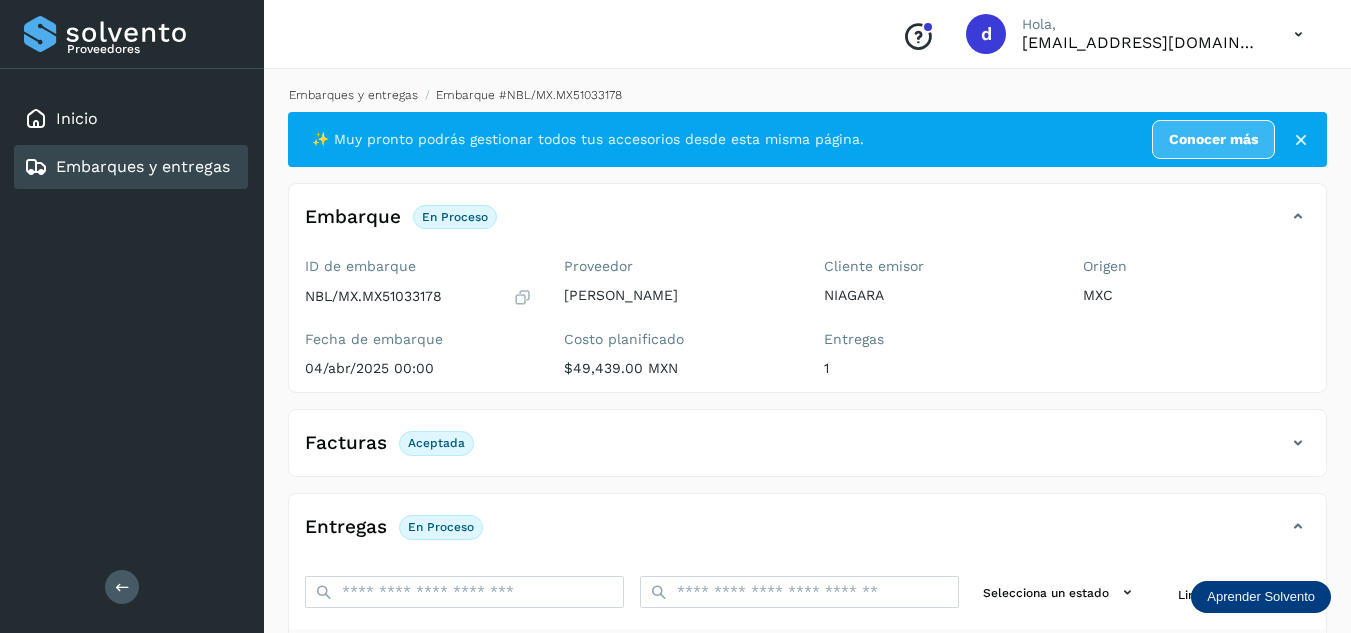 click on "Embarques y entregas" at bounding box center (353, 95) 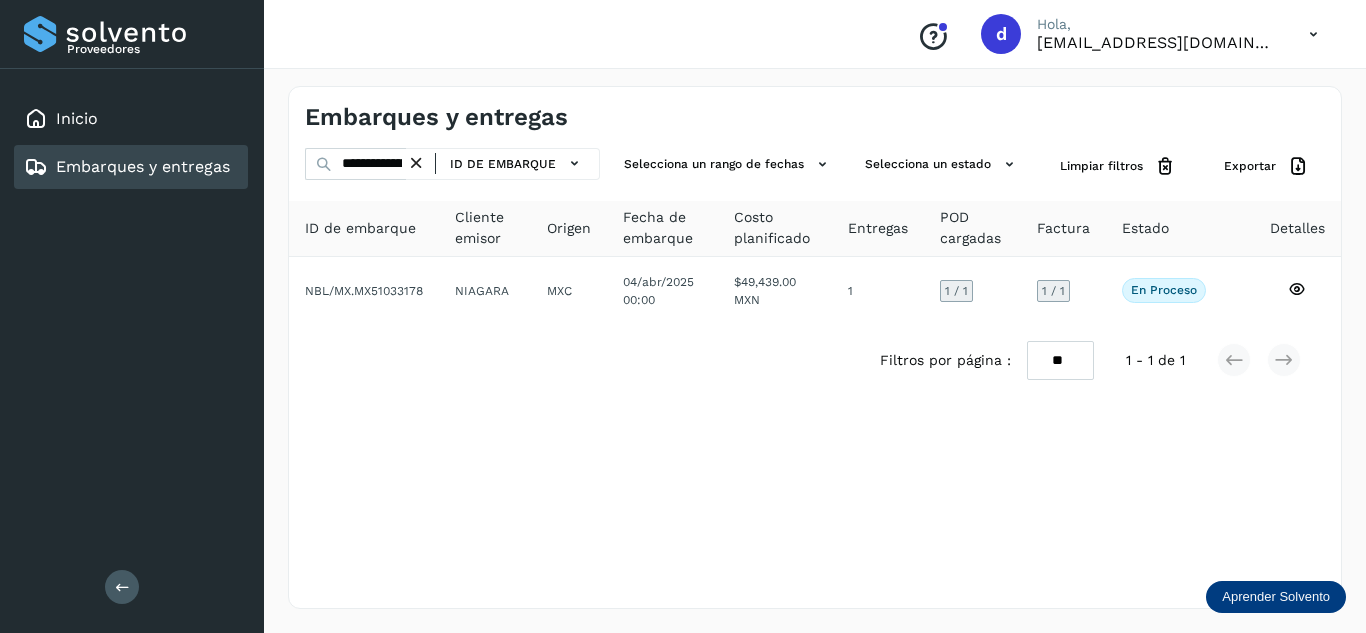 click at bounding box center [416, 163] 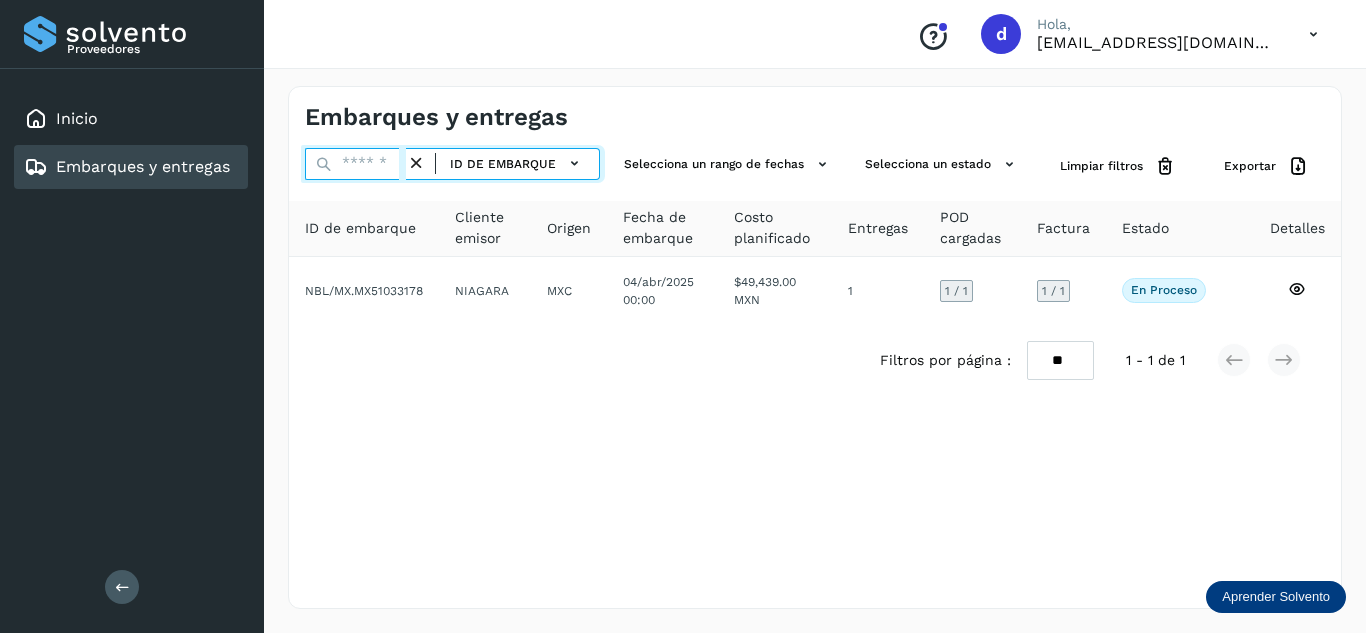 click at bounding box center [355, 164] 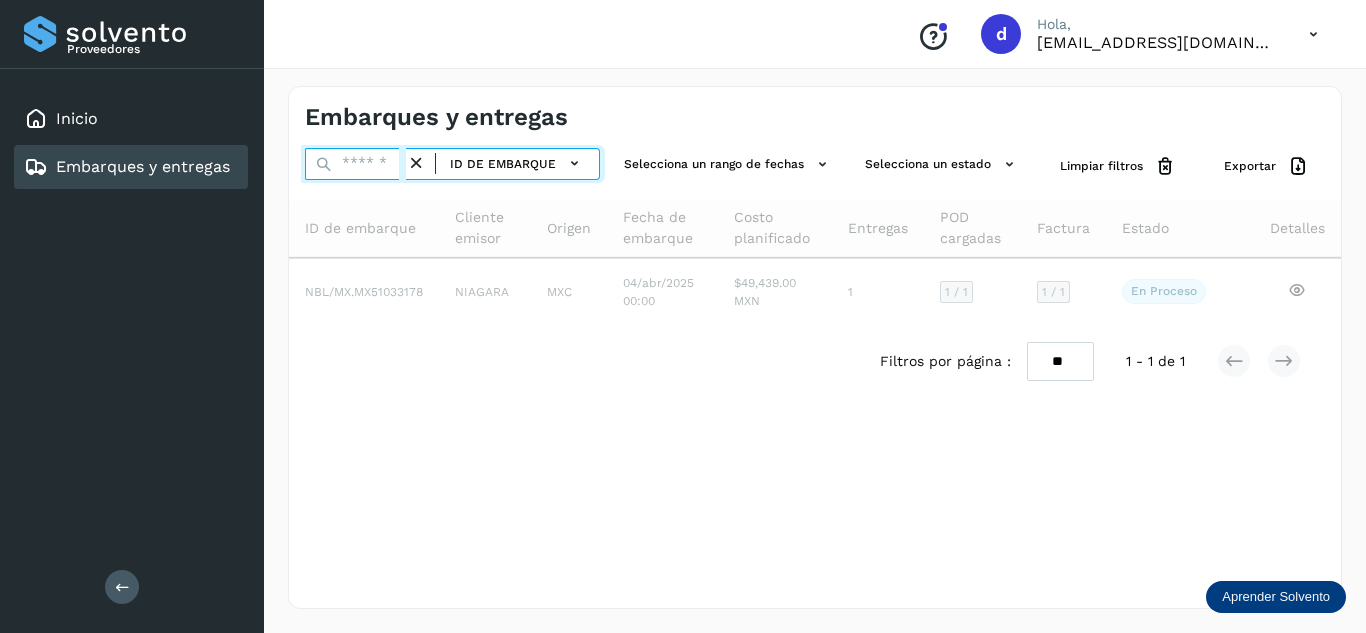 paste on "**********" 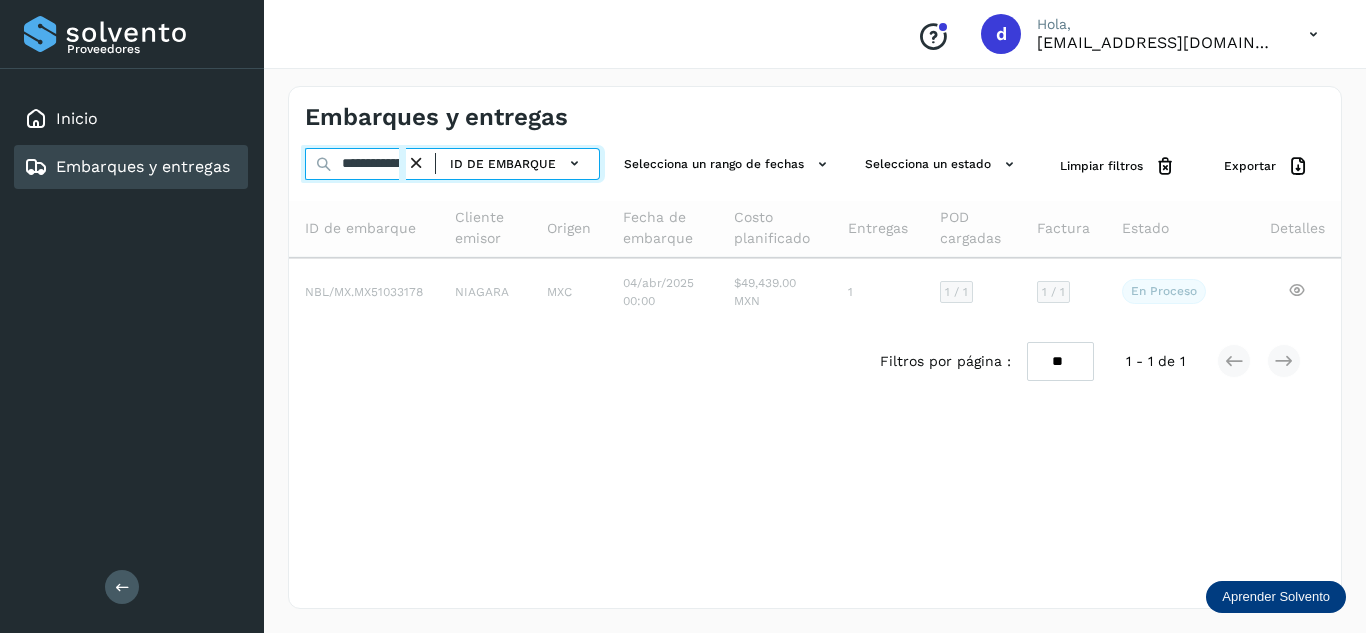 scroll, scrollTop: 0, scrollLeft: 75, axis: horizontal 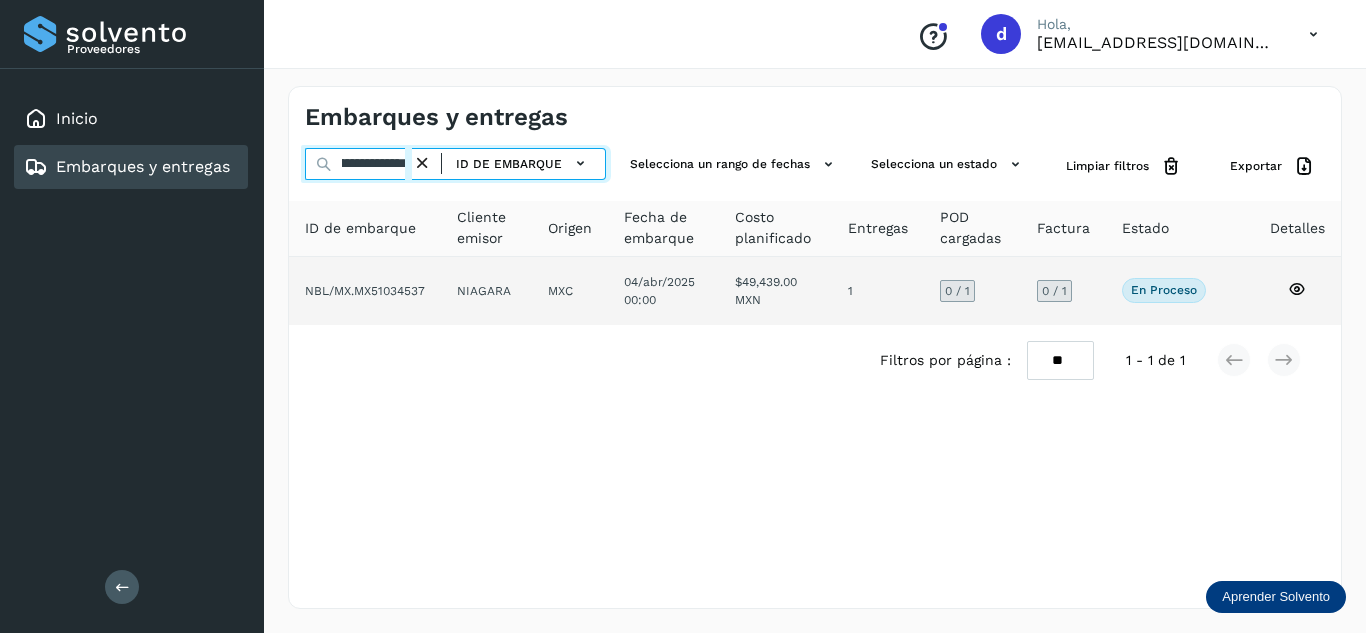 type on "**********" 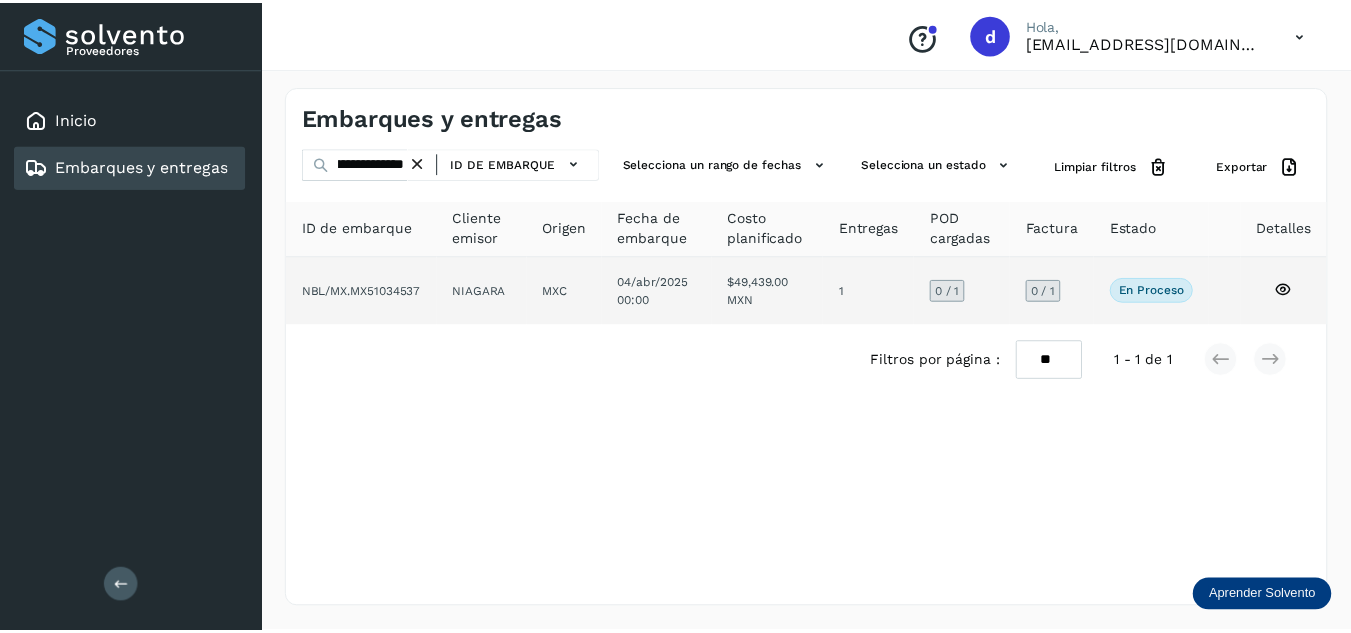 scroll, scrollTop: 0, scrollLeft: 0, axis: both 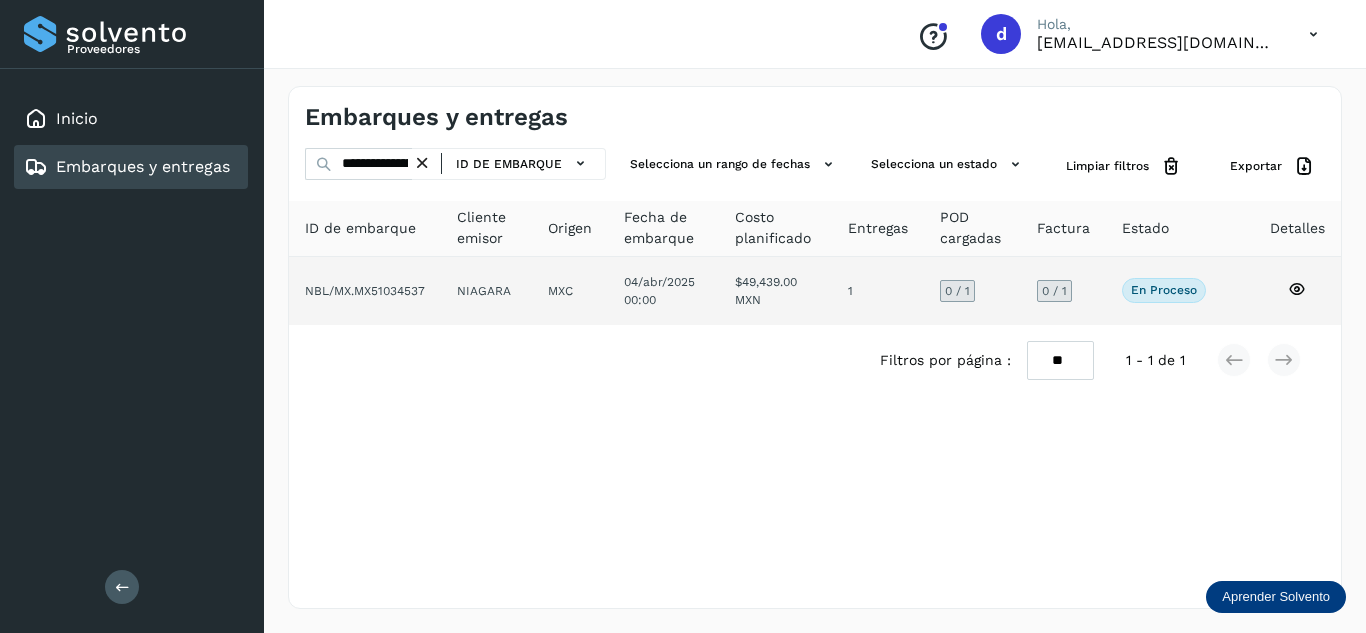 click 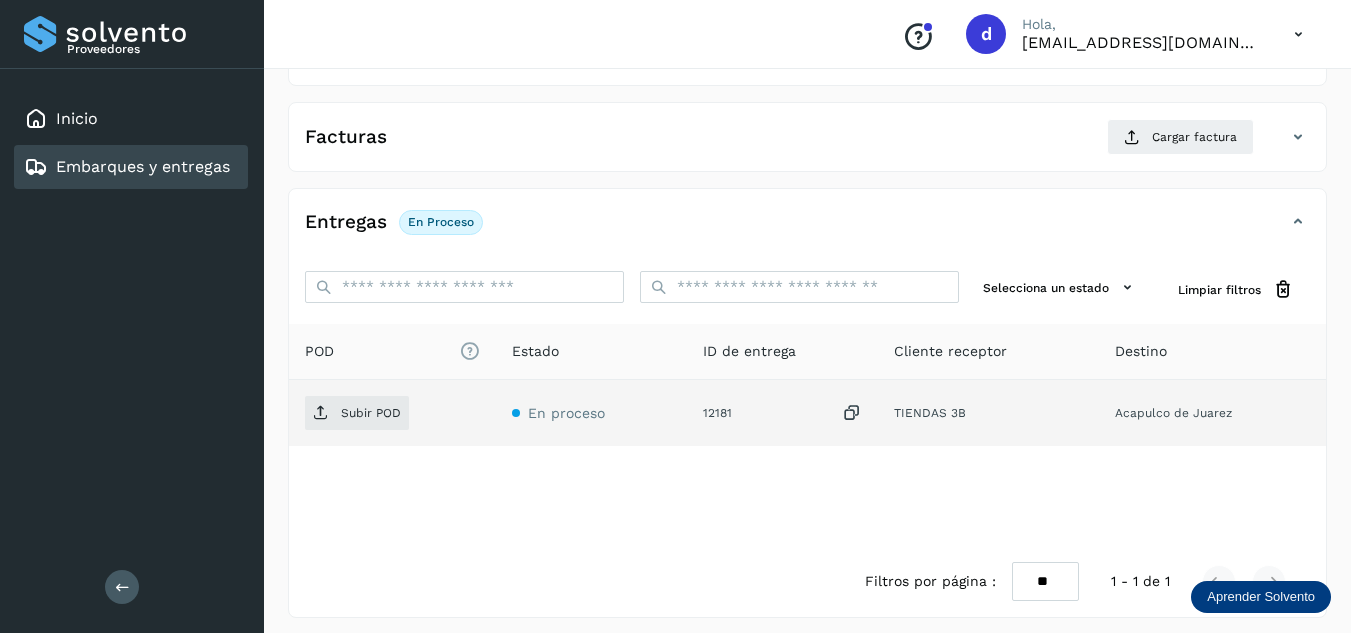 scroll, scrollTop: 316, scrollLeft: 0, axis: vertical 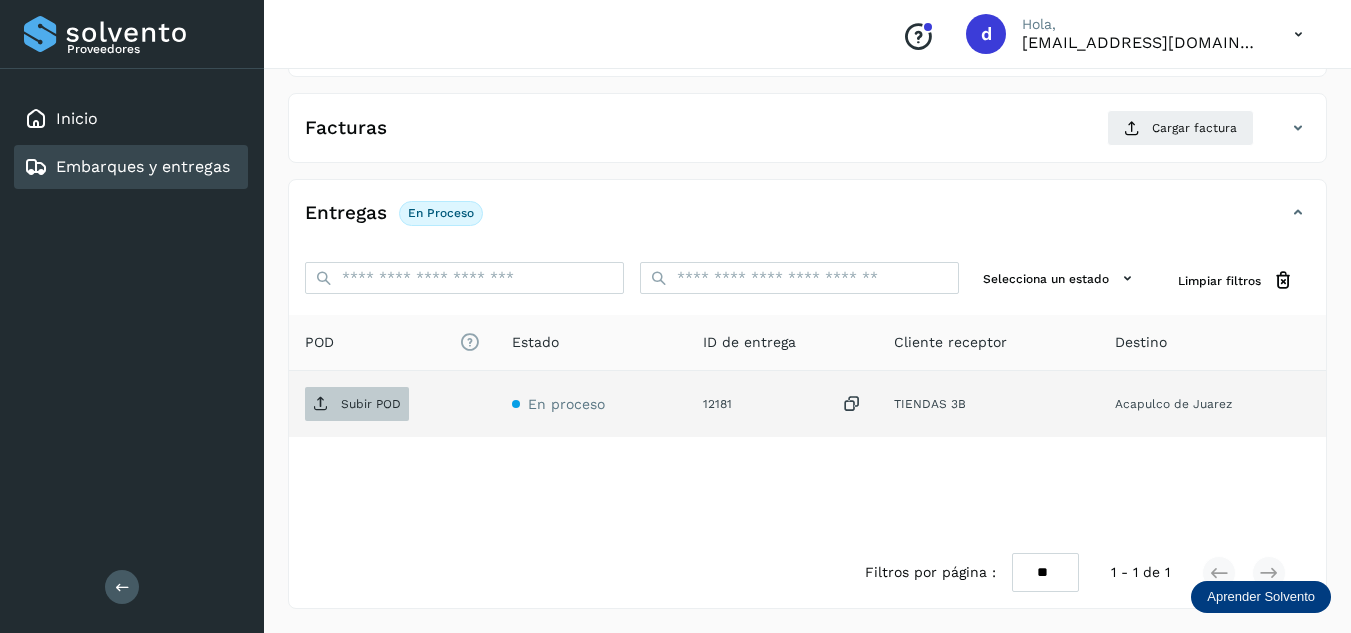 click on "Subir POD" at bounding box center (371, 404) 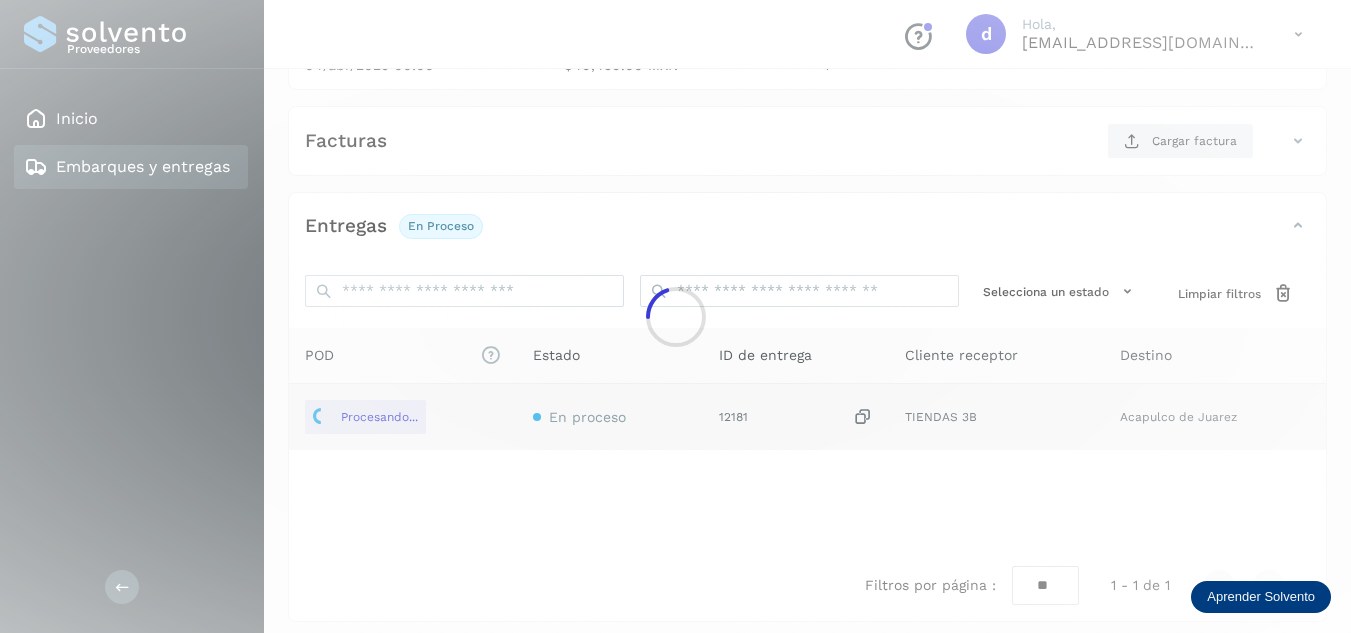 scroll, scrollTop: 216, scrollLeft: 0, axis: vertical 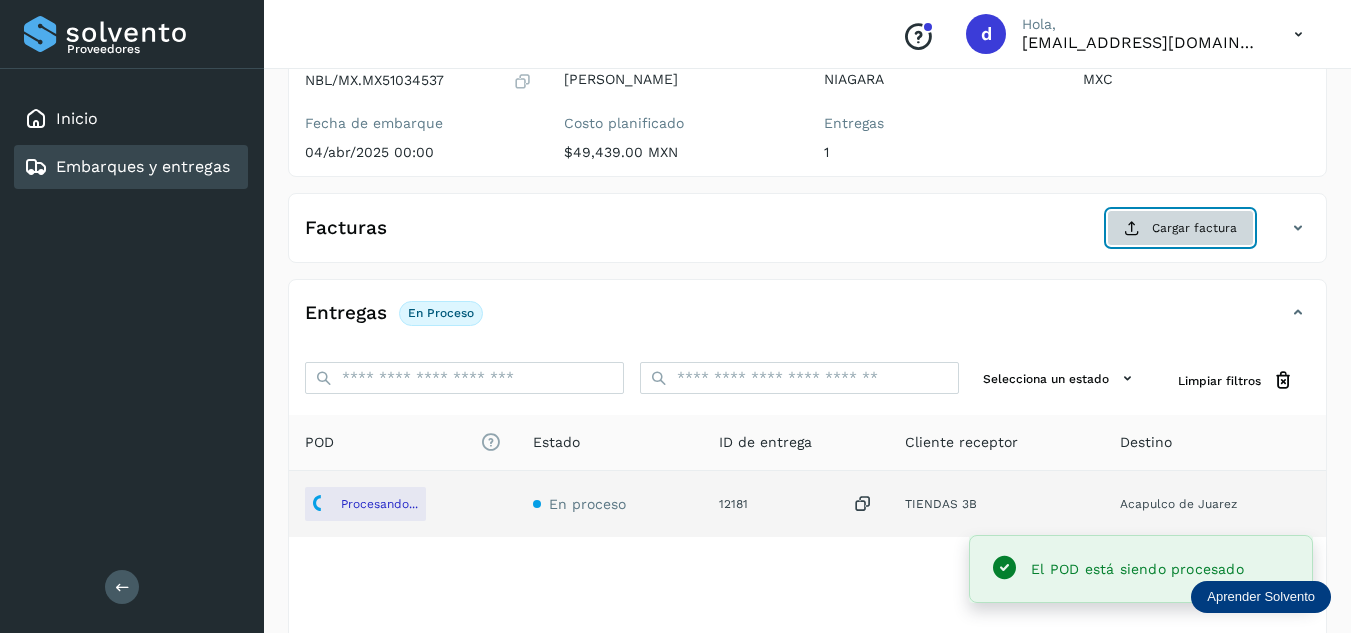 click on "Cargar factura" at bounding box center [1180, 228] 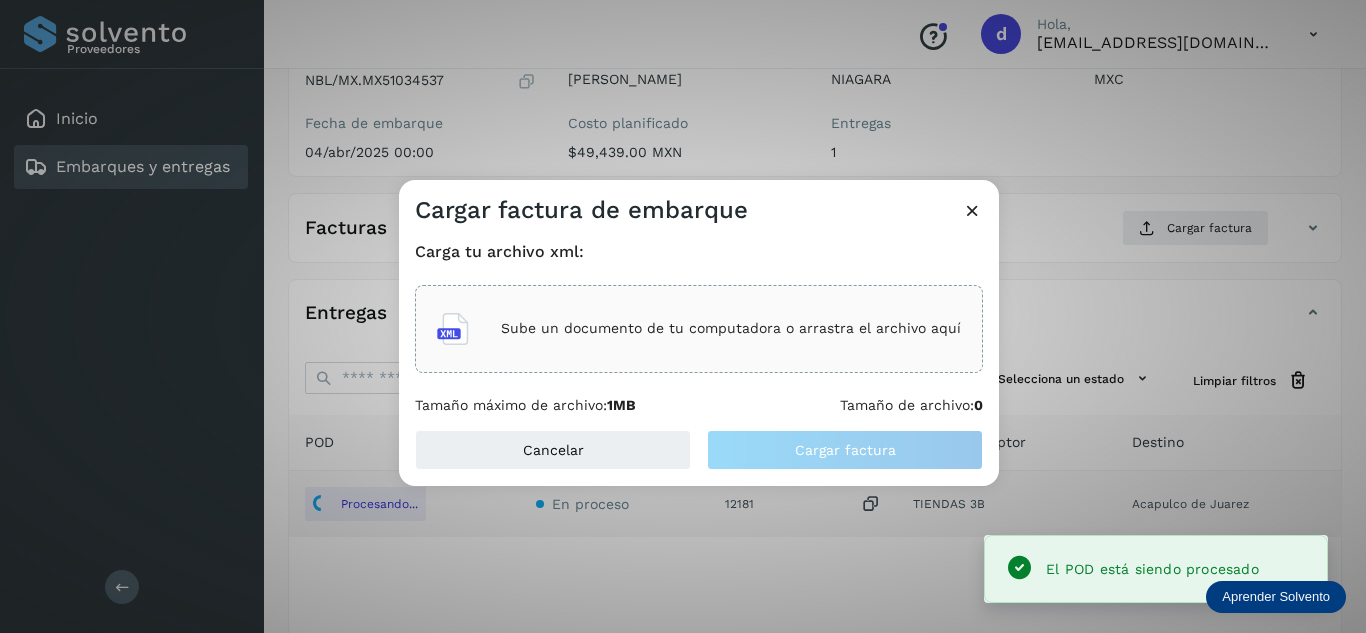 click on "Sube un documento de tu computadora o arrastra el archivo aquí" at bounding box center [731, 328] 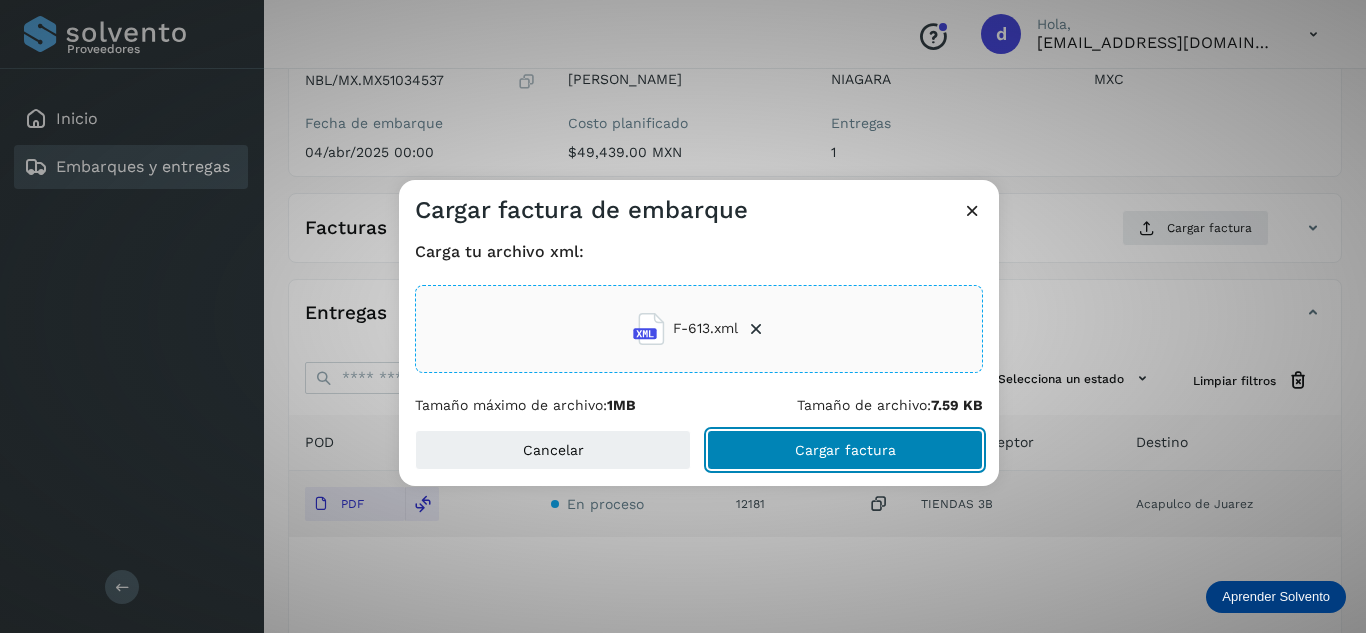 click on "Cargar factura" 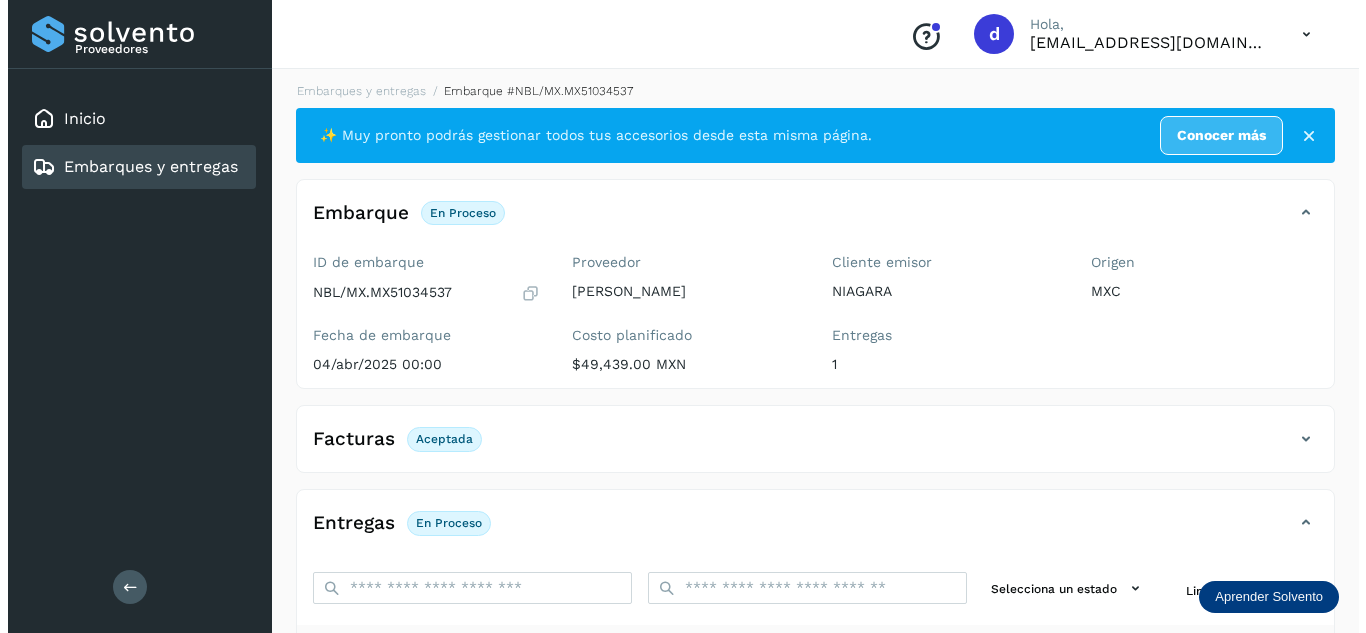 scroll, scrollTop: 0, scrollLeft: 0, axis: both 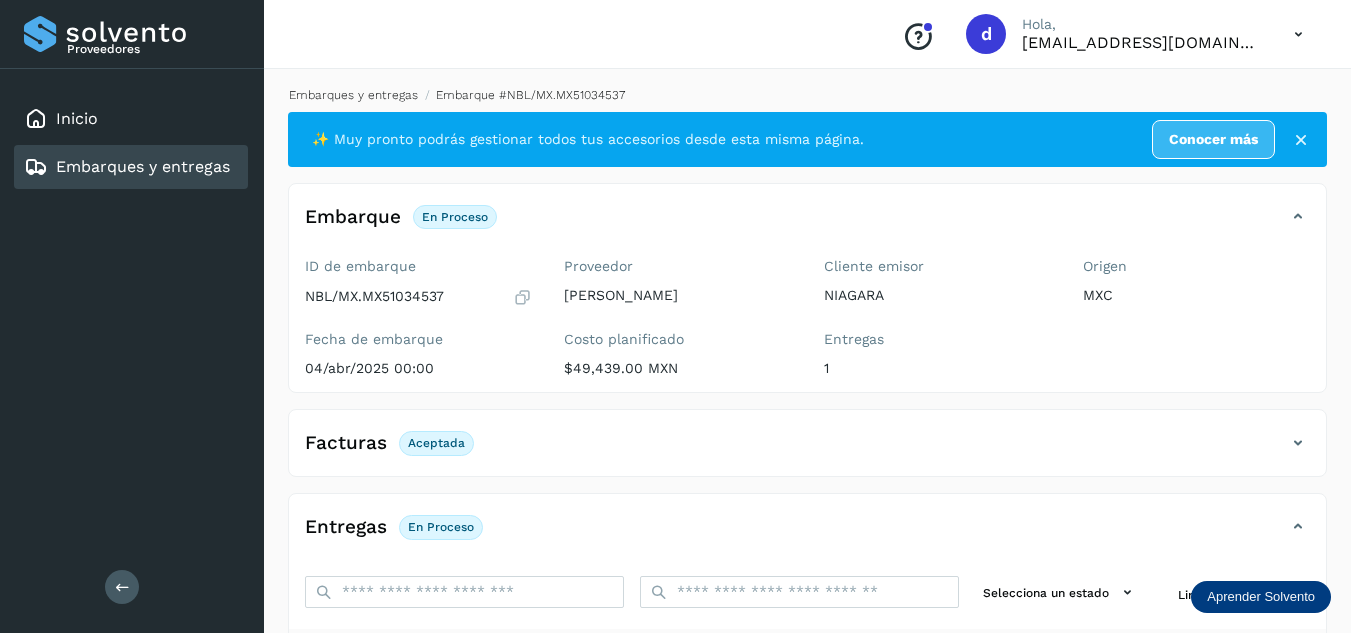 click on "Embarques y entregas" at bounding box center [353, 95] 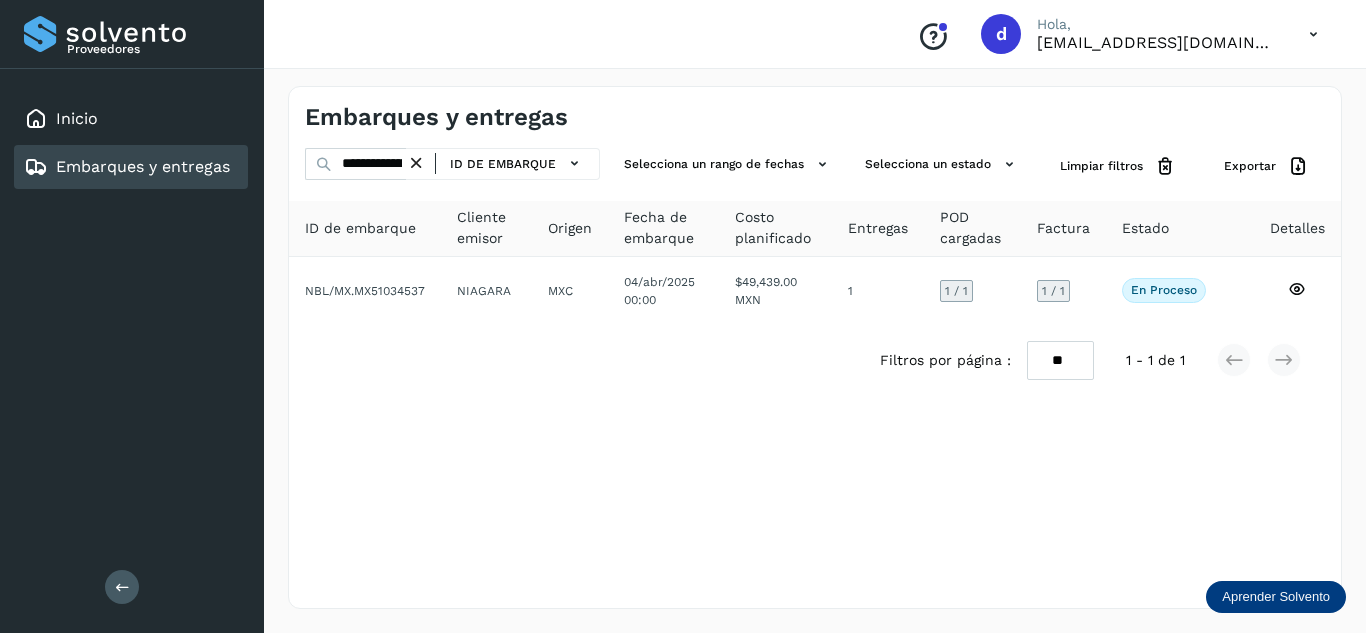 click at bounding box center (416, 163) 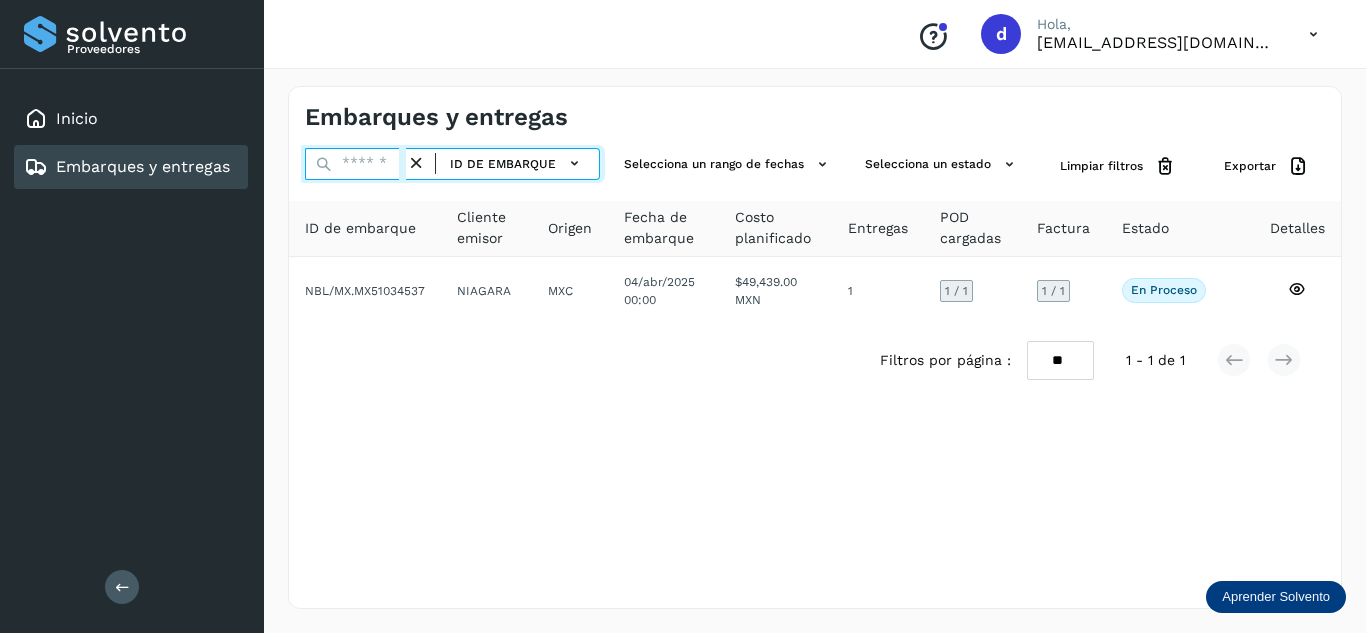 click at bounding box center (355, 164) 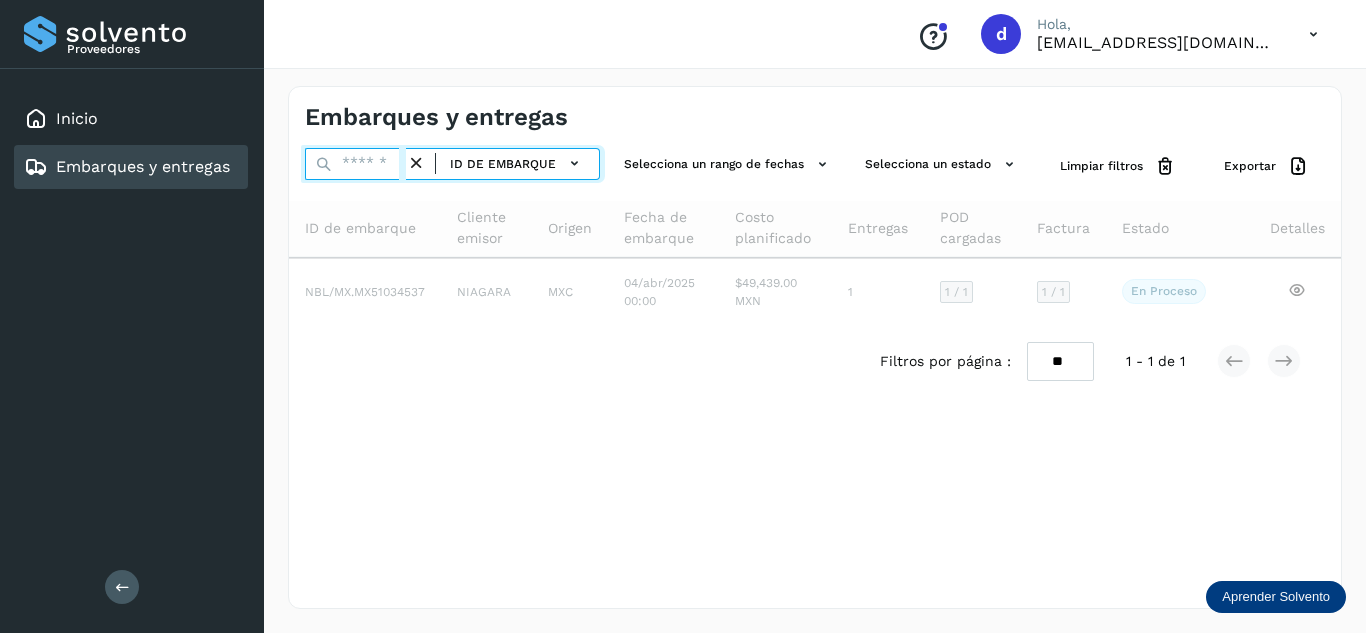 paste on "**********" 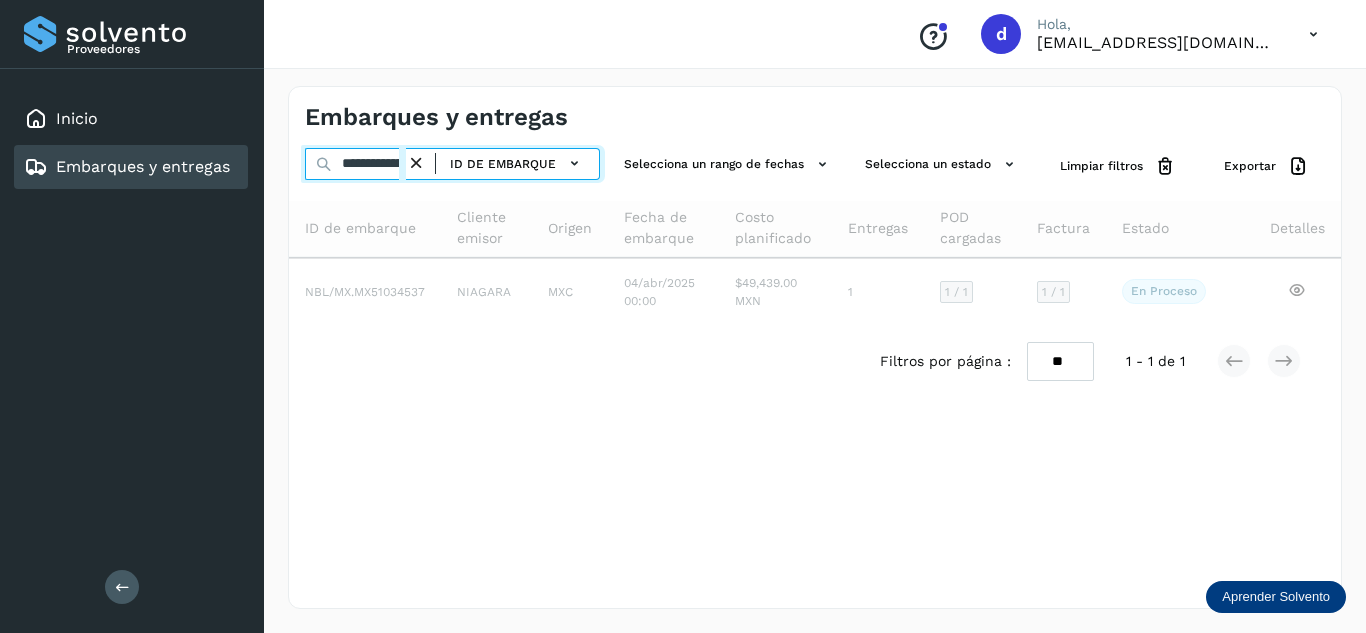 scroll, scrollTop: 0, scrollLeft: 76, axis: horizontal 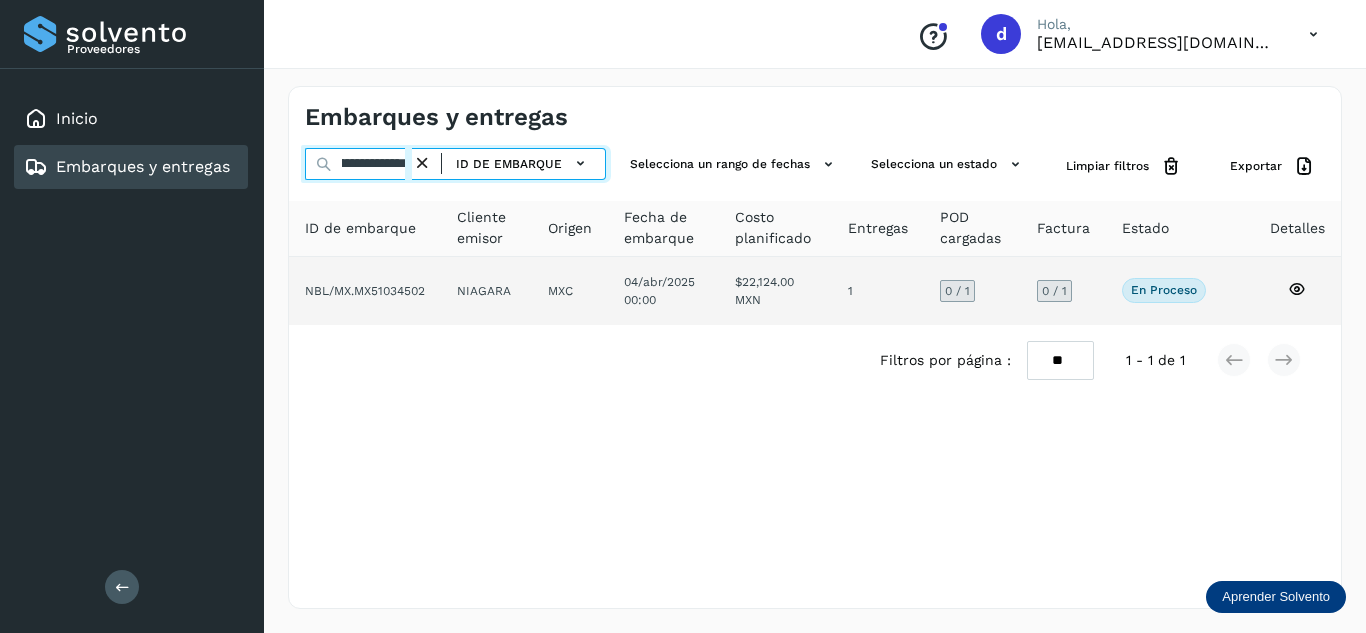 type on "**********" 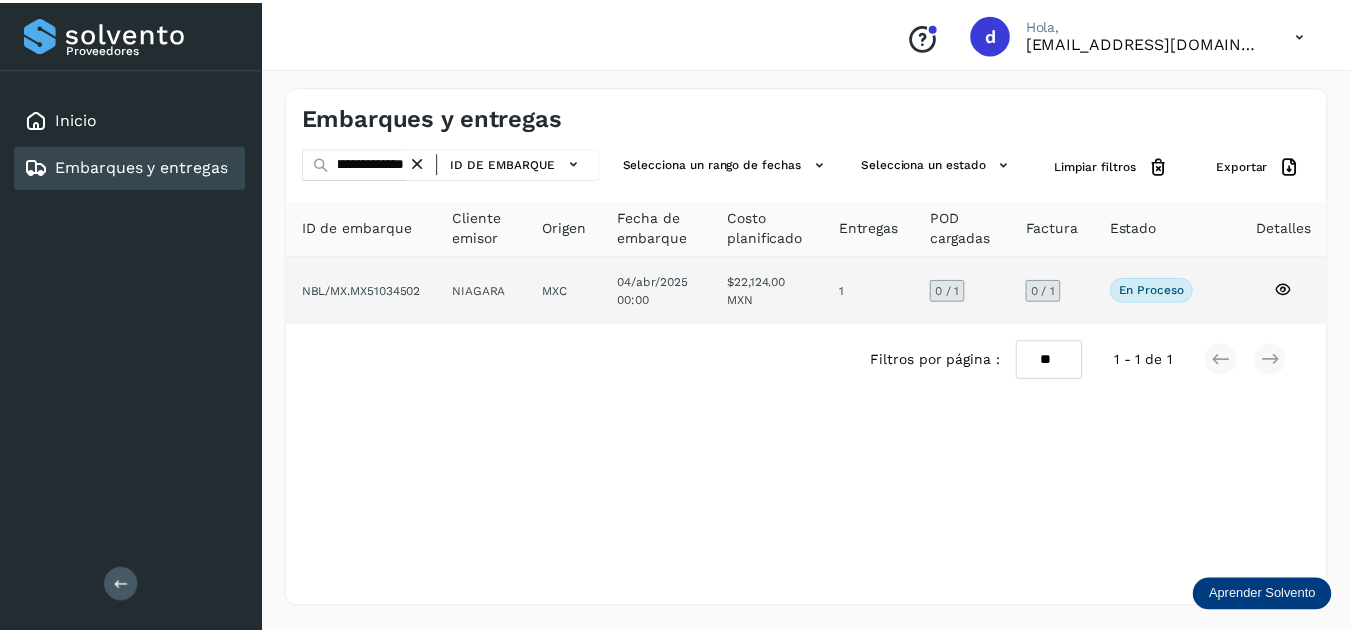 scroll, scrollTop: 0, scrollLeft: 0, axis: both 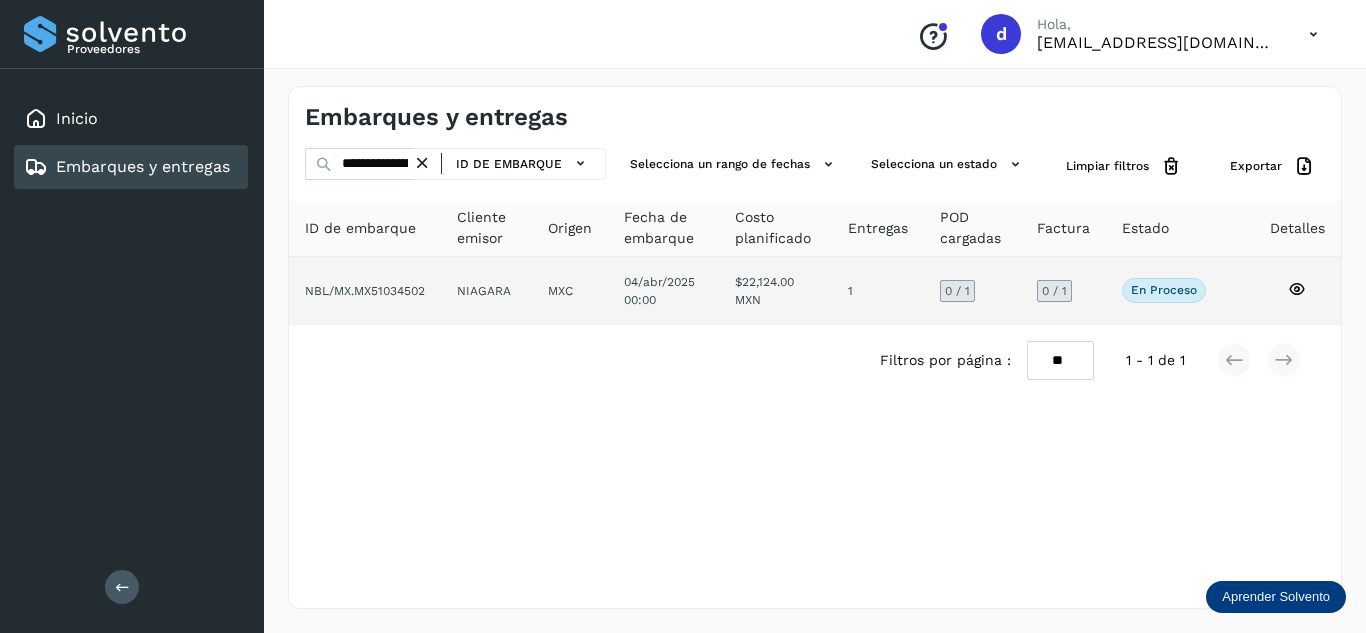click 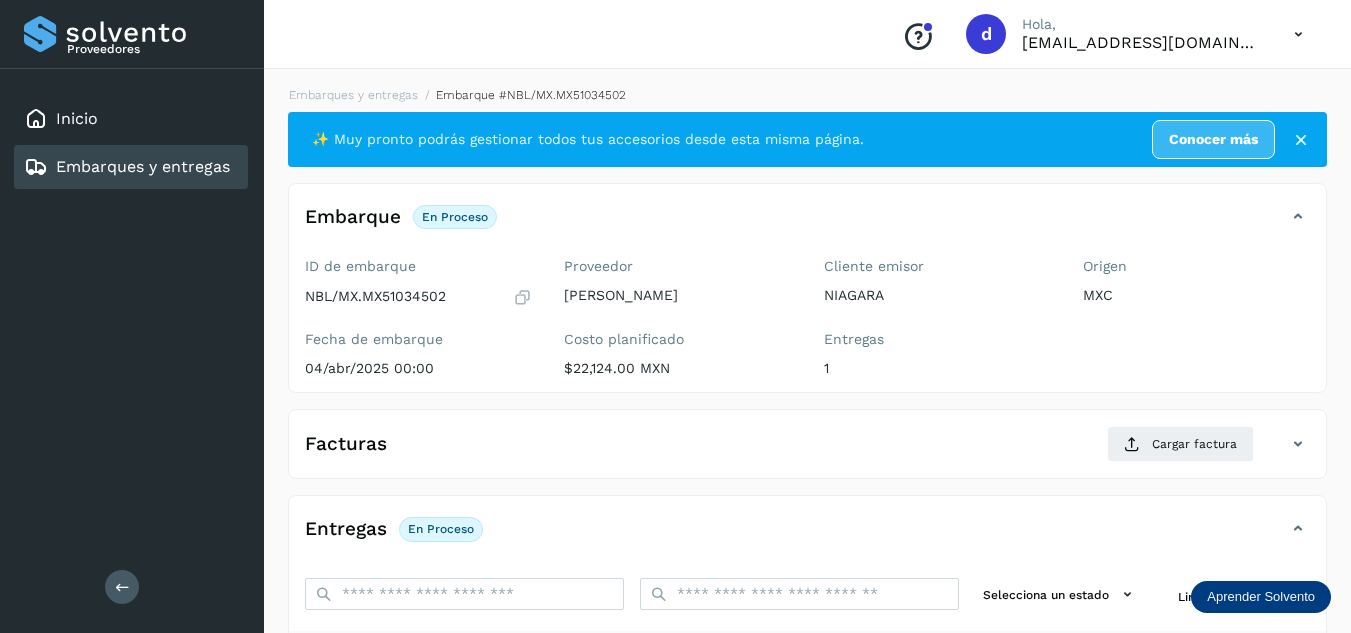 scroll, scrollTop: 200, scrollLeft: 0, axis: vertical 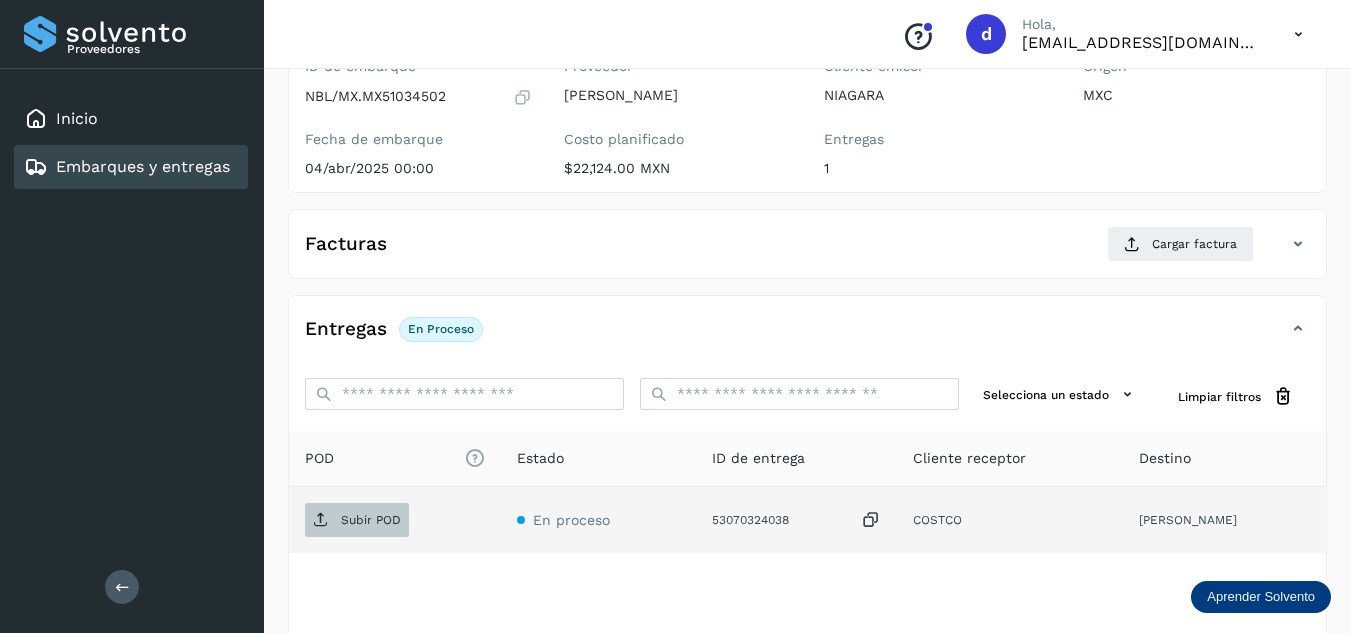 click on "Subir POD" at bounding box center [357, 520] 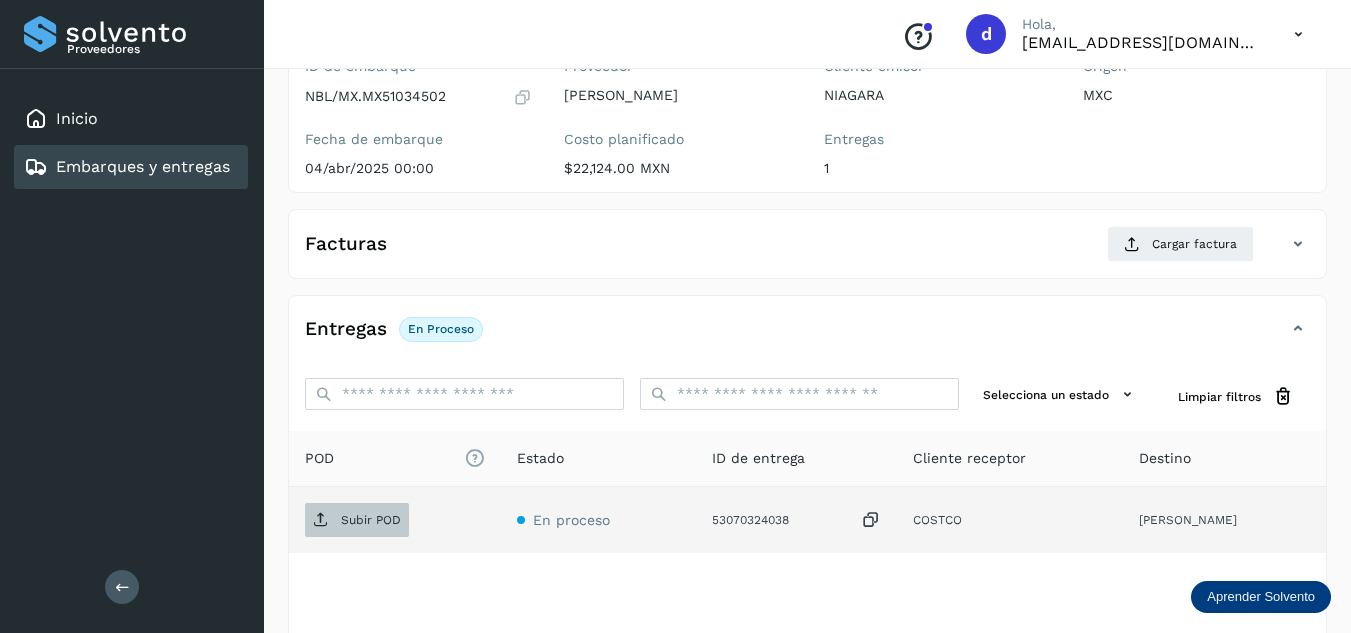 click on "Subir POD" at bounding box center (357, 520) 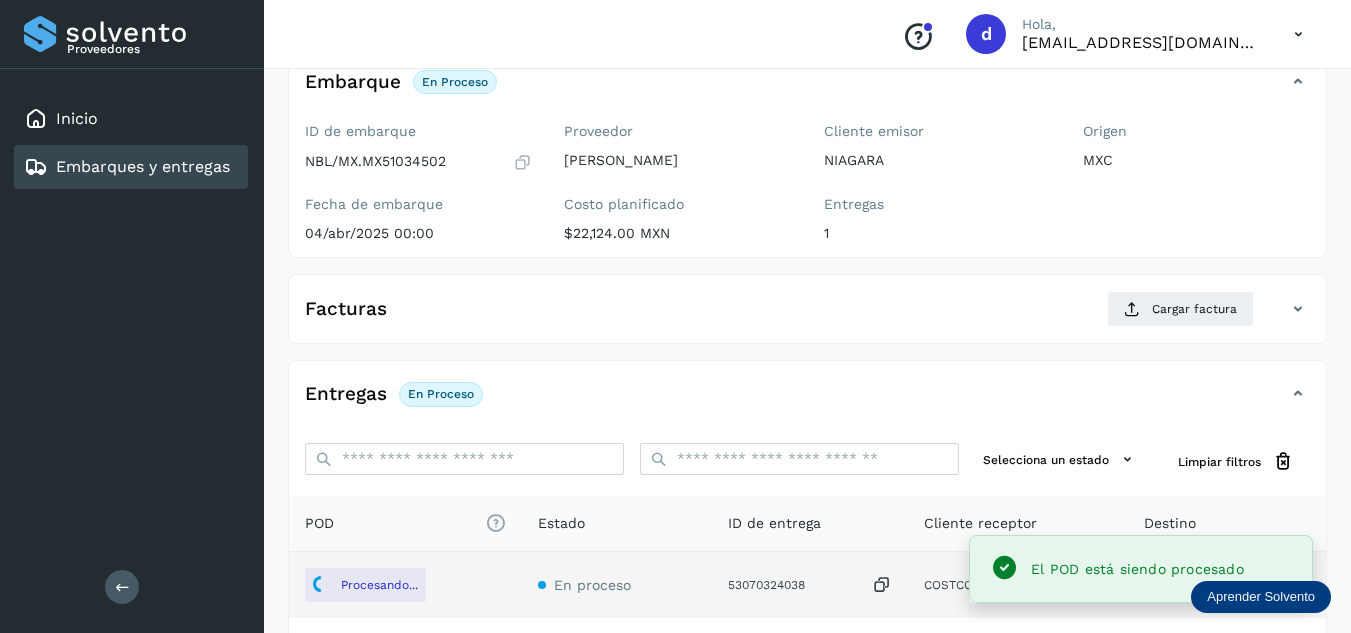 scroll, scrollTop: 100, scrollLeft: 0, axis: vertical 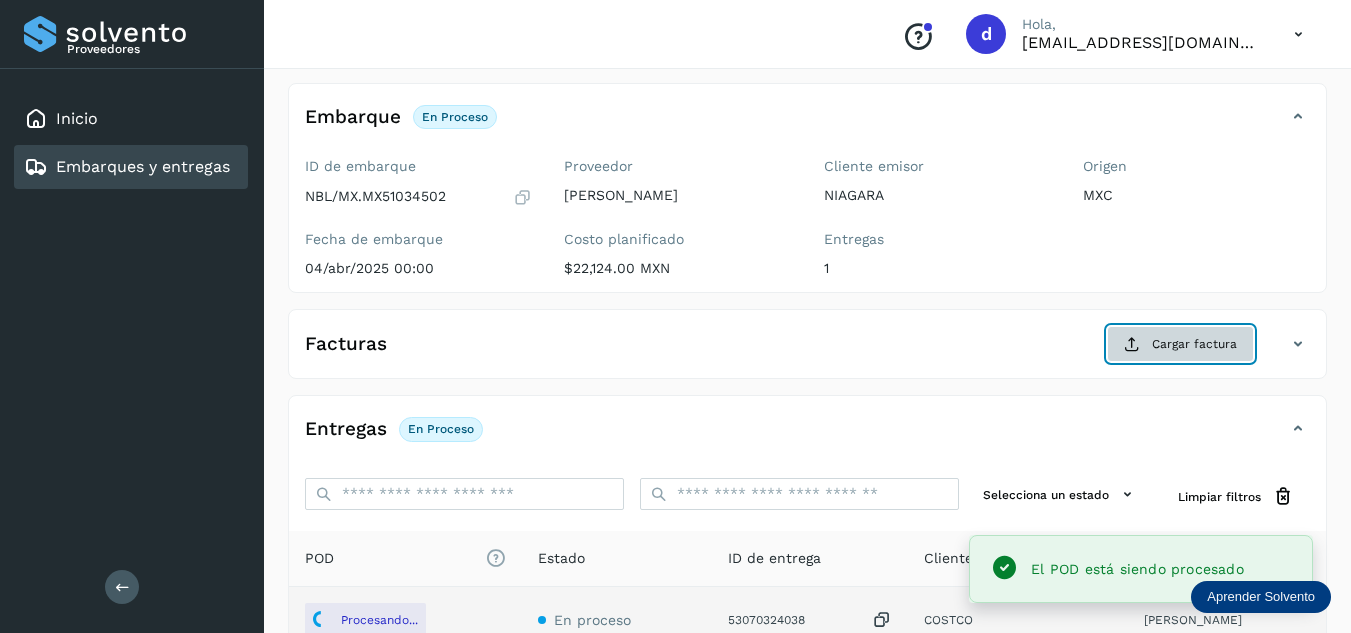 click at bounding box center (1132, 344) 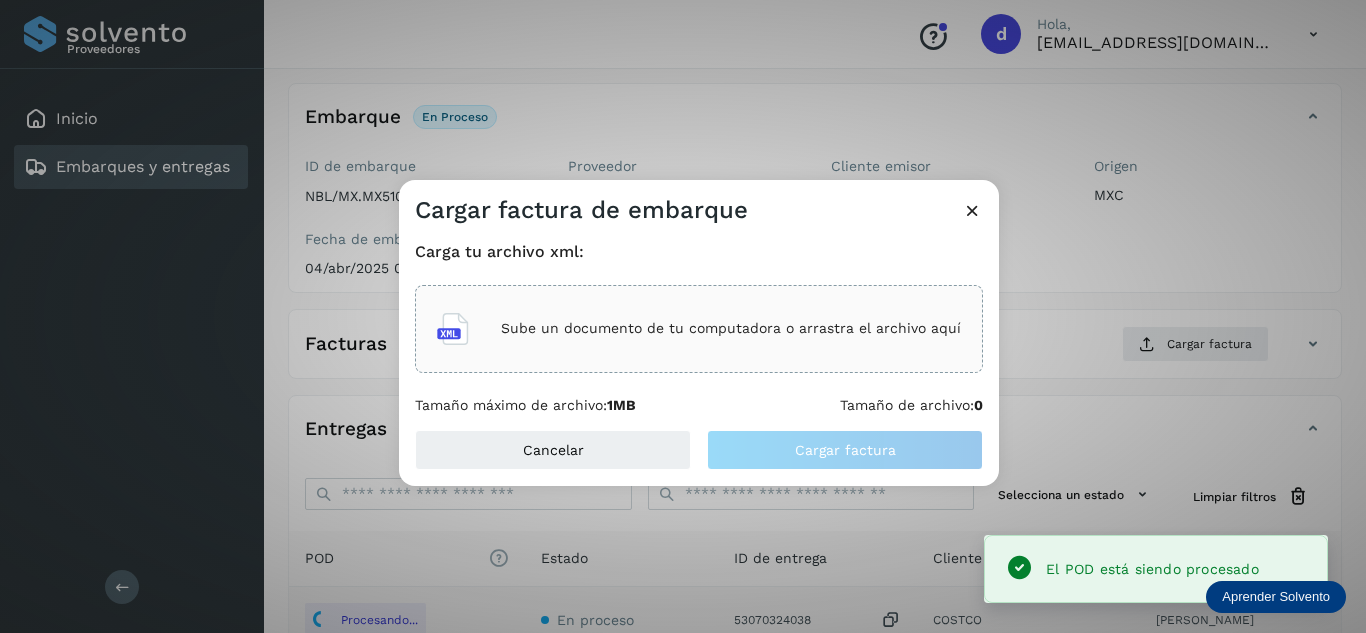 click on "Sube un documento de tu computadora o arrastra el archivo aquí" at bounding box center [731, 328] 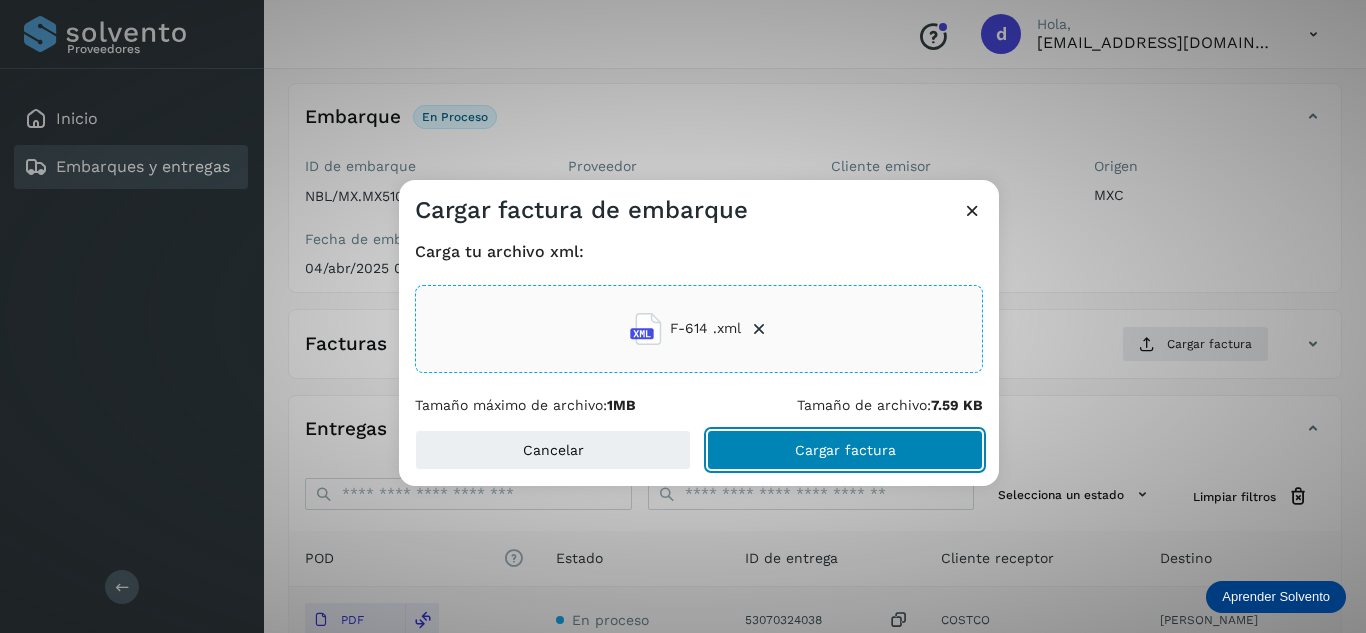click on "Cargar factura" 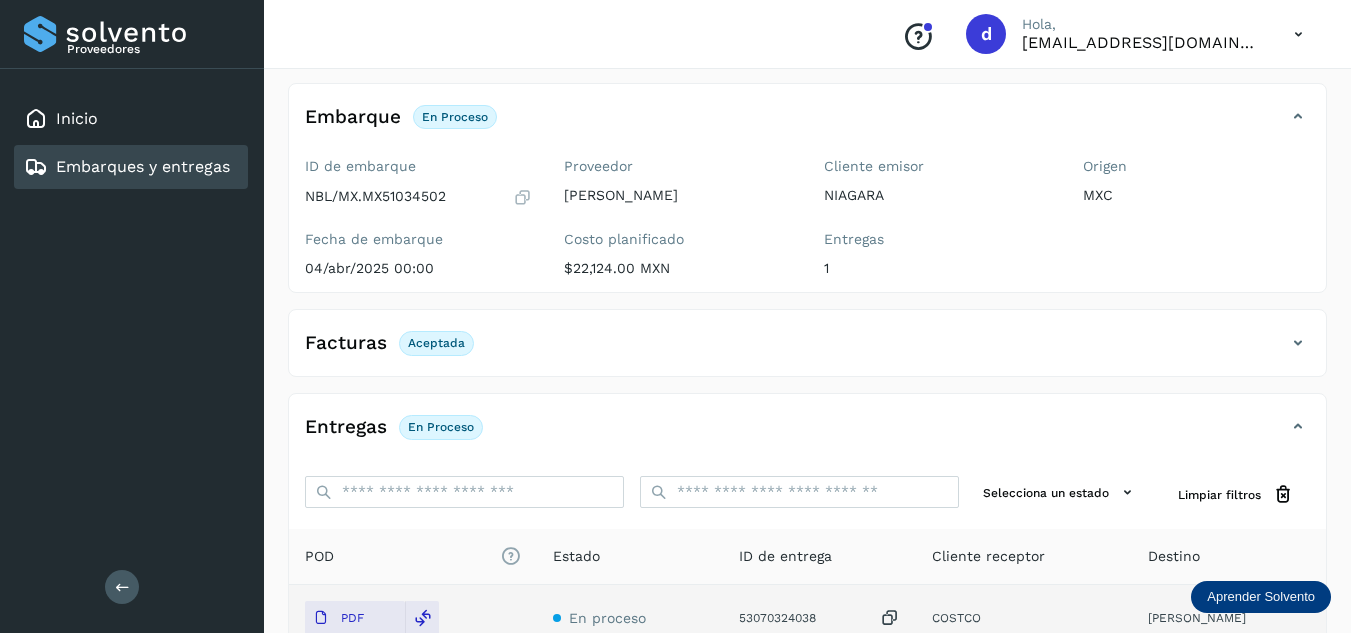 scroll, scrollTop: 0, scrollLeft: 0, axis: both 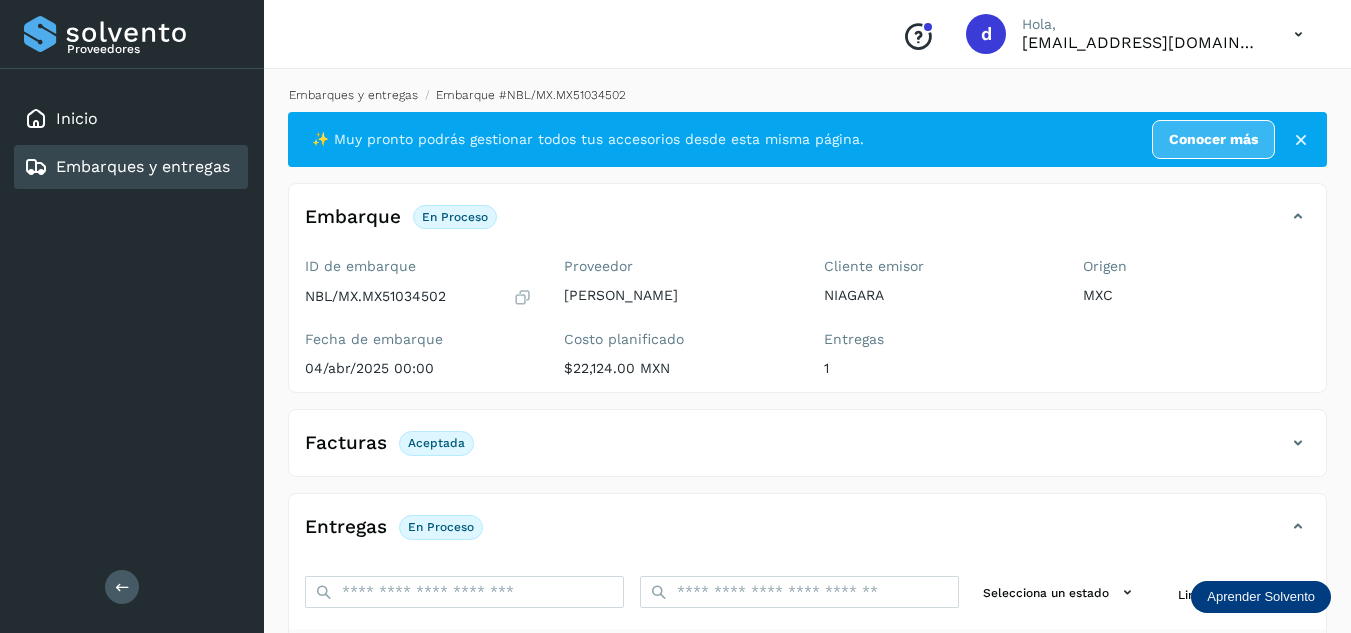click on "Embarques y entregas" at bounding box center (353, 95) 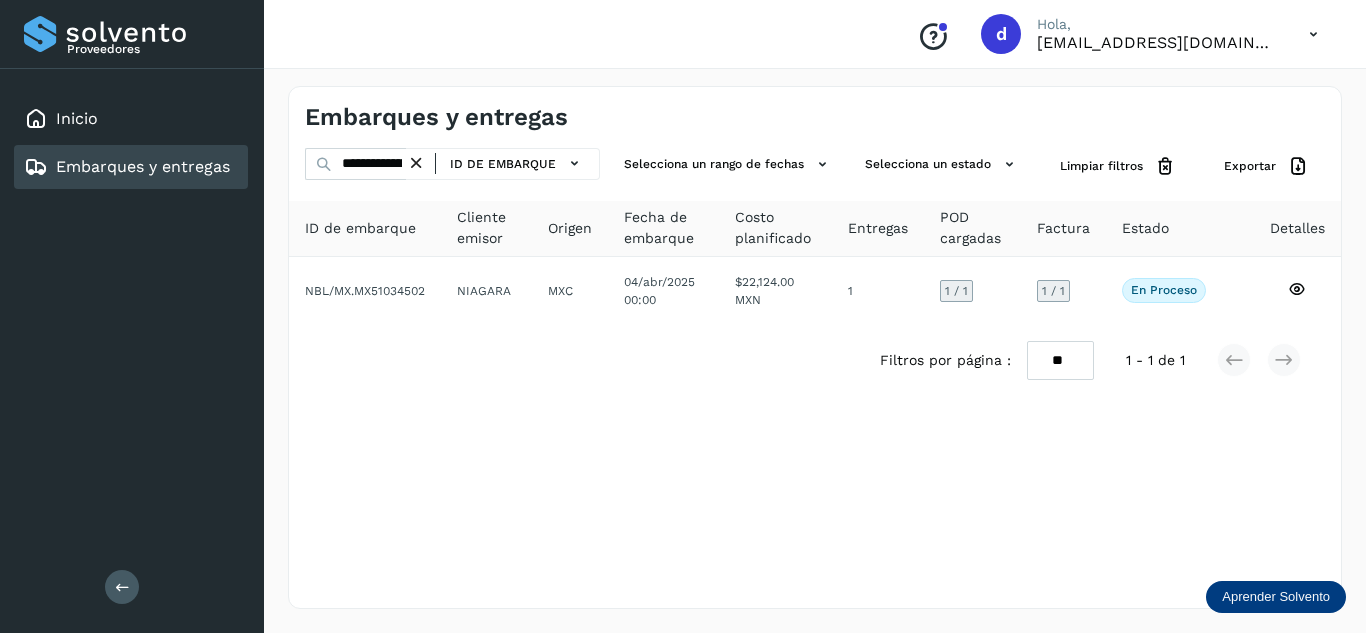 click at bounding box center (416, 163) 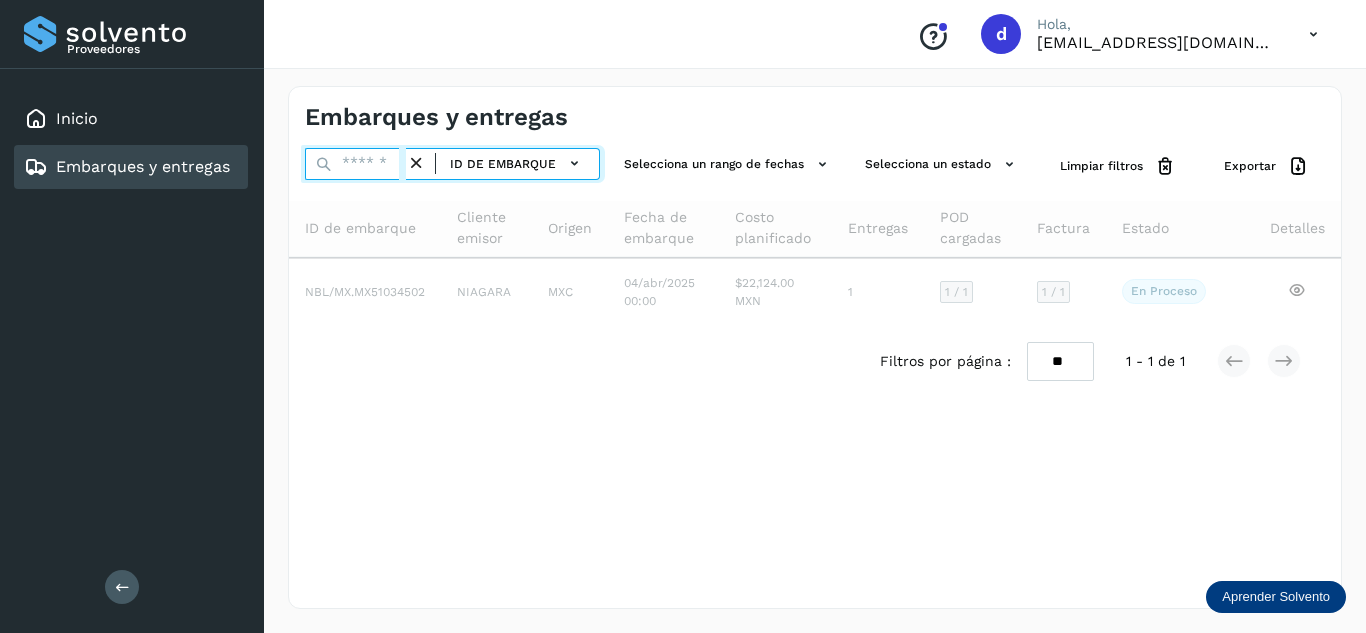 click at bounding box center [355, 164] 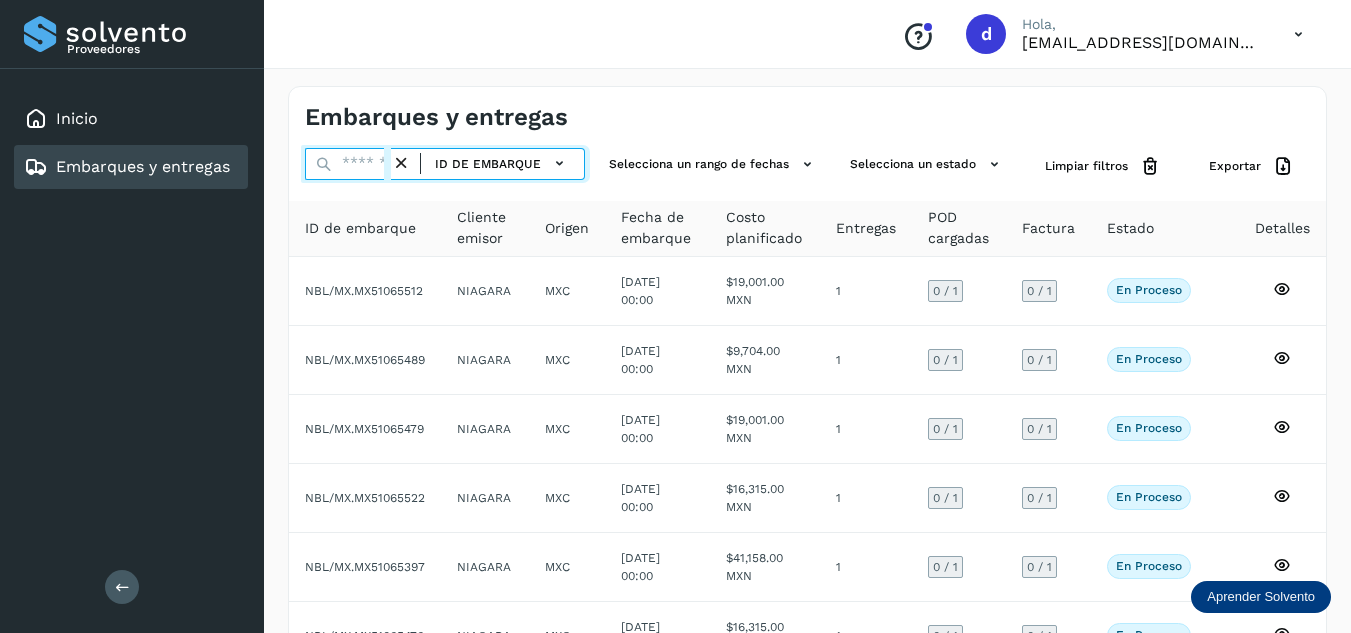 paste on "**********" 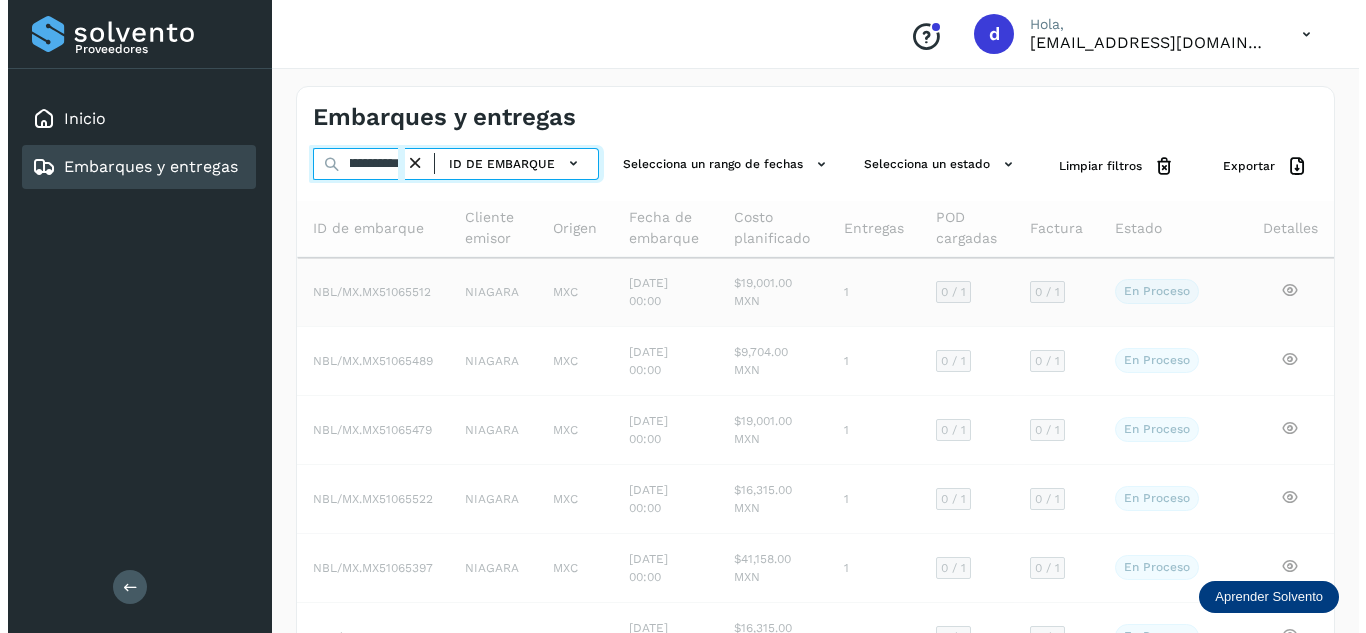 scroll, scrollTop: 0, scrollLeft: 74, axis: horizontal 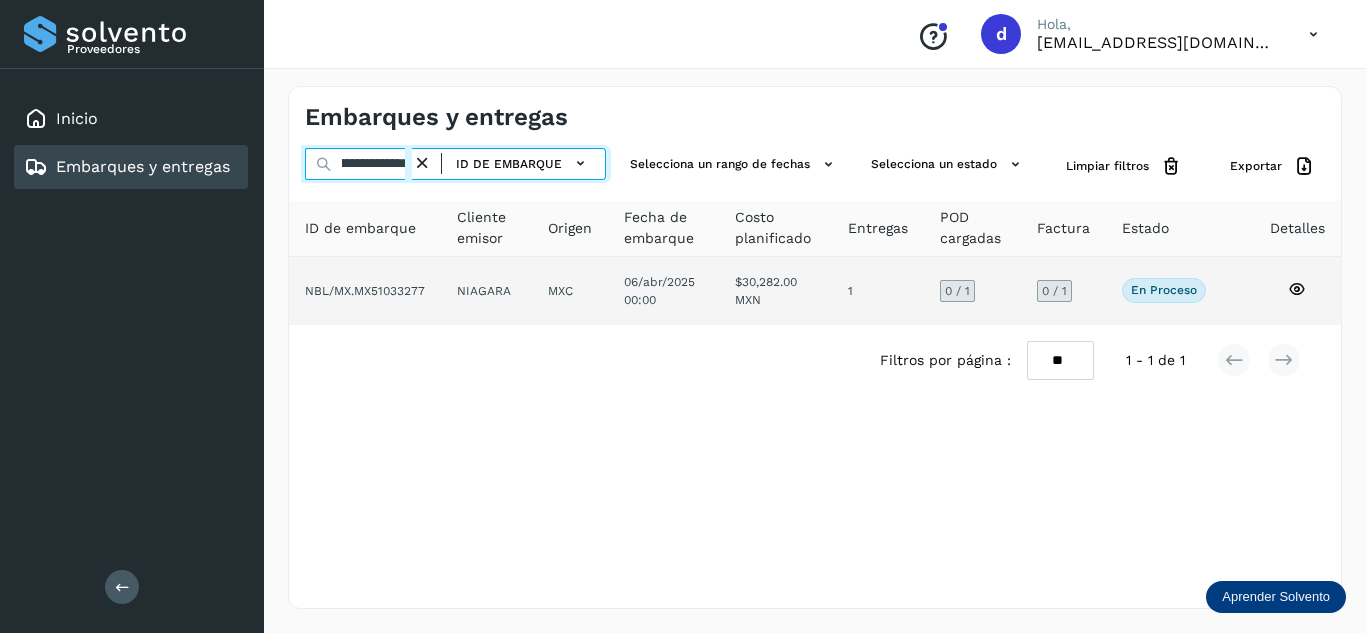 type on "**********" 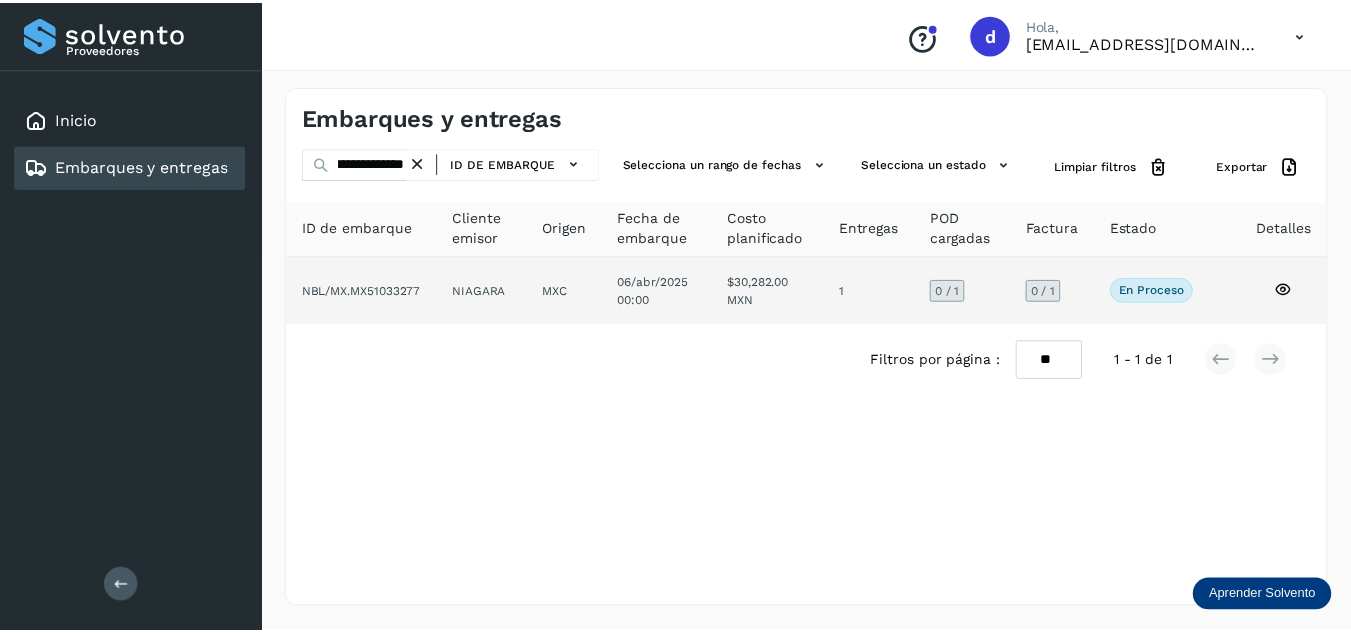scroll, scrollTop: 0, scrollLeft: 0, axis: both 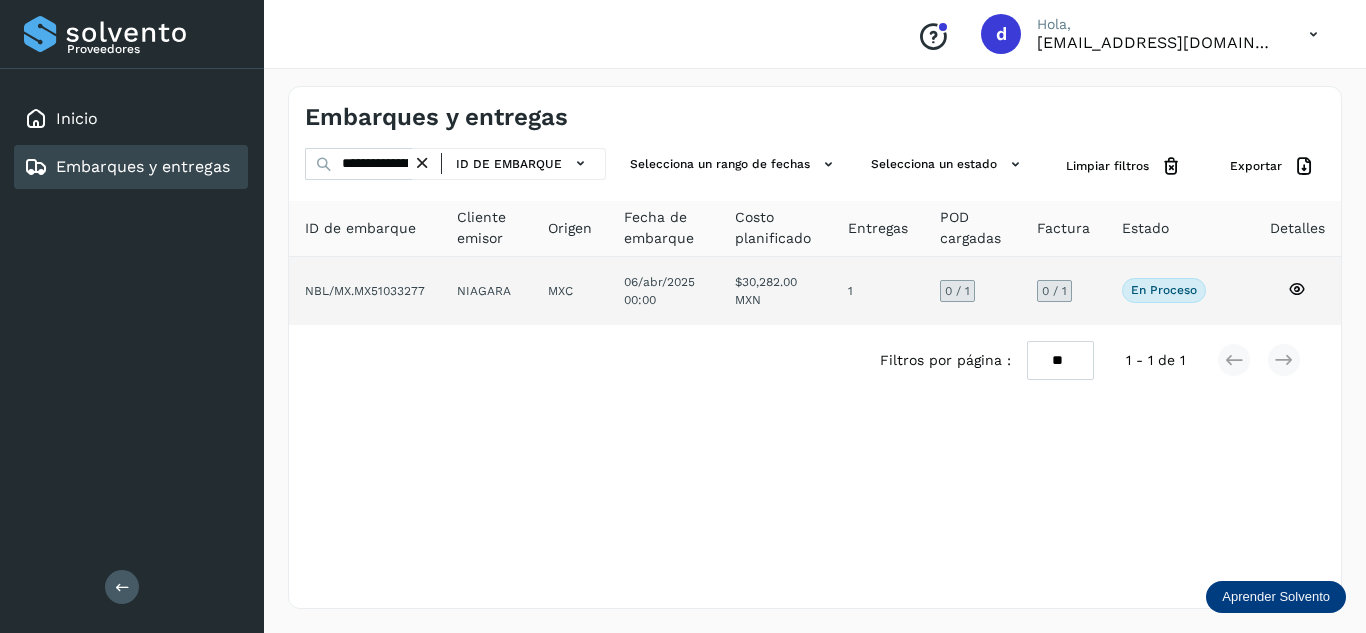 click 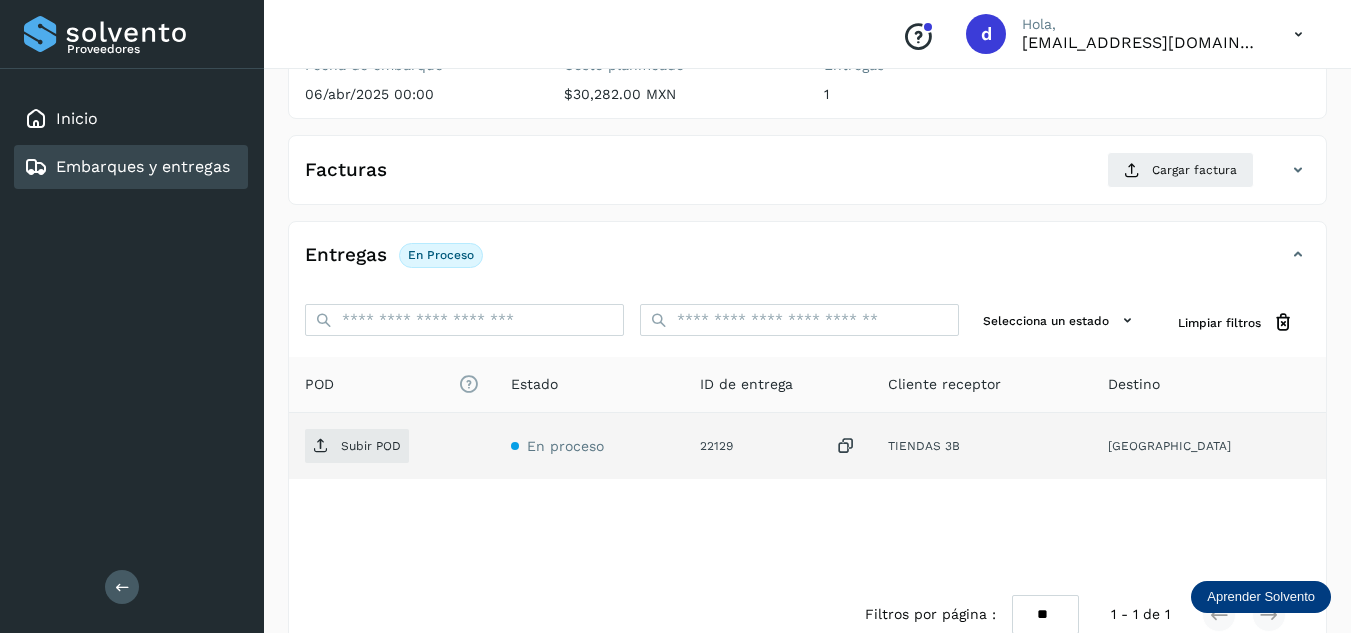scroll, scrollTop: 300, scrollLeft: 0, axis: vertical 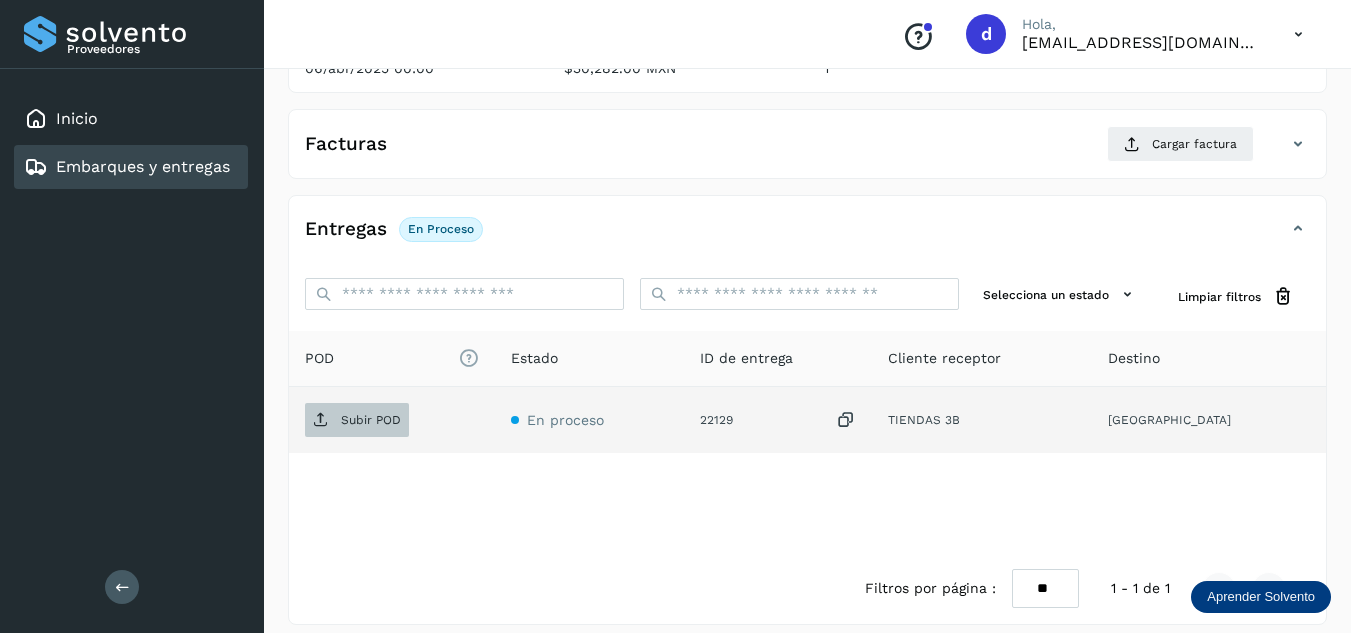click on "Subir POD" at bounding box center (371, 420) 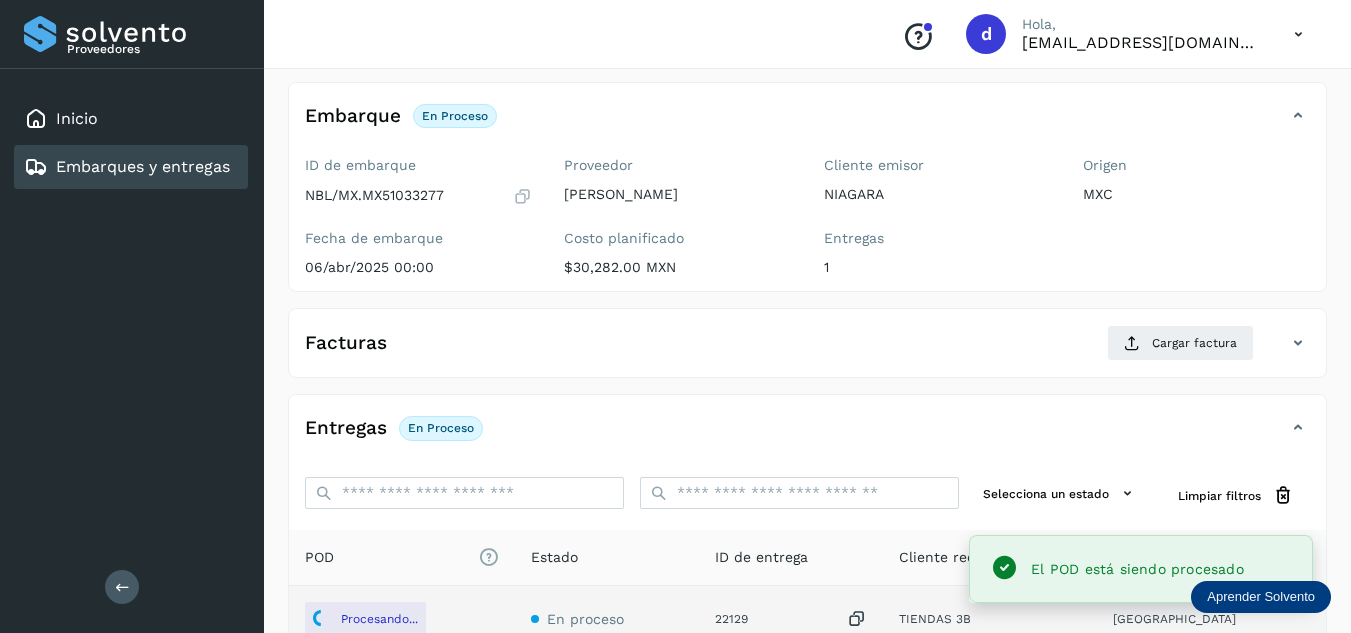 scroll, scrollTop: 100, scrollLeft: 0, axis: vertical 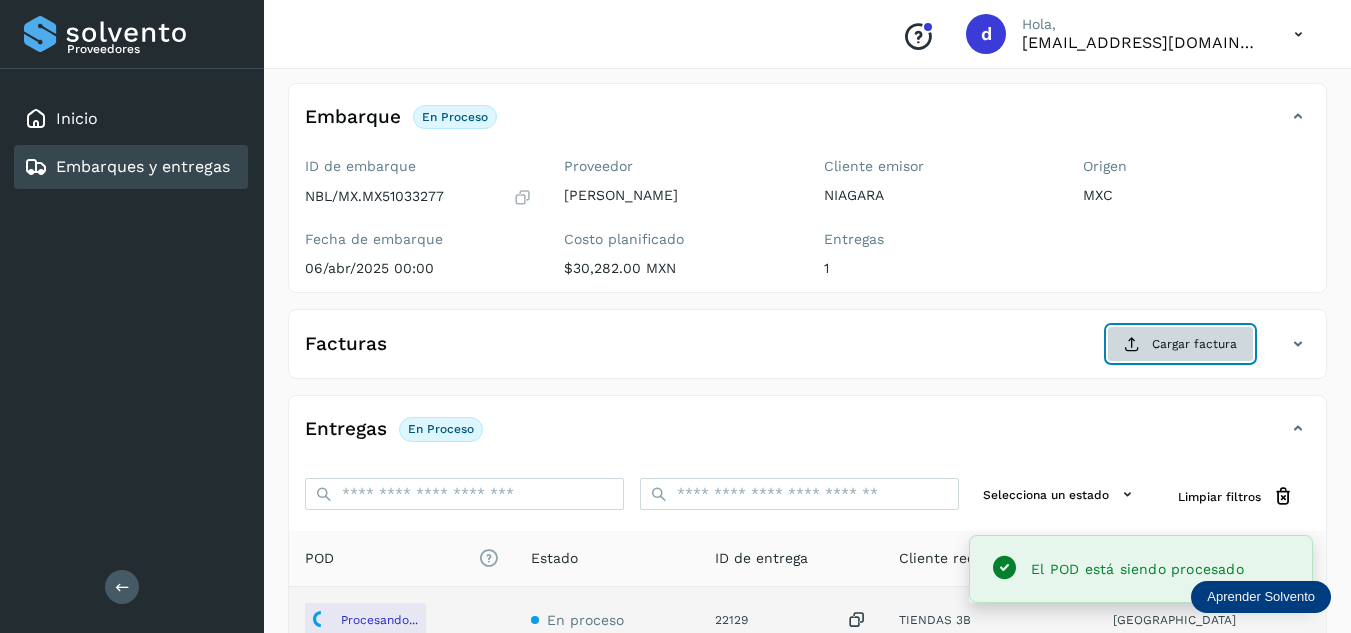 click on "Cargar factura" 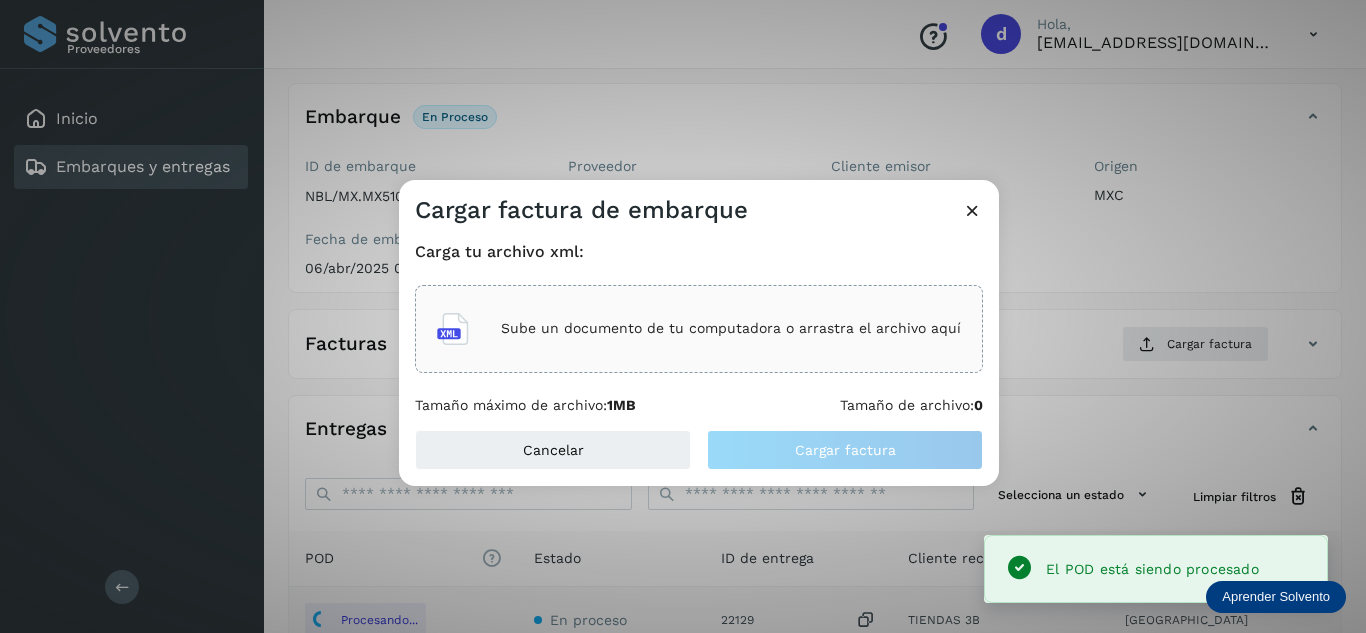 click on "Sube un documento de tu computadora o arrastra el archivo aquí" 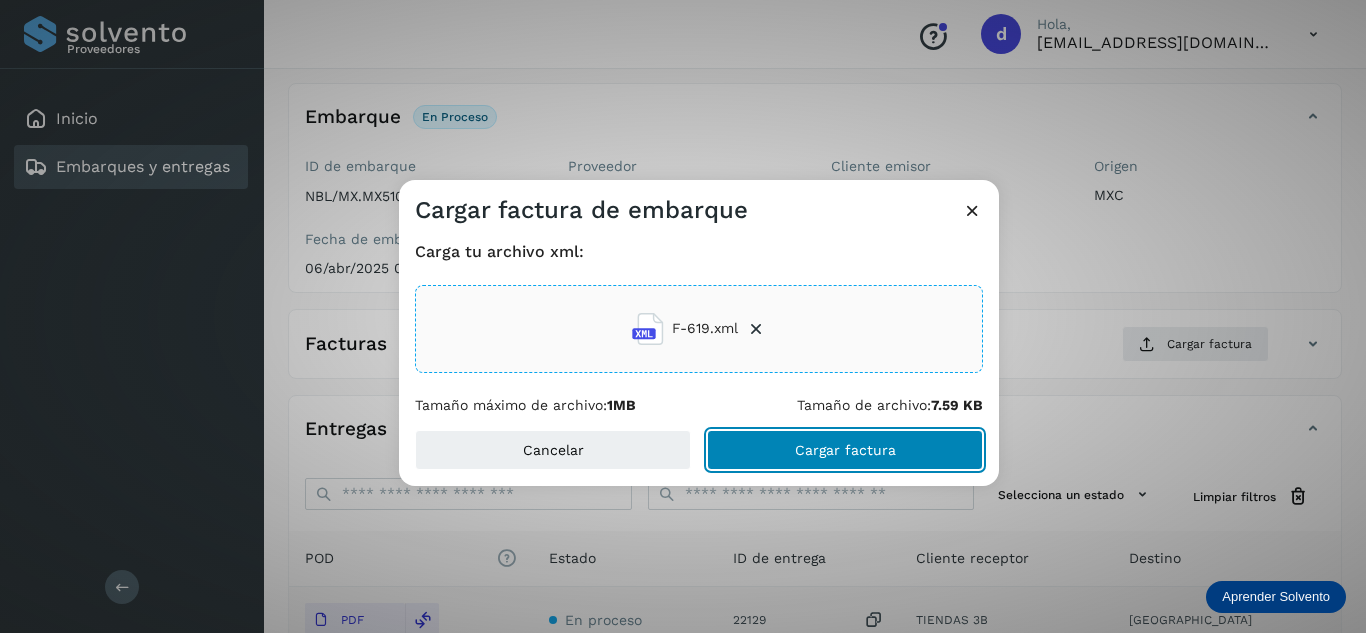 click on "Cargar factura" 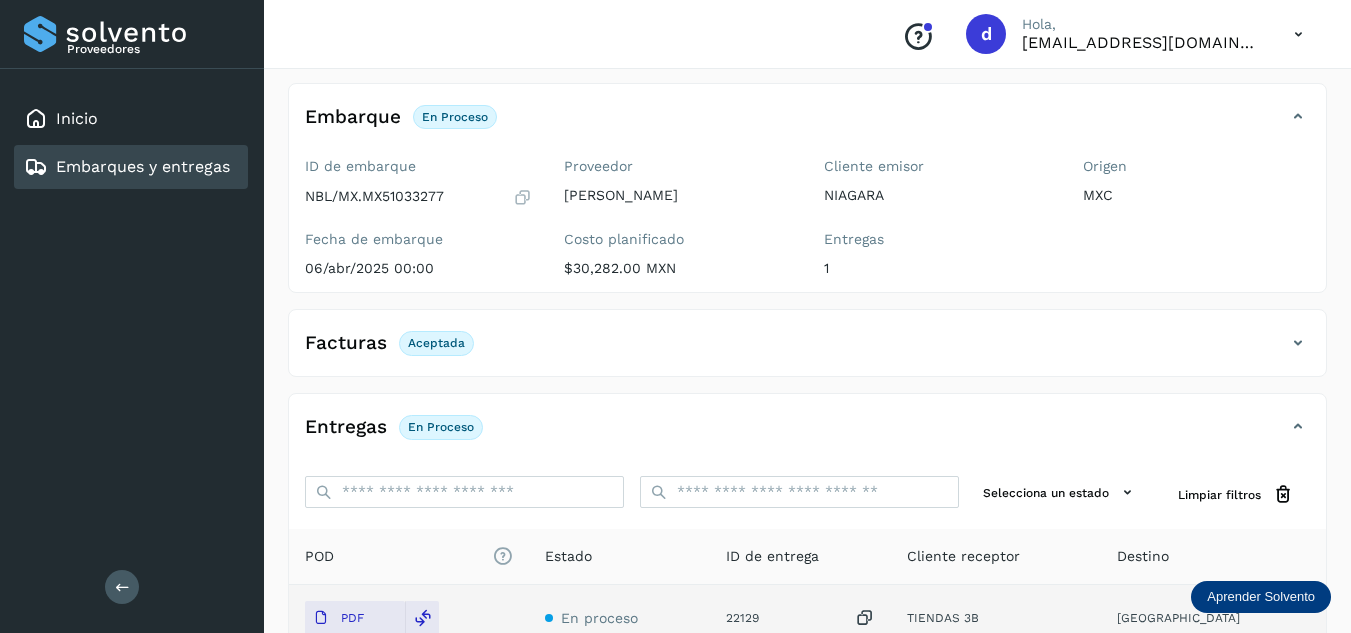 scroll, scrollTop: 0, scrollLeft: 0, axis: both 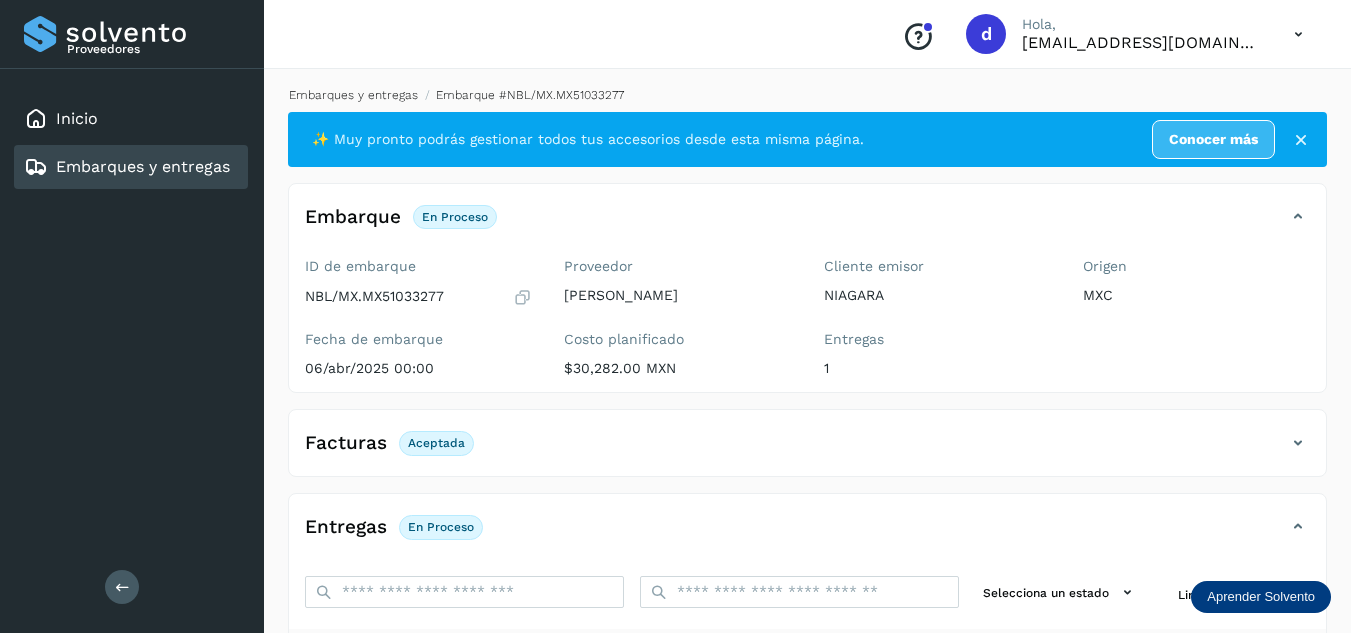 click on "Embarques y entregas" at bounding box center (353, 95) 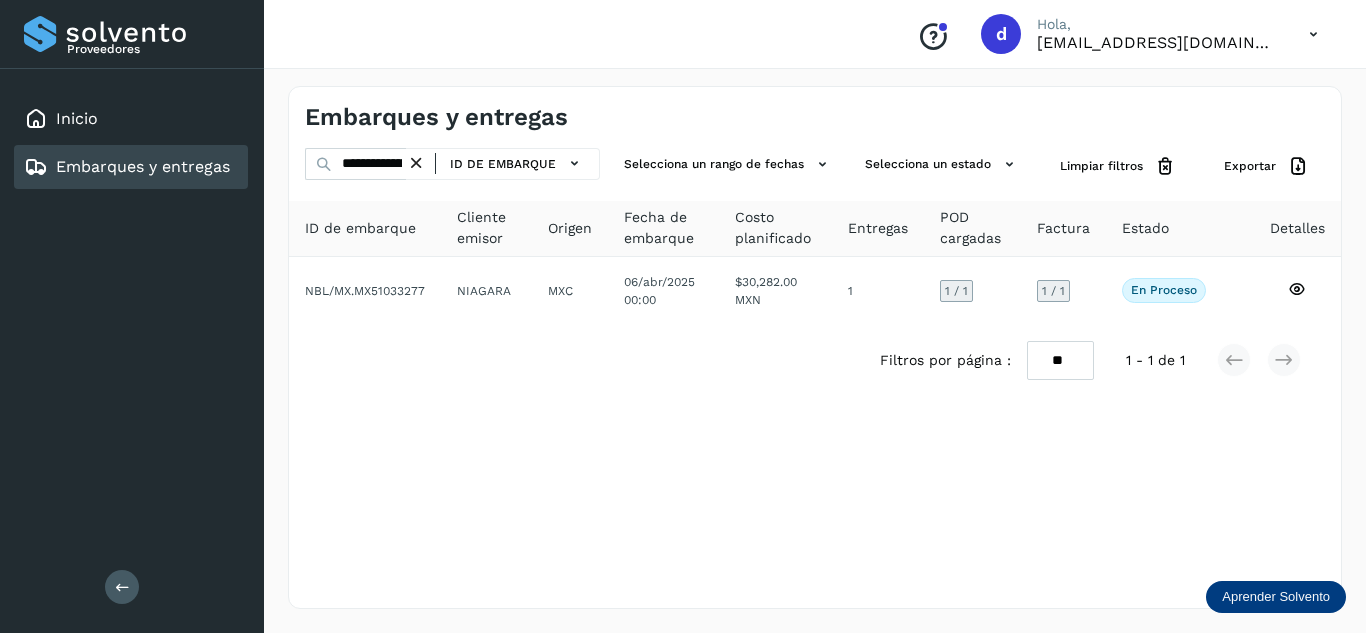 click at bounding box center [416, 163] 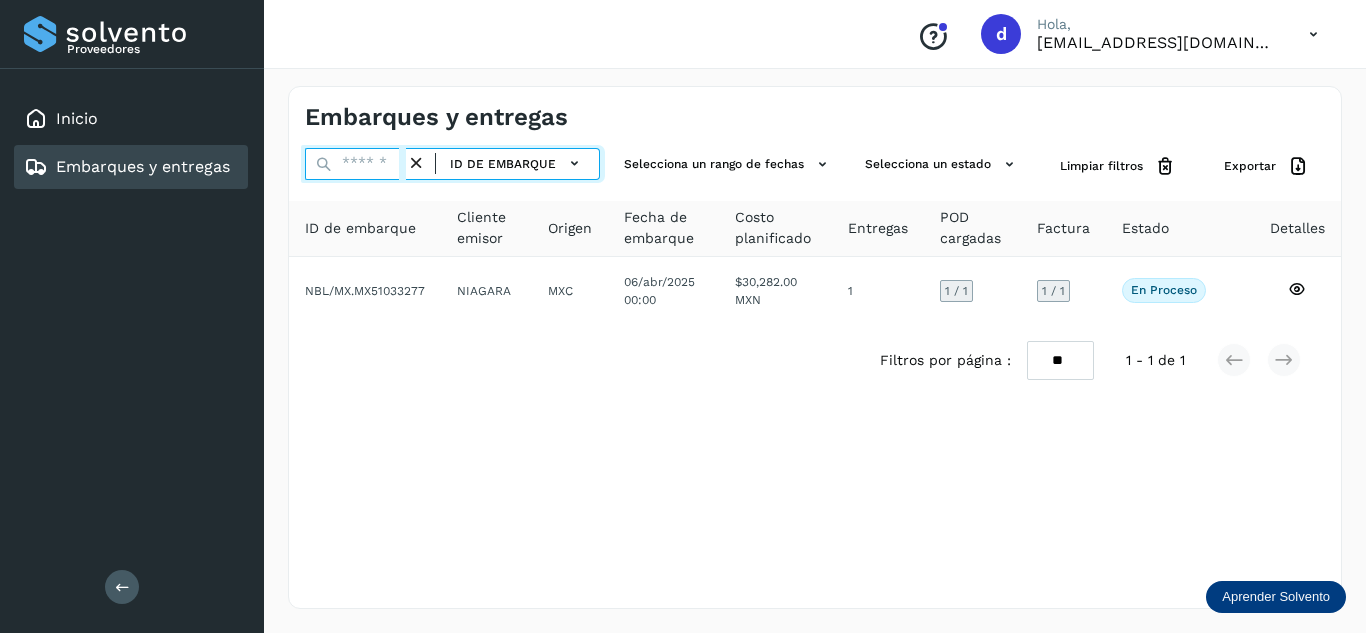 click at bounding box center [355, 164] 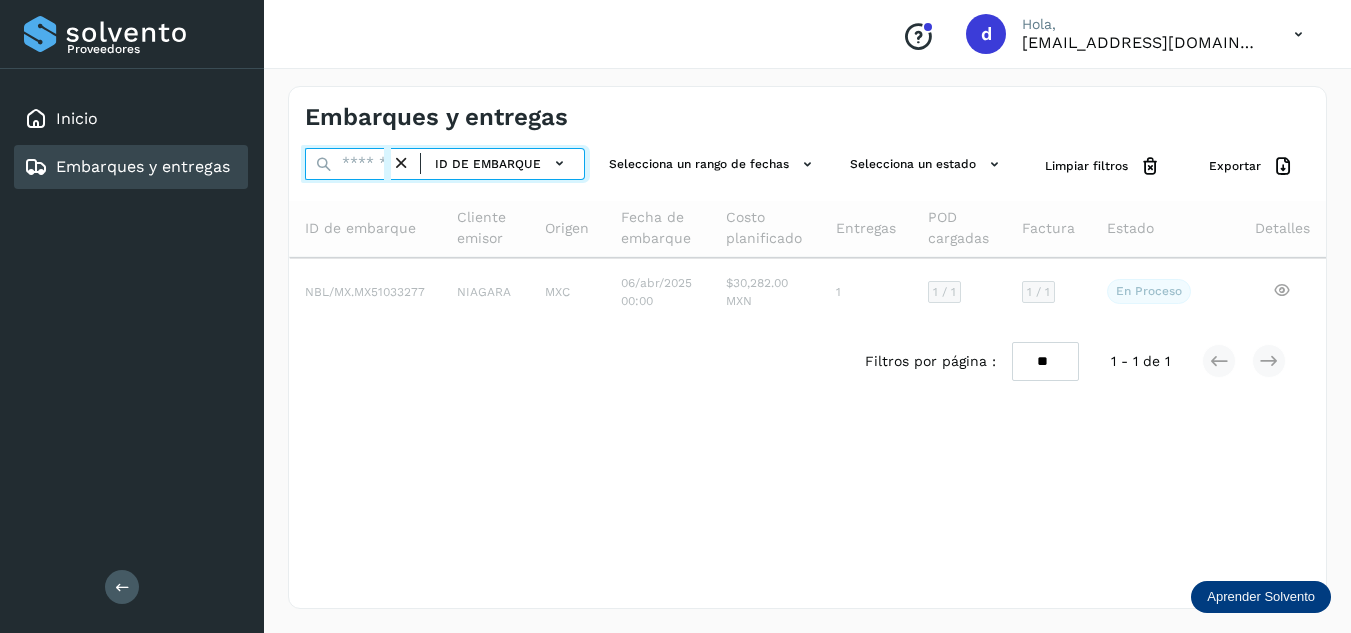 paste on "**********" 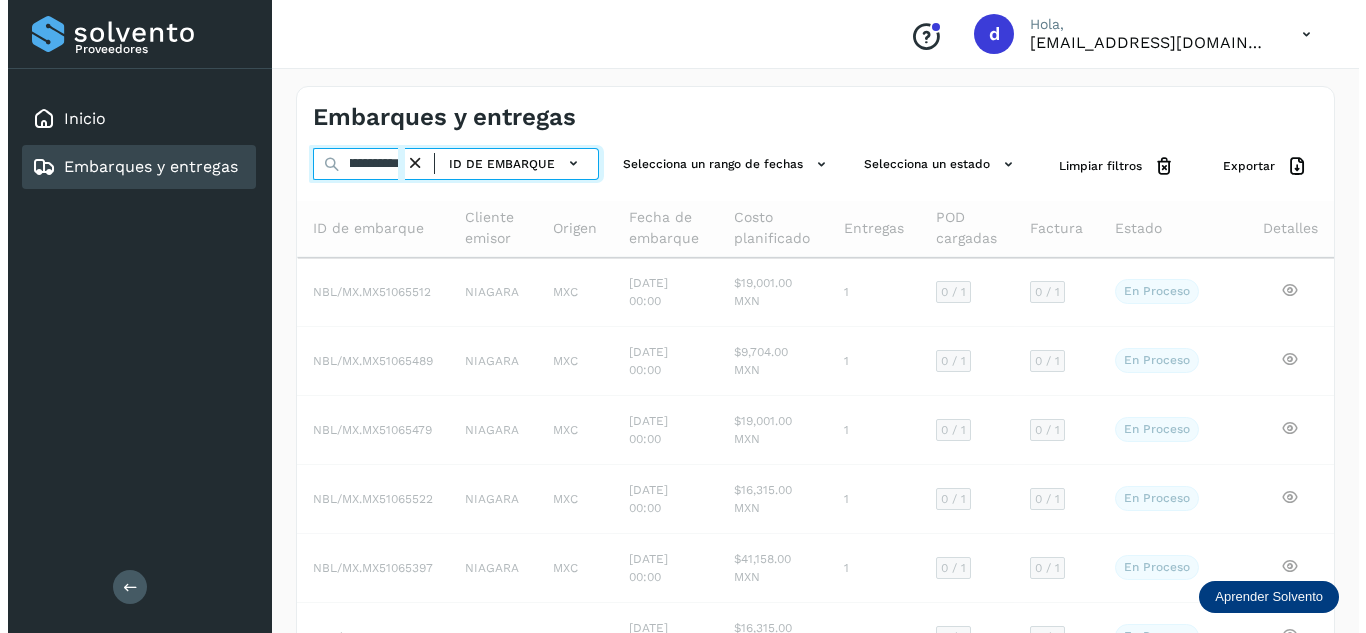 scroll, scrollTop: 0, scrollLeft: 73, axis: horizontal 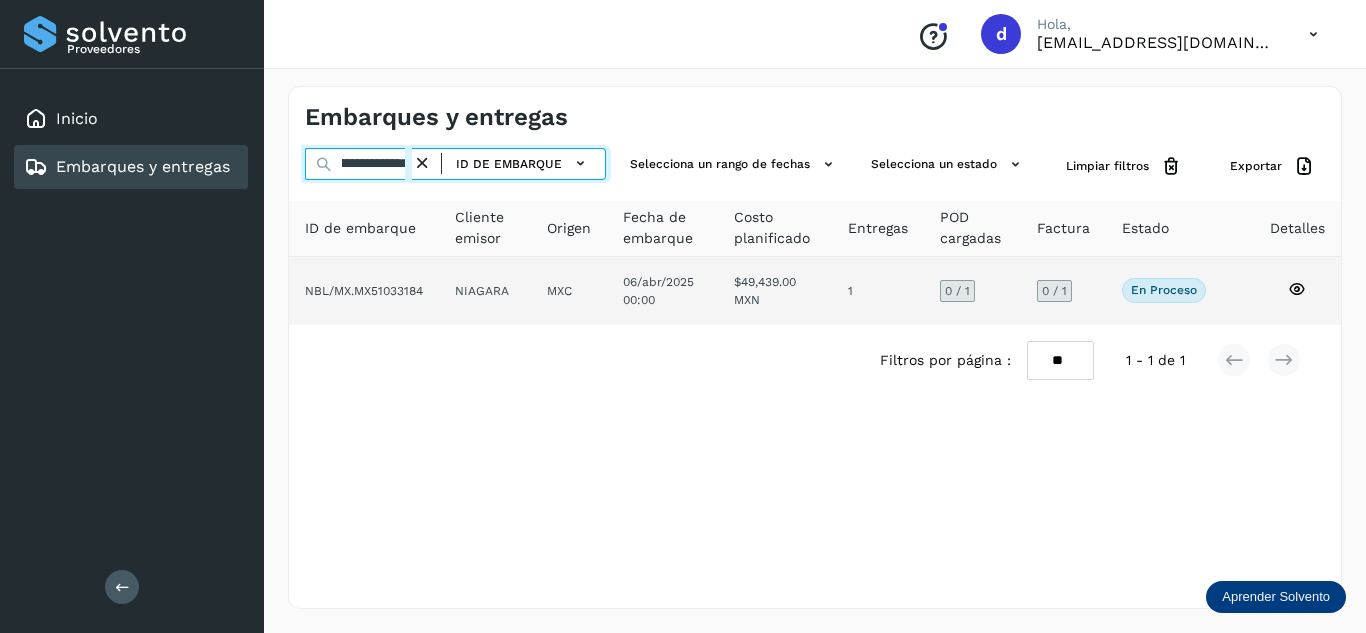 type on "**********" 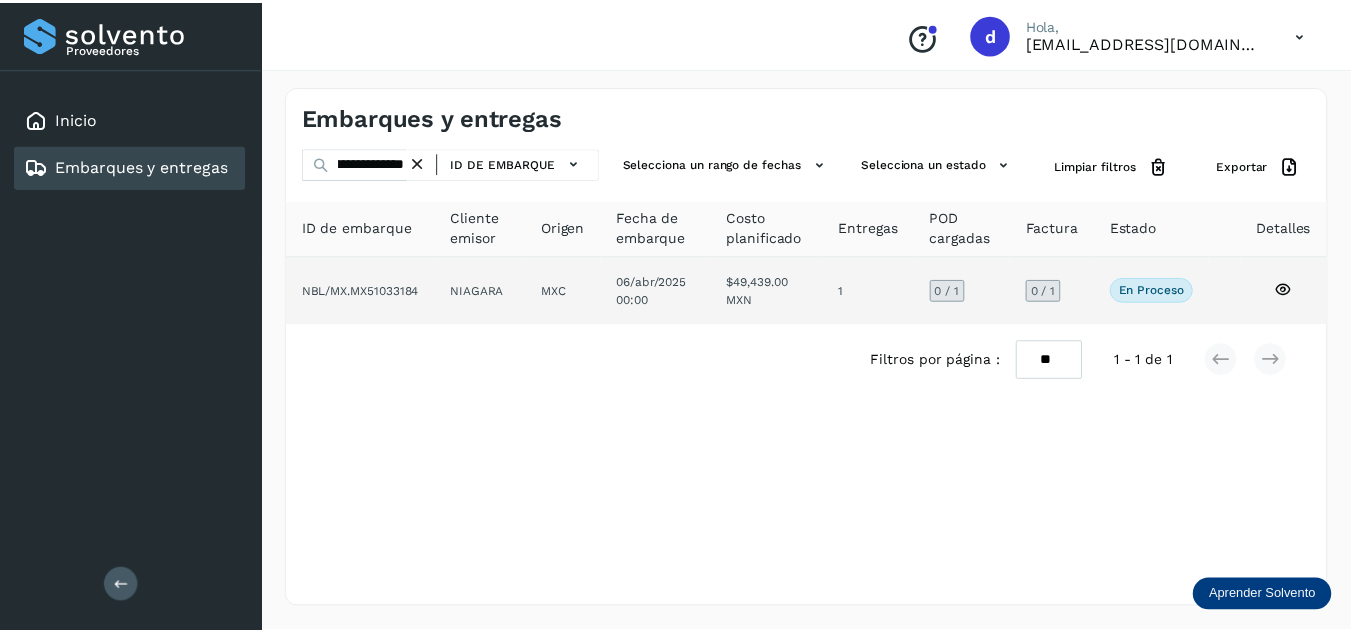 scroll, scrollTop: 0, scrollLeft: 0, axis: both 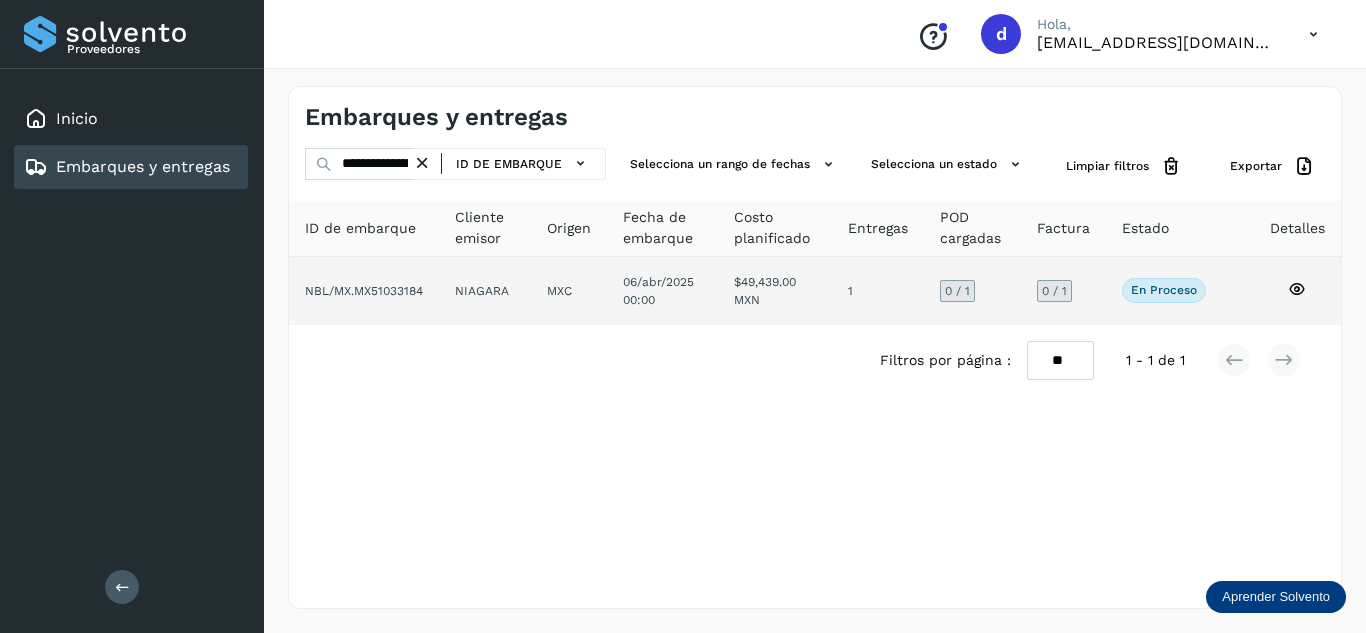 click 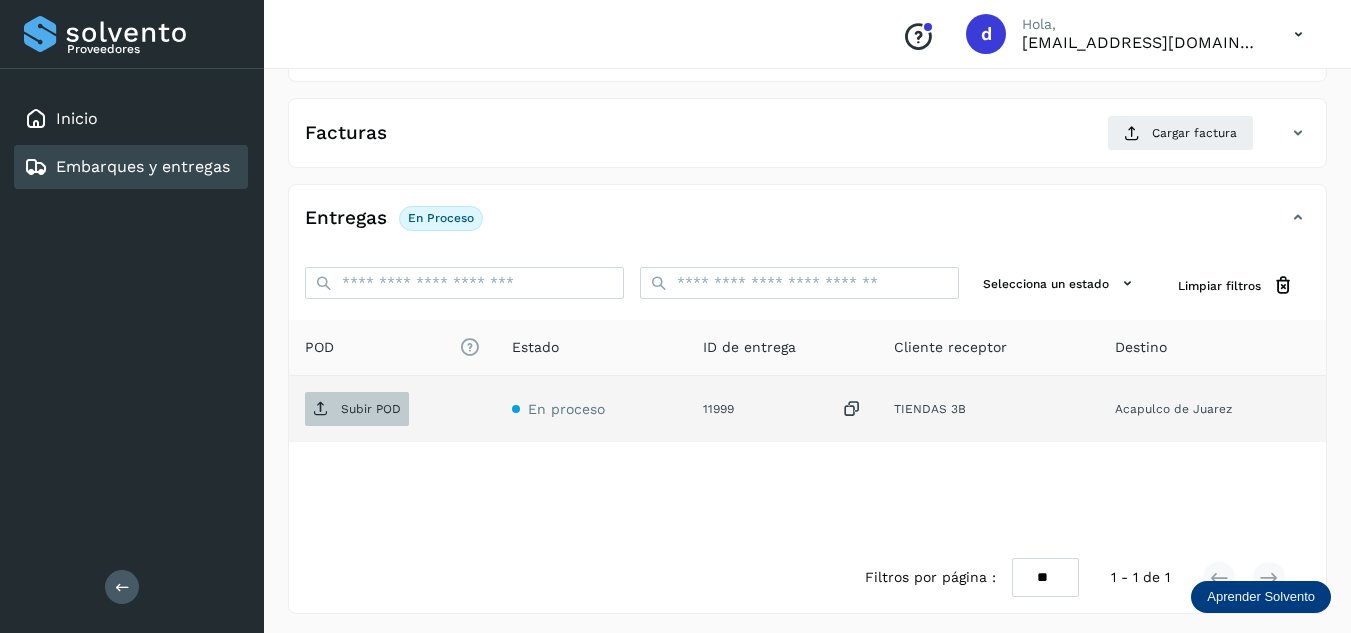 scroll, scrollTop: 316, scrollLeft: 0, axis: vertical 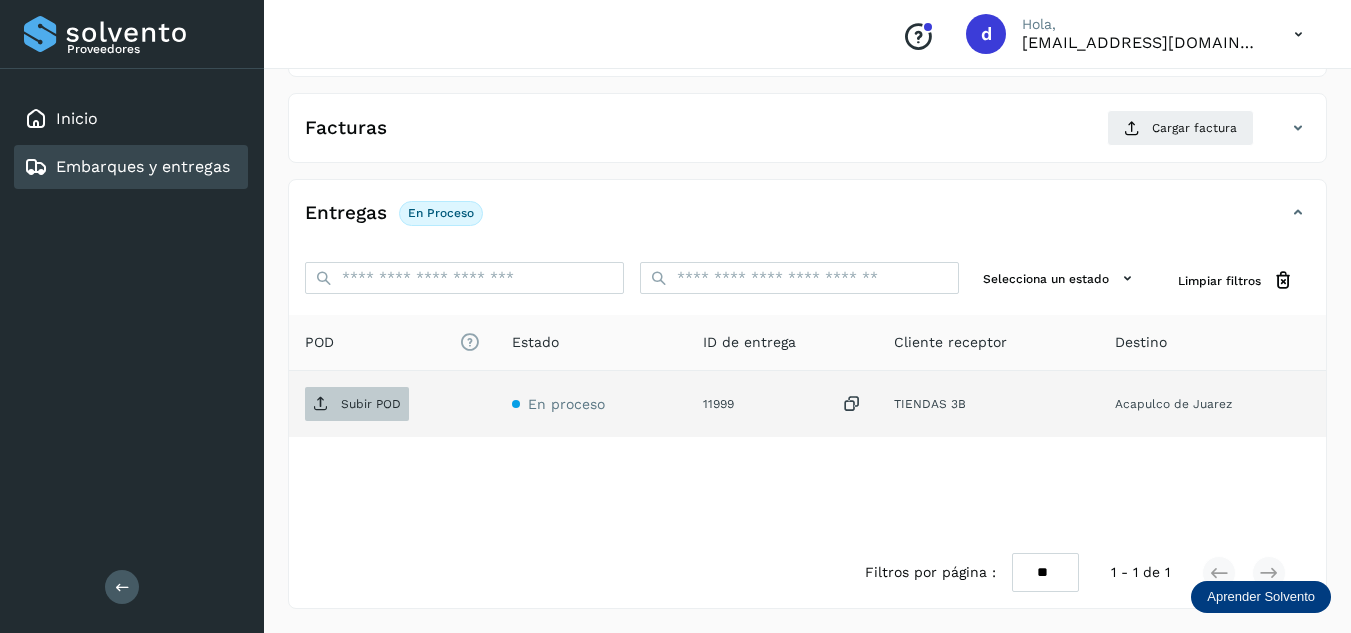 click on "Subir POD" at bounding box center [371, 404] 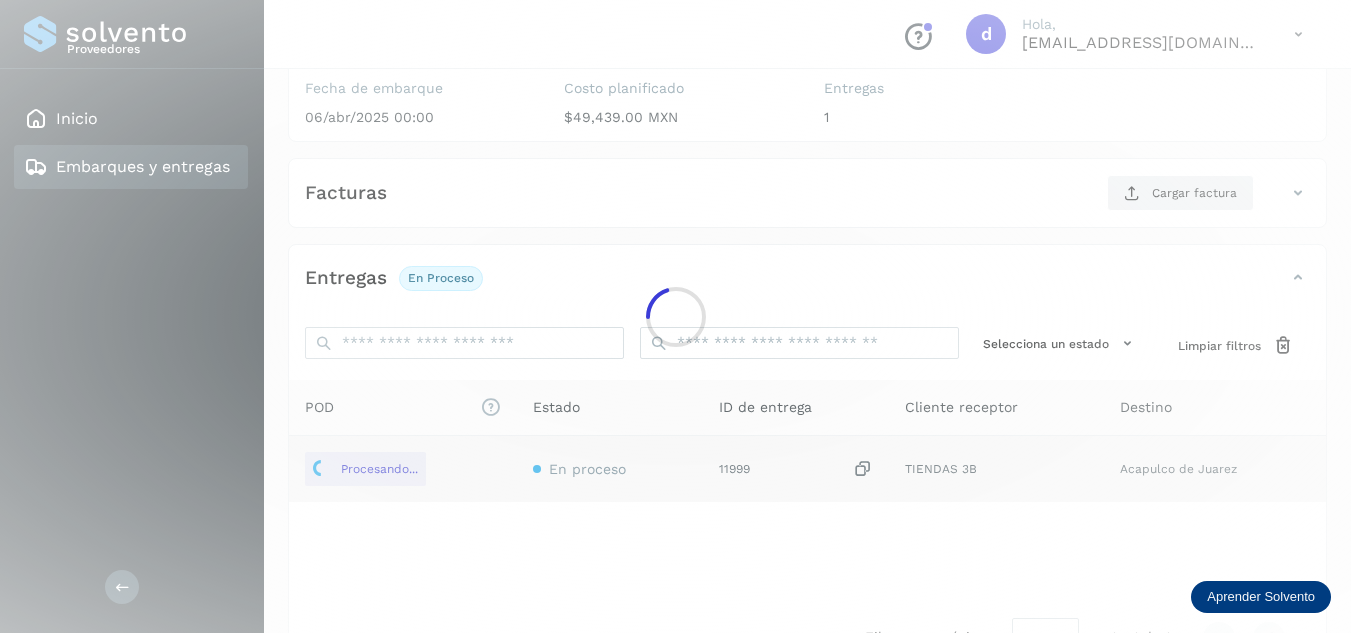 scroll, scrollTop: 216, scrollLeft: 0, axis: vertical 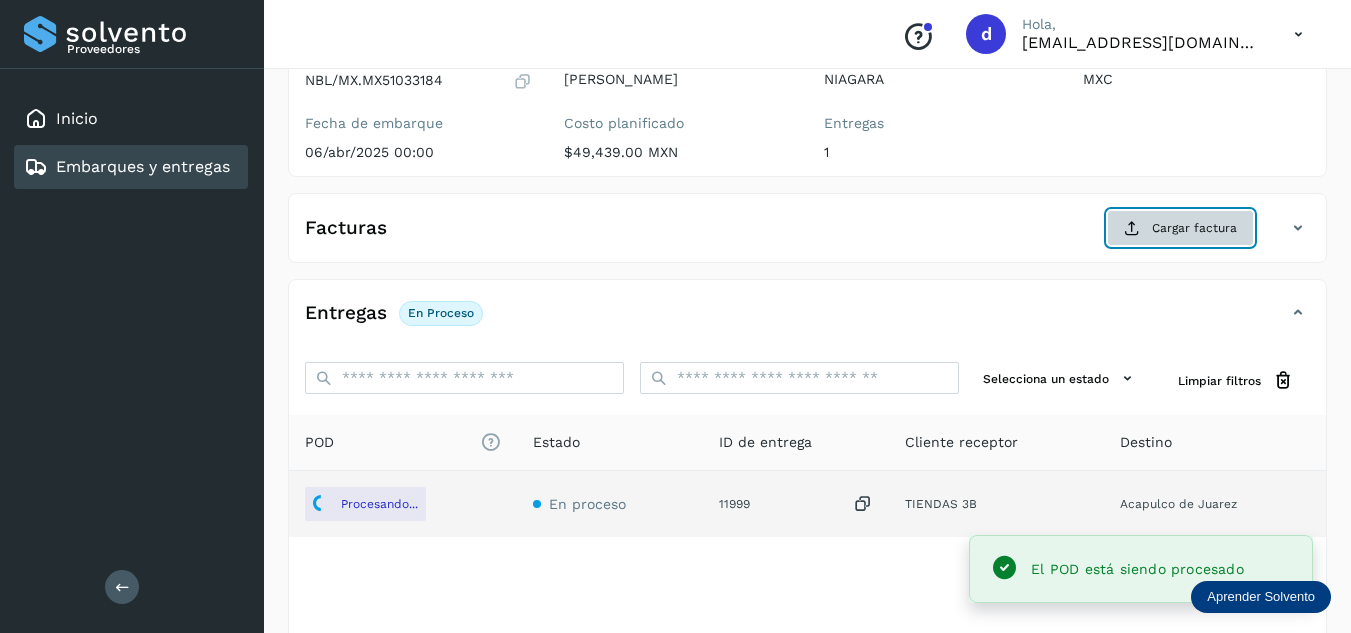 click on "Cargar factura" 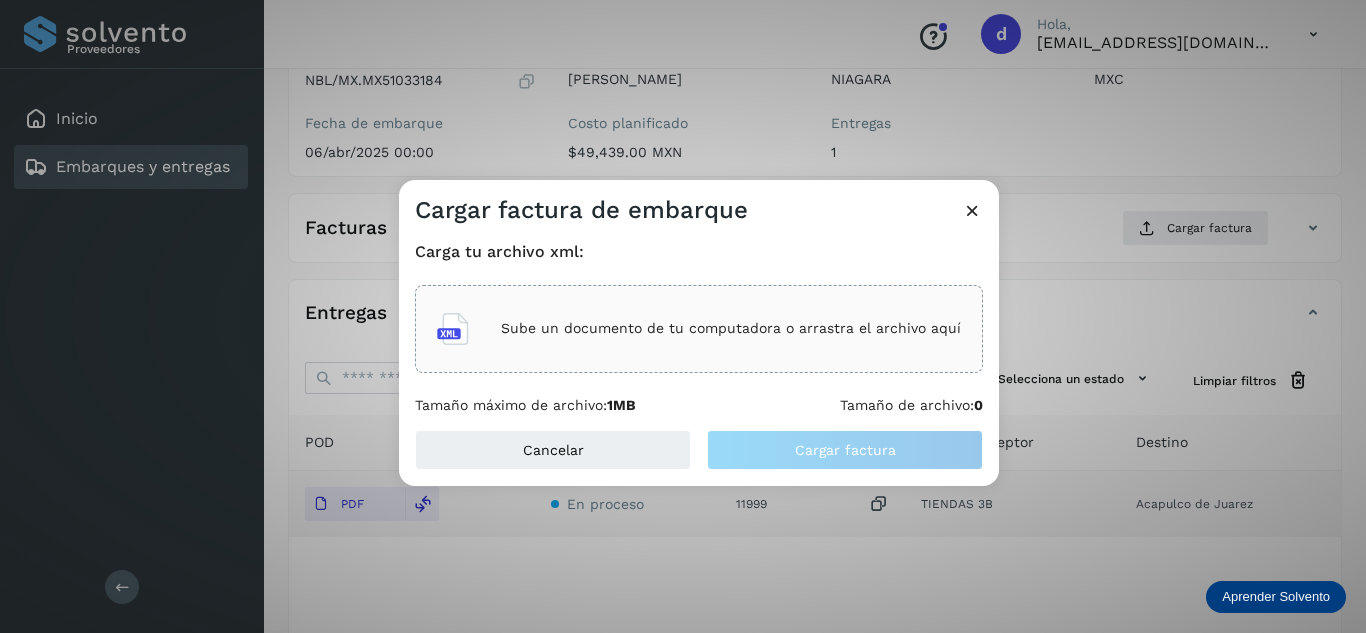 click on "Sube un documento de tu computadora o arrastra el archivo aquí" 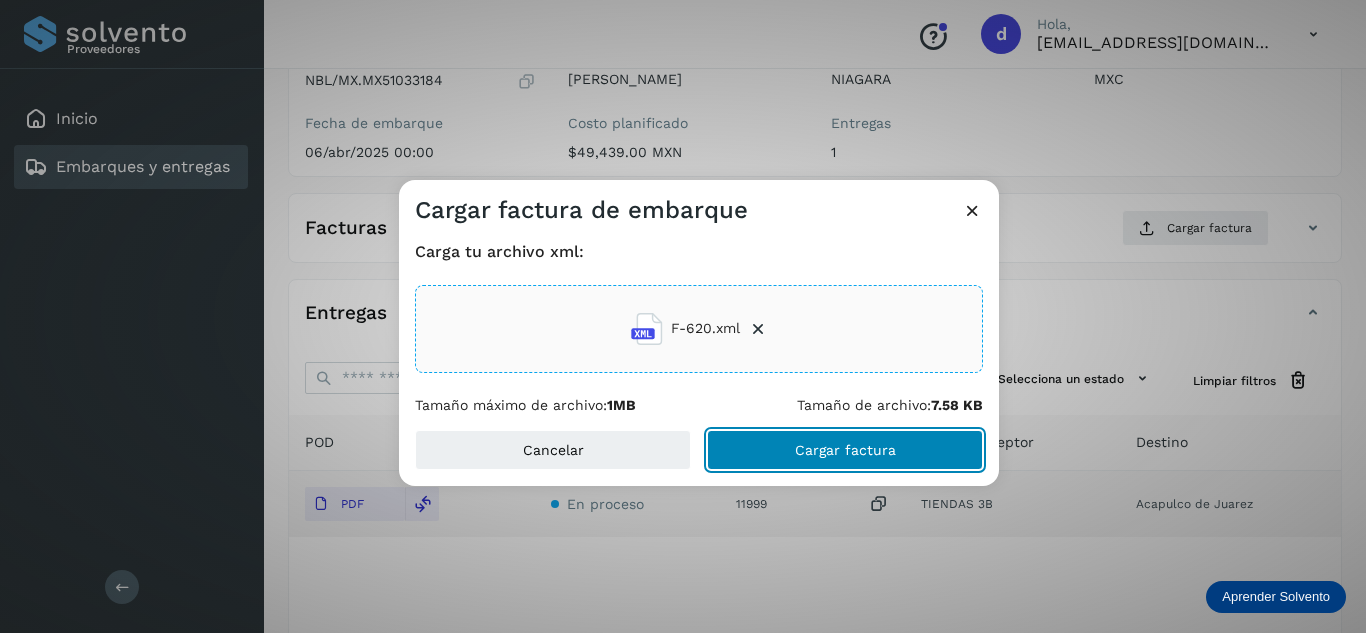 click on "Cargar factura" 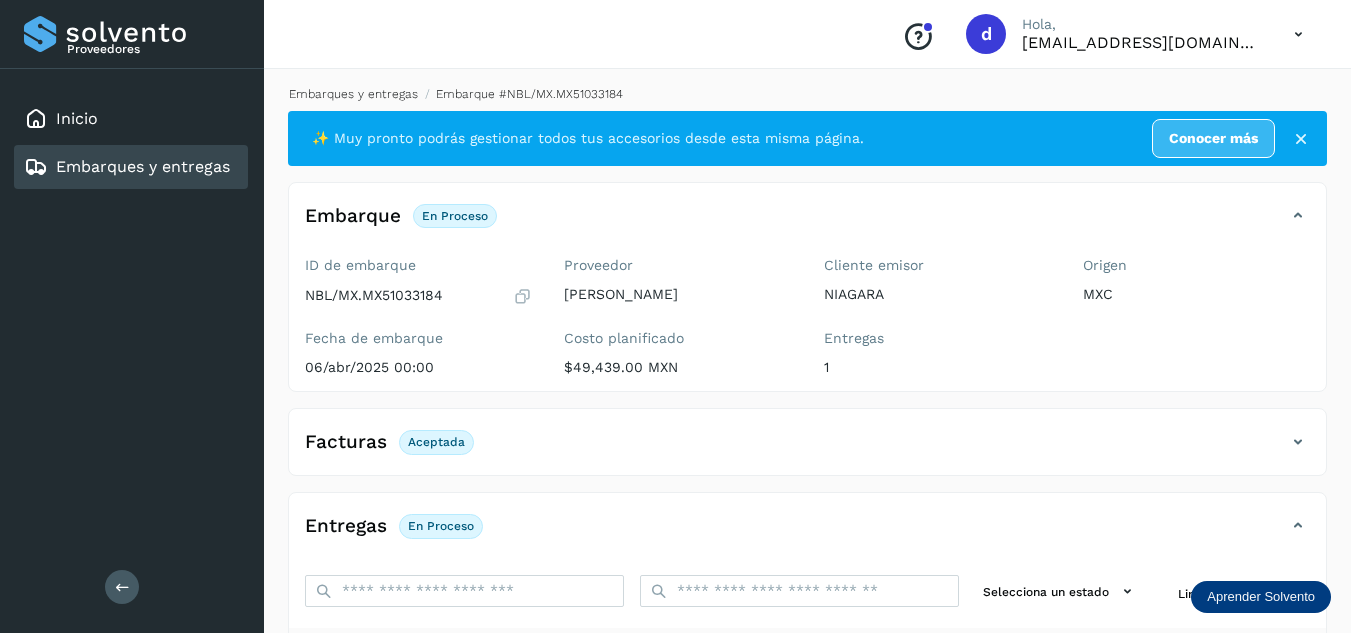 scroll, scrollTop: 0, scrollLeft: 0, axis: both 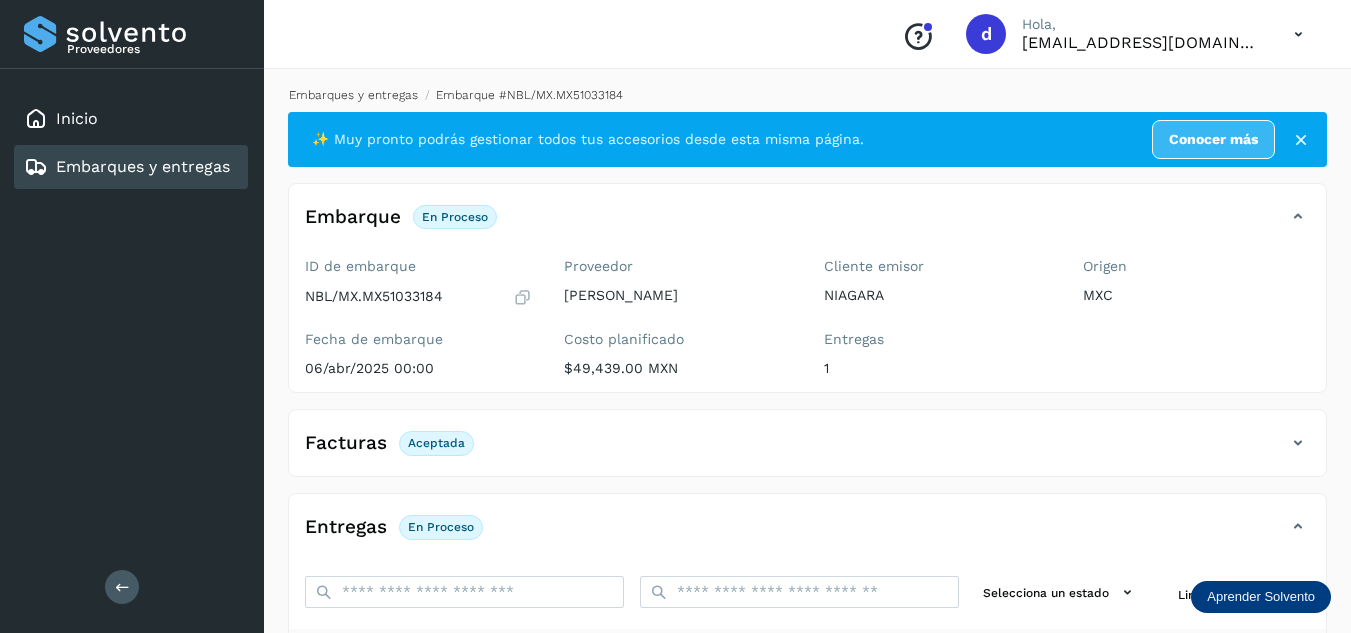 click on "Embarques y entregas" at bounding box center [353, 95] 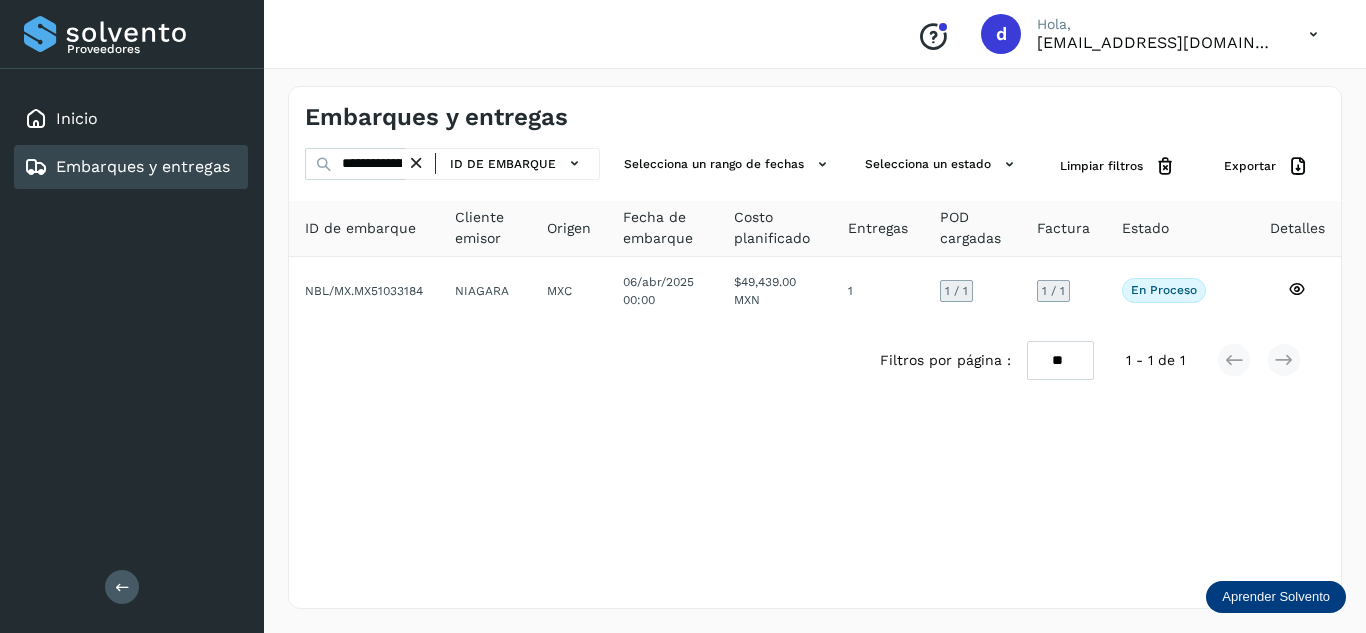 click at bounding box center [416, 163] 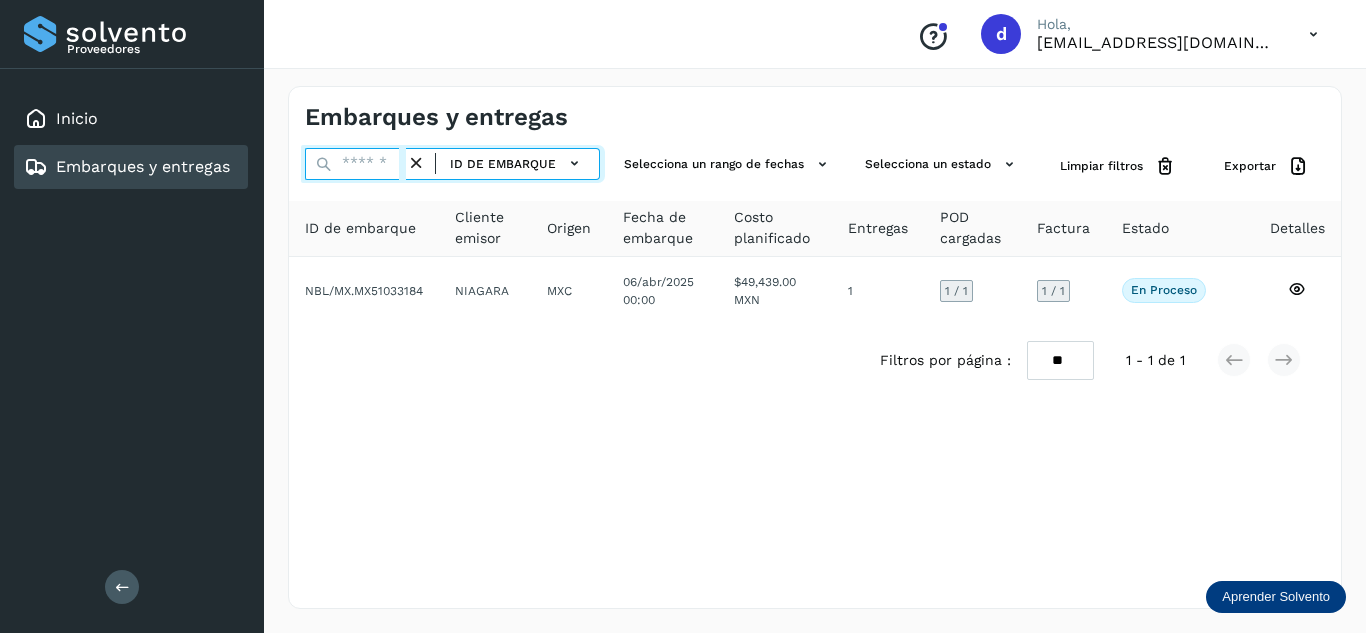 click at bounding box center (355, 164) 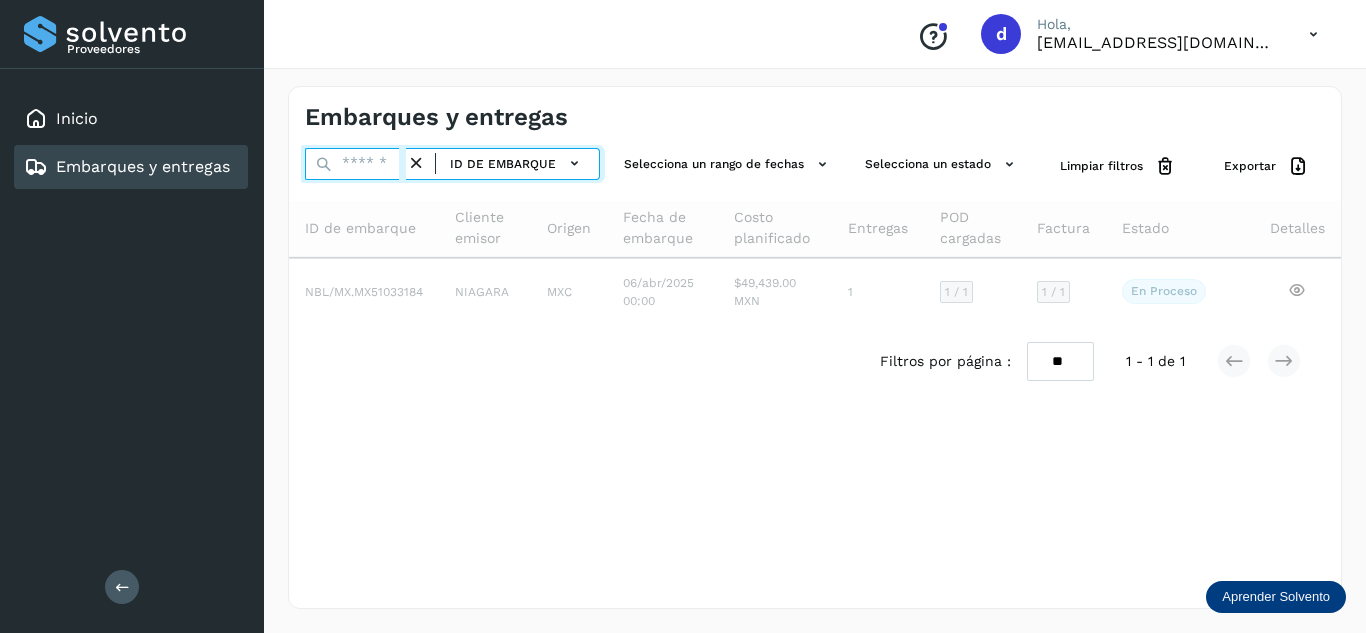 paste on "**********" 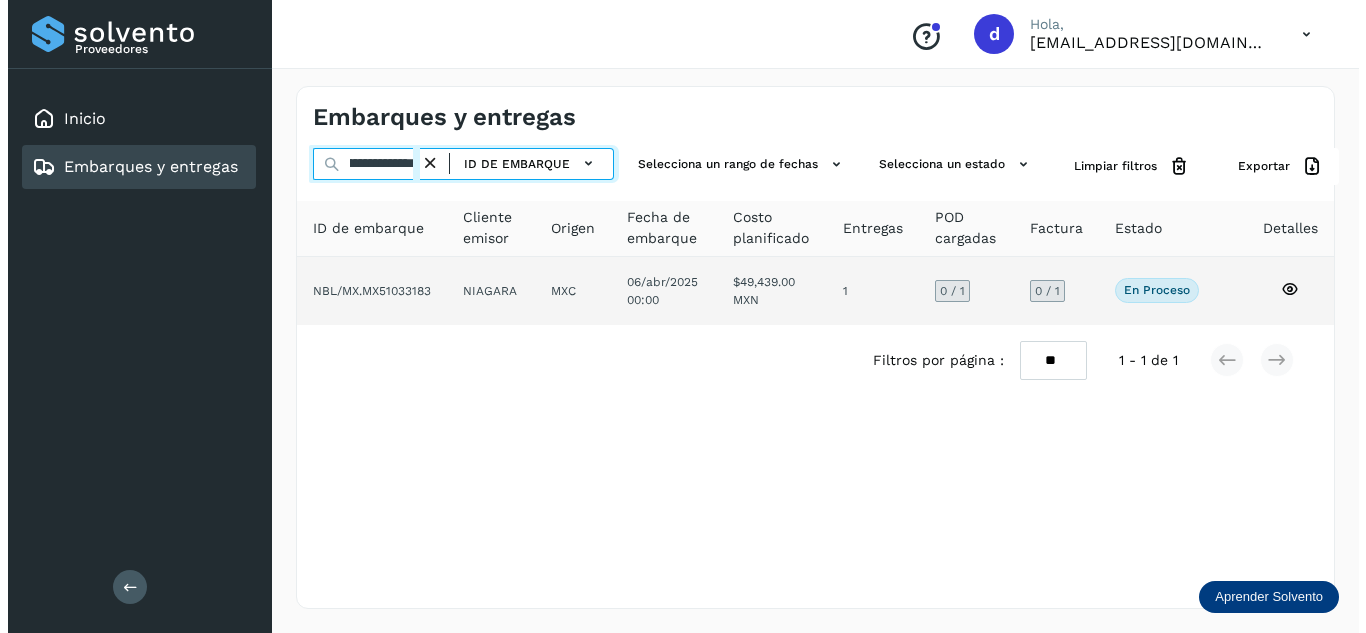 scroll, scrollTop: 0, scrollLeft: 73, axis: horizontal 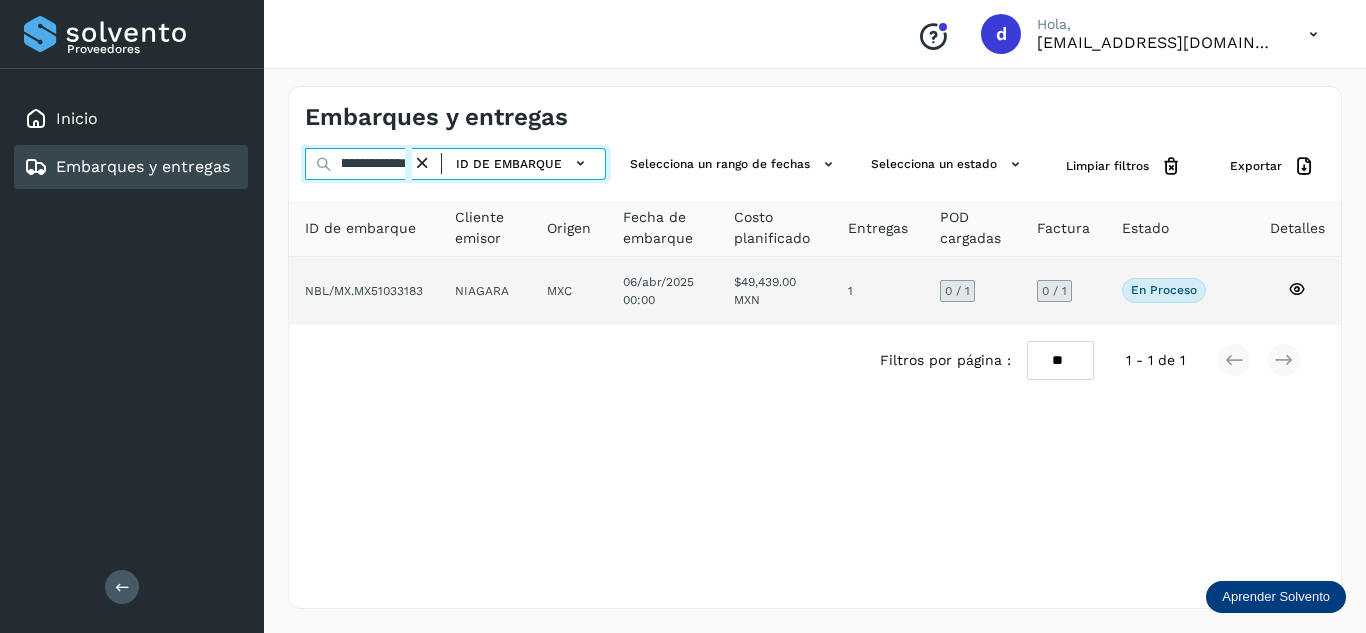 type on "**********" 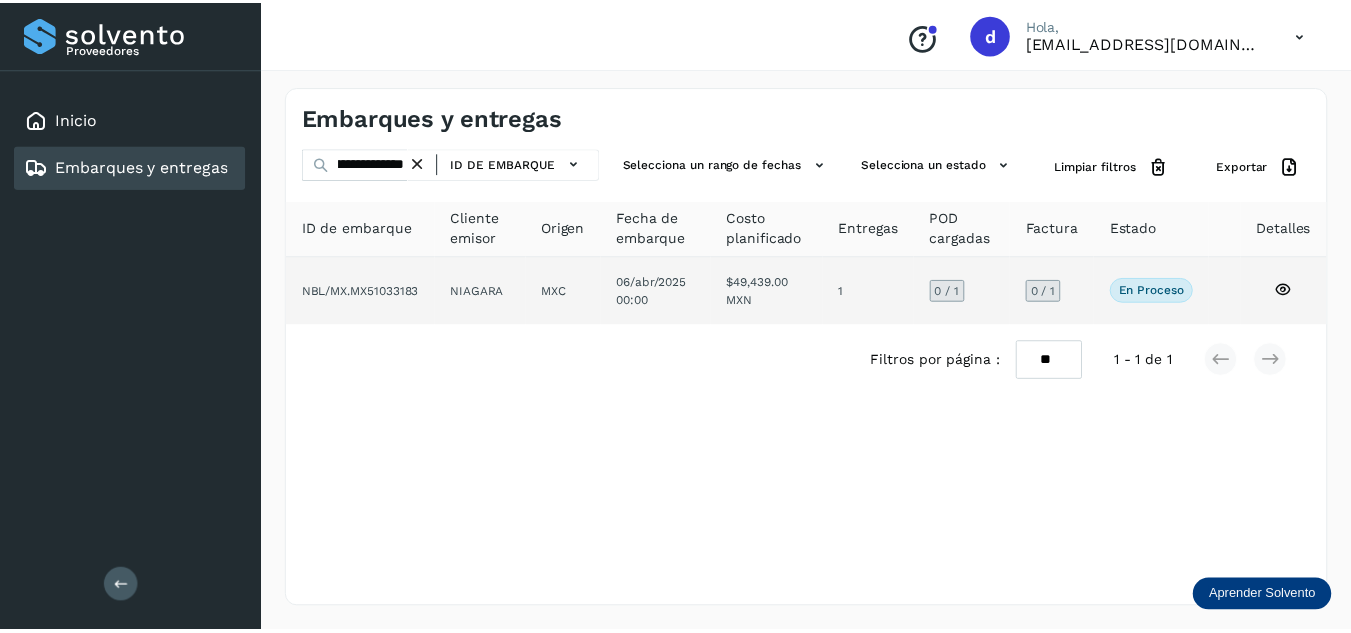 scroll, scrollTop: 0, scrollLeft: 0, axis: both 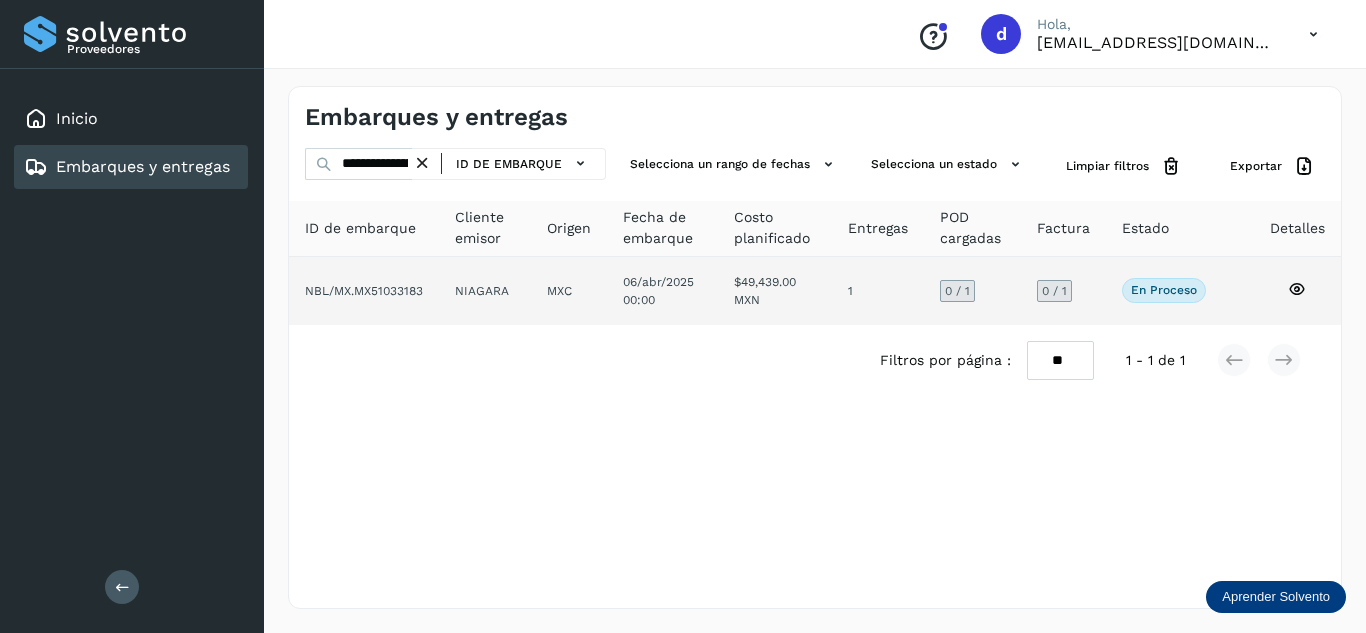 click 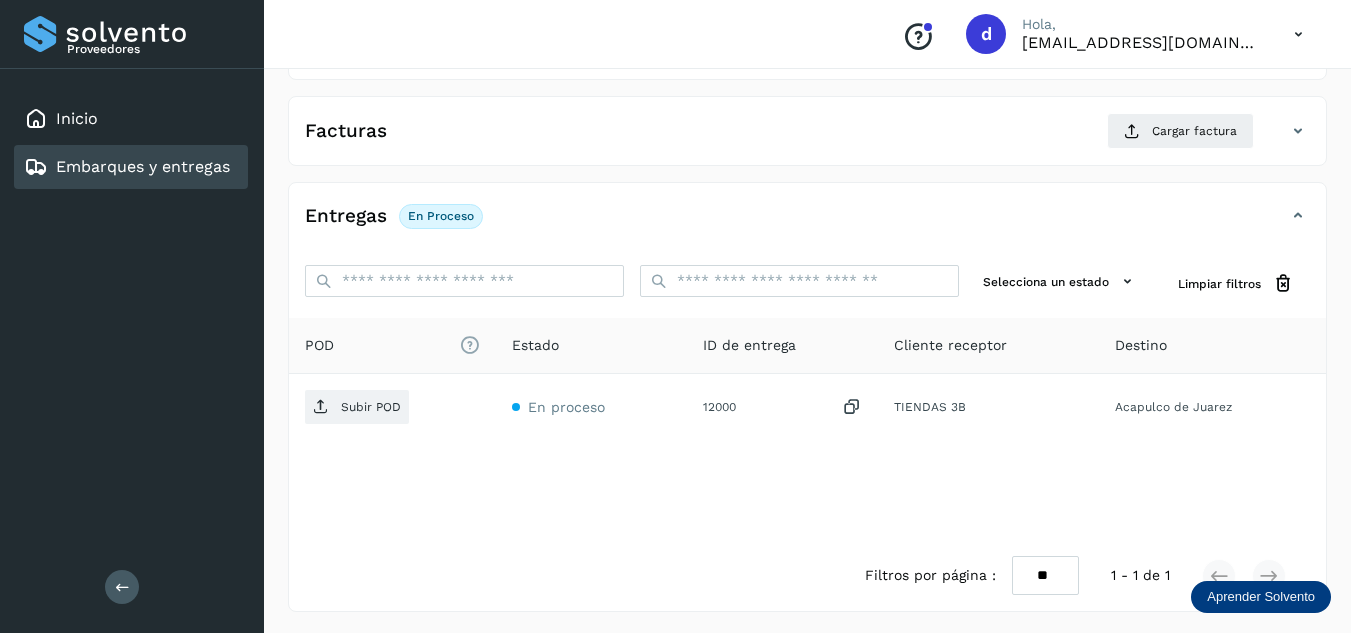 scroll, scrollTop: 316, scrollLeft: 0, axis: vertical 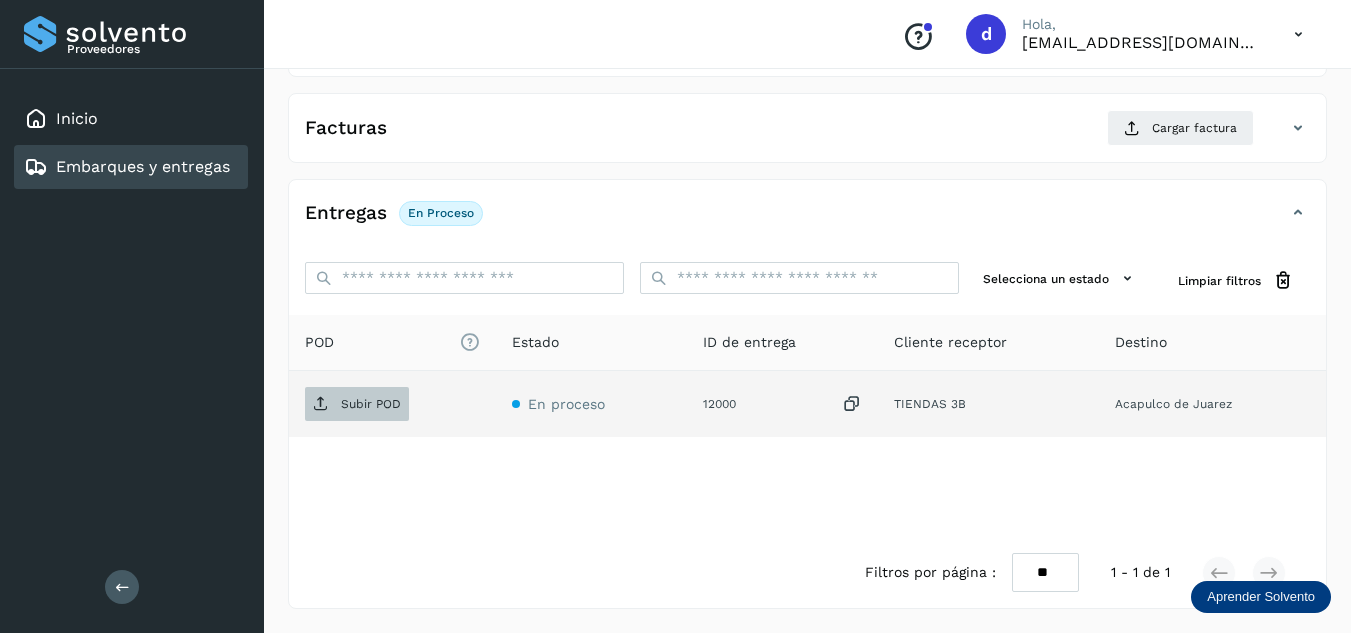 click on "Subir POD" at bounding box center (371, 404) 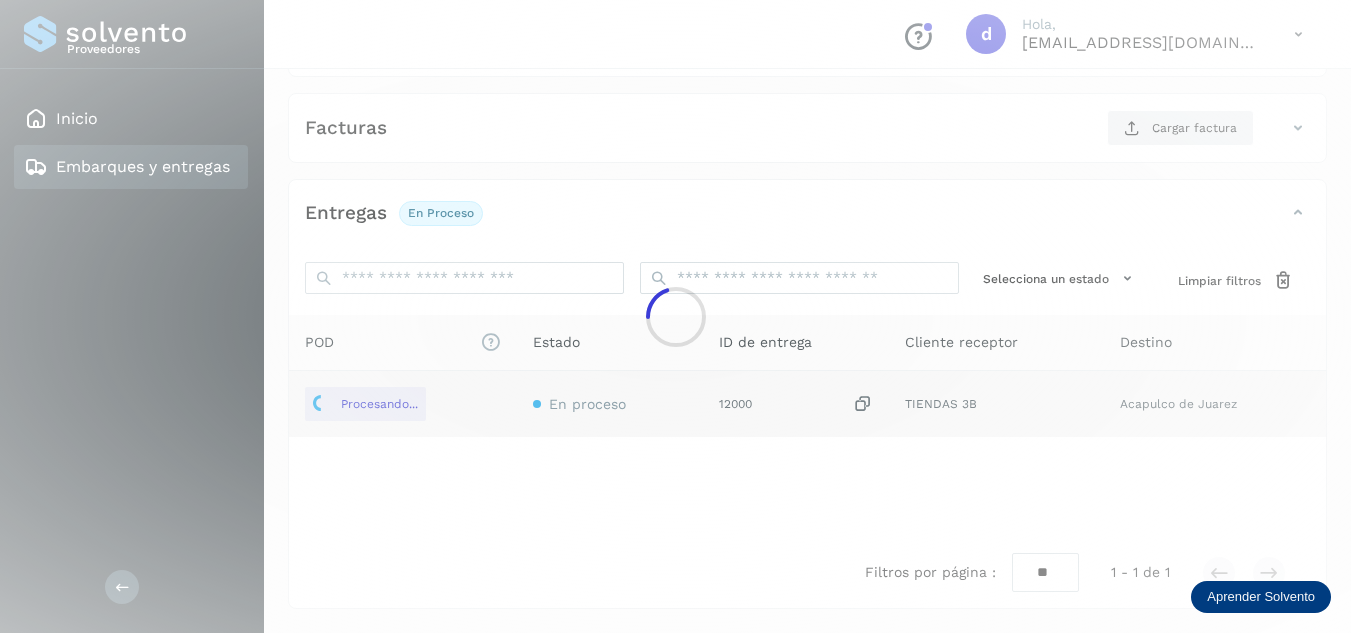scroll, scrollTop: 216, scrollLeft: 0, axis: vertical 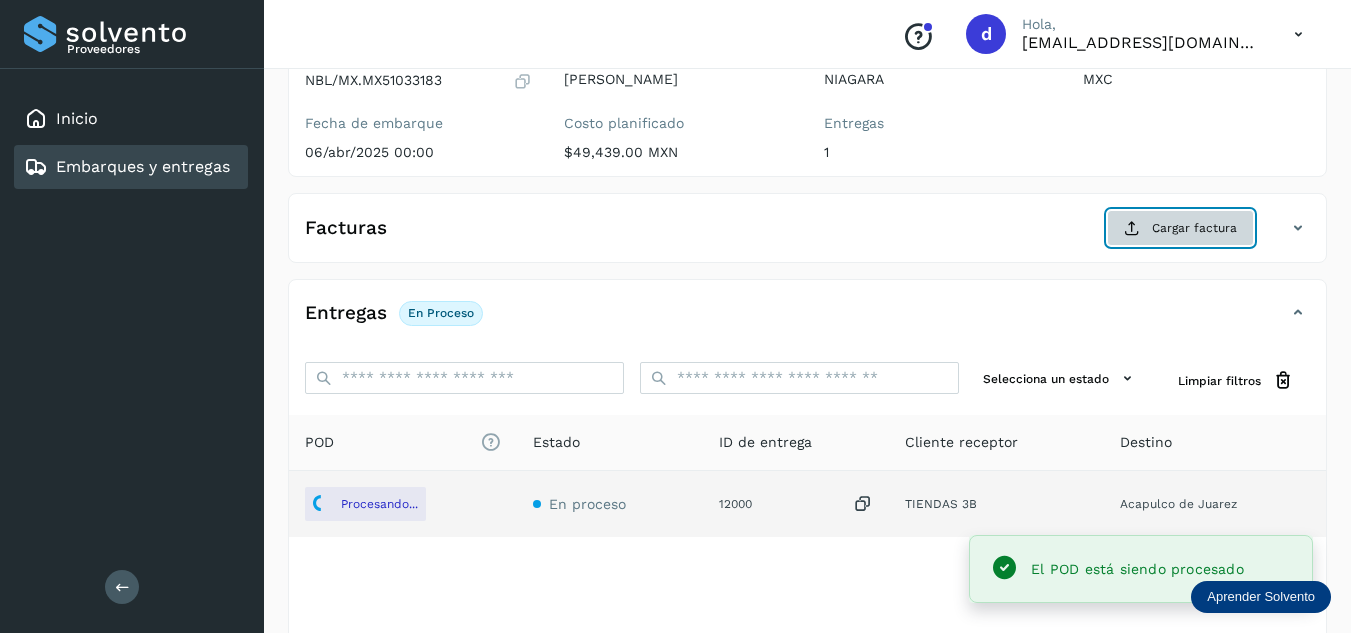 click on "Cargar factura" 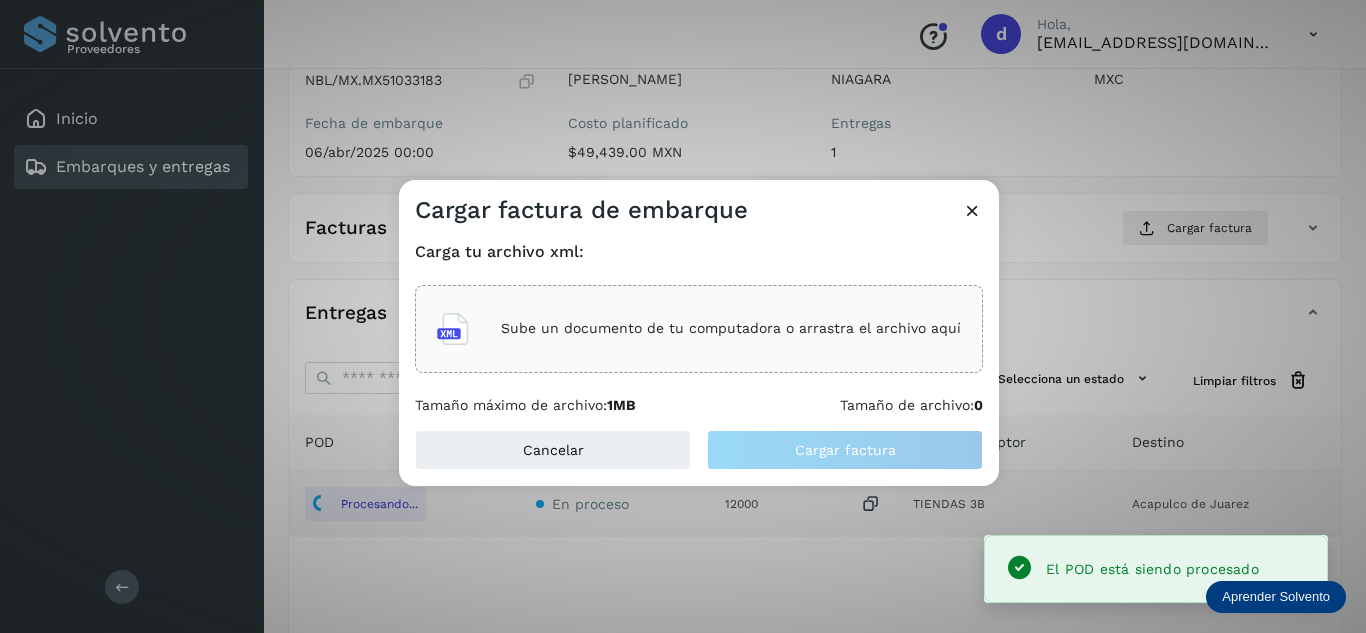 click on "Sube un documento de tu computadora o arrastra el archivo aquí" 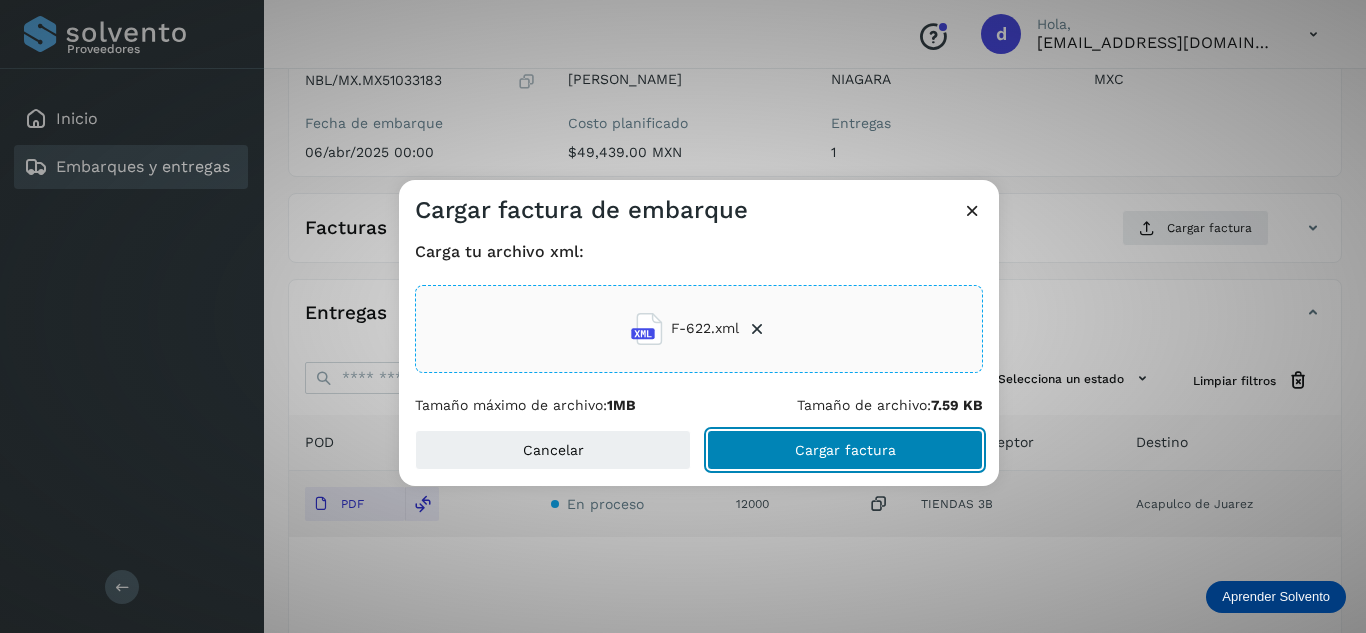 click on "Cargar factura" 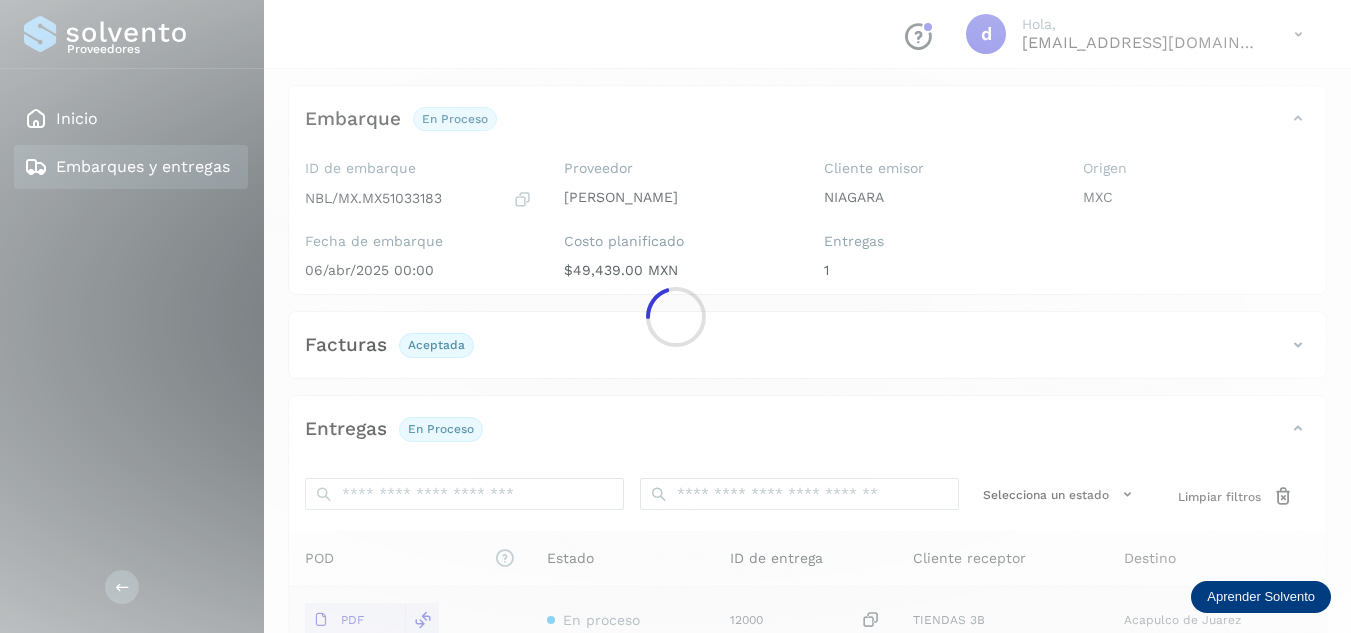 scroll, scrollTop: 0, scrollLeft: 0, axis: both 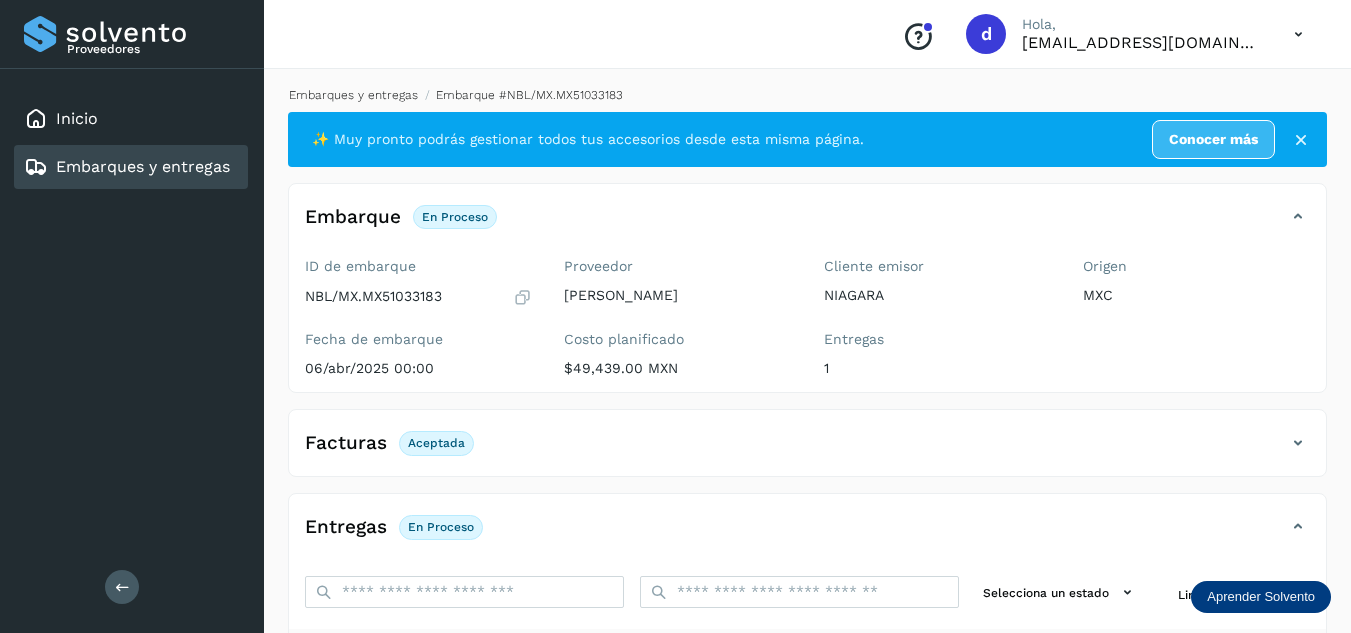 click on "Embarques y entregas" at bounding box center (353, 95) 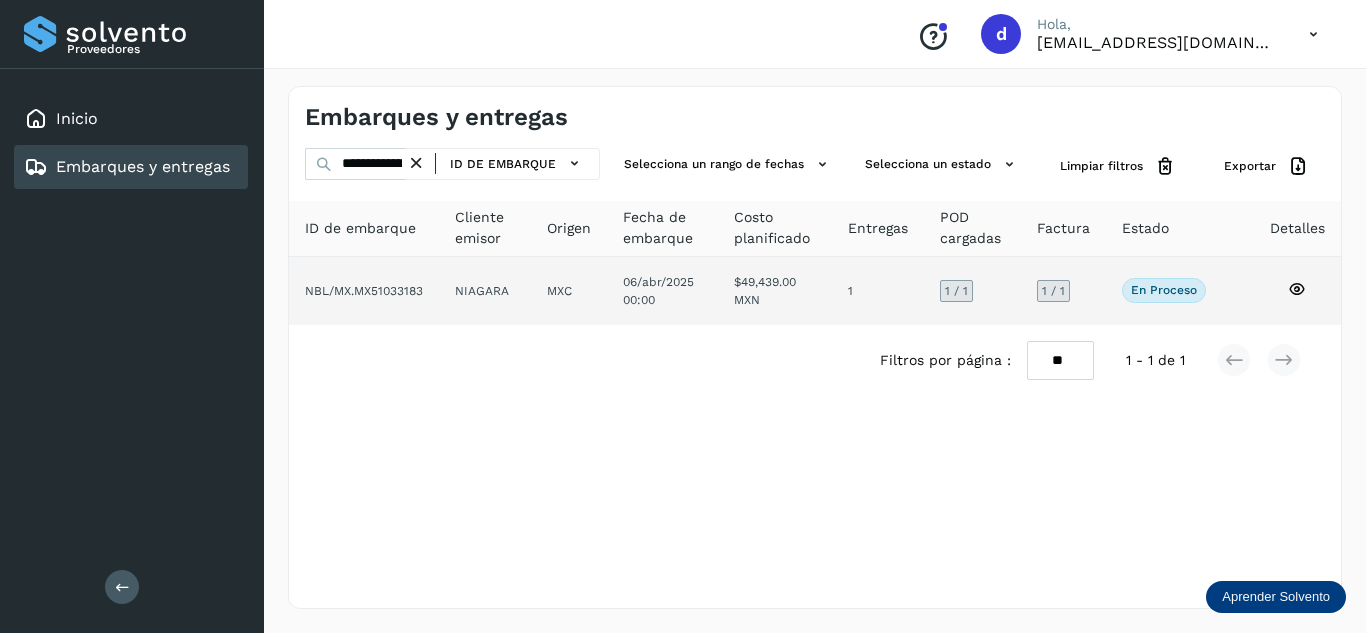click 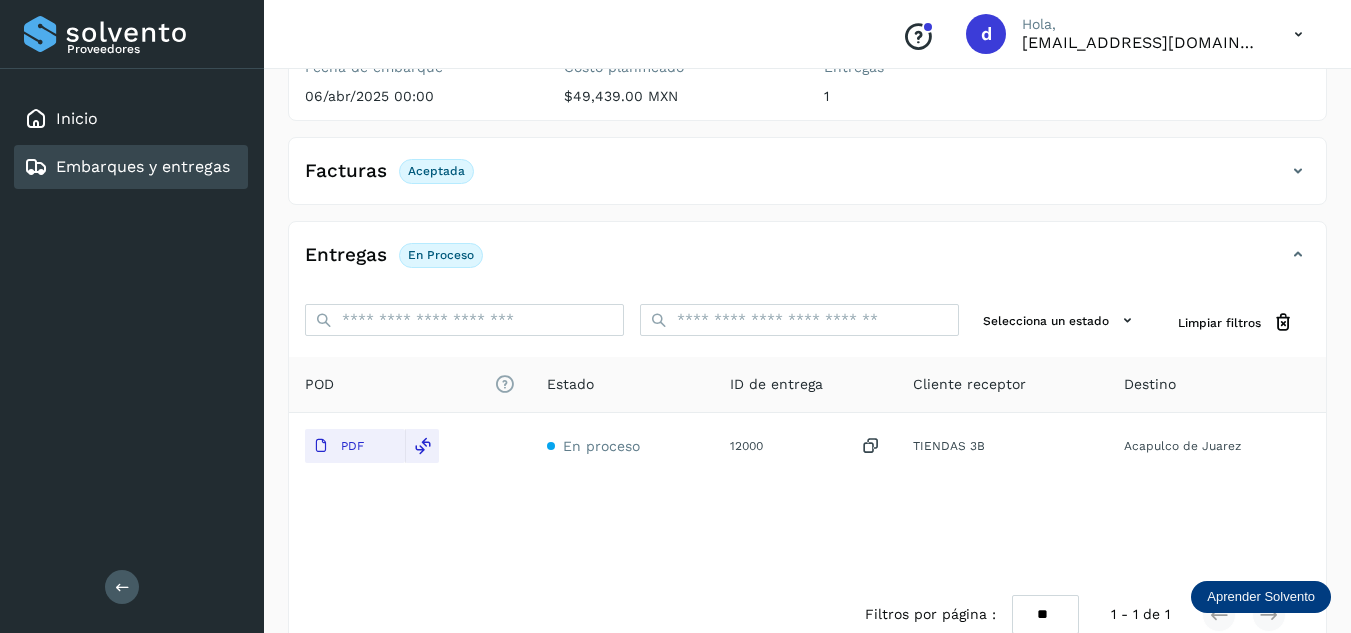scroll, scrollTop: 300, scrollLeft: 0, axis: vertical 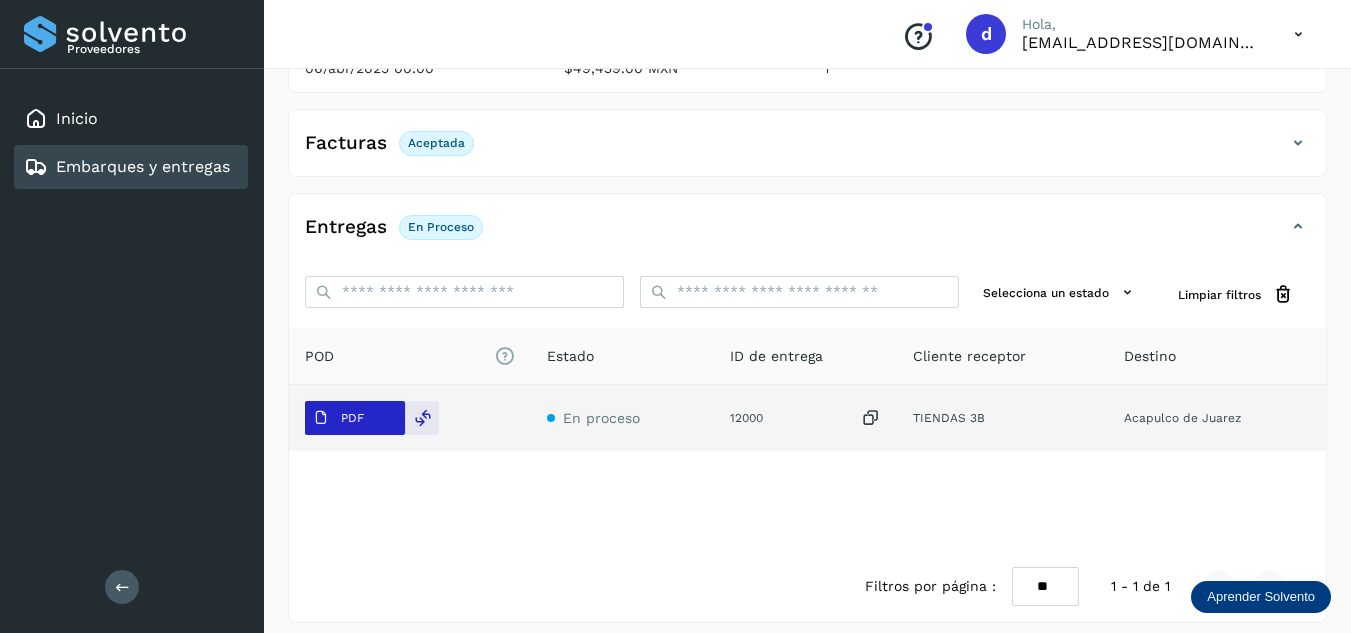 click on "PDF" at bounding box center (355, 418) 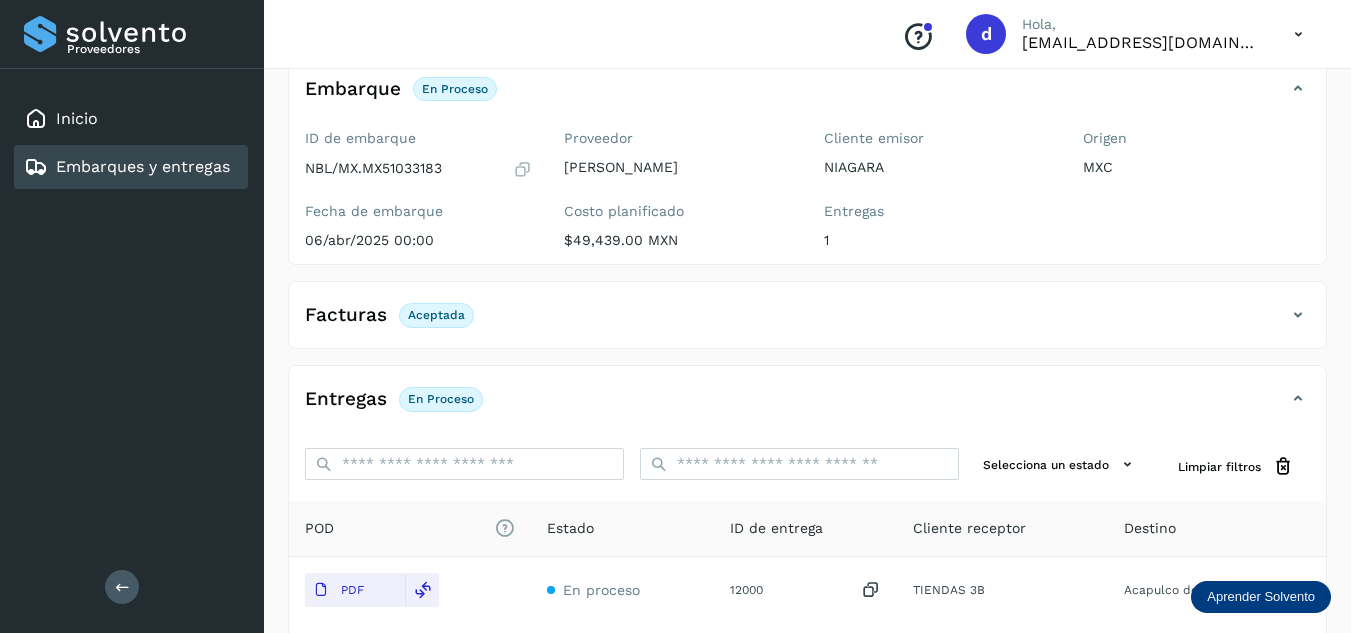 scroll, scrollTop: 0, scrollLeft: 0, axis: both 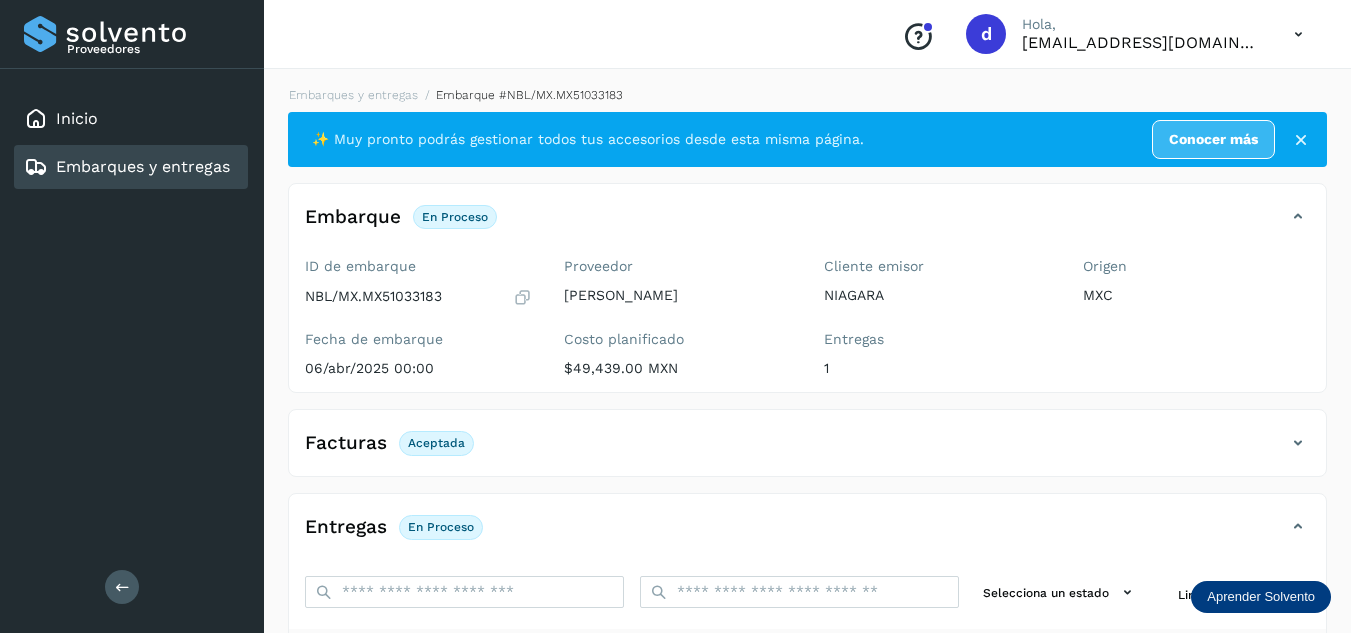 click on "Embarques y entregas" 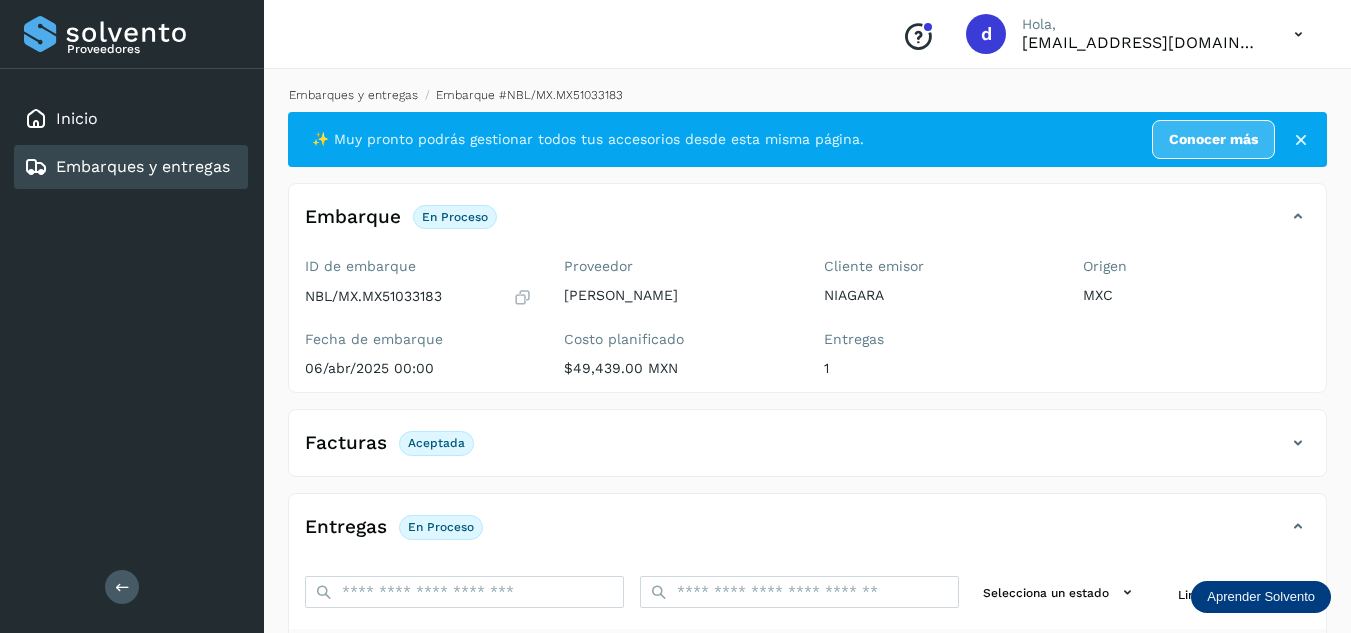 click on "Embarques y entregas" at bounding box center (353, 95) 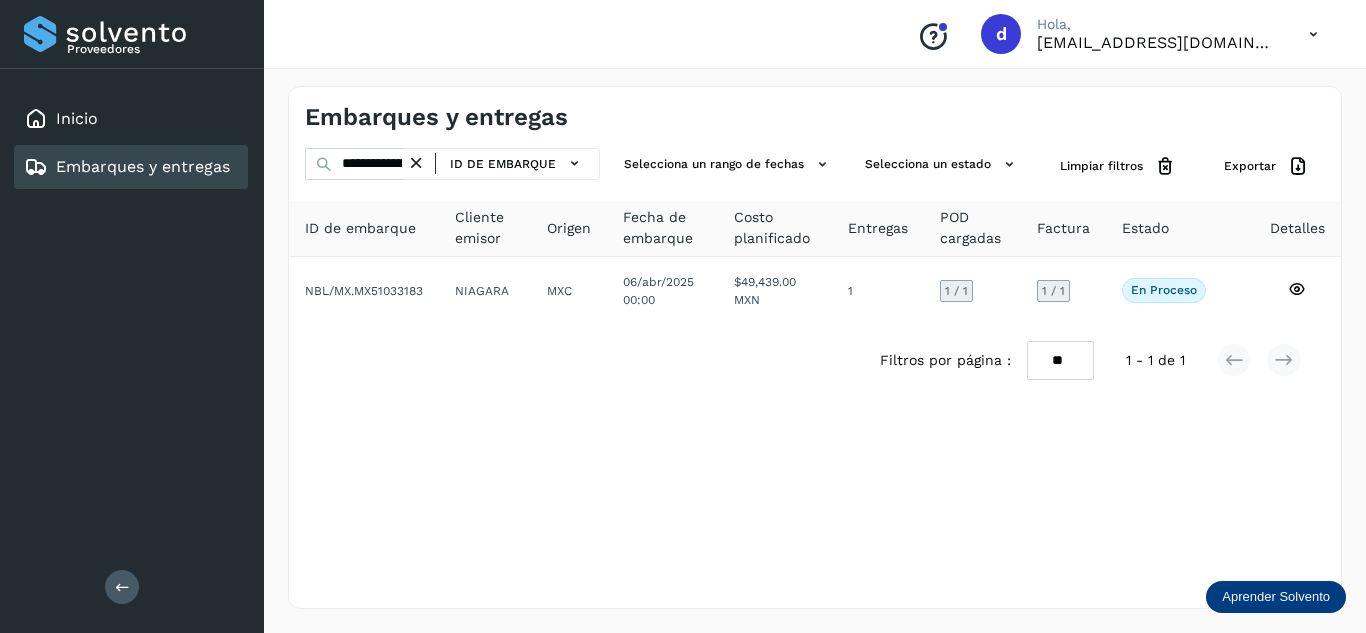 click at bounding box center (416, 163) 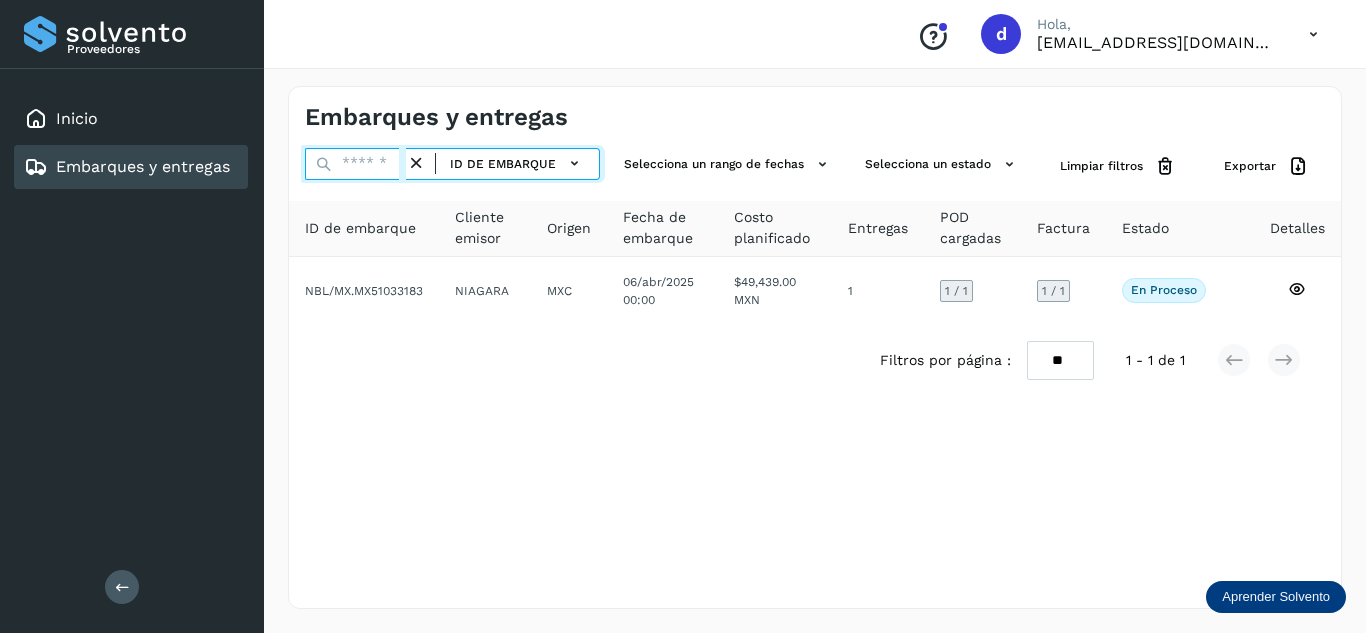 click at bounding box center [355, 164] 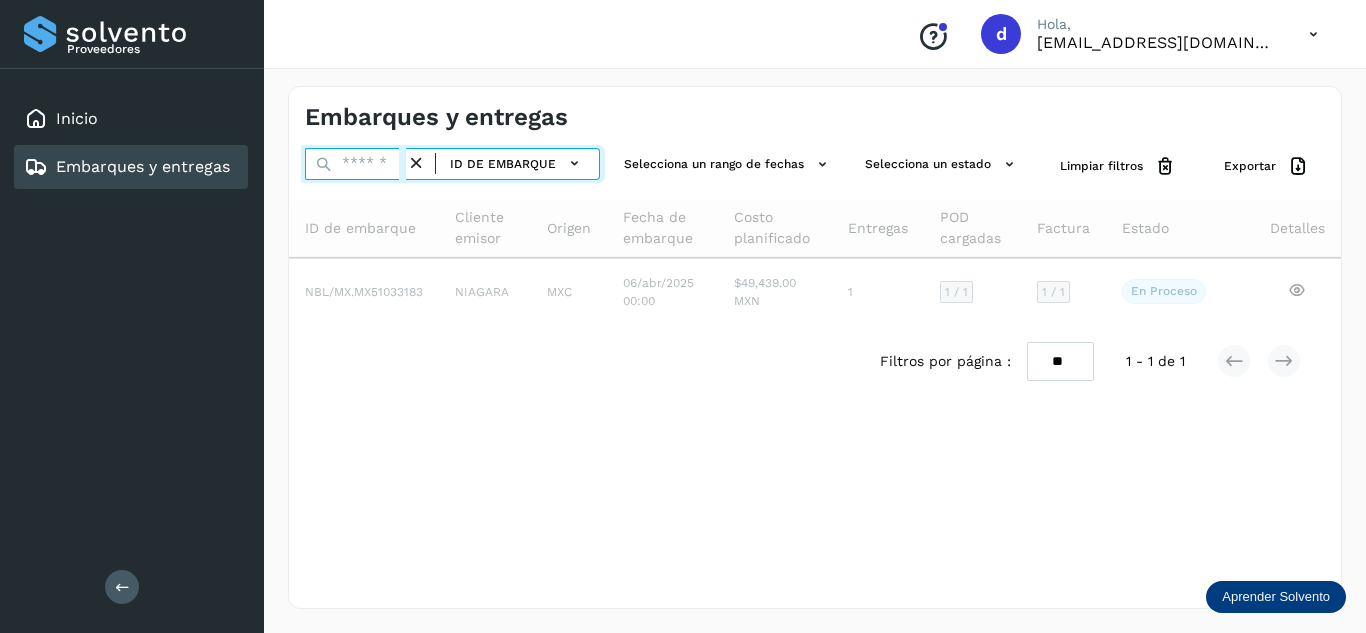 paste on "**********" 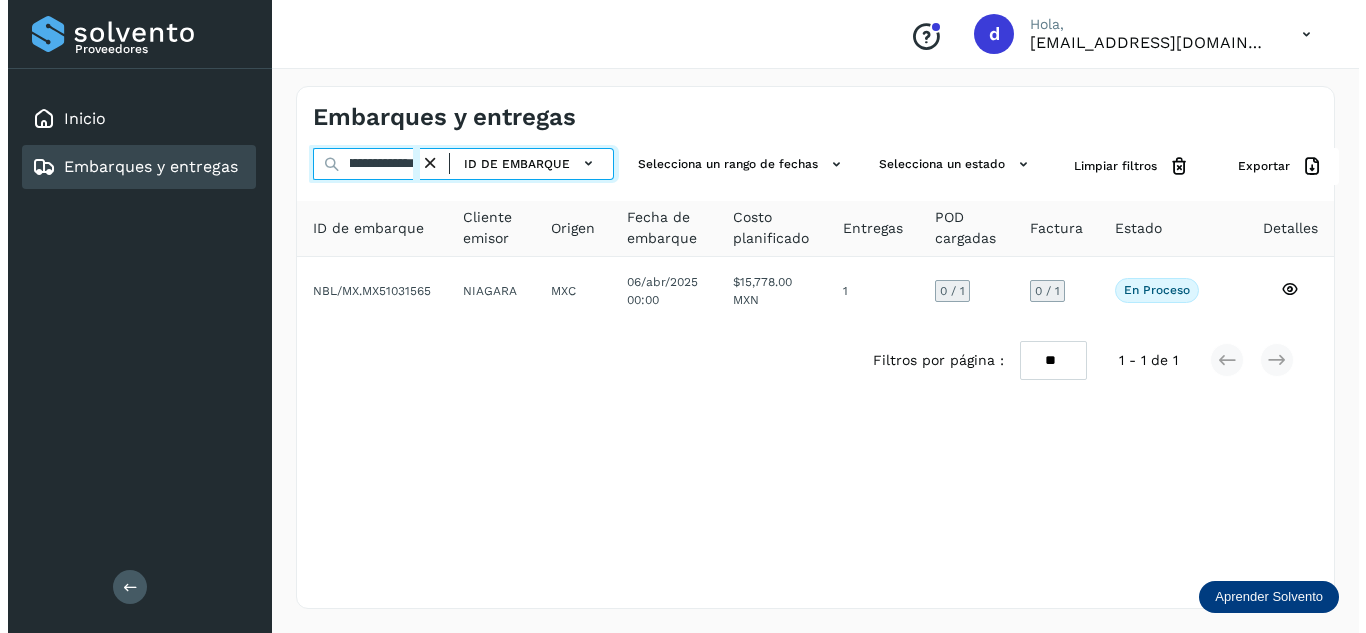 scroll, scrollTop: 0, scrollLeft: 73, axis: horizontal 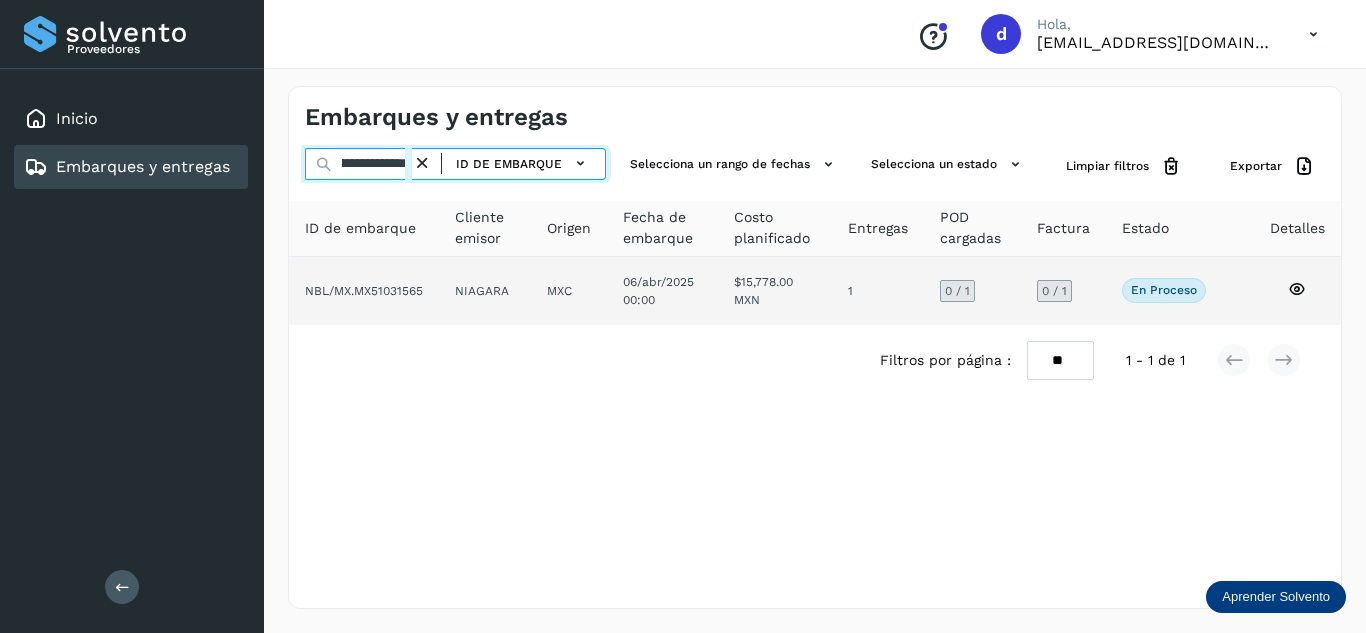 type on "**********" 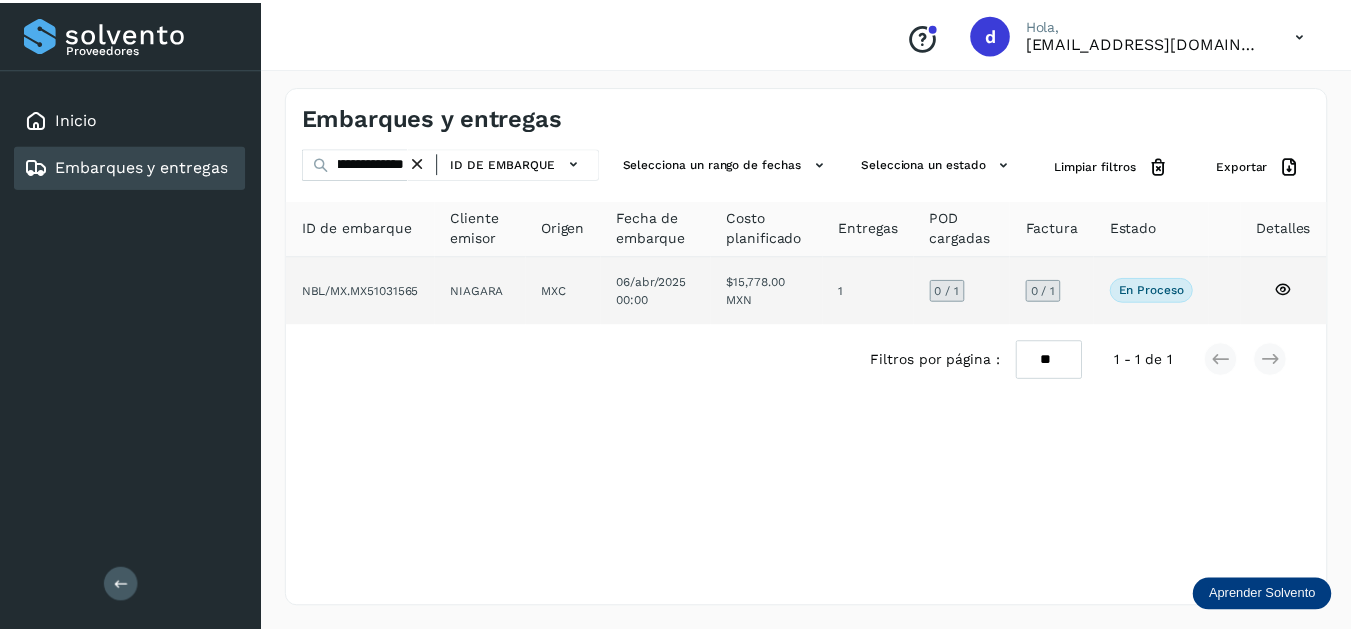 scroll, scrollTop: 0, scrollLeft: 0, axis: both 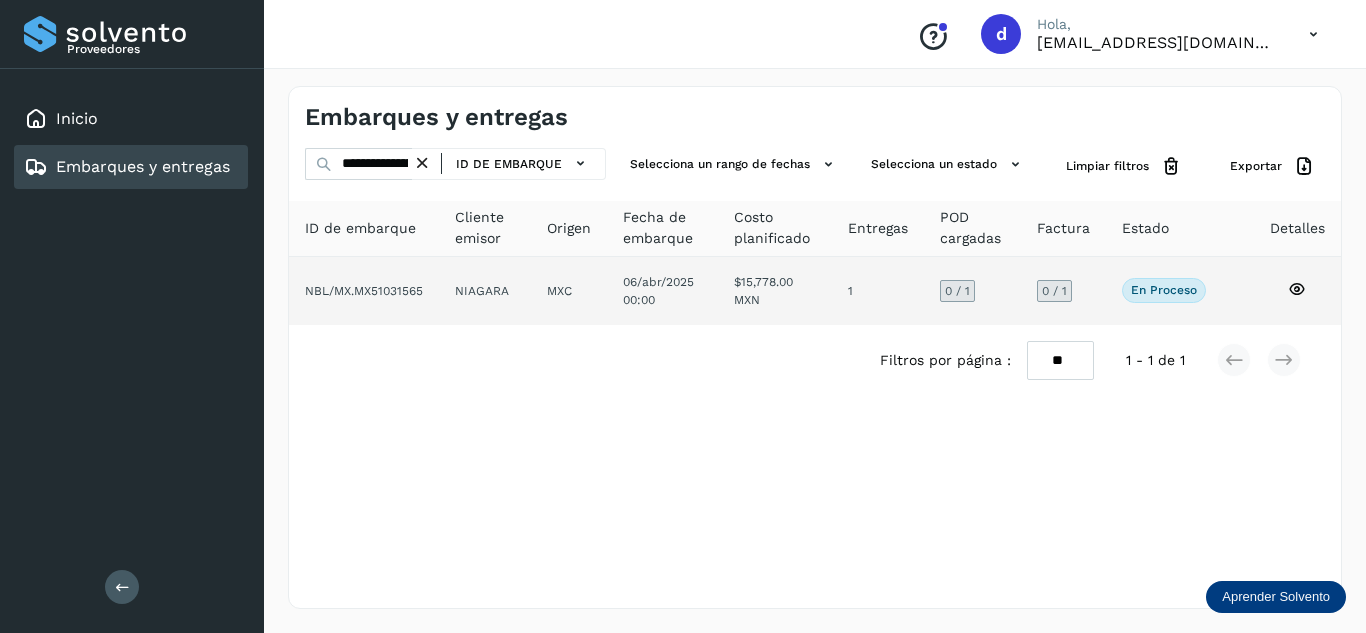 click 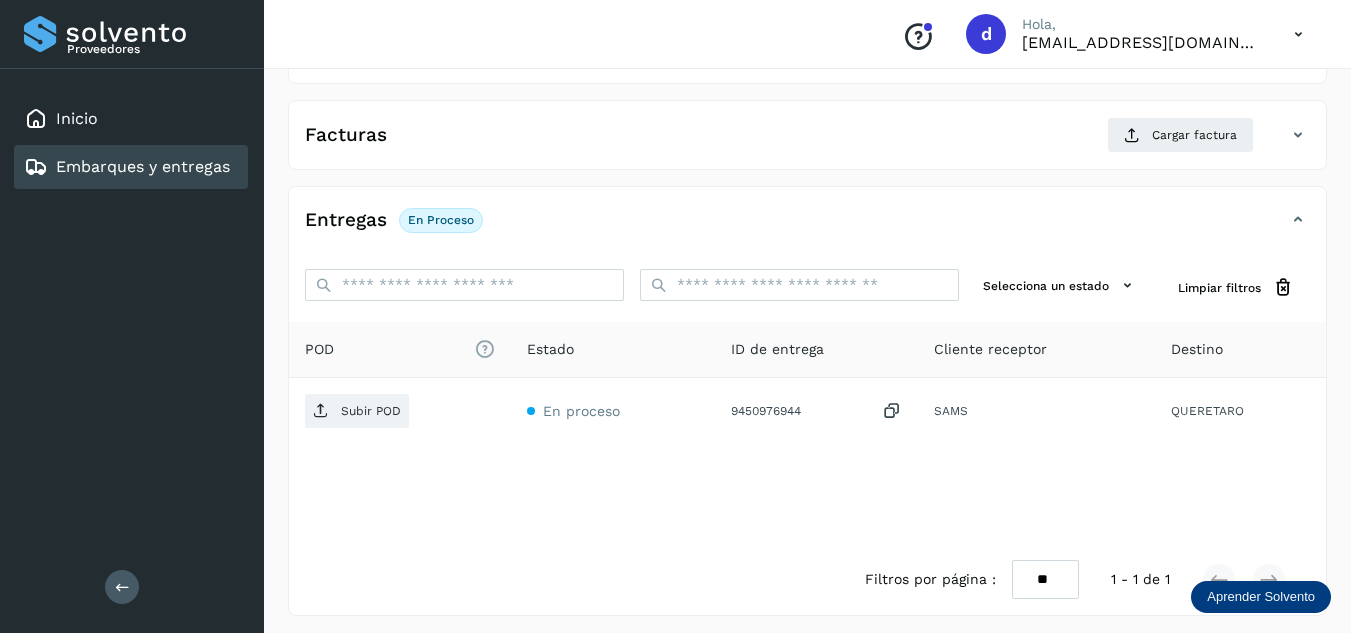 scroll, scrollTop: 316, scrollLeft: 0, axis: vertical 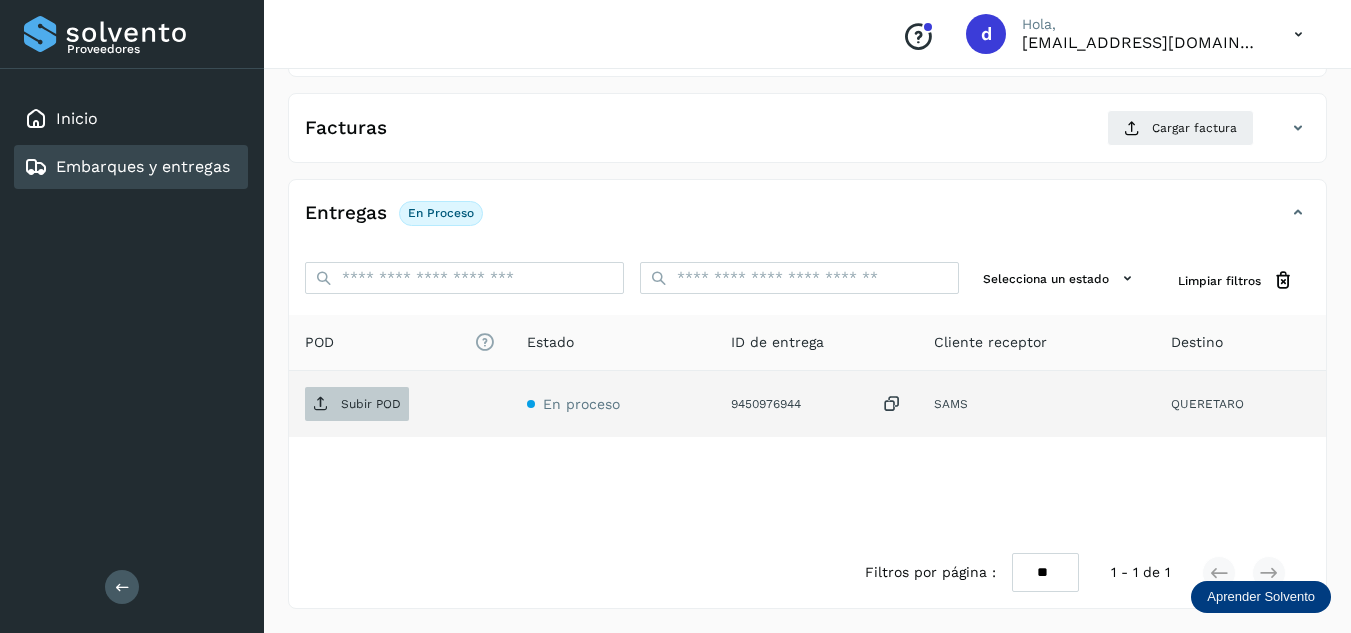 click on "Subir POD" at bounding box center [357, 404] 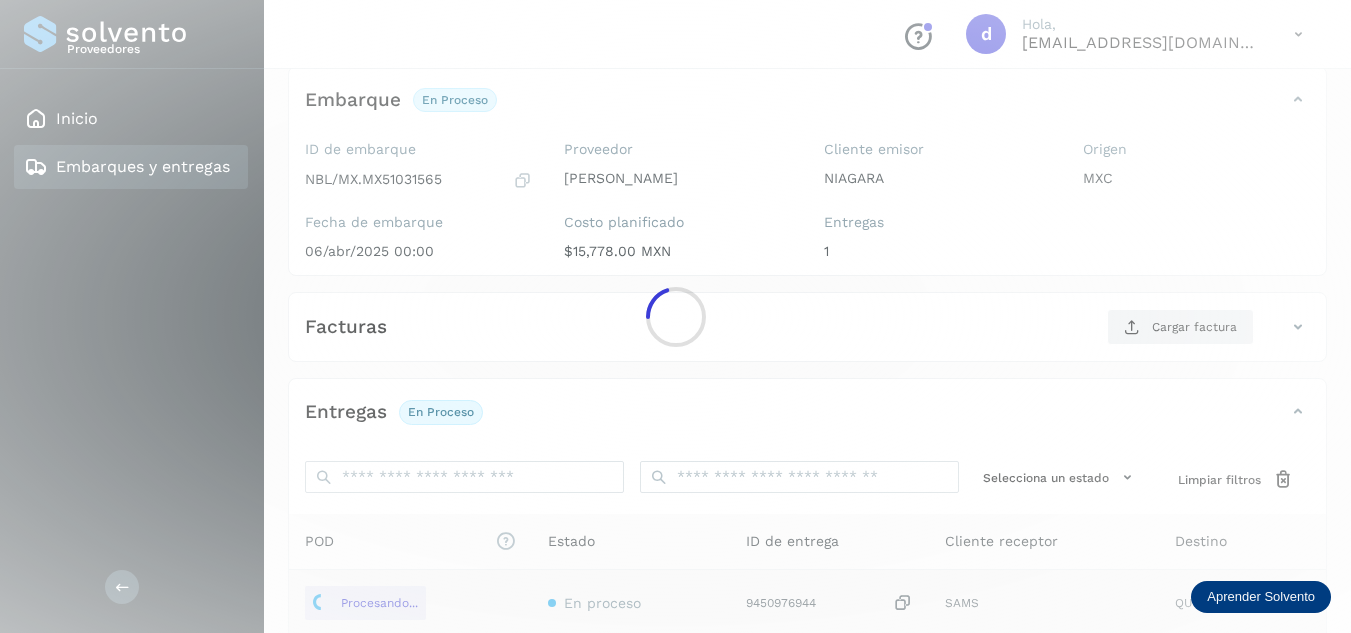 scroll, scrollTop: 116, scrollLeft: 0, axis: vertical 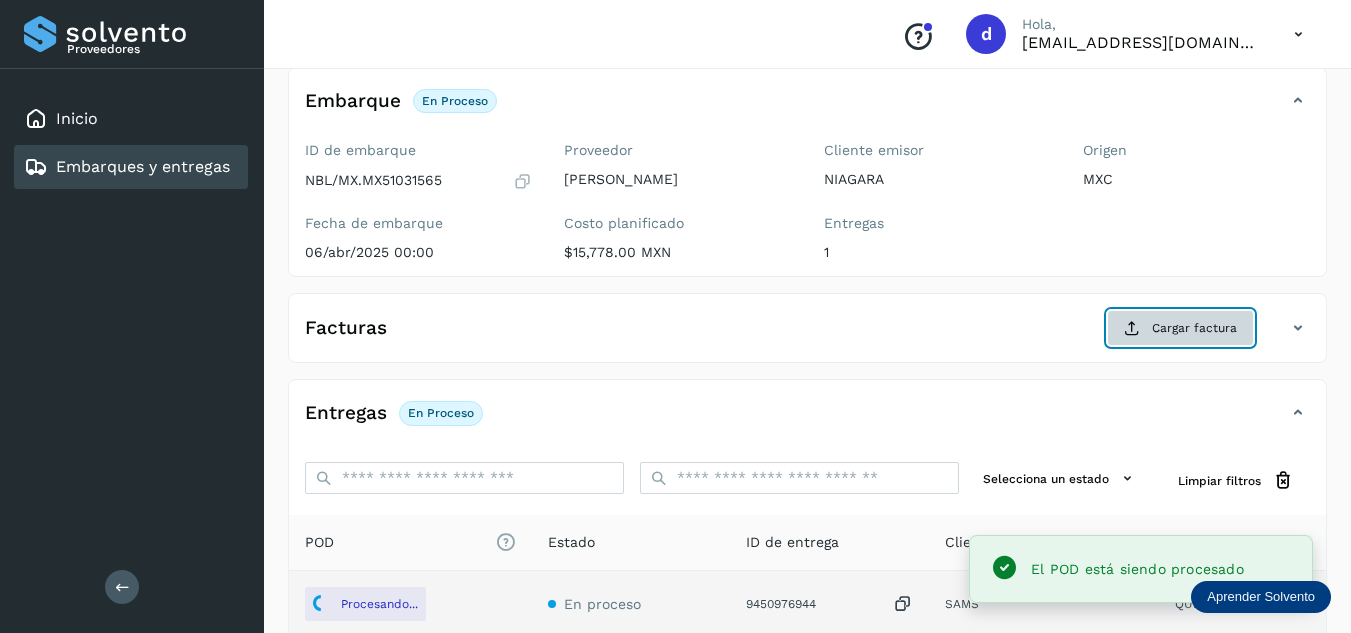 click on "Cargar factura" at bounding box center (1180, 328) 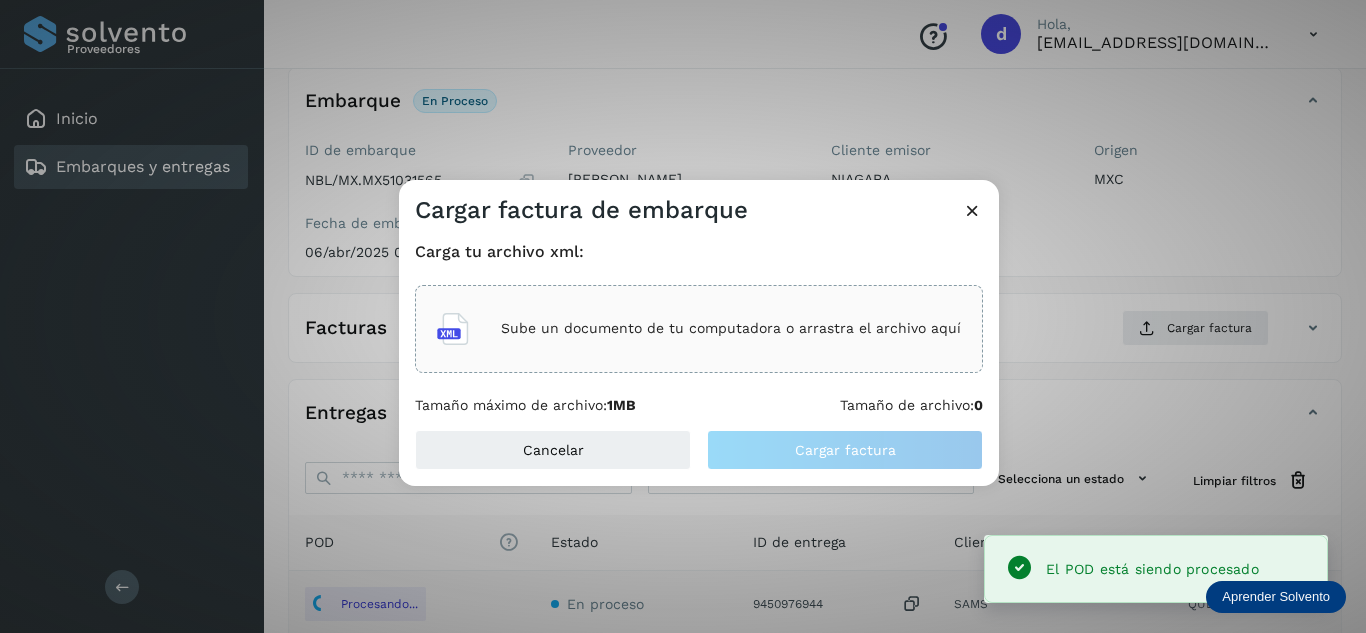 click on "Sube un documento de tu computadora o arrastra el archivo aquí" 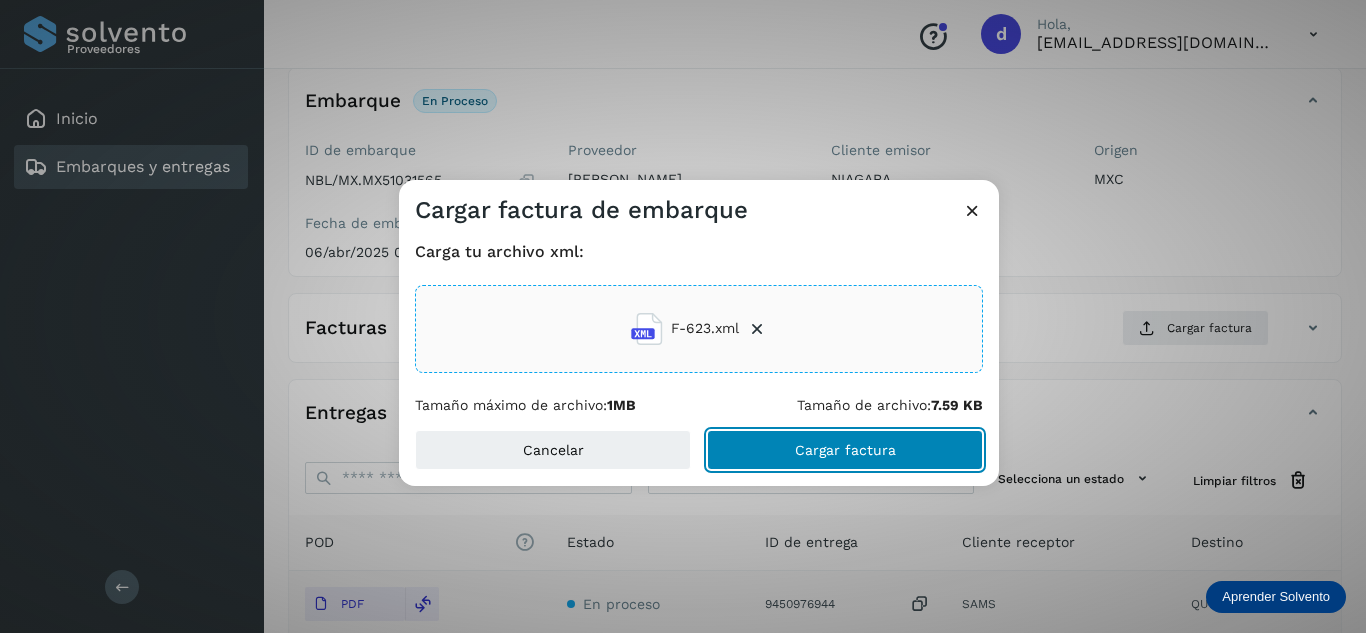 click on "Cargar factura" 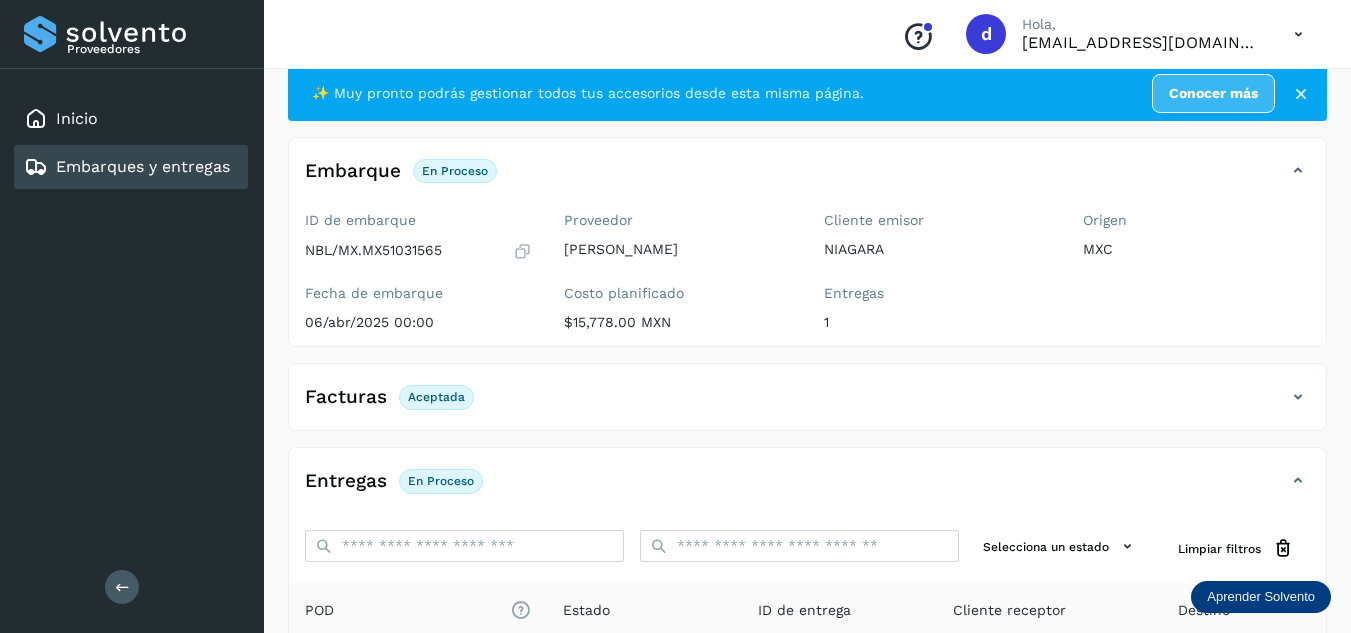 scroll, scrollTop: 0, scrollLeft: 0, axis: both 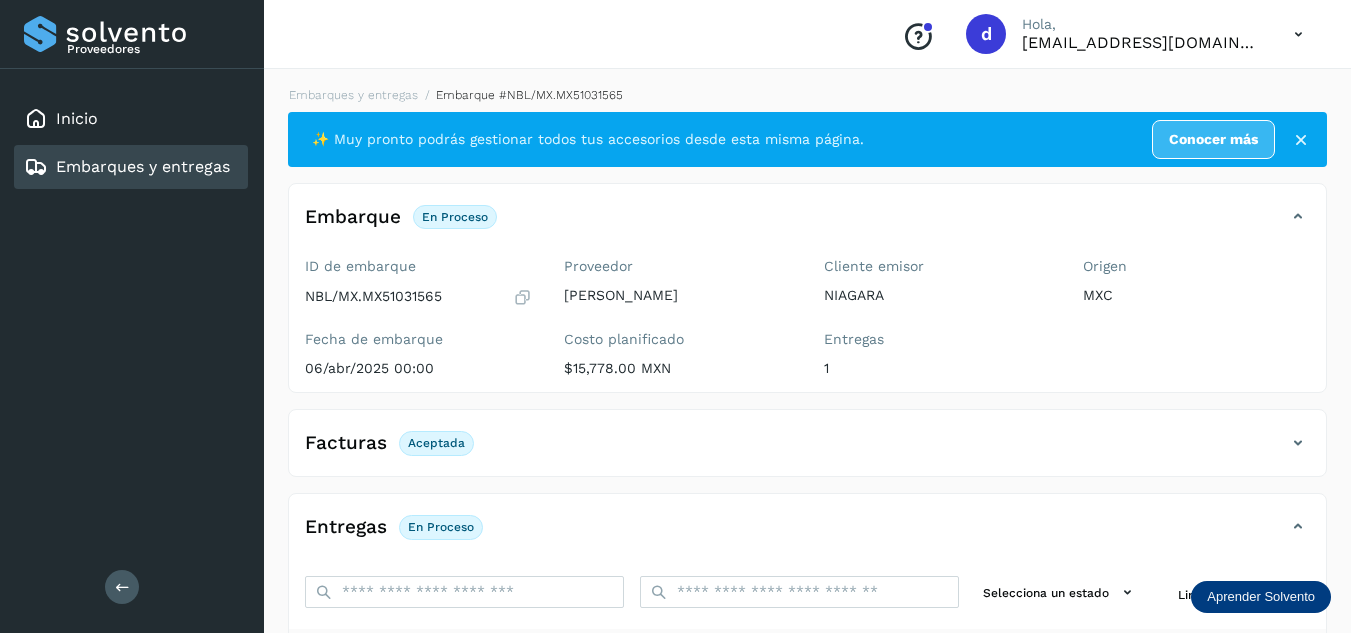 click on "Embarques y entregas Embarque #NBL/MX.MX51031565  ✨ Muy pronto podrás gestionar todos tus accesorios desde esta misma página. Conocer más Embarque En proceso
Verifica el estado de la factura o entregas asociadas a este embarque
ID de embarque NBL/MX.MX51031565 Fecha de embarque 06/abr/2025 00:00 Proveedor [PERSON_NAME] planificado  $15,778.00 MXN  Cliente emisor NIAGARA Entregas 1 Origen MXC Facturas Aceptada Estado Aceptada Entregas En proceso Selecciona un estado Limpiar filtros POD
El tamaño máximo de archivo es de 20 Mb.
Estado ID de entrega Cliente receptor Destino PDF En proceso 9450976944  [PERSON_NAME] QUERETARO [PERSON_NAME] 9450976944 PDF Destino: QUERETARO En proceso Filtros por página : ** ** ** 1 - 1 de 1" at bounding box center [807, 504] 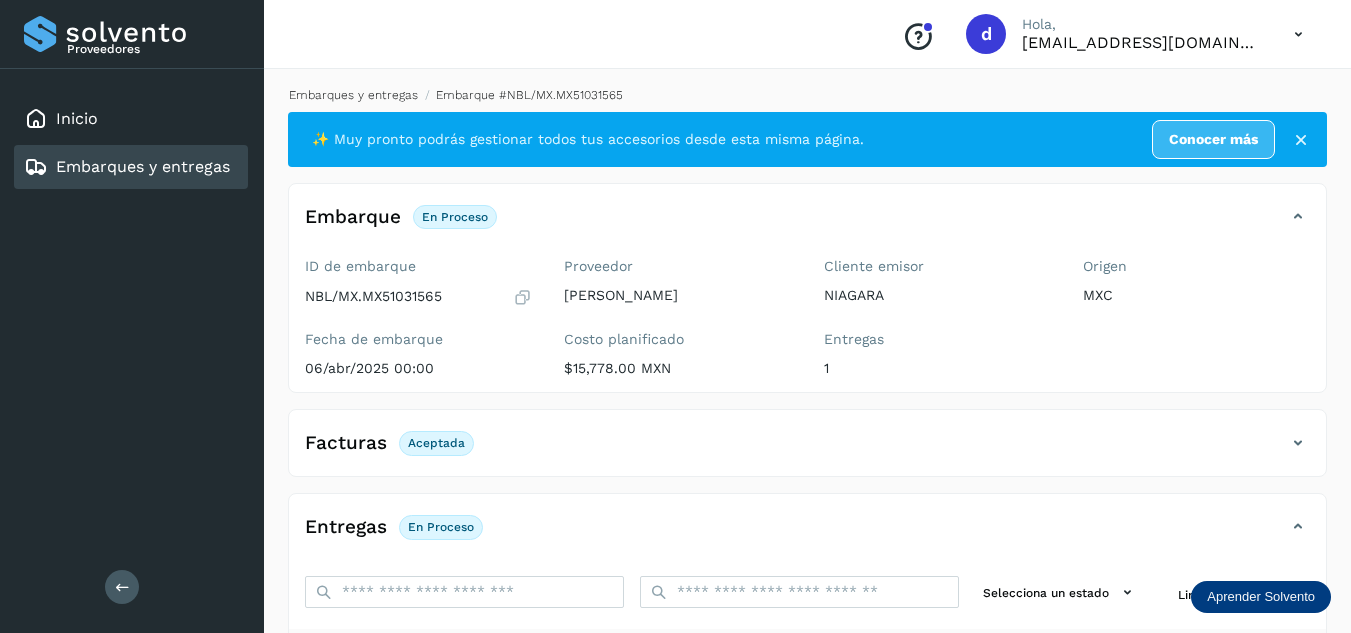 click on "Embarques y entregas" at bounding box center (353, 95) 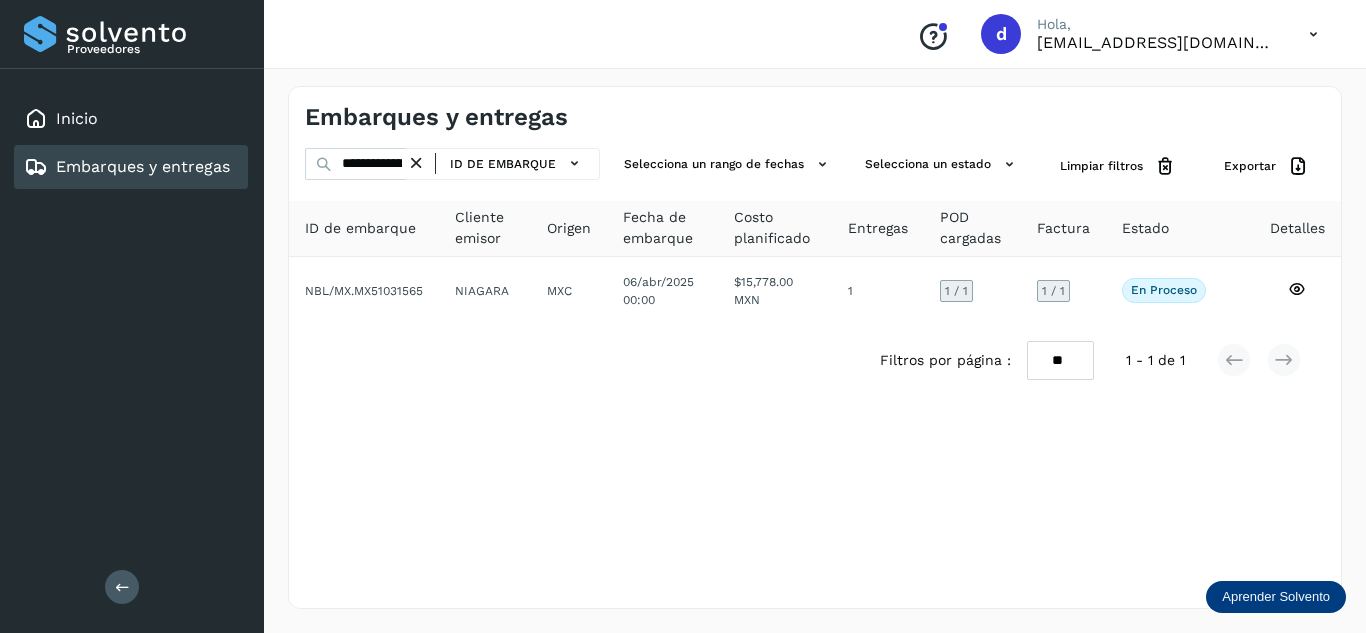 click at bounding box center [416, 163] 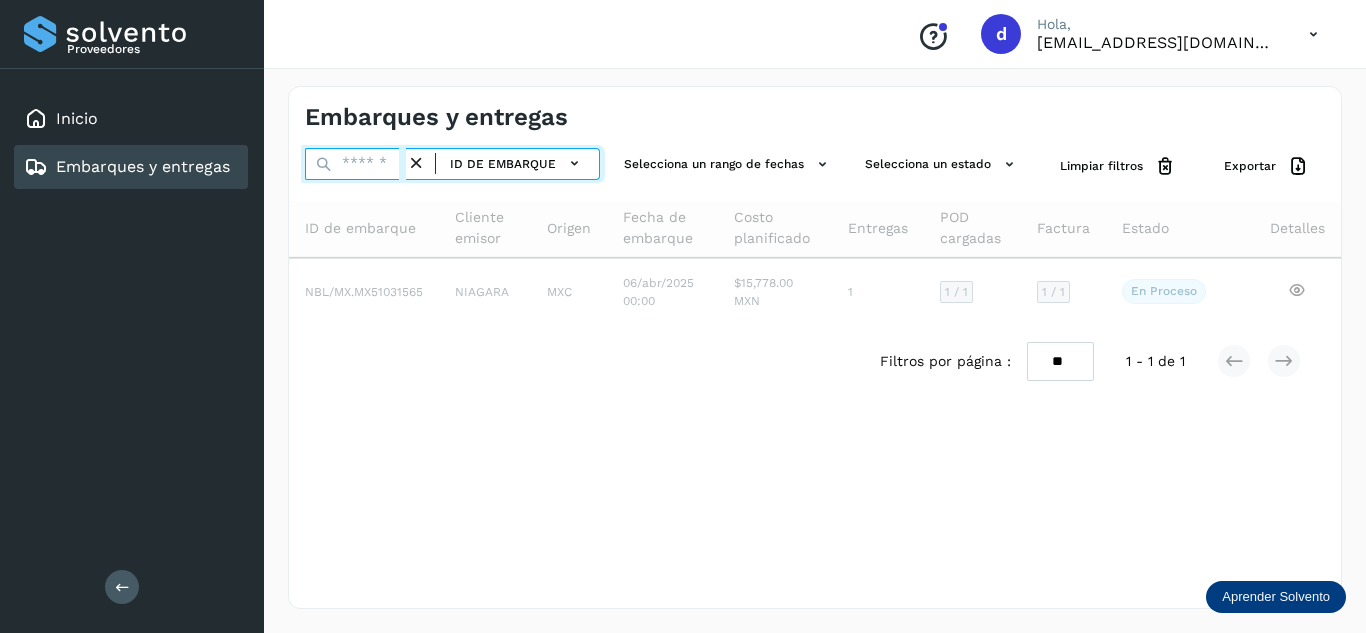 click at bounding box center [355, 164] 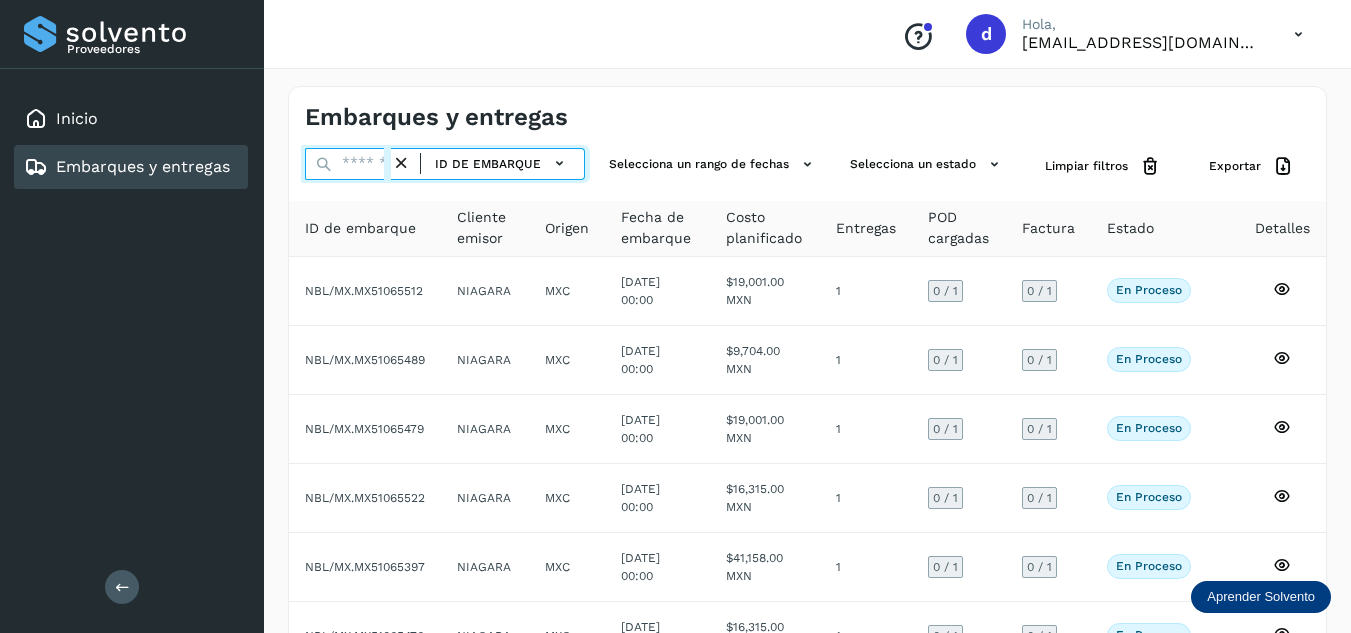 paste on "**********" 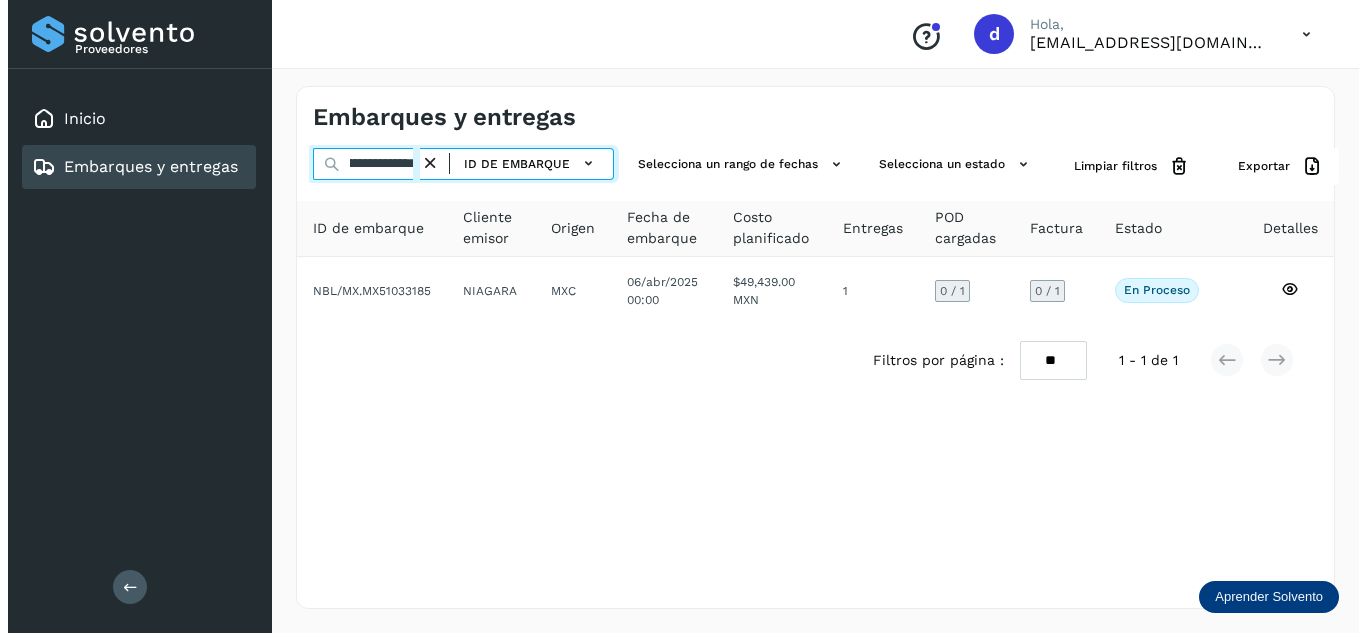 scroll, scrollTop: 0, scrollLeft: 73, axis: horizontal 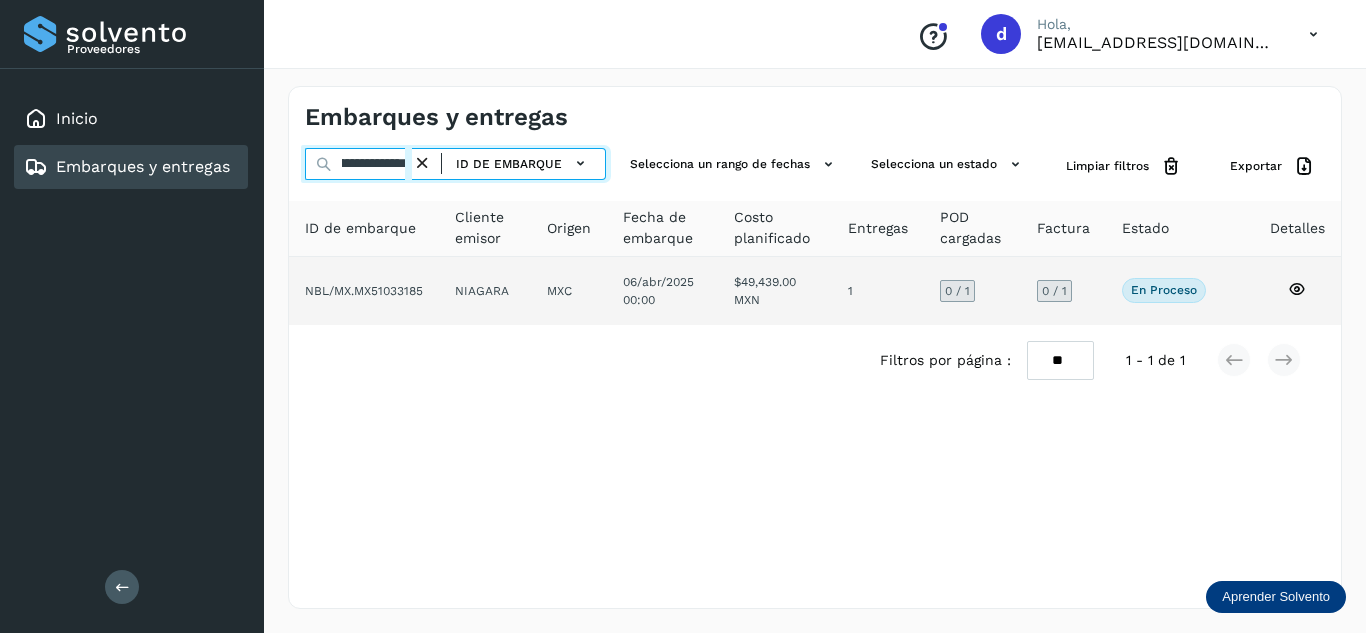 type on "**********" 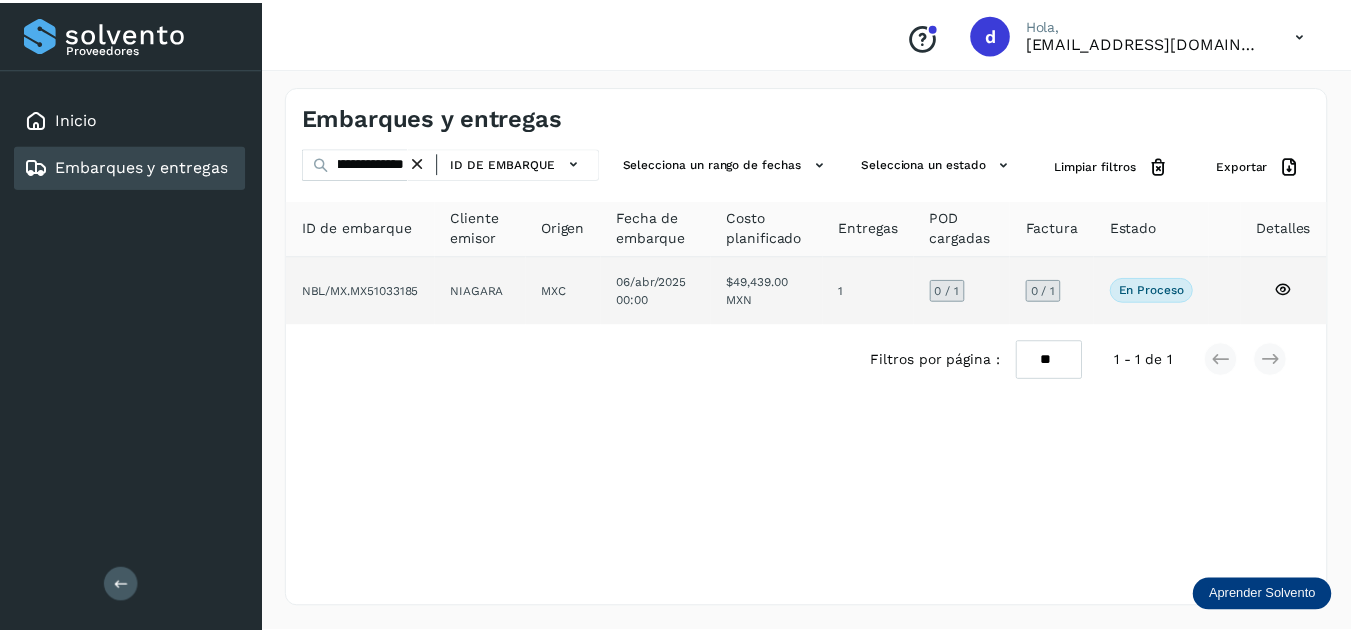 scroll, scrollTop: 0, scrollLeft: 0, axis: both 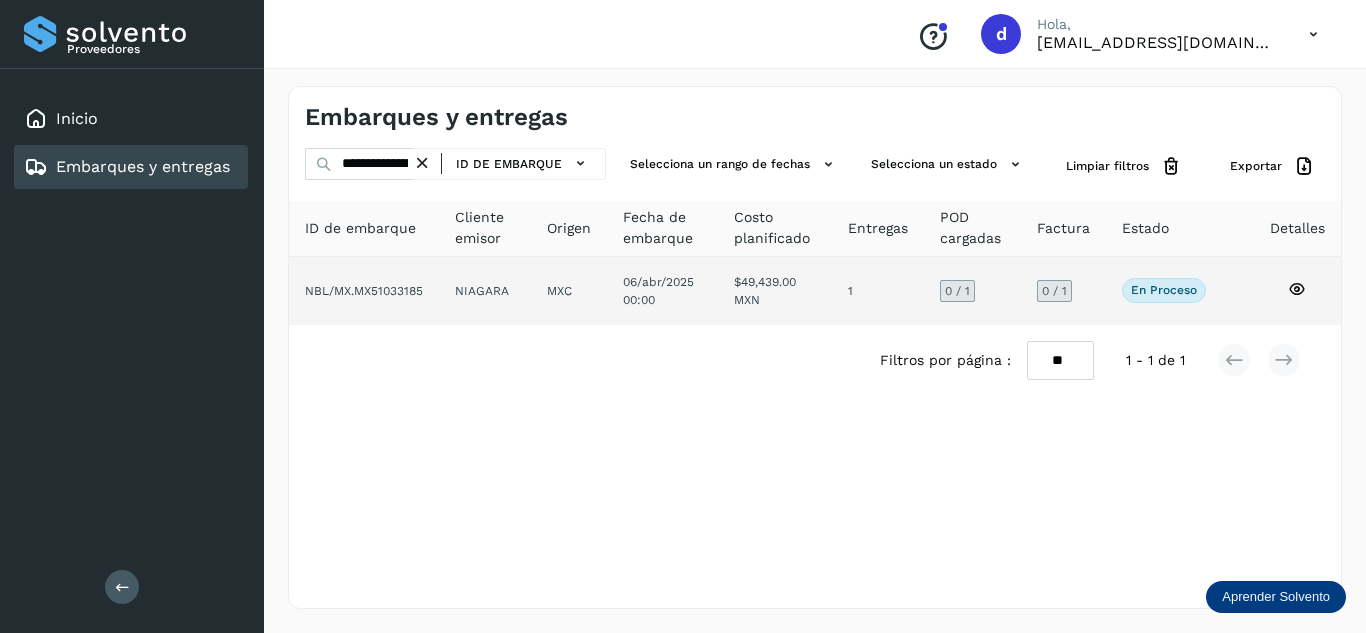 click 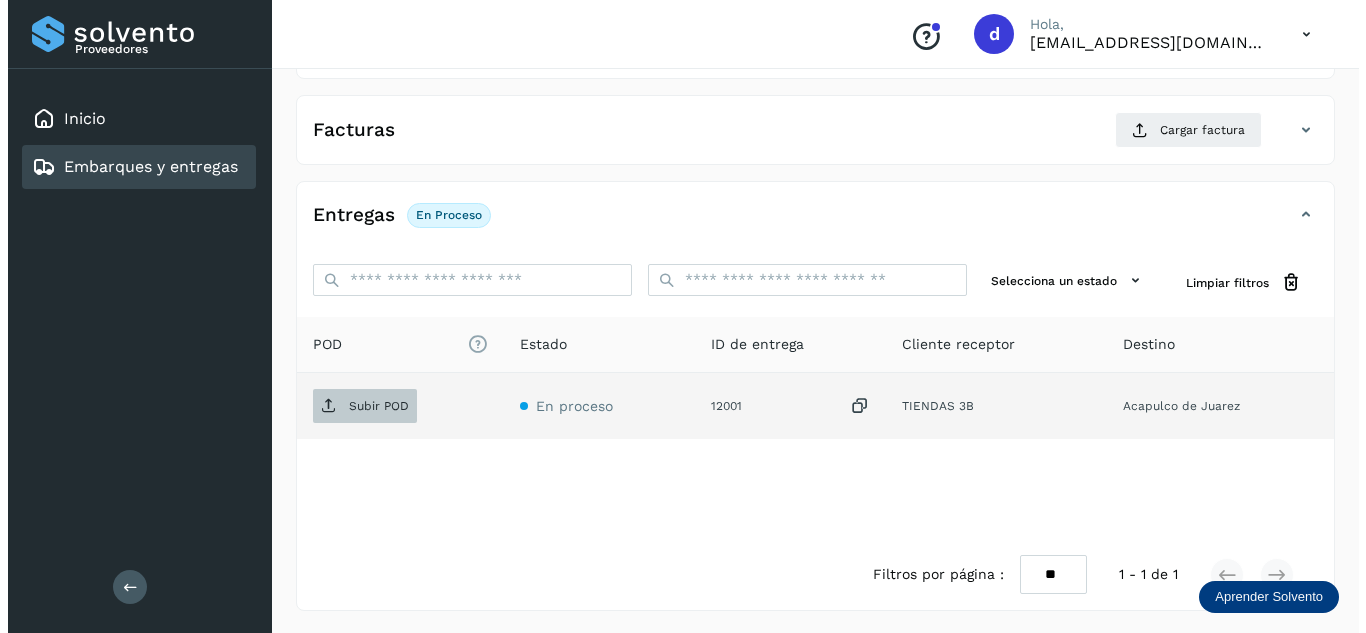scroll, scrollTop: 316, scrollLeft: 0, axis: vertical 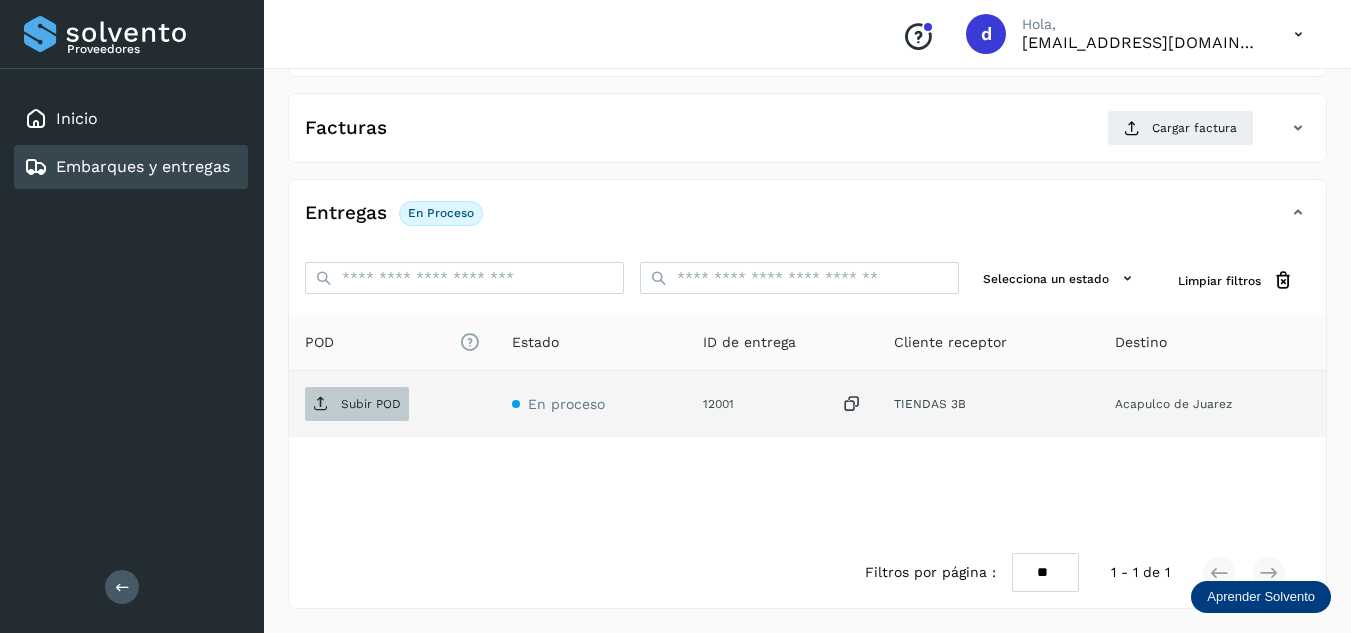click on "Subir POD" at bounding box center (371, 404) 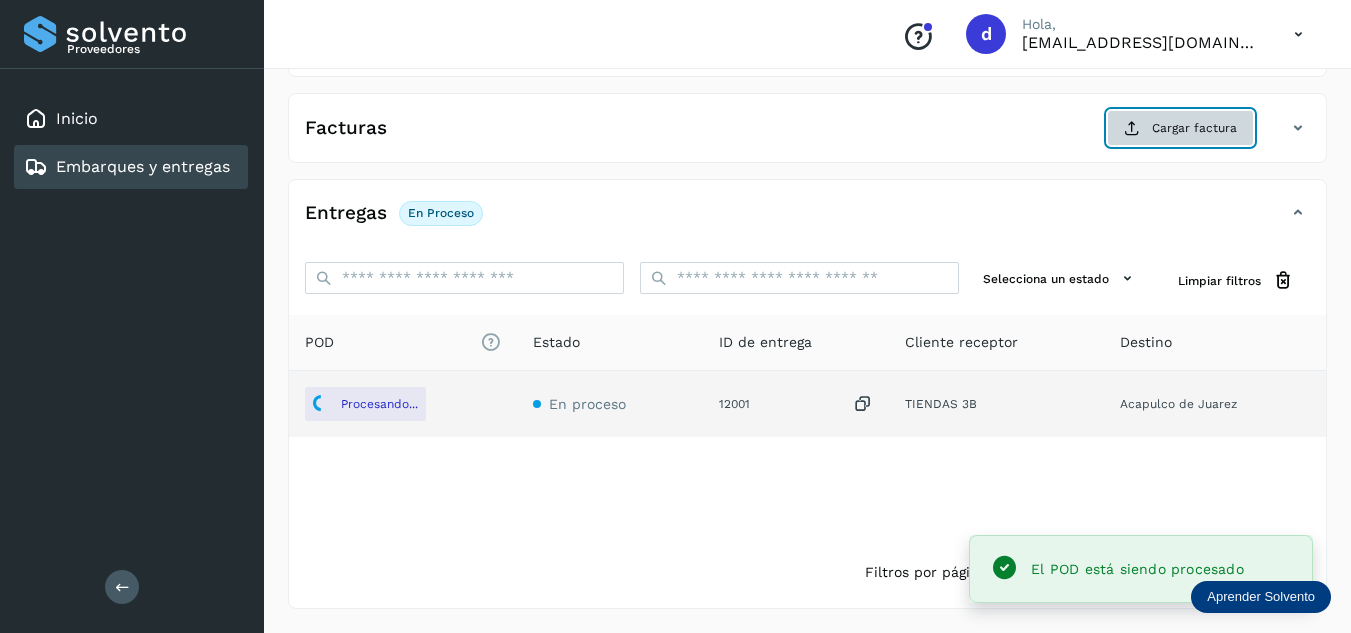 click on "Cargar factura" at bounding box center (1180, 128) 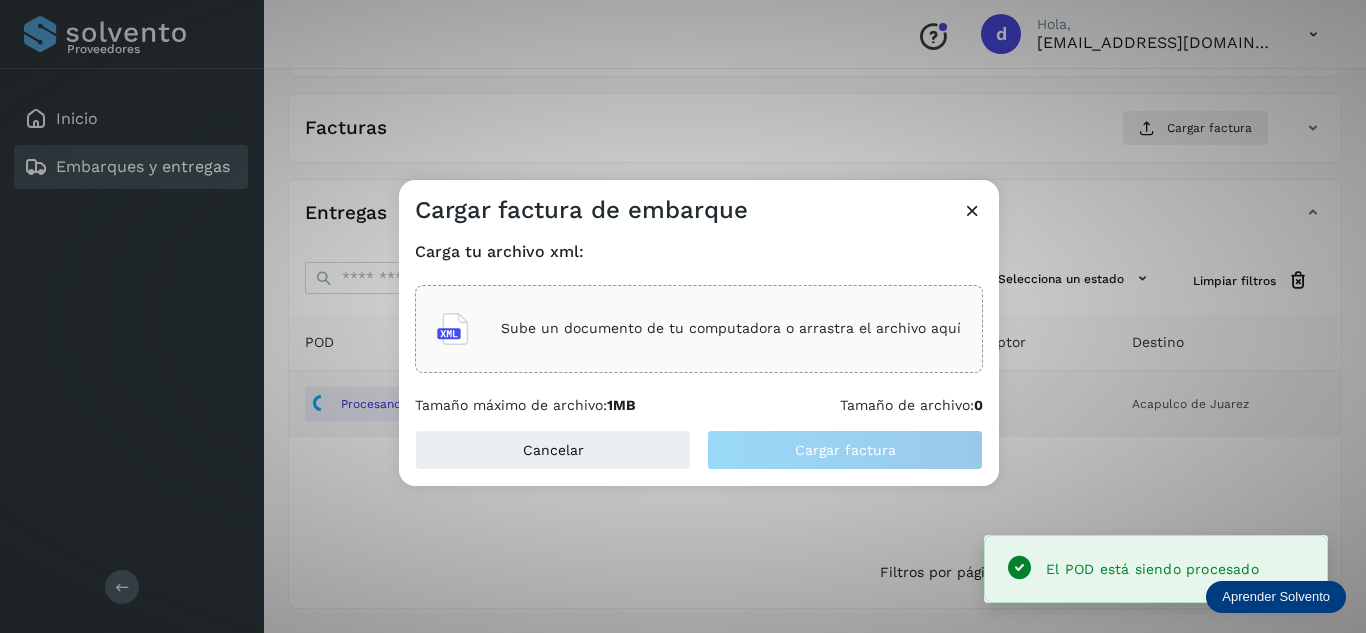 click on "Sube un documento de tu computadora o arrastra el archivo aquí" 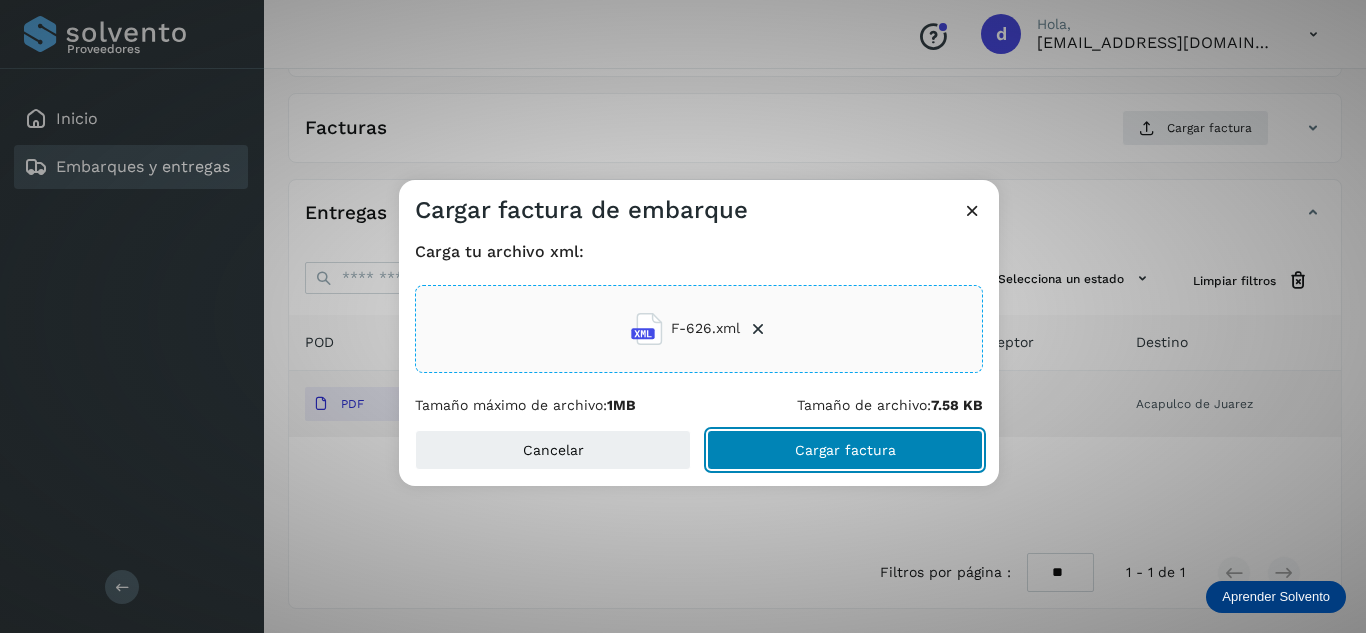 click on "Cargar factura" 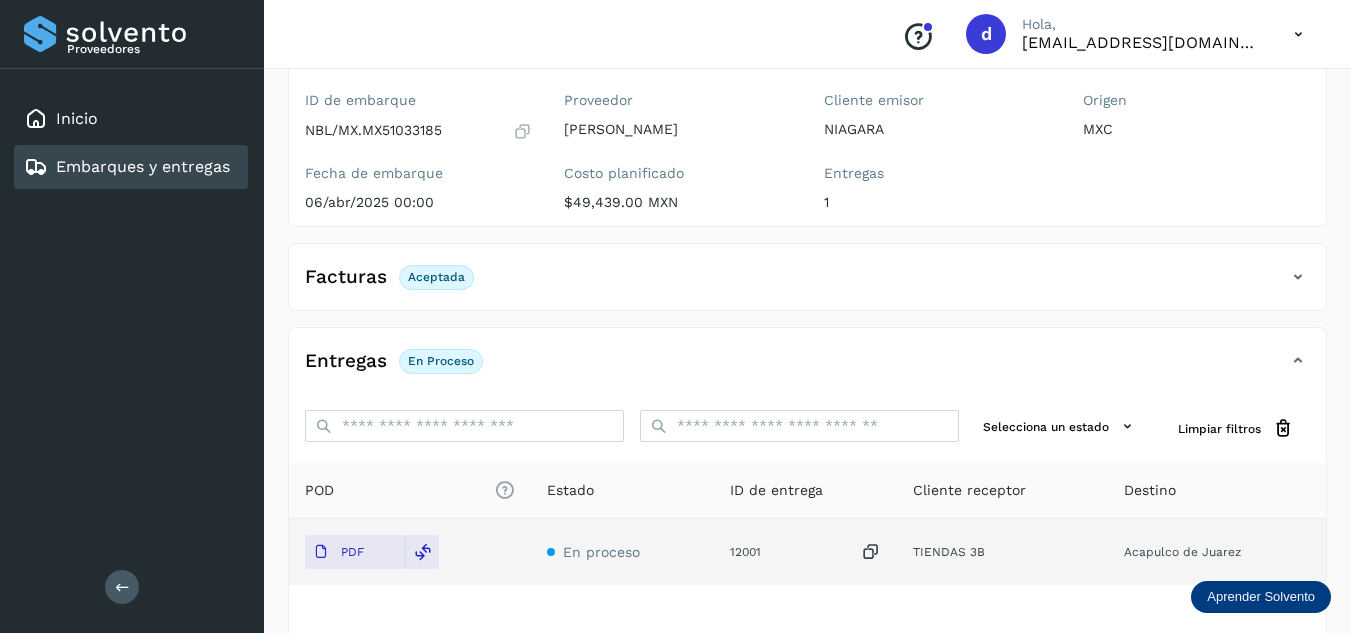 scroll, scrollTop: 14, scrollLeft: 0, axis: vertical 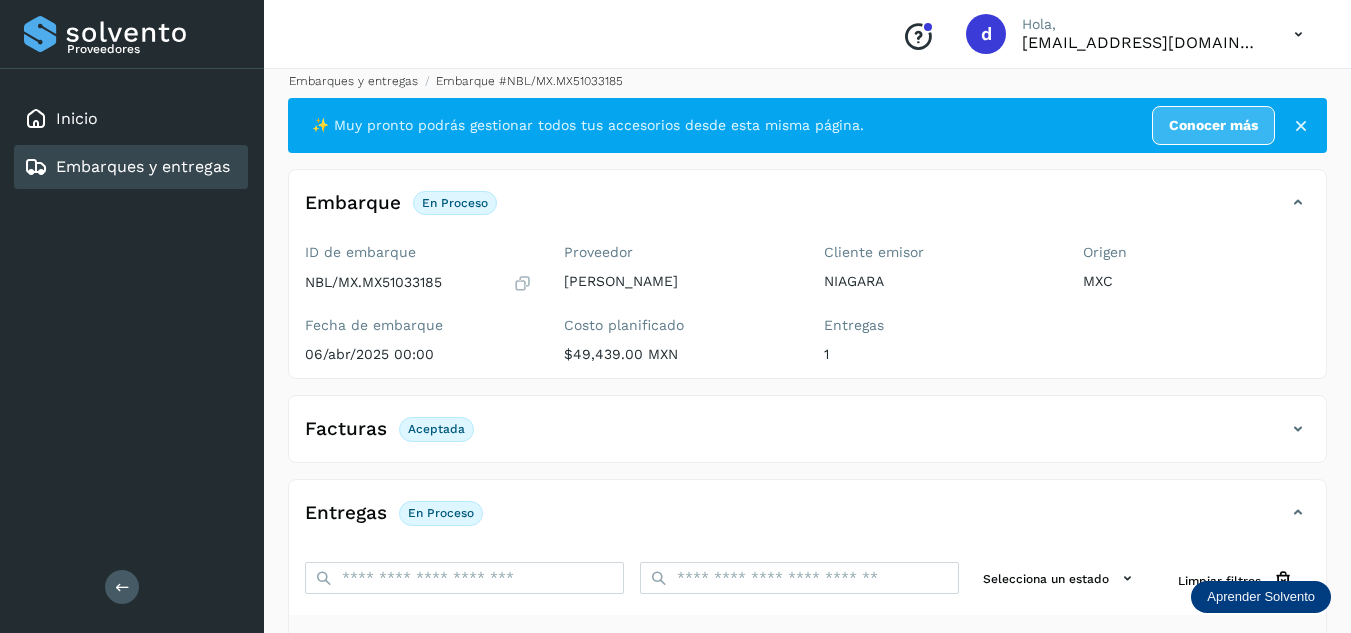 click on "Embarques y entregas" at bounding box center [353, 81] 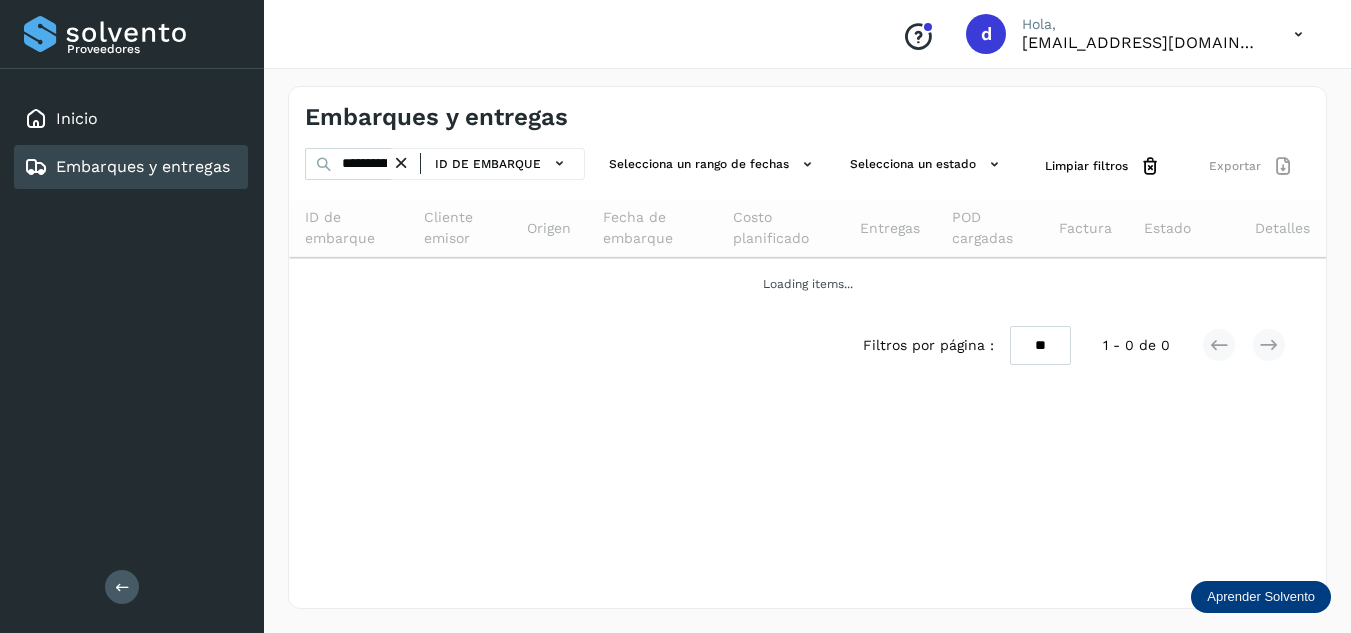 scroll, scrollTop: 0, scrollLeft: 0, axis: both 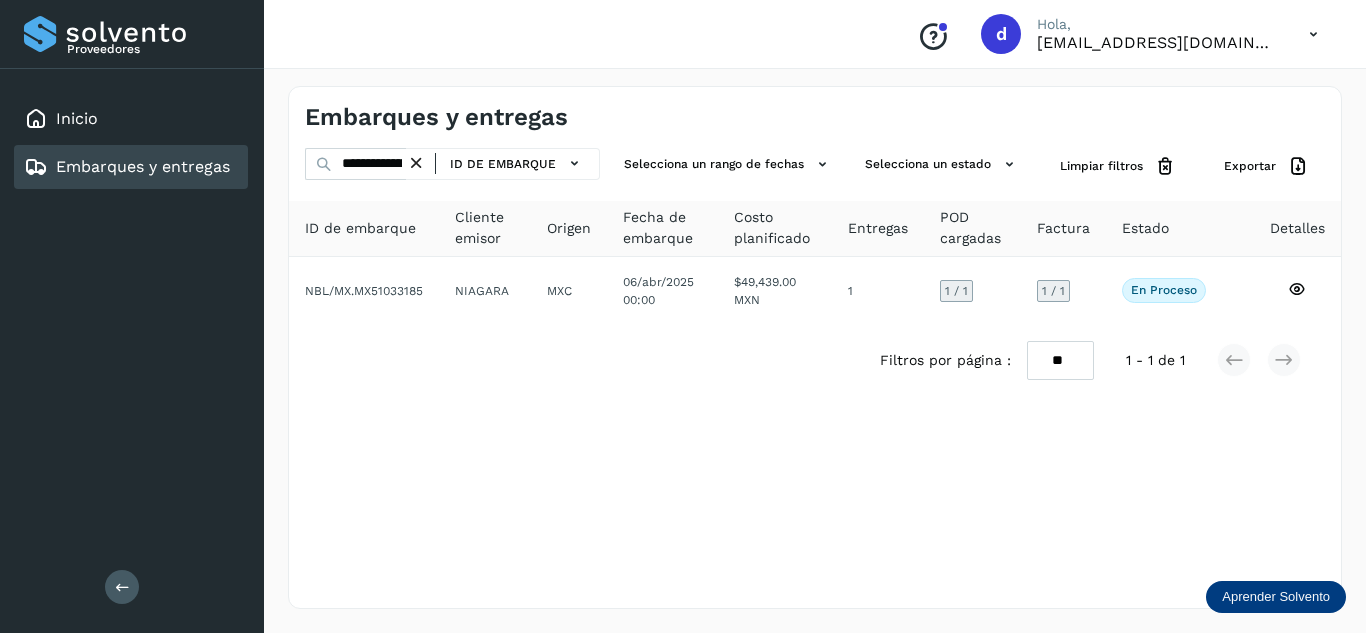 click at bounding box center (416, 163) 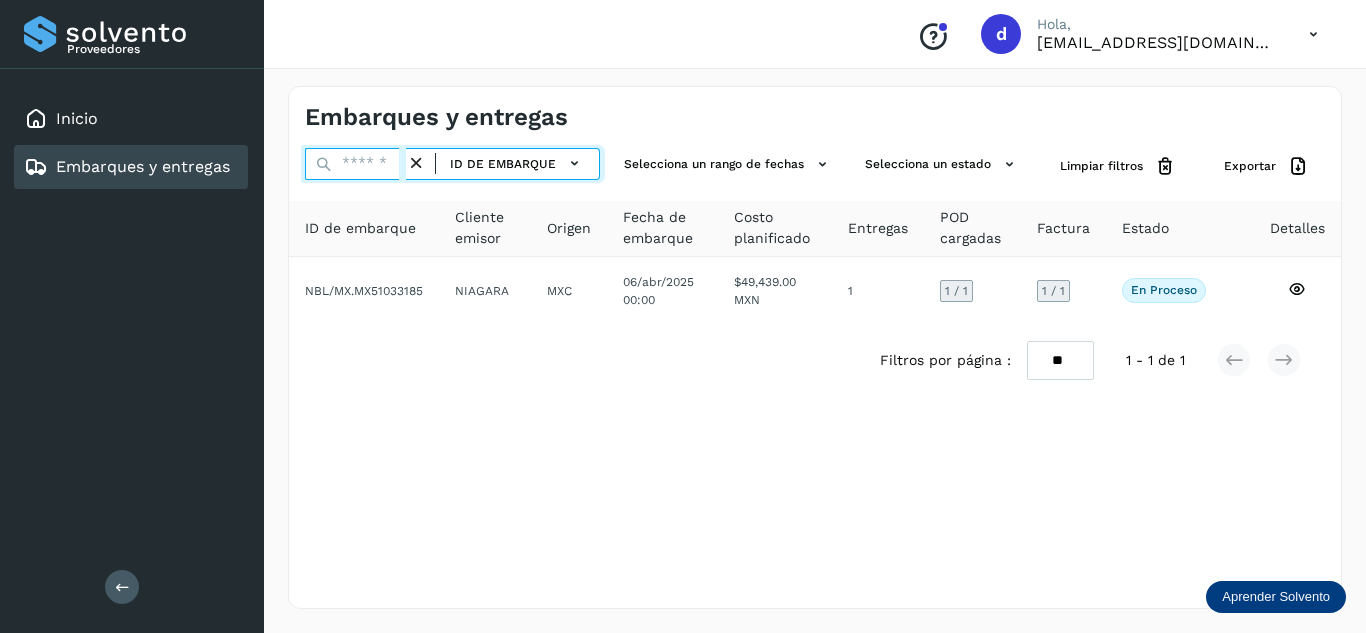 click at bounding box center (355, 164) 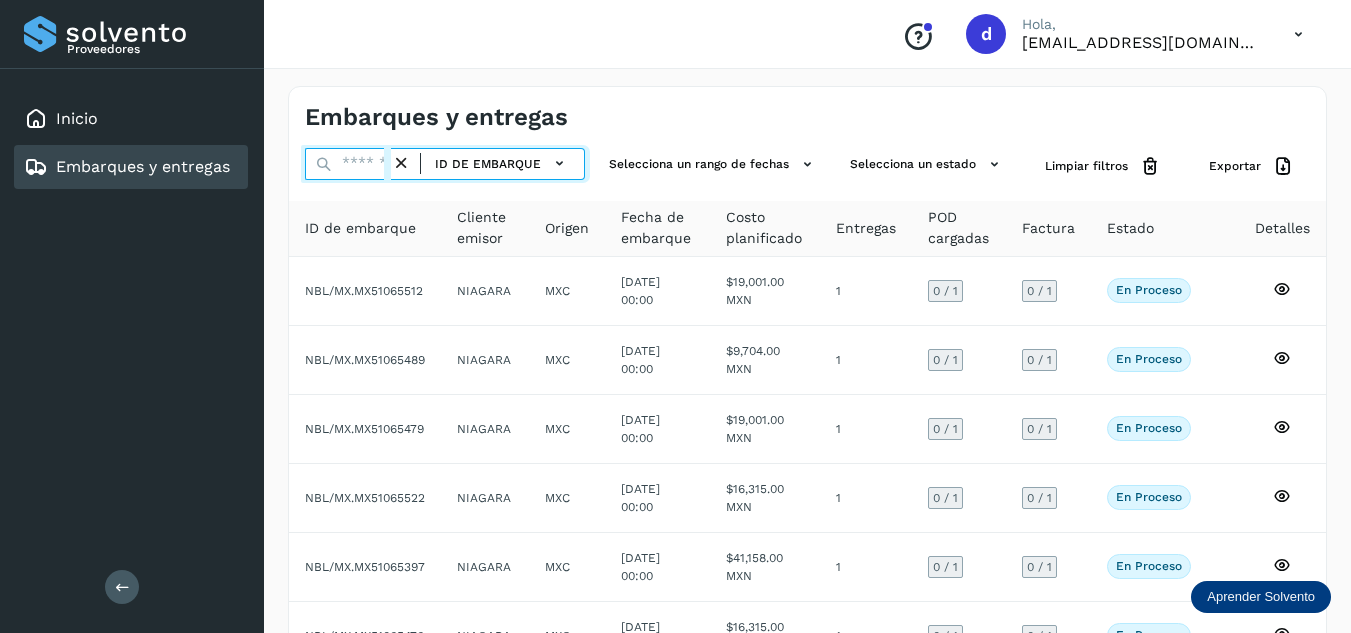 paste on "**********" 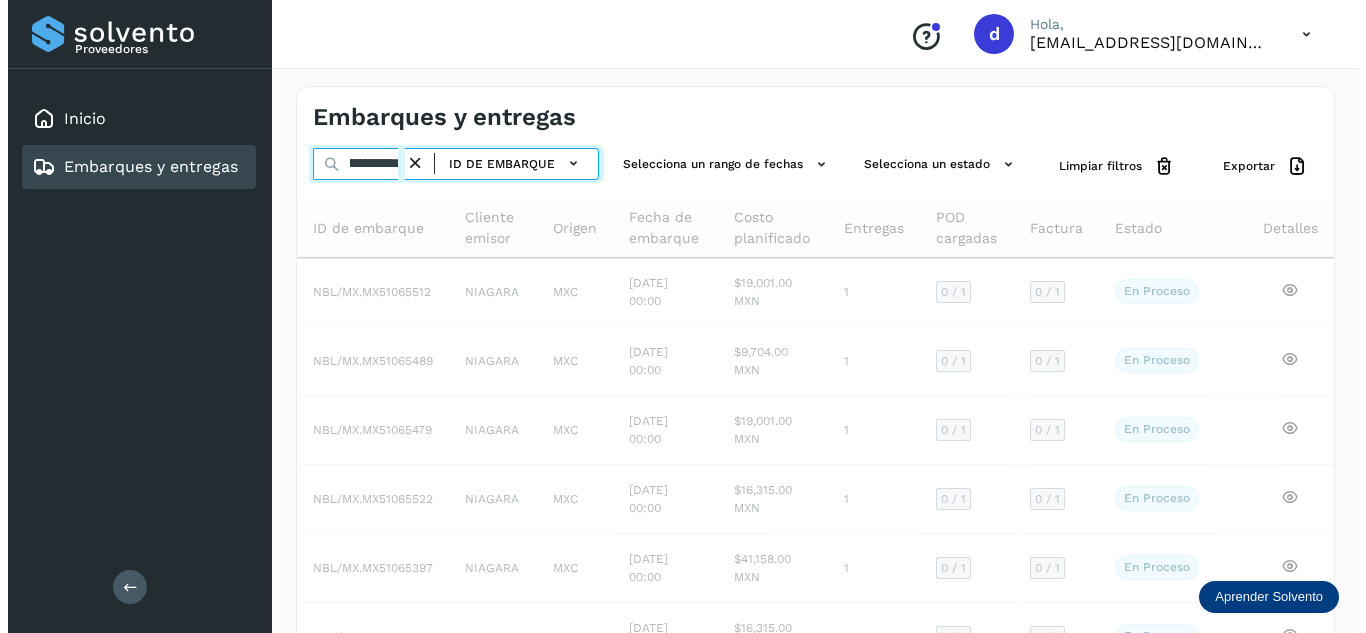 scroll, scrollTop: 0, scrollLeft: 74, axis: horizontal 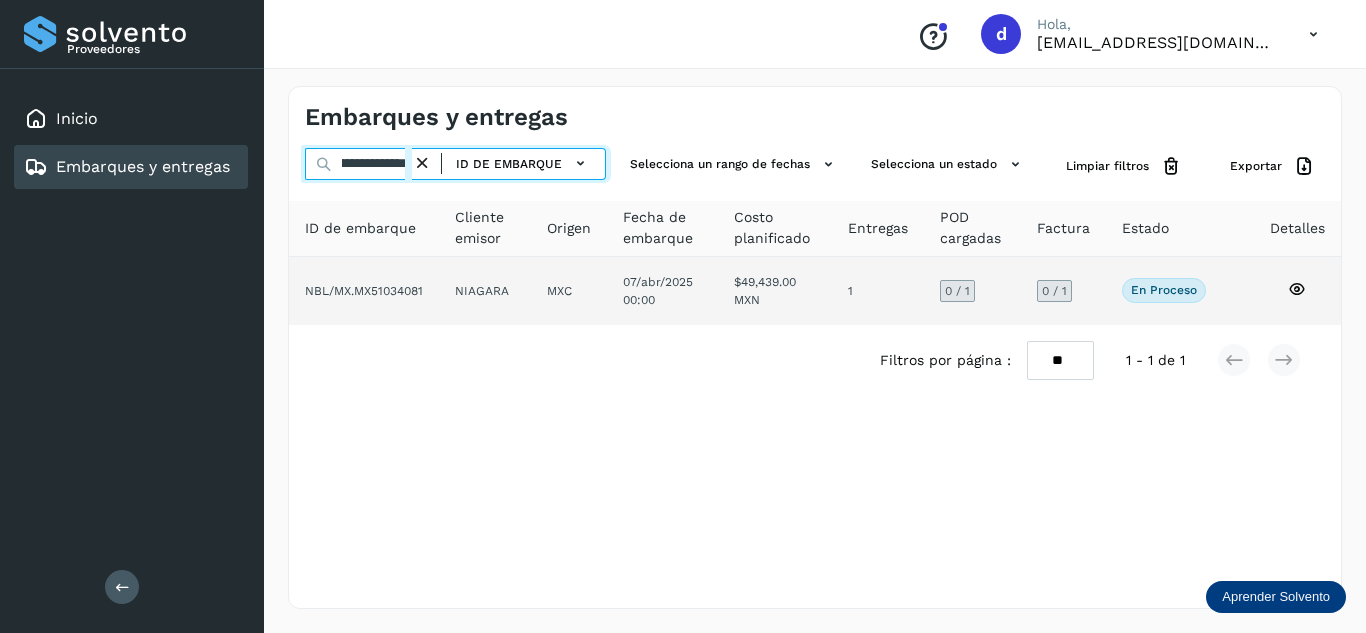 type on "**********" 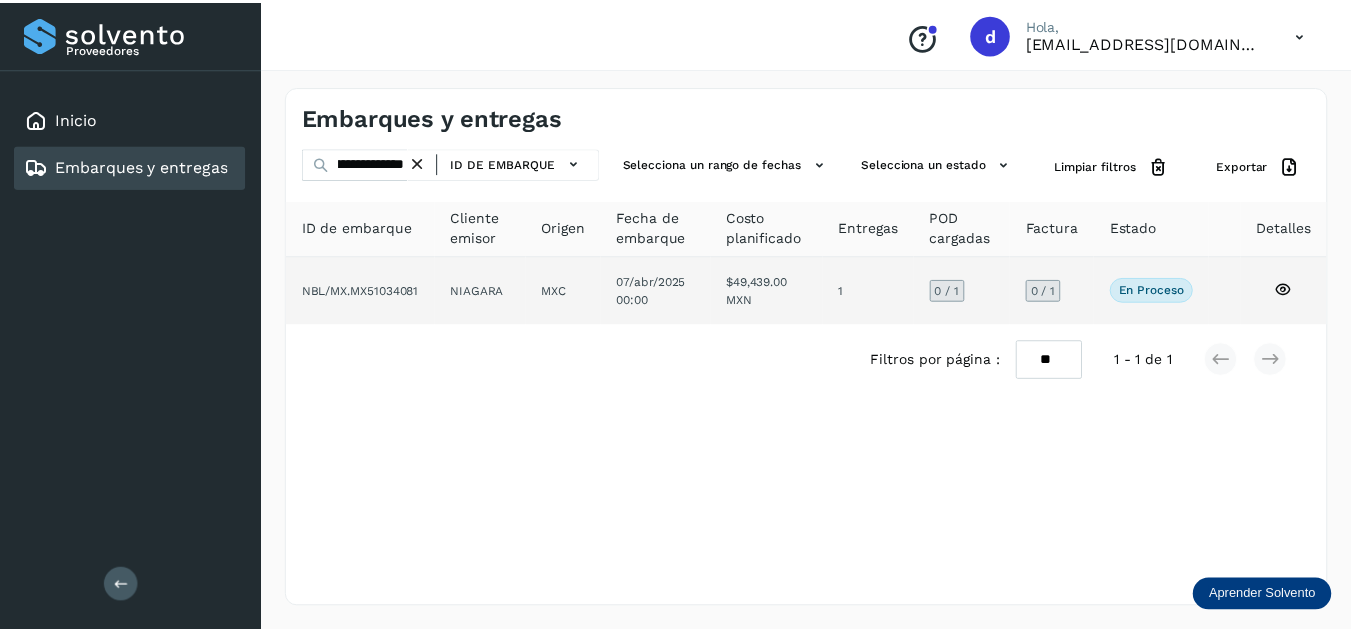 scroll, scrollTop: 0, scrollLeft: 0, axis: both 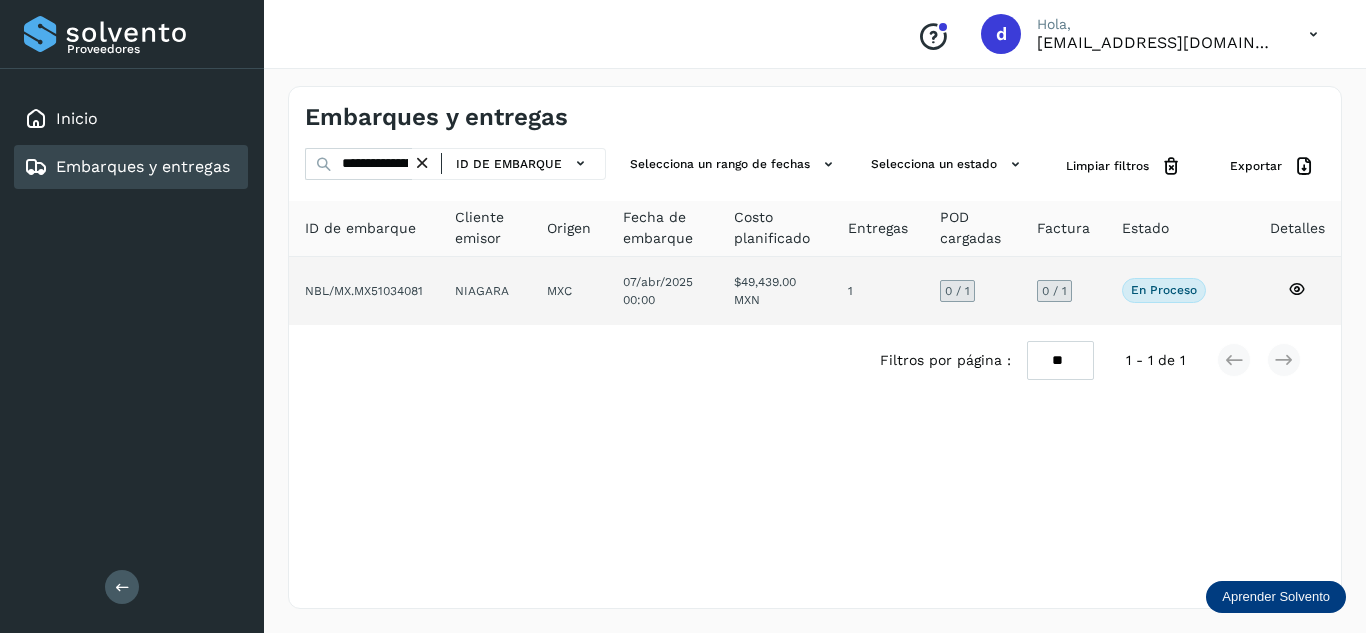 click 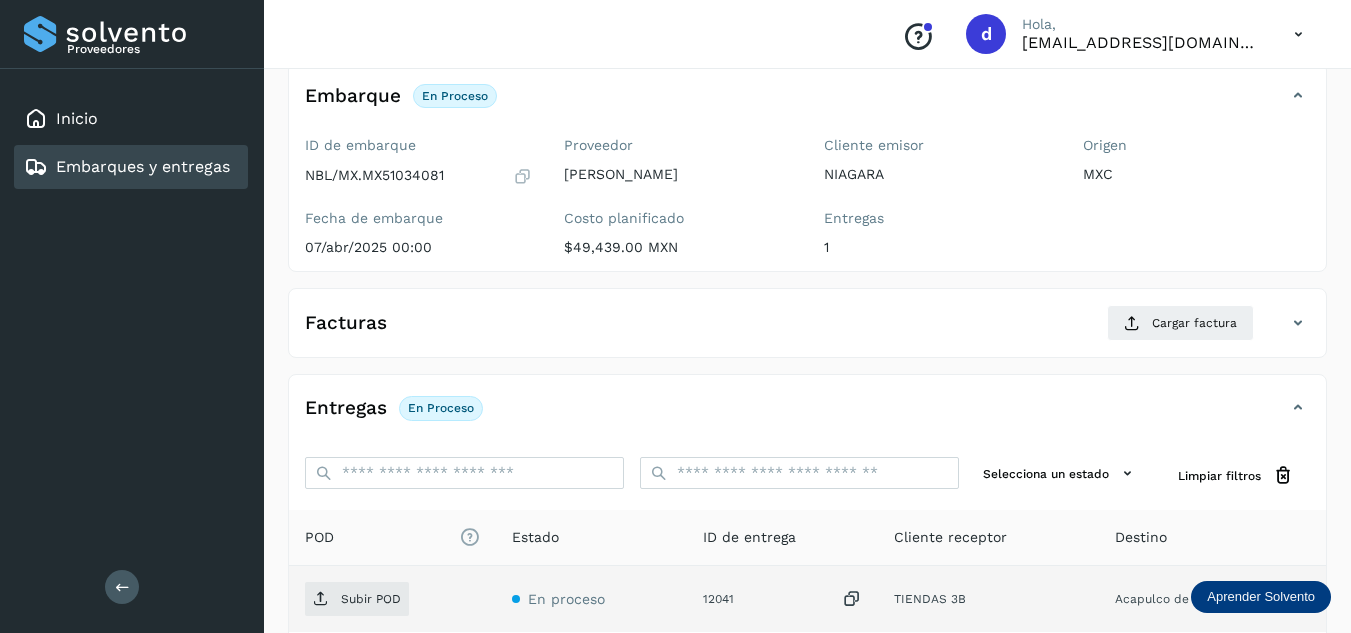 scroll, scrollTop: 316, scrollLeft: 0, axis: vertical 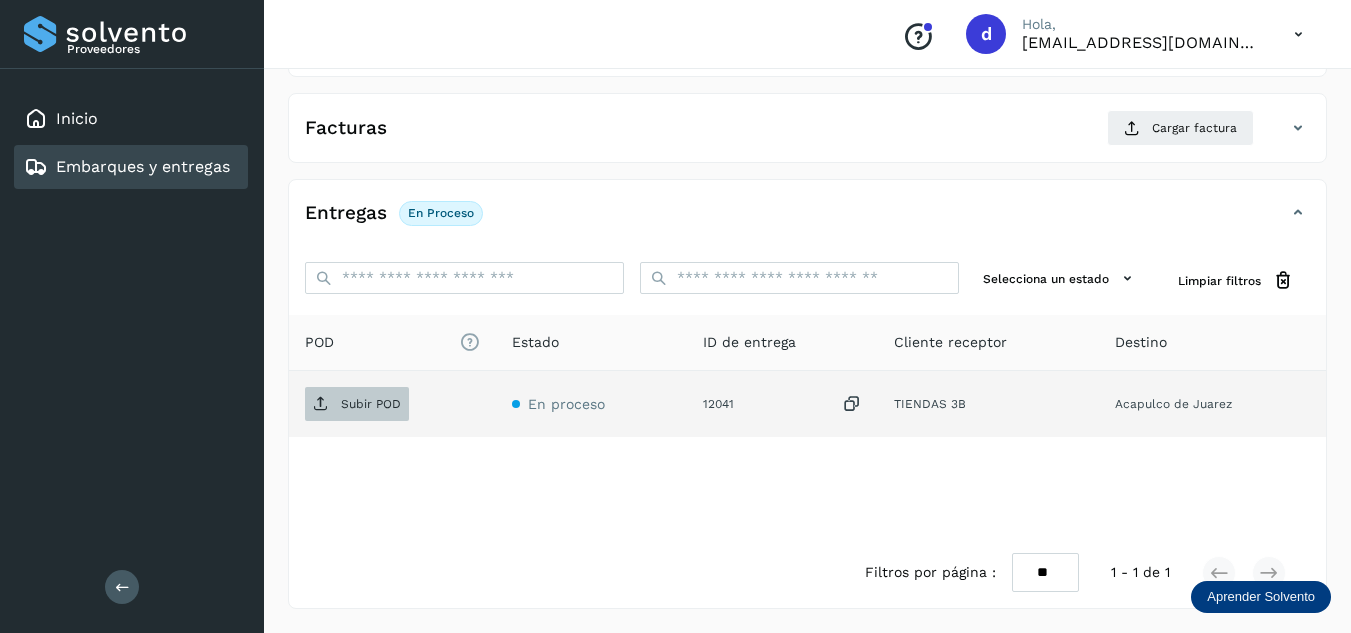 click on "Subir POD" at bounding box center (371, 404) 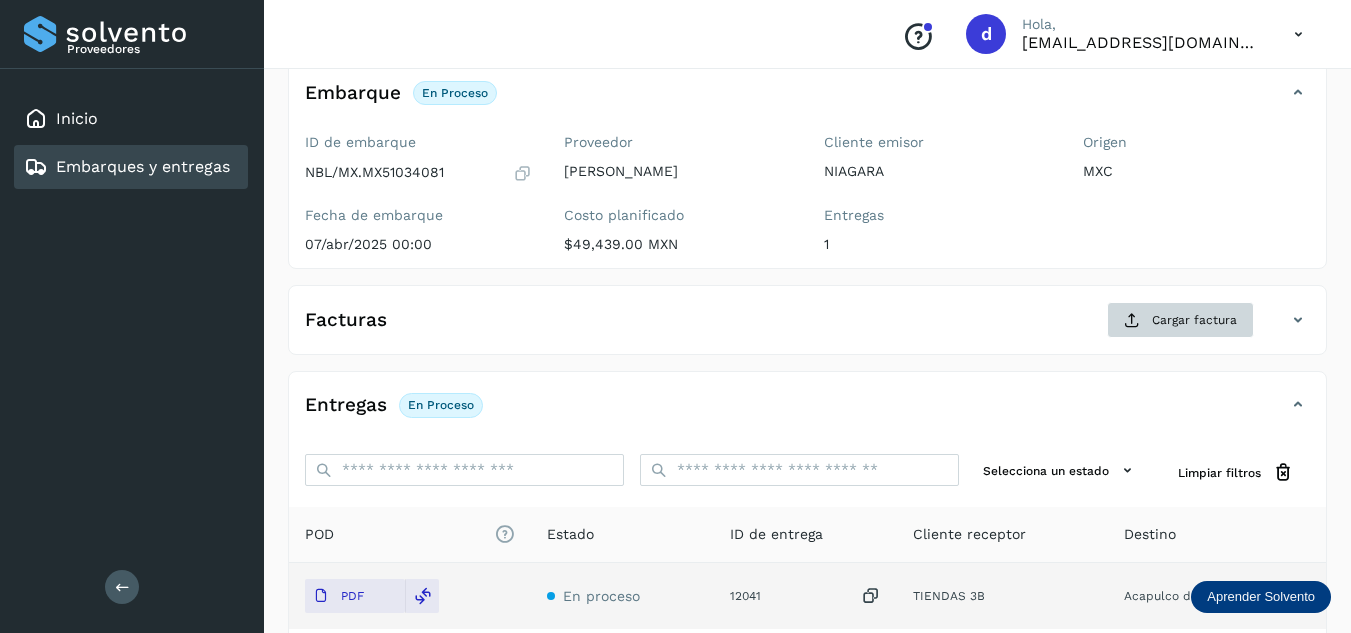 scroll, scrollTop: 116, scrollLeft: 0, axis: vertical 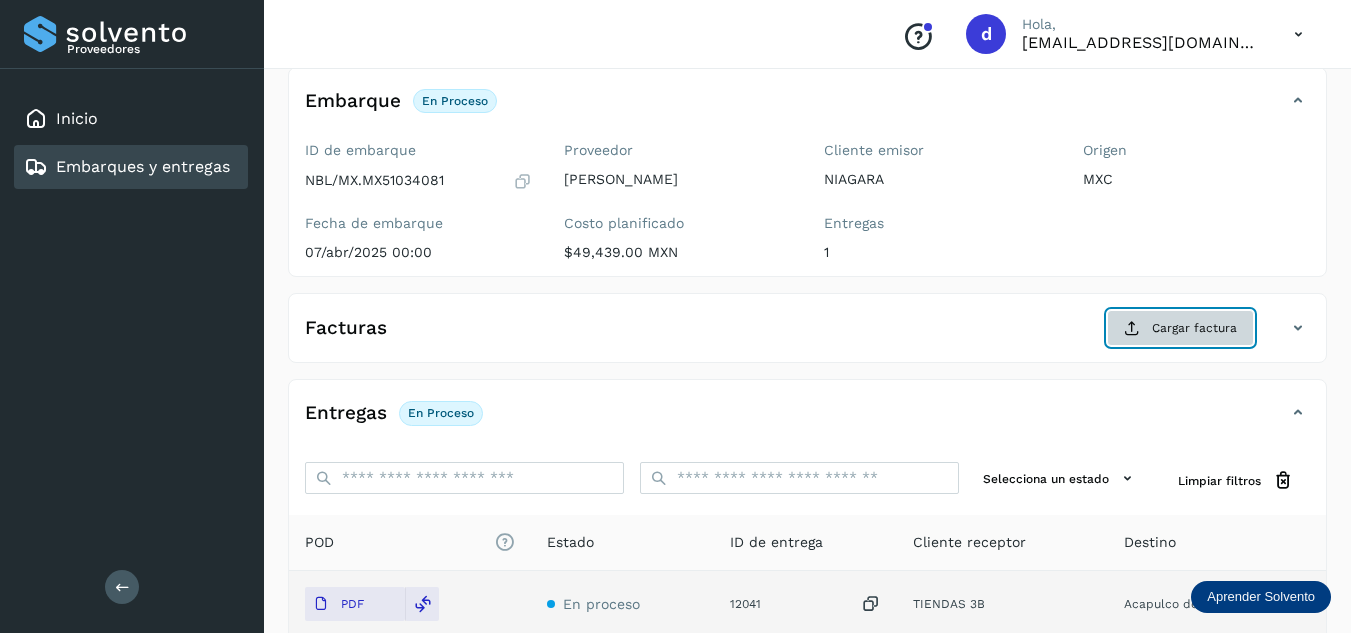 click on "Cargar factura" 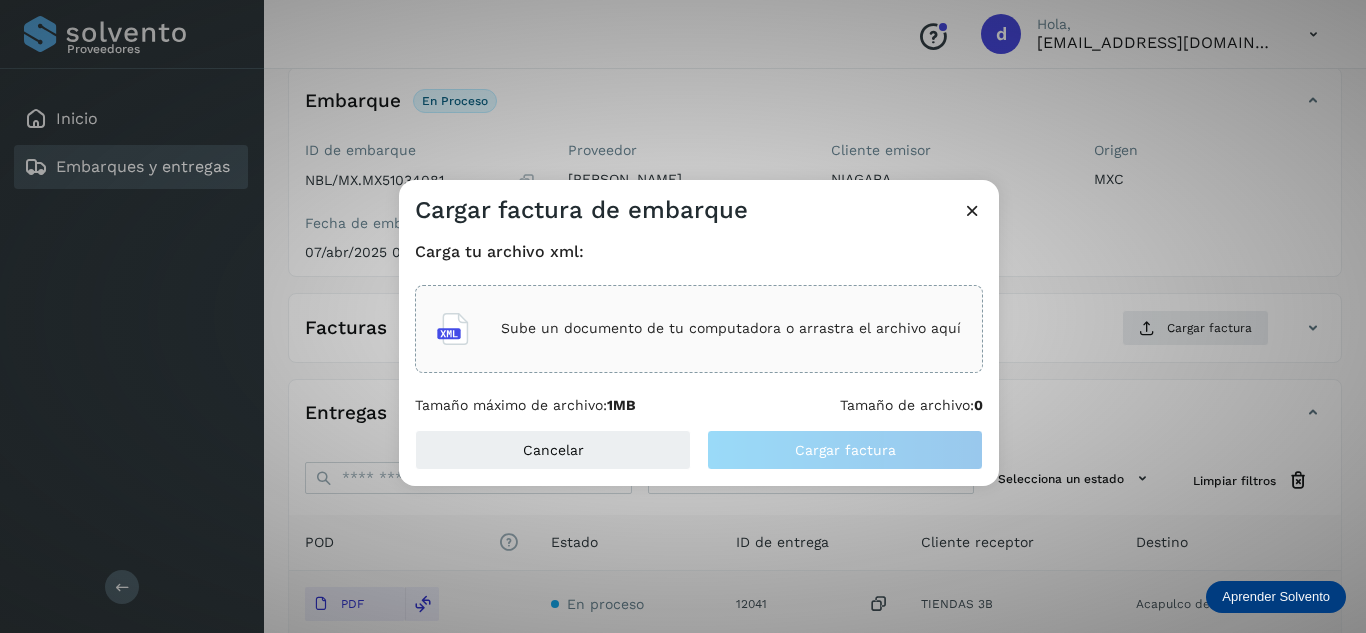 click on "Sube un documento de tu computadora o arrastra el archivo aquí" 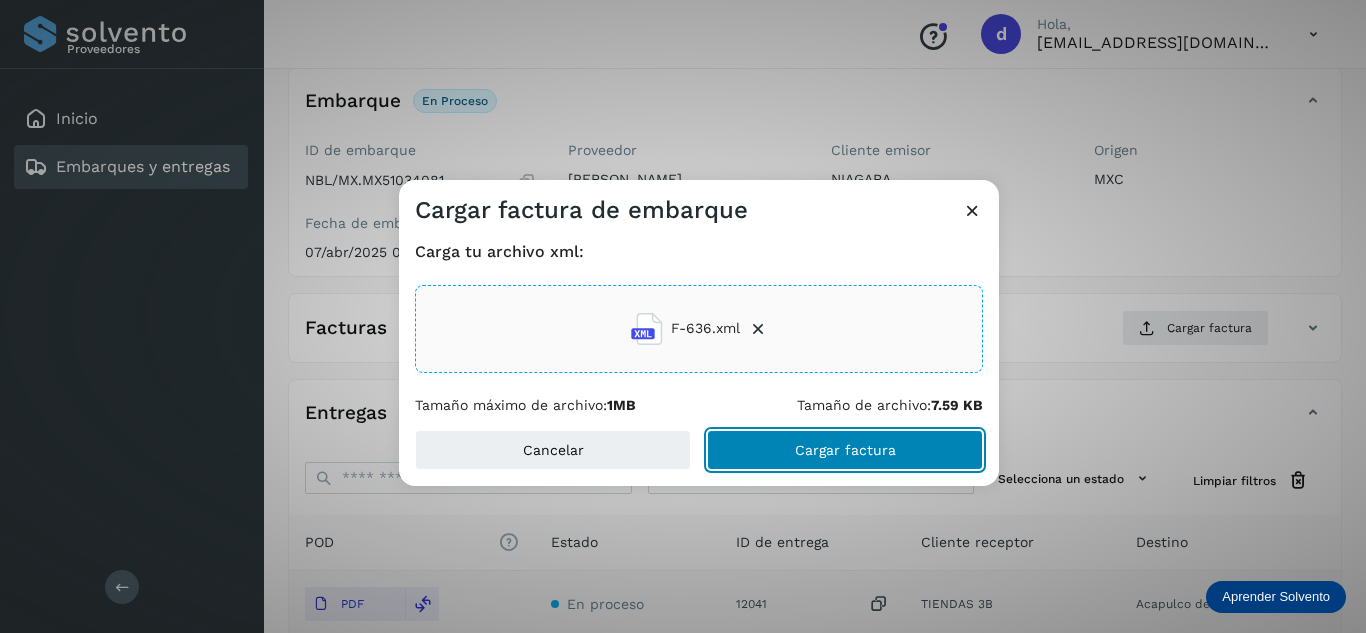 click on "Cargar factura" 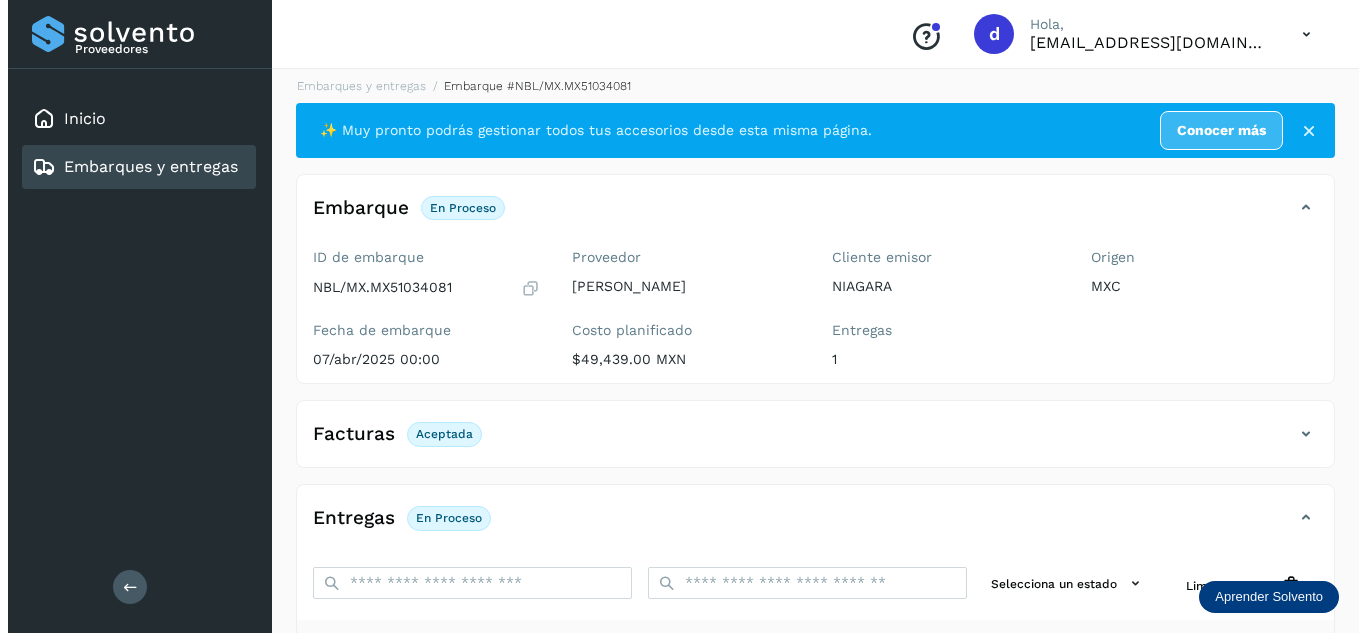 scroll, scrollTop: 0, scrollLeft: 0, axis: both 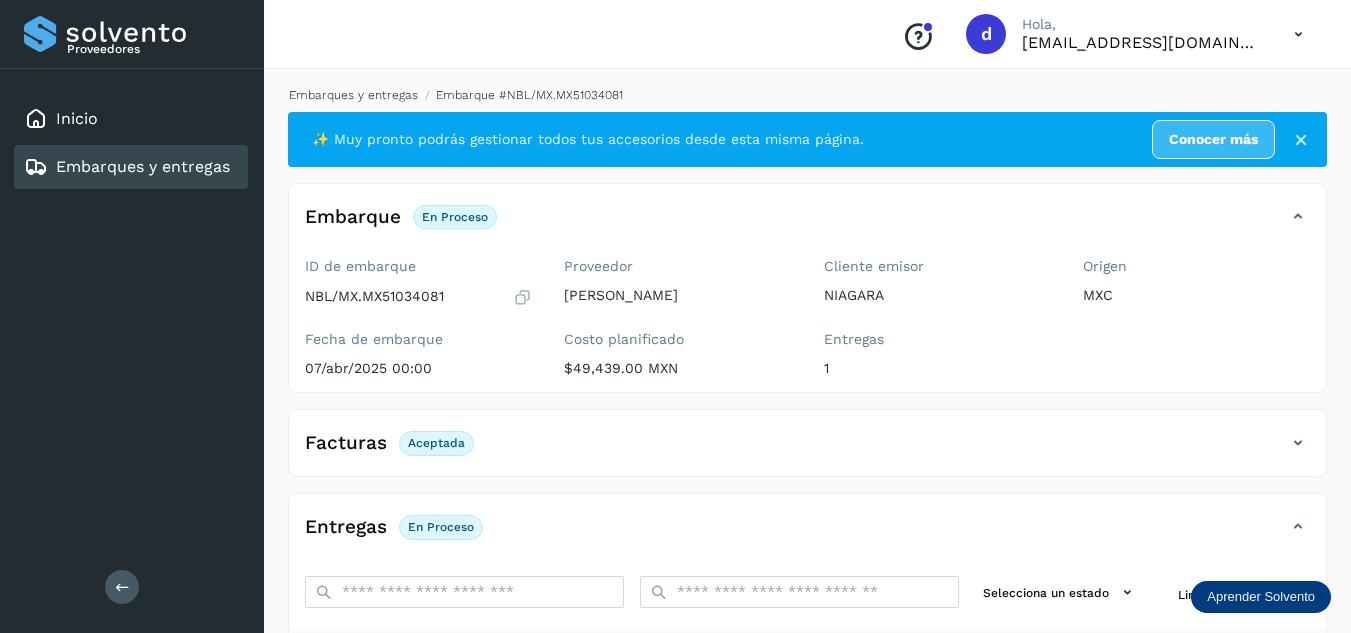 click on "Embarques y entregas" at bounding box center (353, 95) 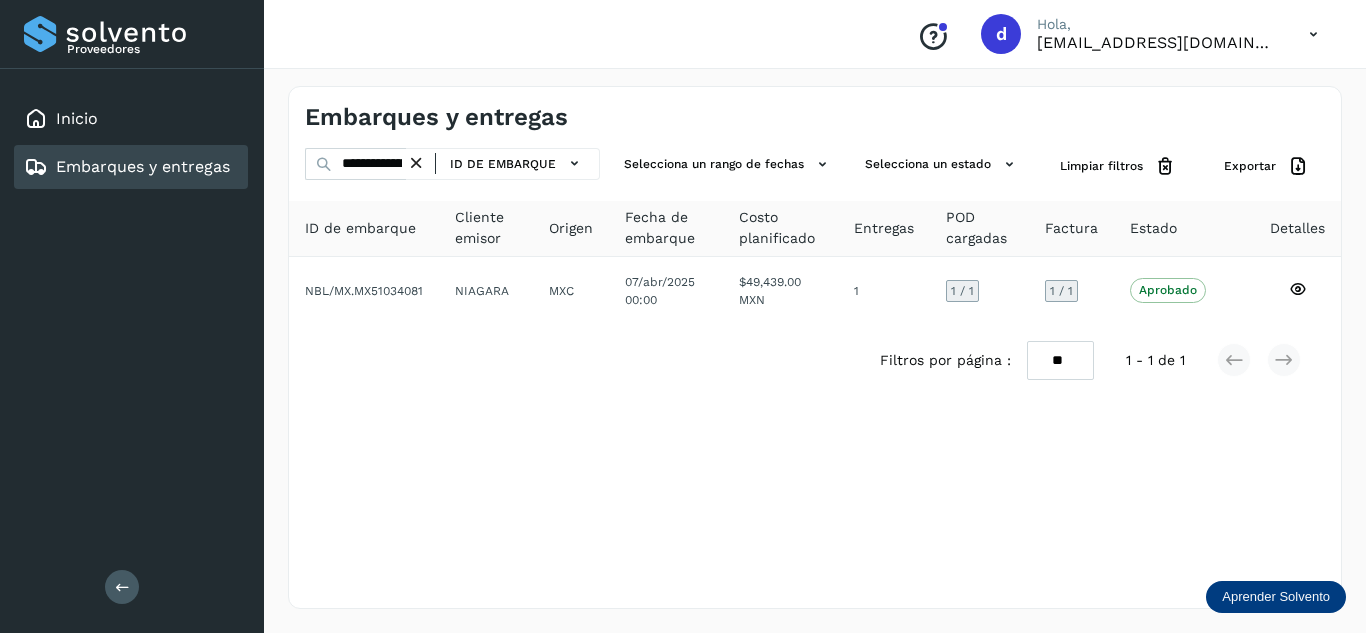 click at bounding box center [416, 163] 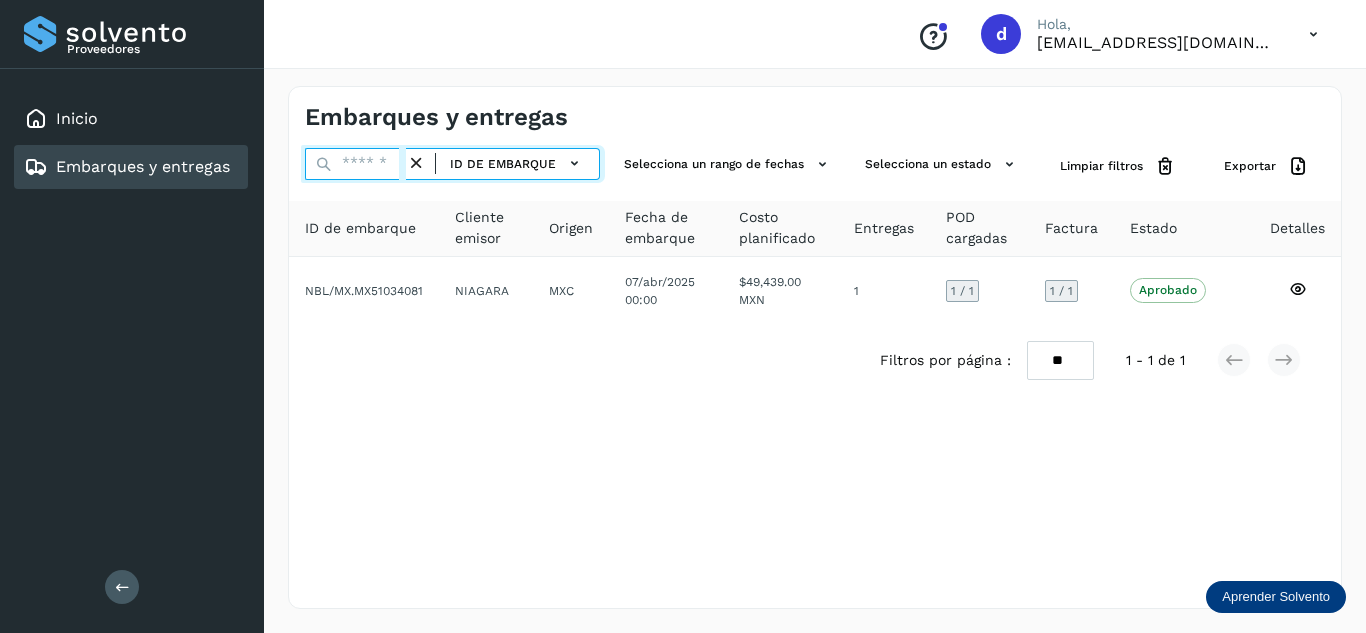 click at bounding box center (355, 164) 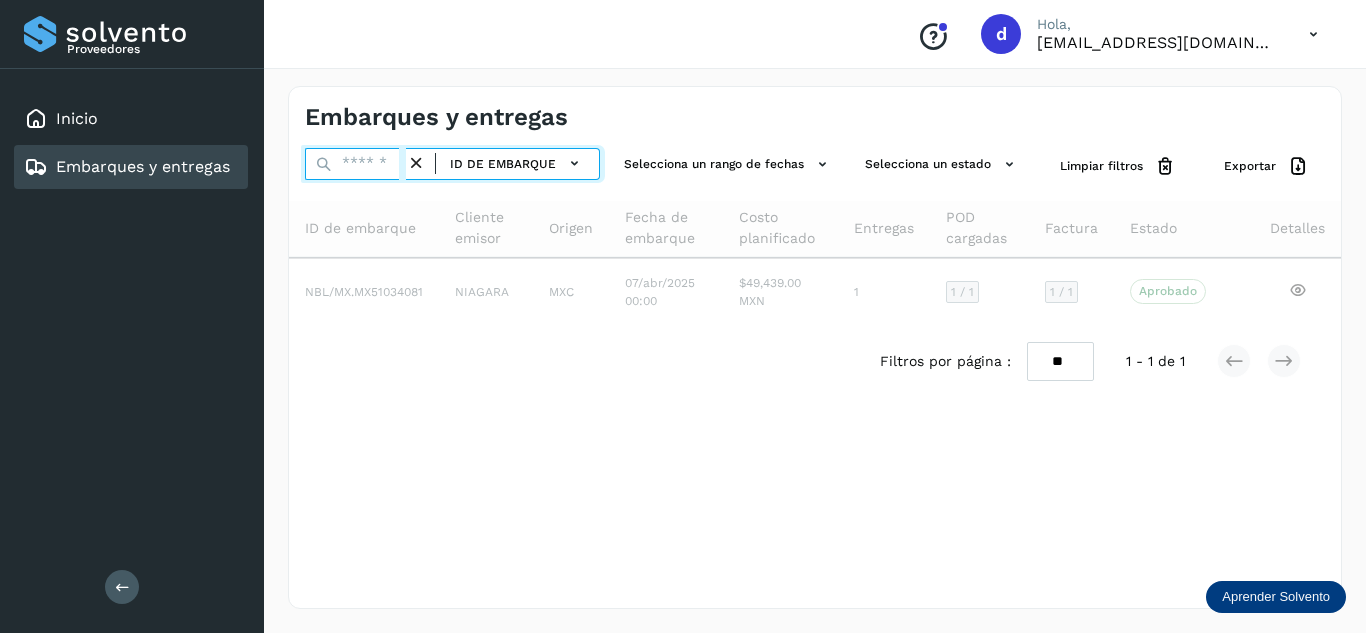 paste on "**********" 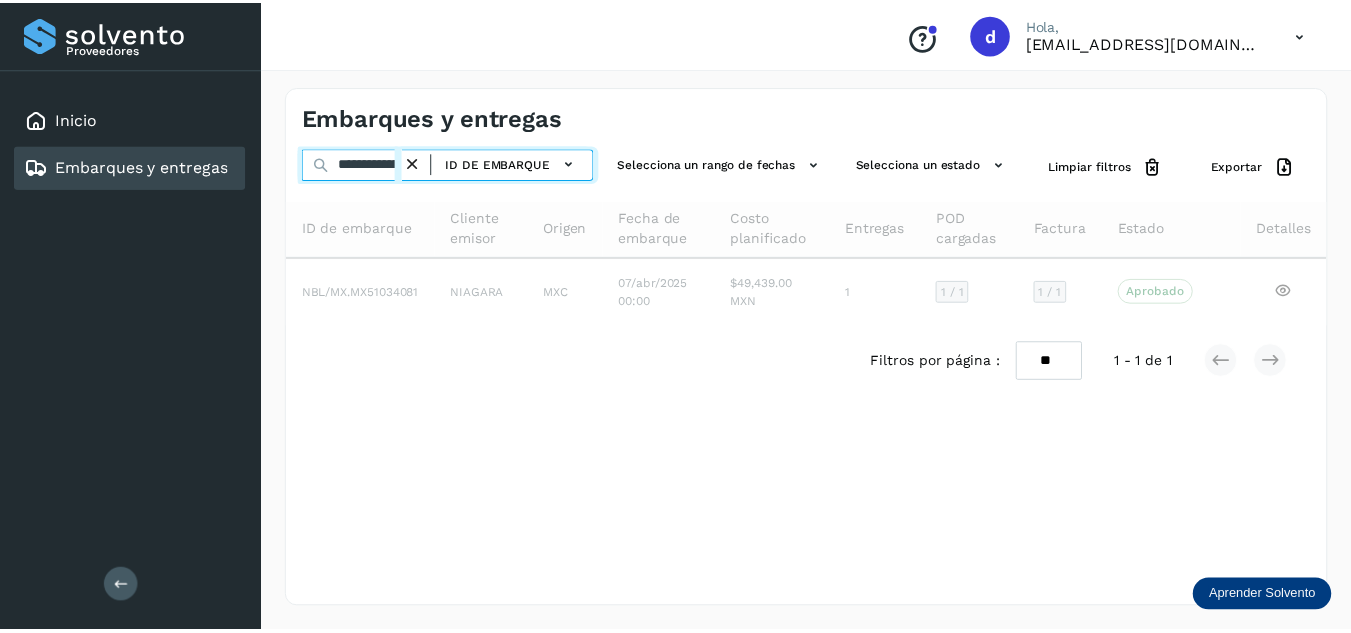 scroll, scrollTop: 0, scrollLeft: 77, axis: horizontal 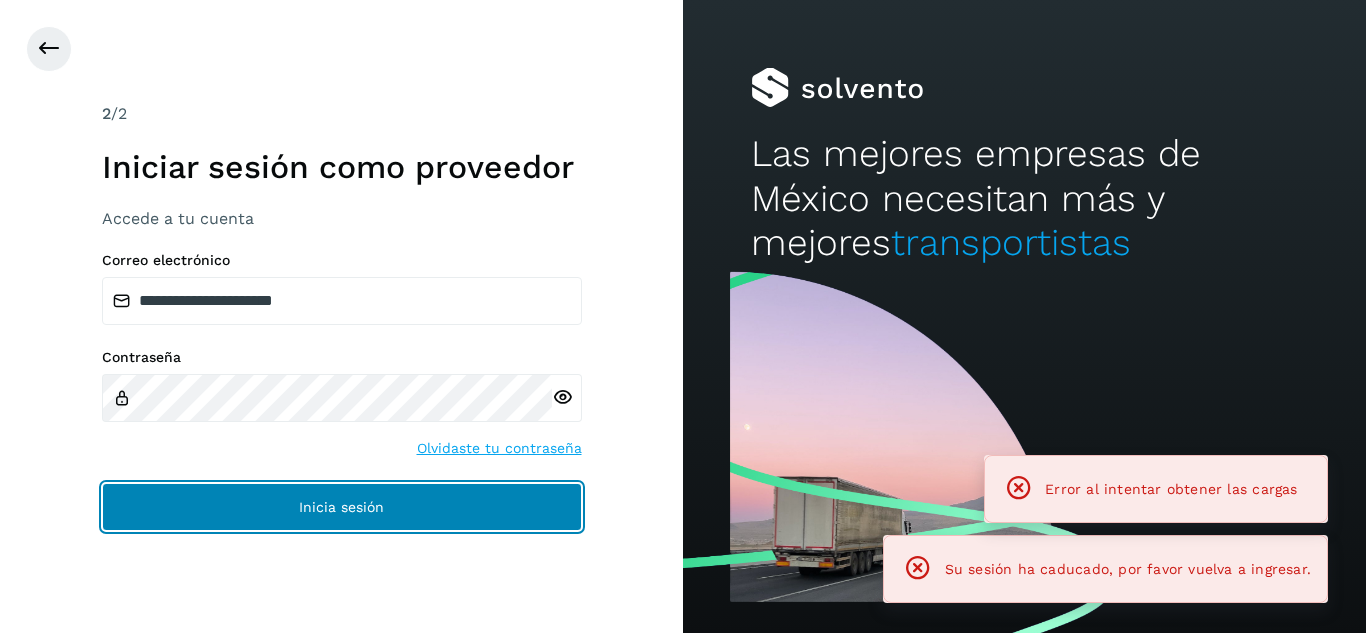 click on "Inicia sesión" at bounding box center (342, 507) 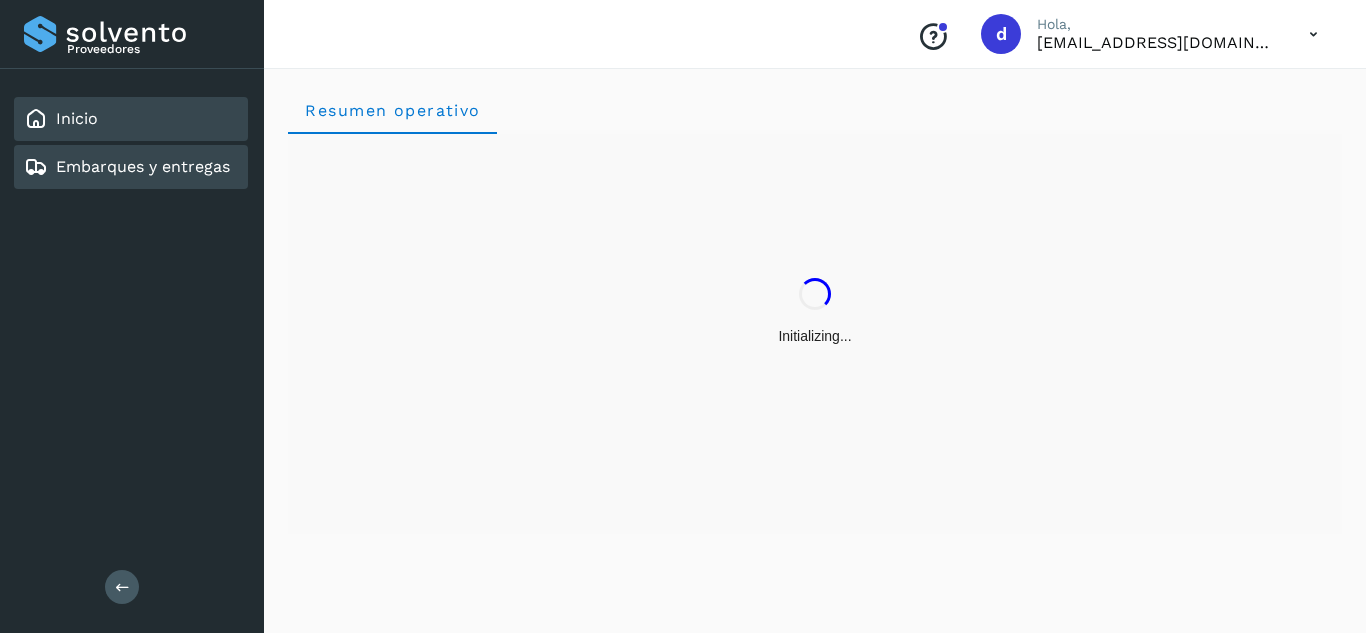 click on "Embarques y entregas" at bounding box center [143, 166] 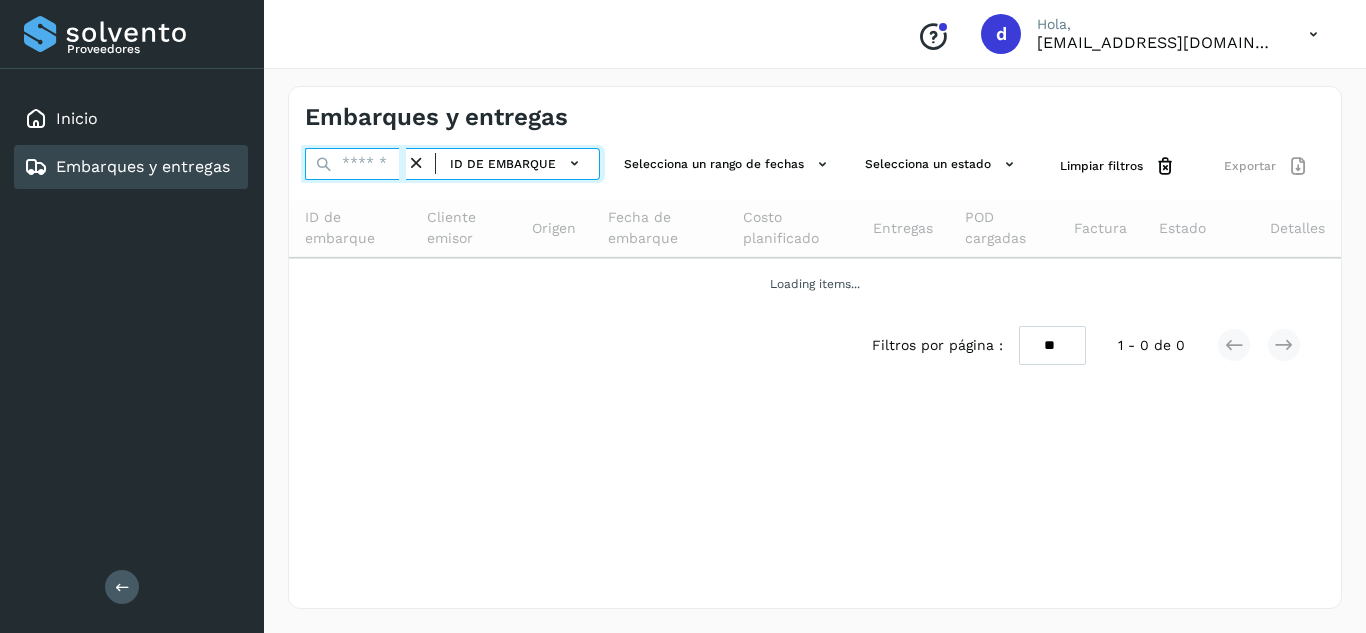 click at bounding box center (355, 164) 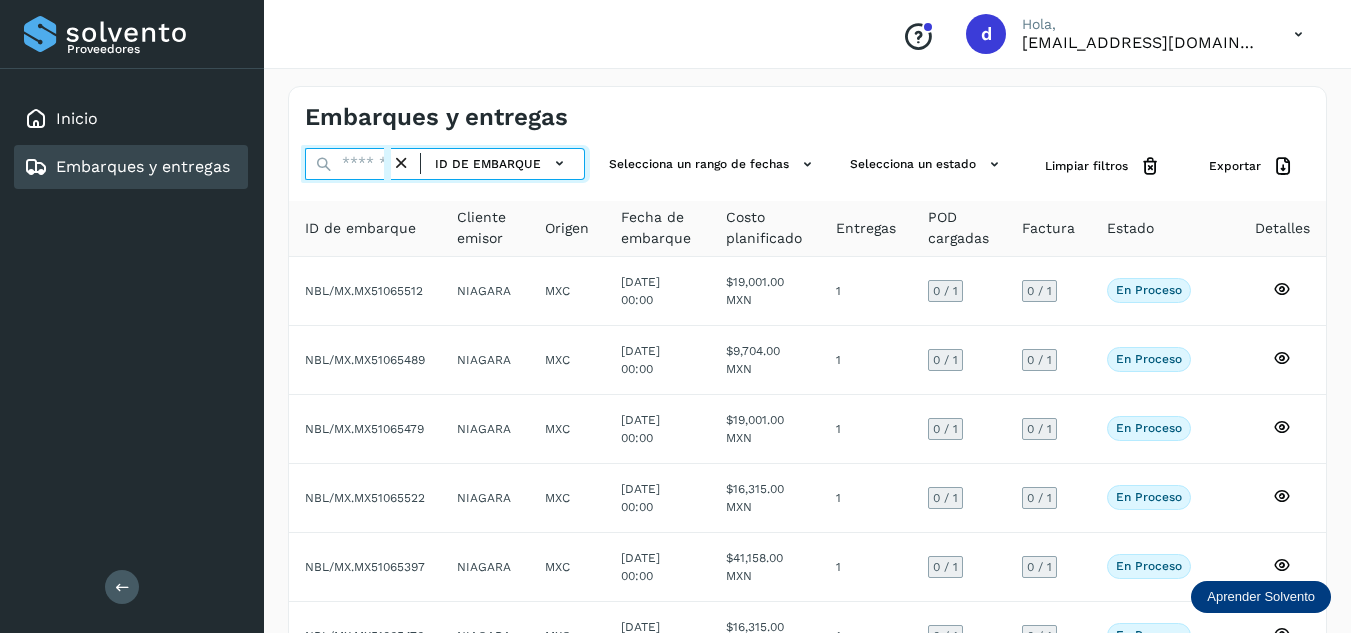paste on "**********" 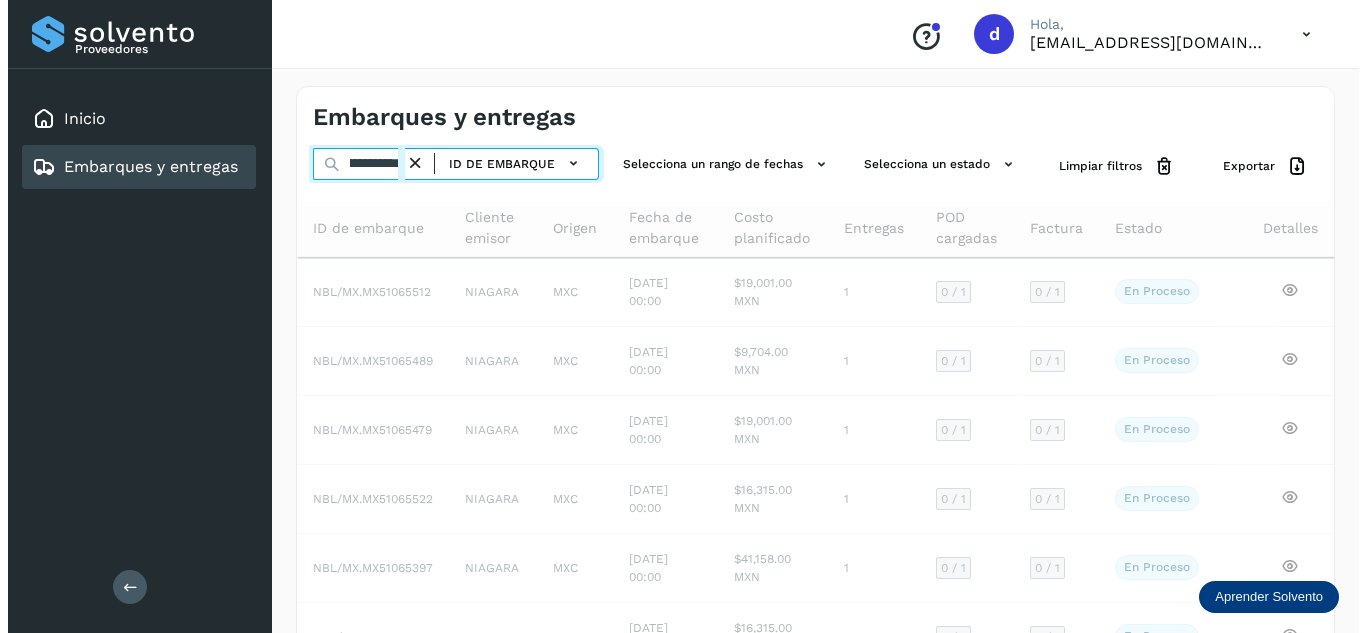 scroll, scrollTop: 0, scrollLeft: 77, axis: horizontal 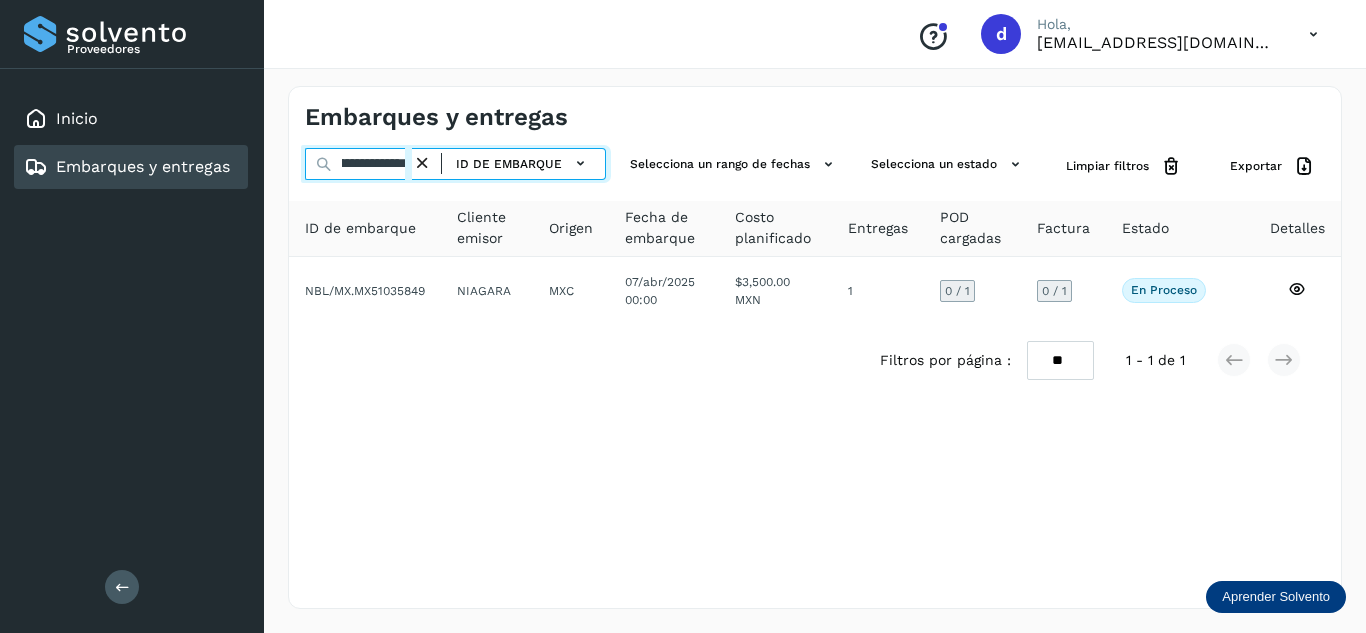 type on "**********" 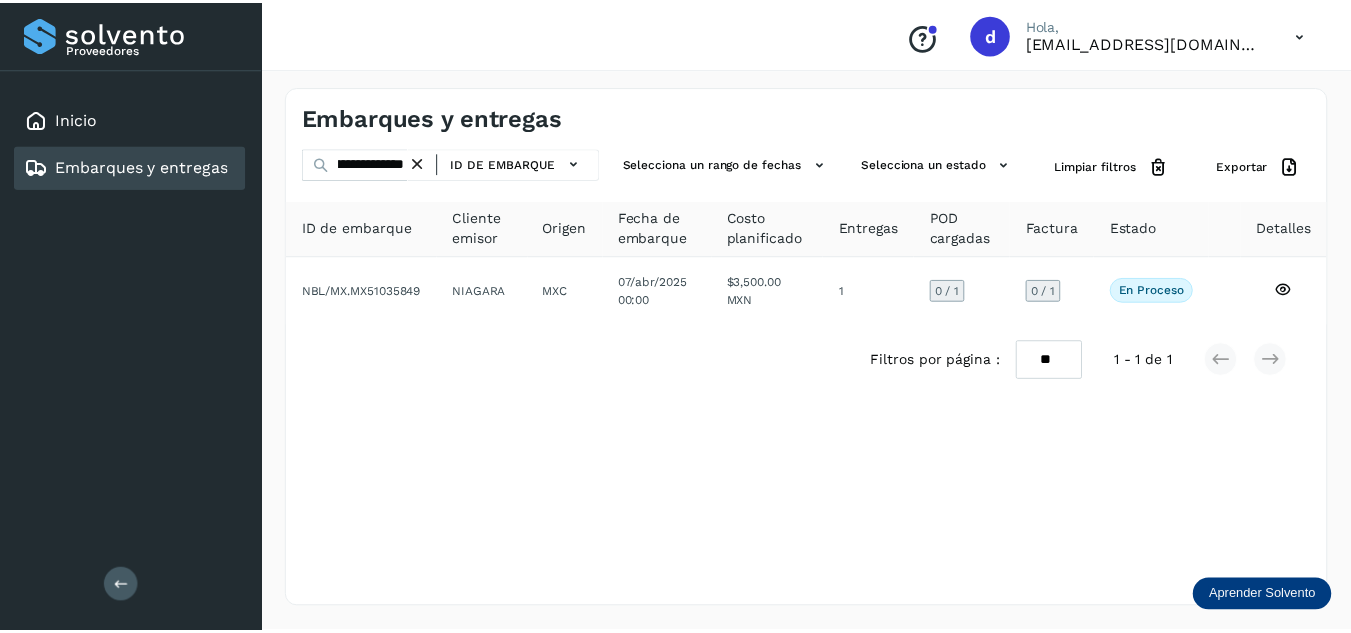 scroll, scrollTop: 0, scrollLeft: 0, axis: both 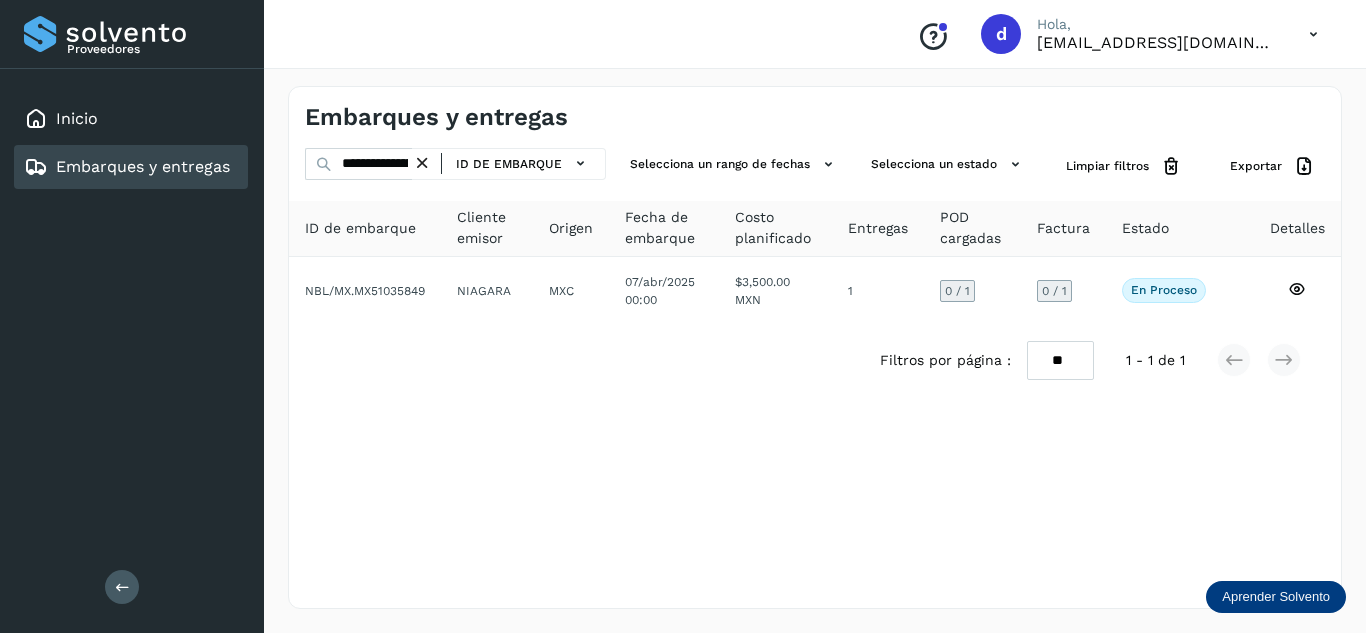 click at bounding box center (422, 163) 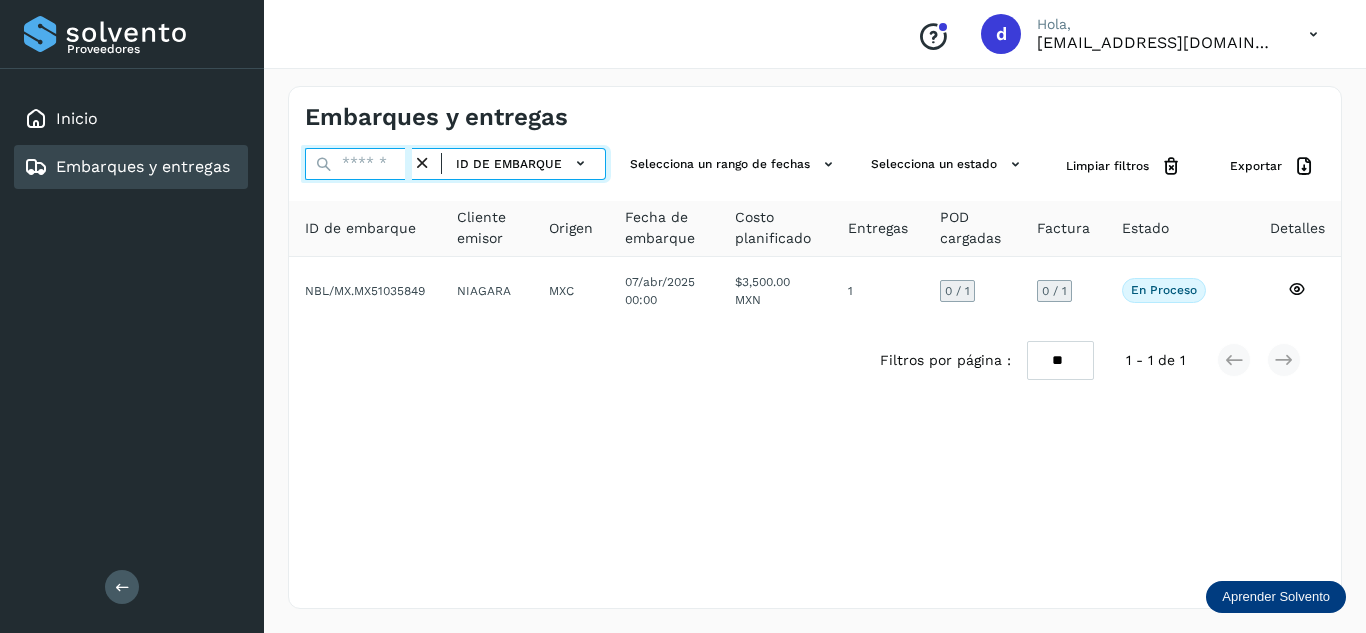 click at bounding box center [358, 164] 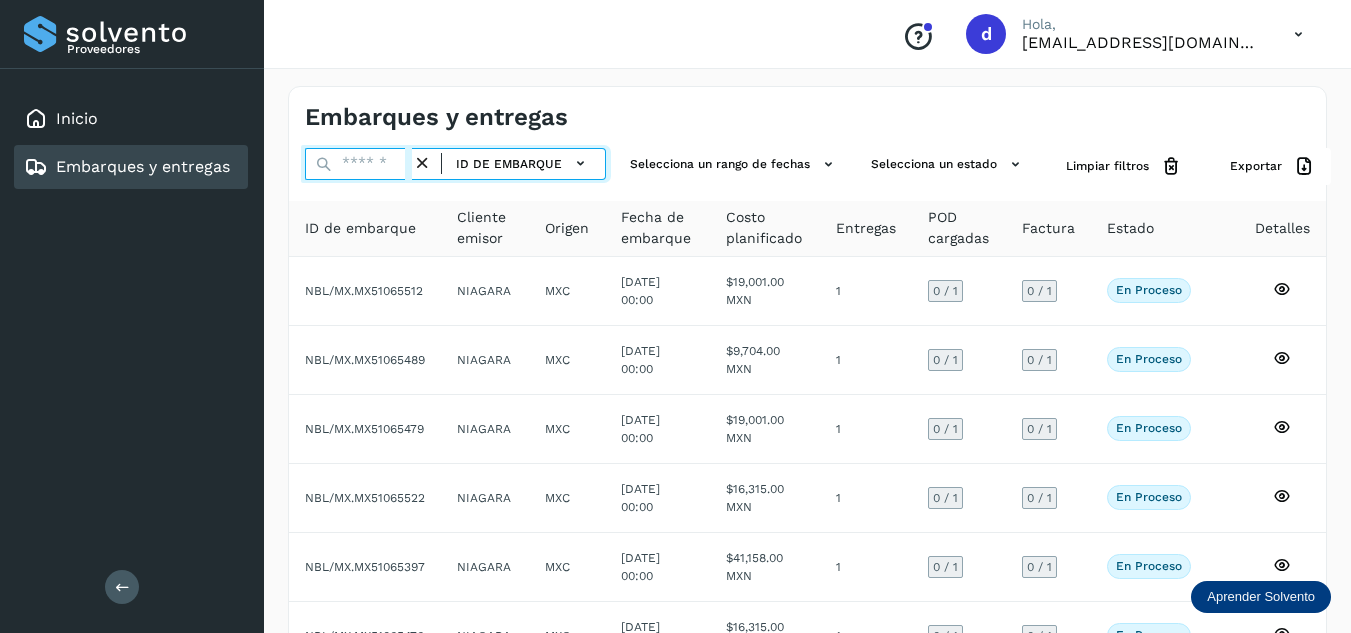 paste on "**********" 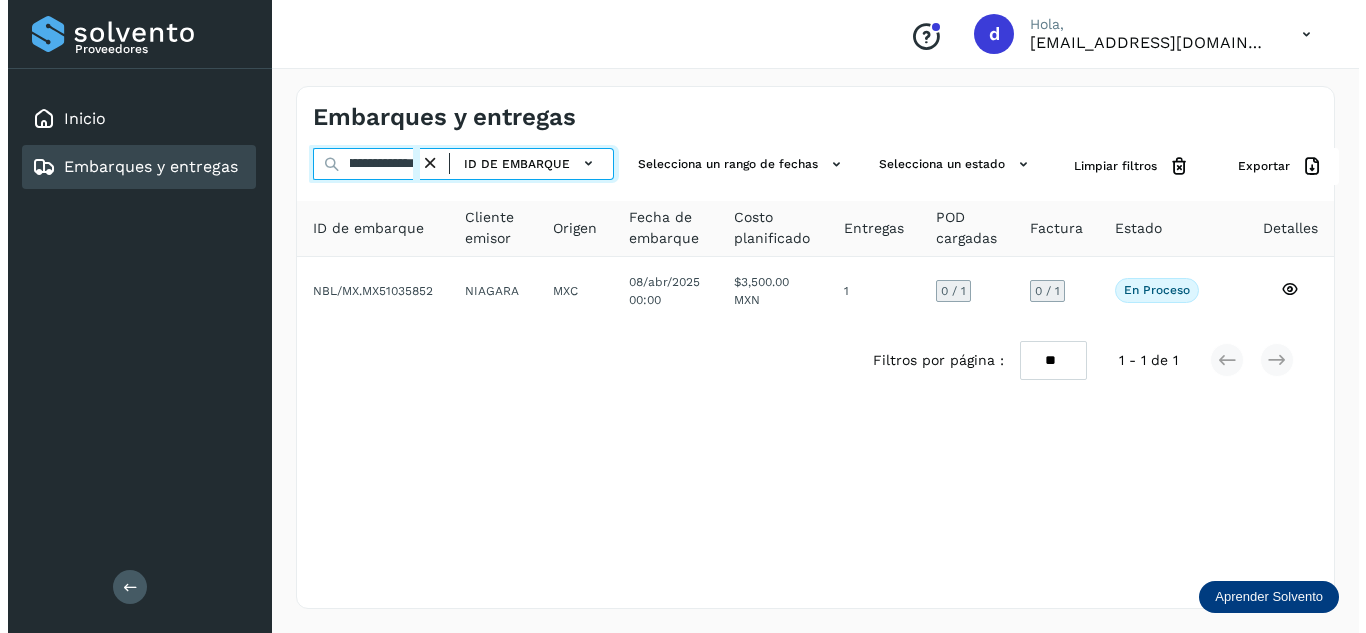 scroll, scrollTop: 0, scrollLeft: 76, axis: horizontal 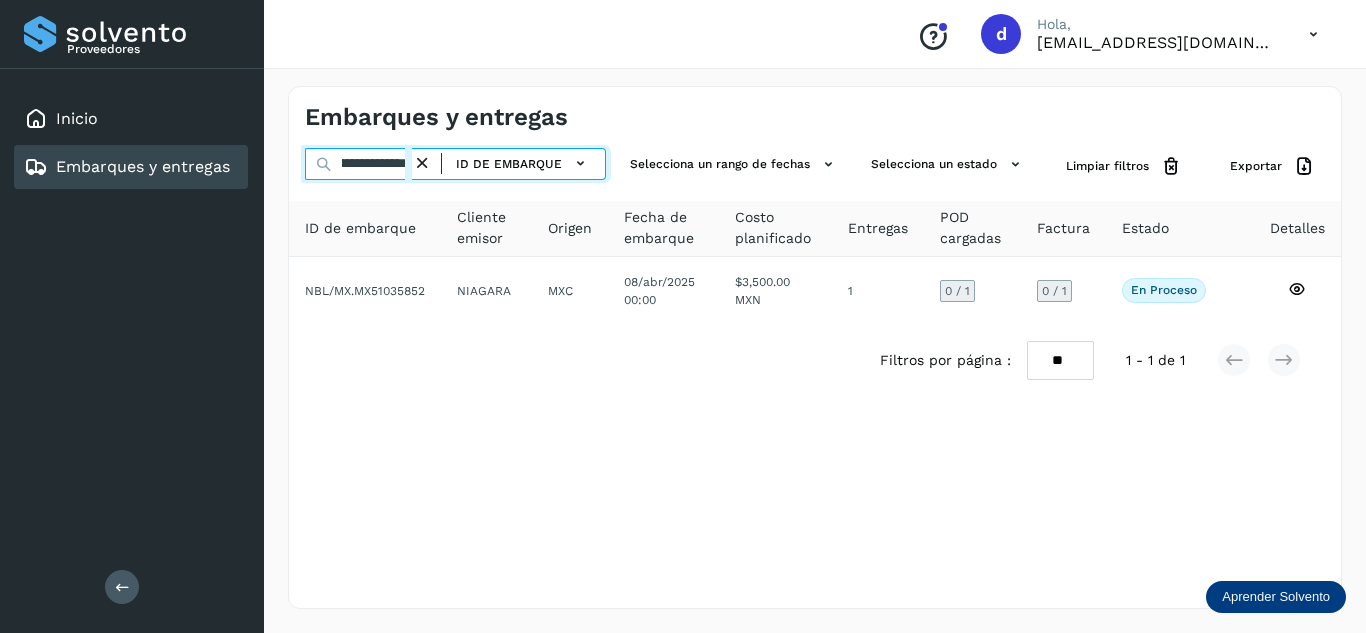 type on "**********" 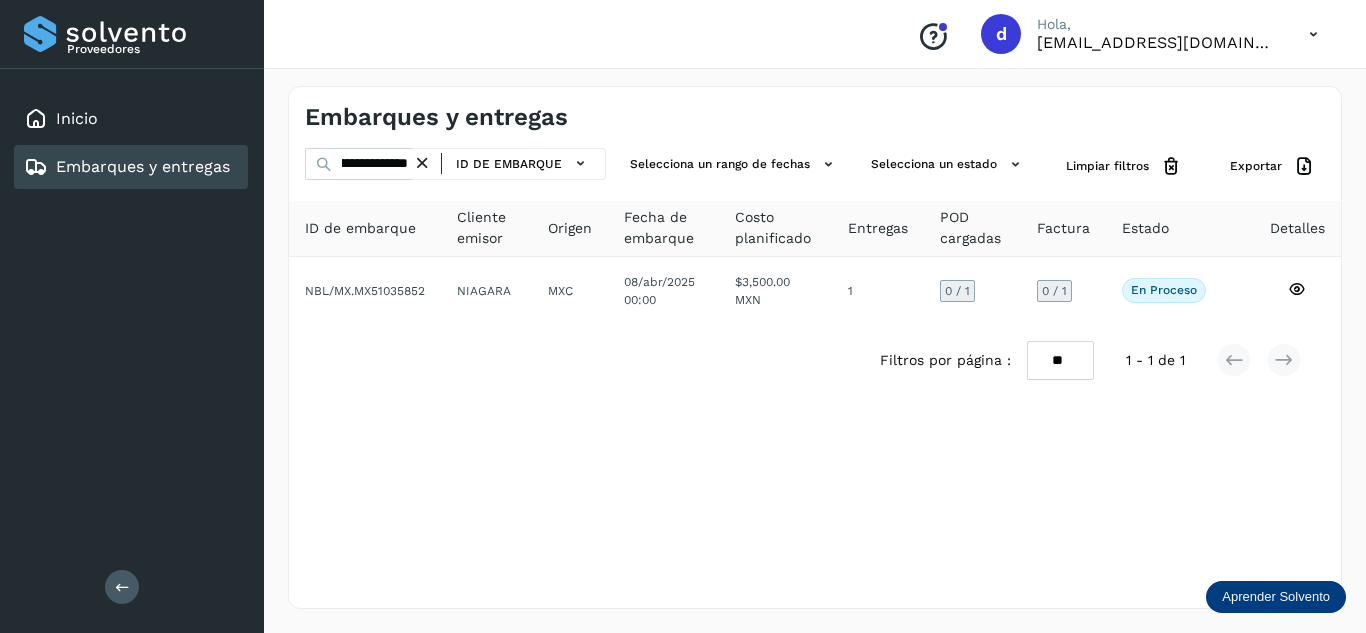 scroll, scrollTop: 0, scrollLeft: 0, axis: both 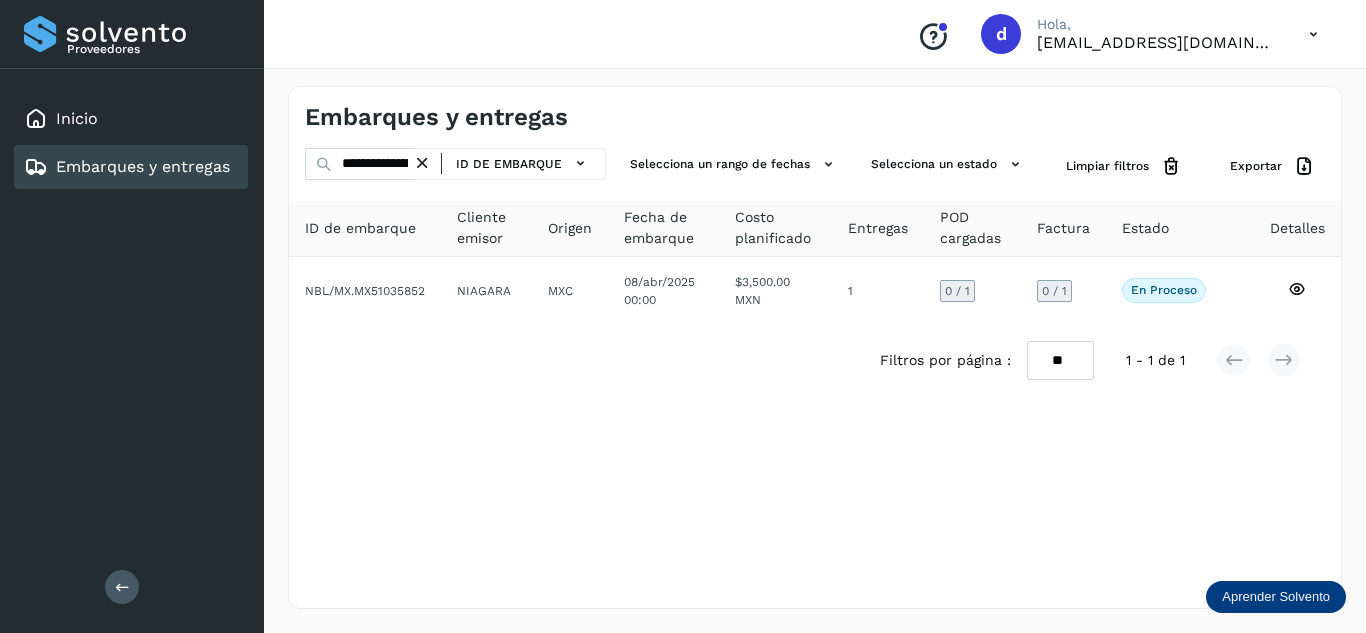 click at bounding box center (422, 163) 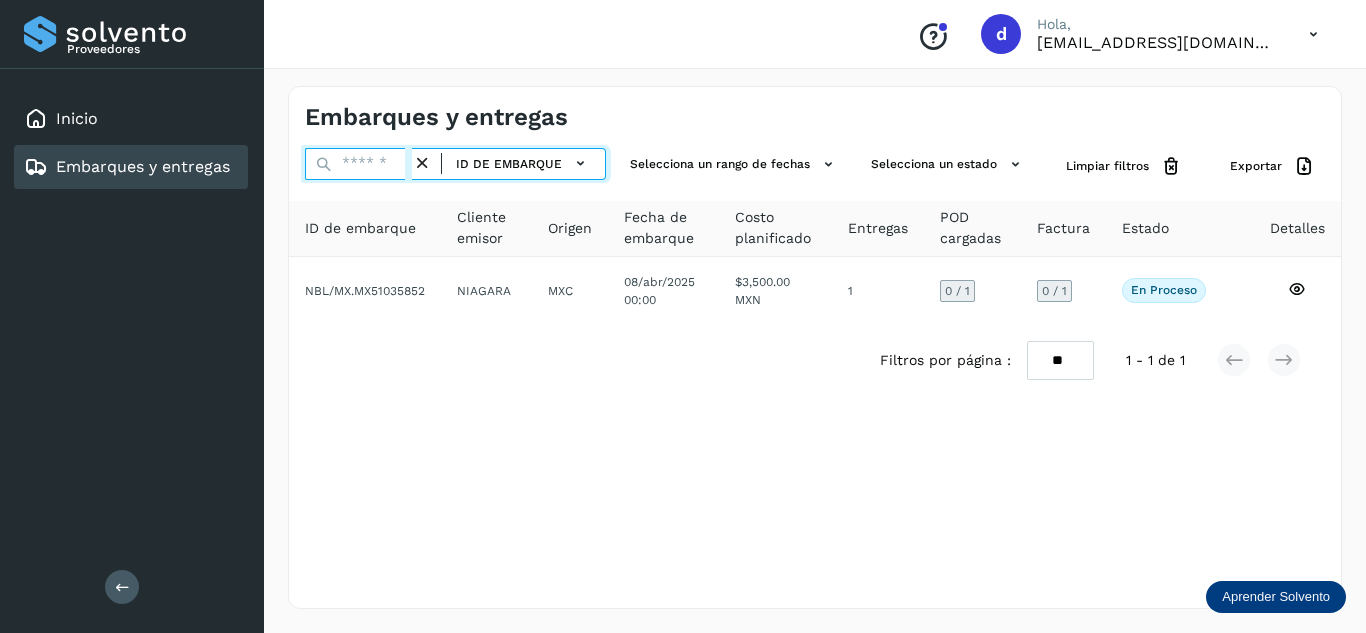 click at bounding box center (358, 164) 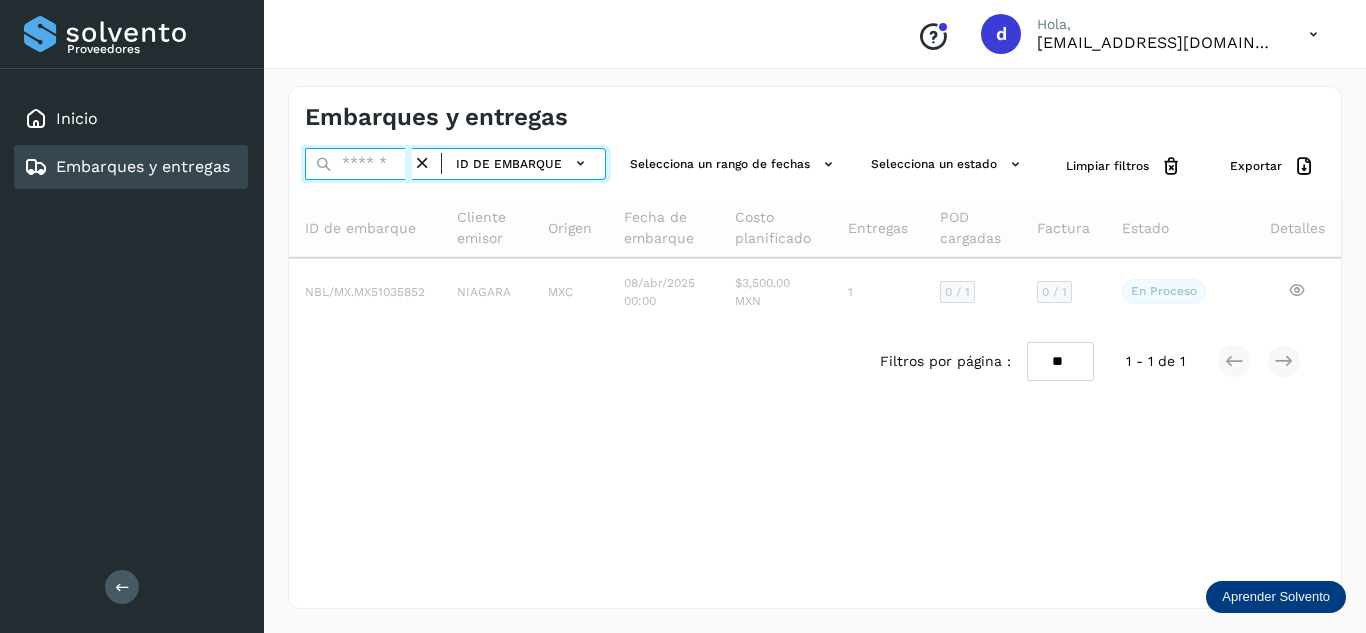 paste on "**********" 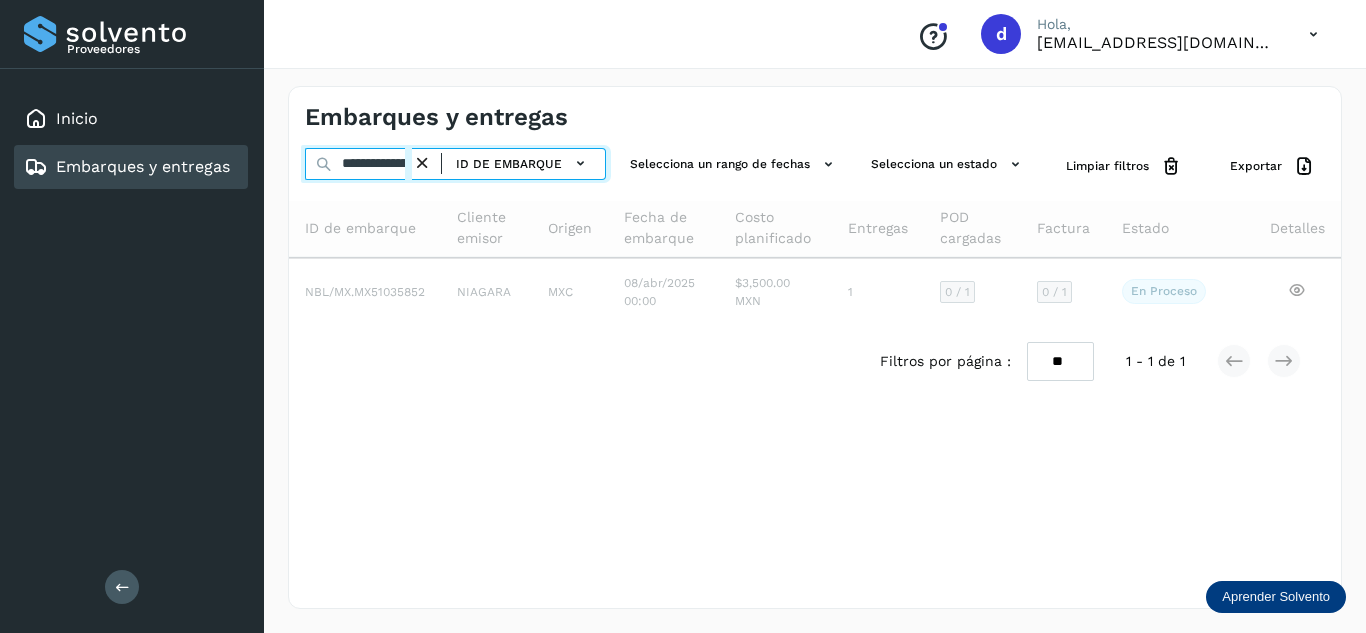 scroll, scrollTop: 0, scrollLeft: 73, axis: horizontal 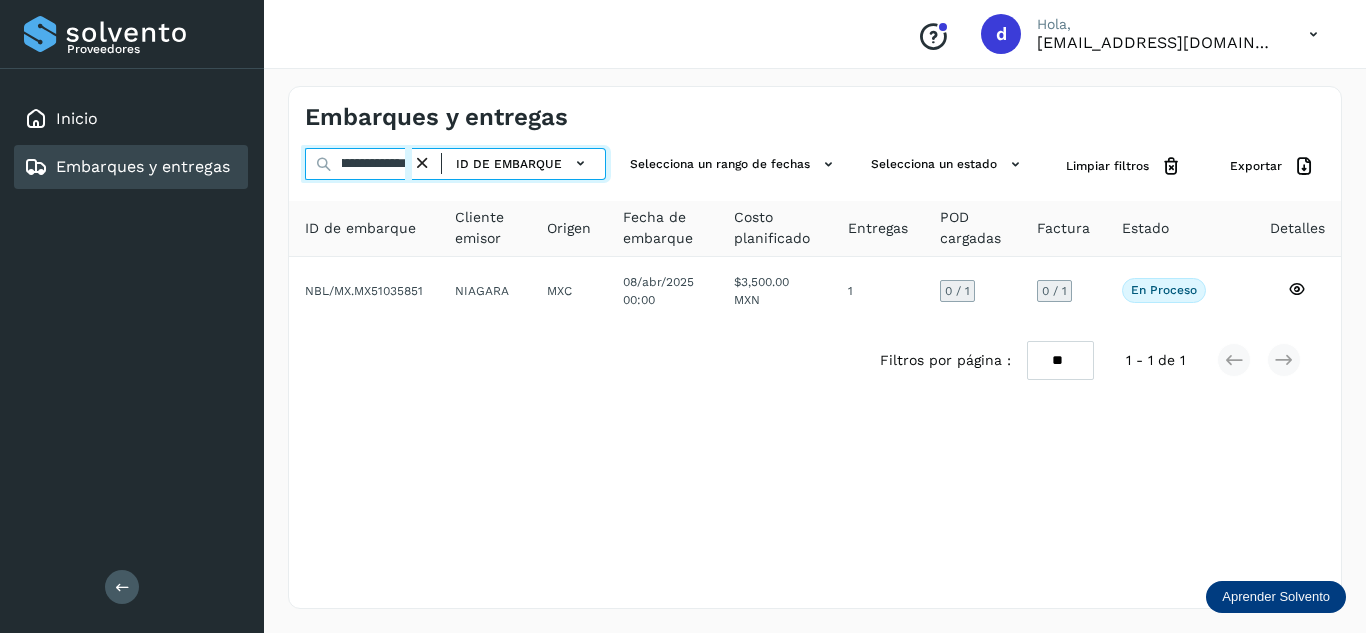 type on "**********" 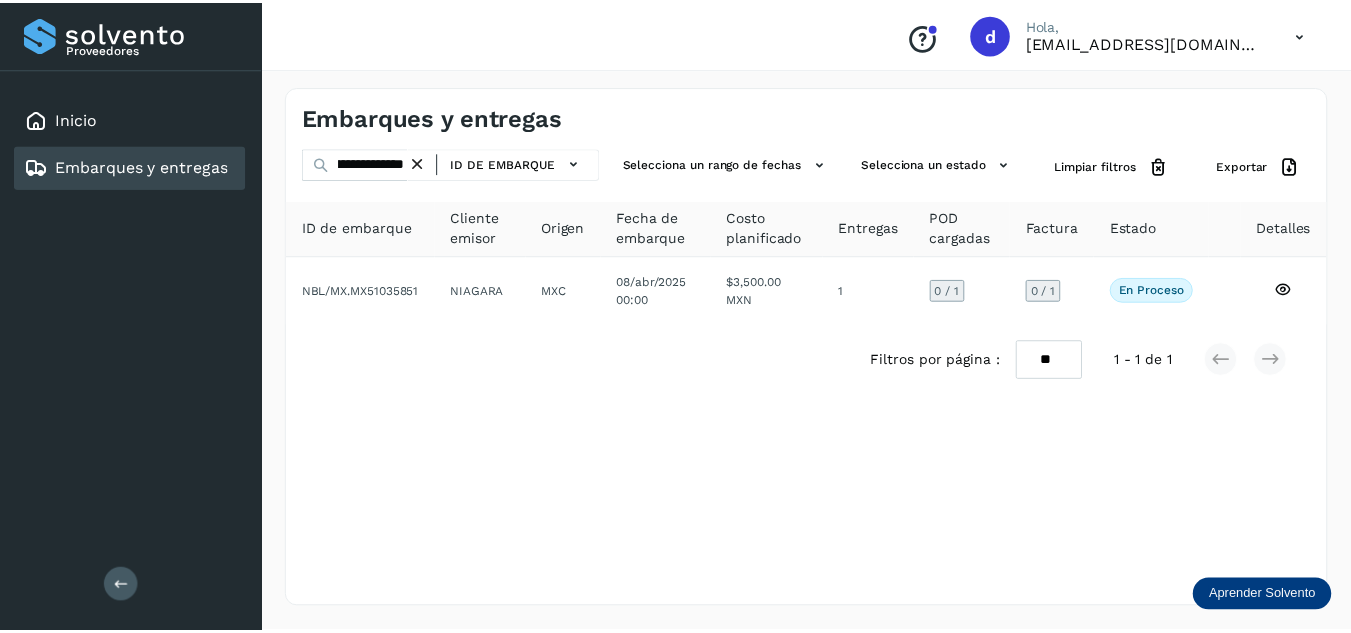 scroll, scrollTop: 0, scrollLeft: 0, axis: both 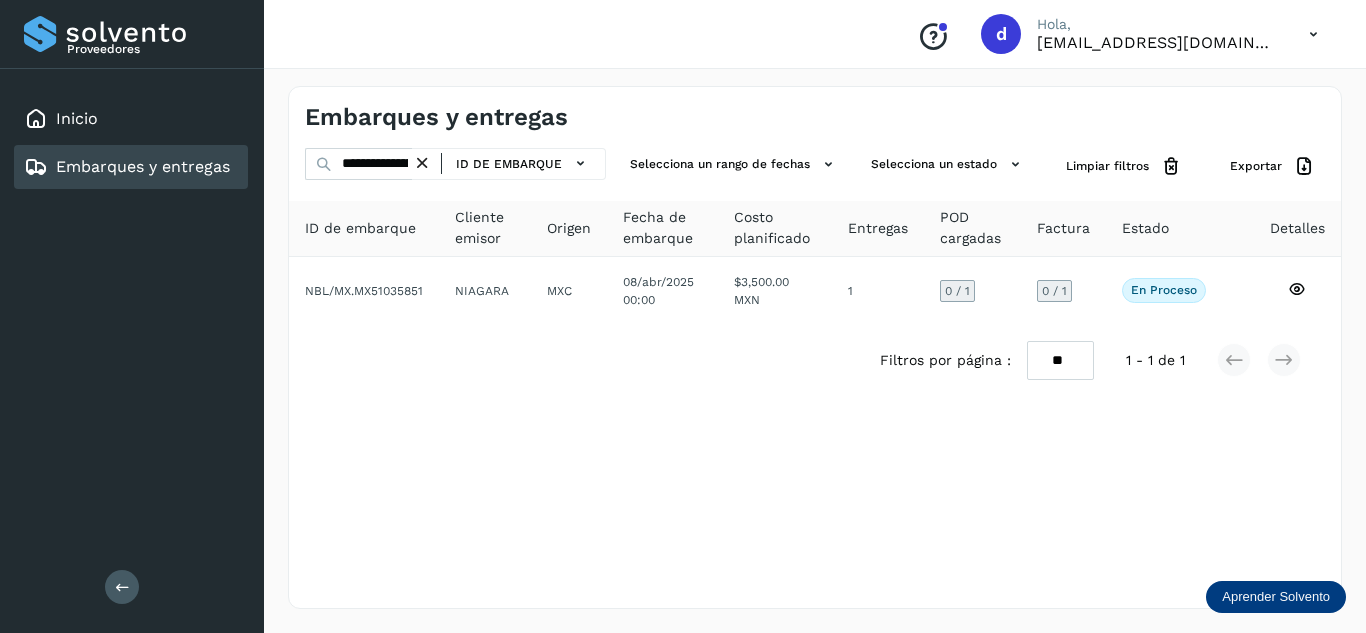 click at bounding box center (422, 163) 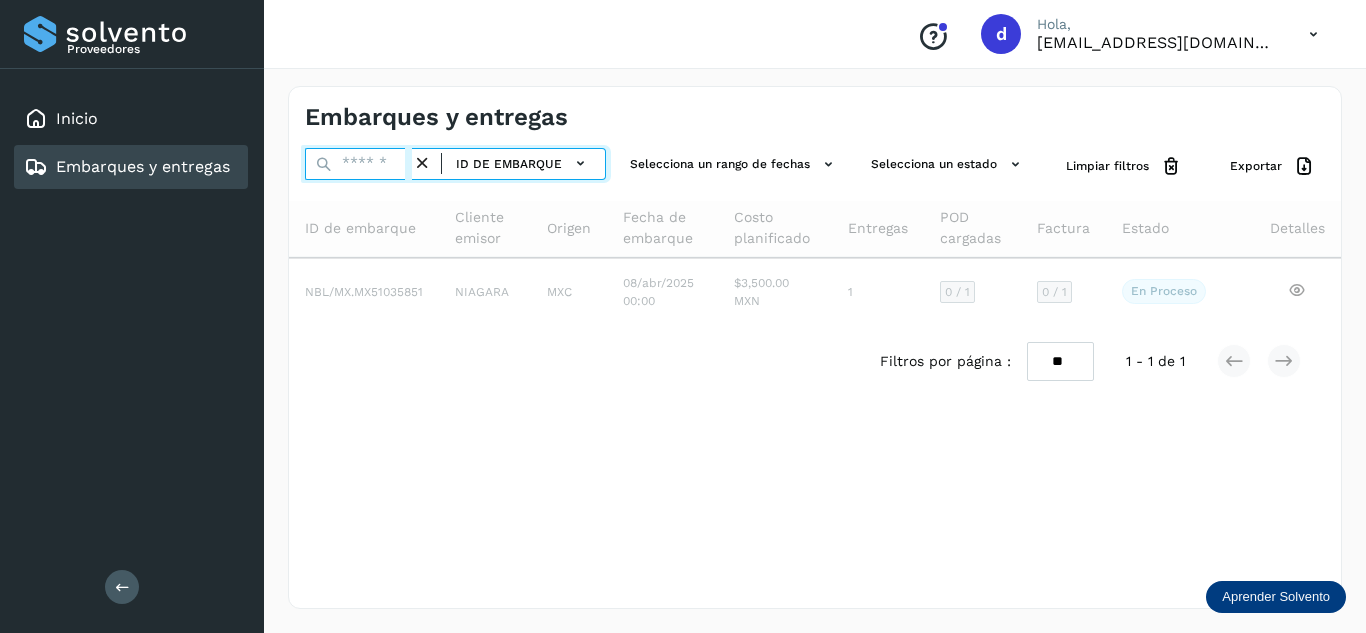 click at bounding box center [358, 164] 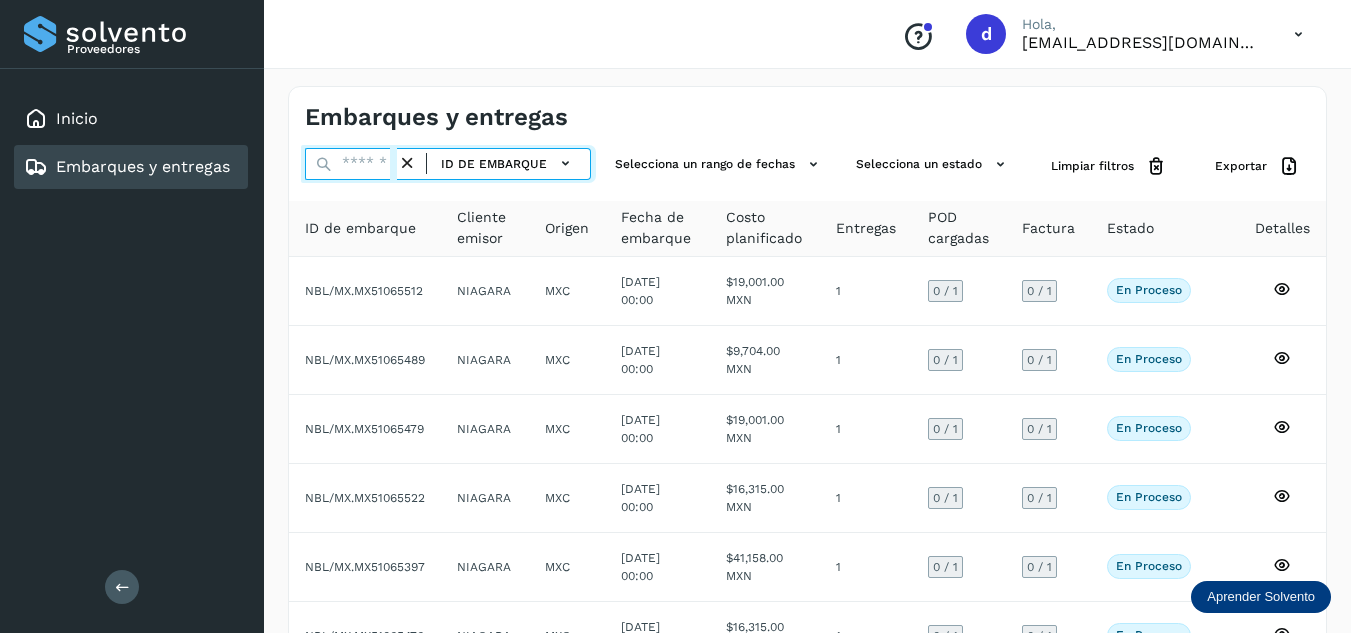paste on "**********" 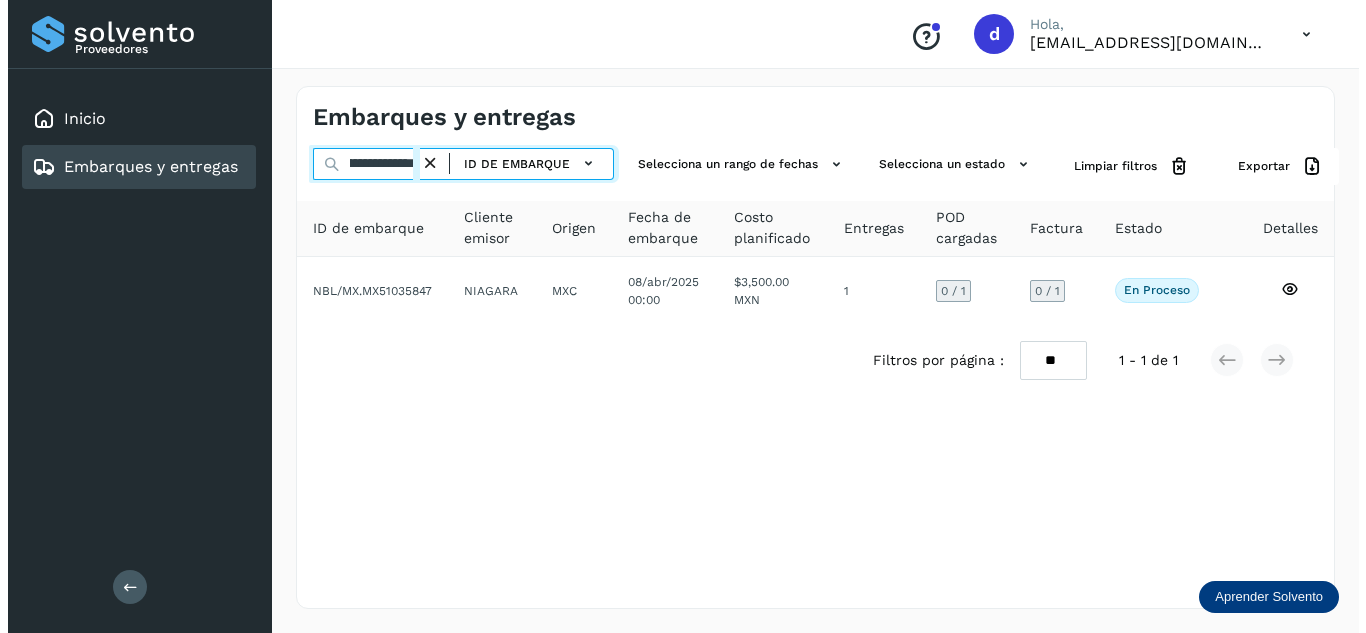 scroll, scrollTop: 0, scrollLeft: 75, axis: horizontal 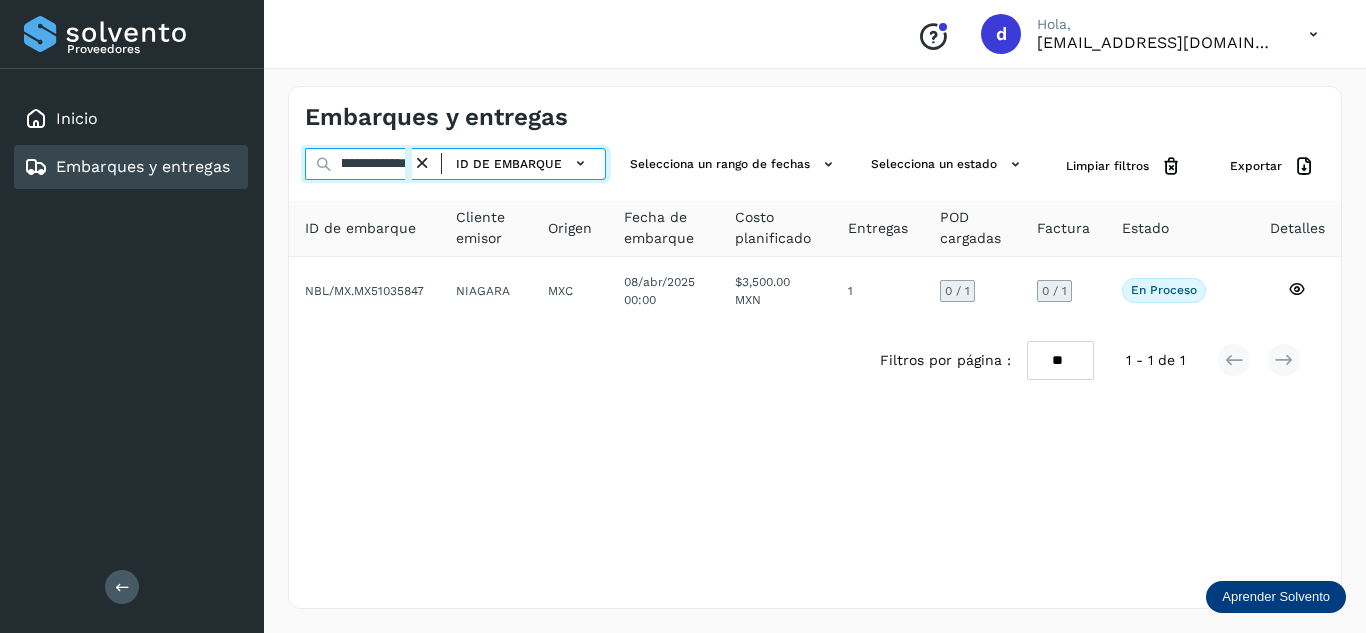 type on "**********" 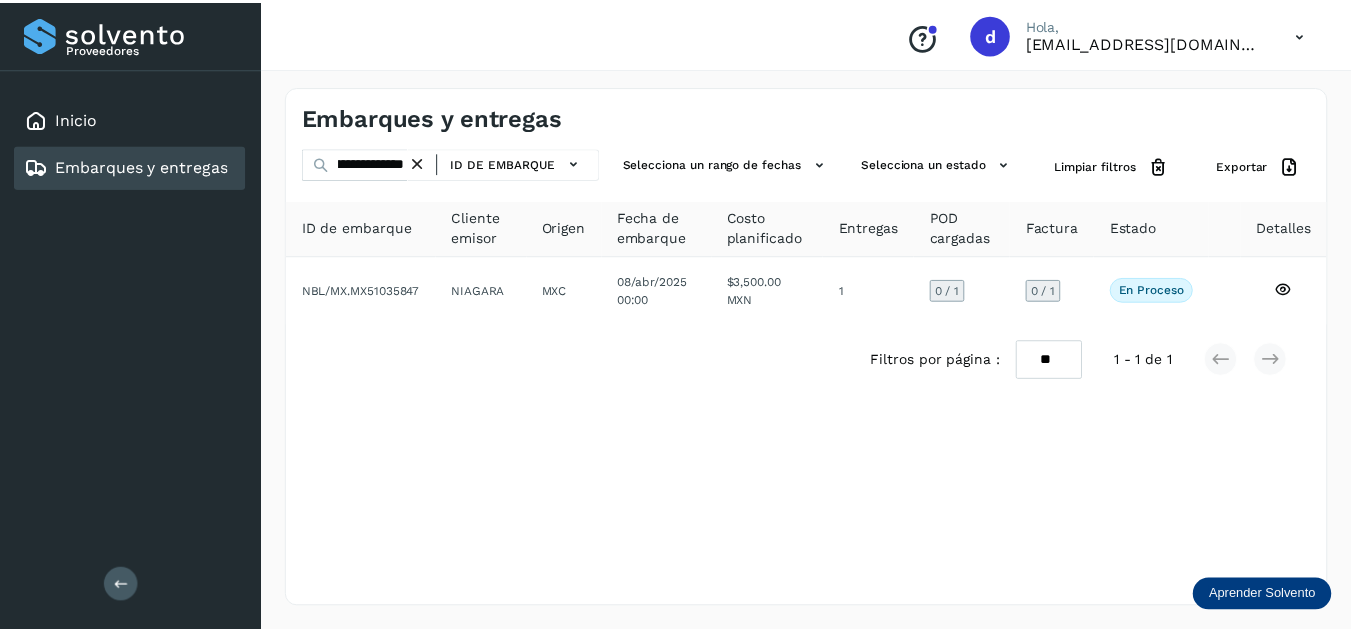 scroll, scrollTop: 0, scrollLeft: 0, axis: both 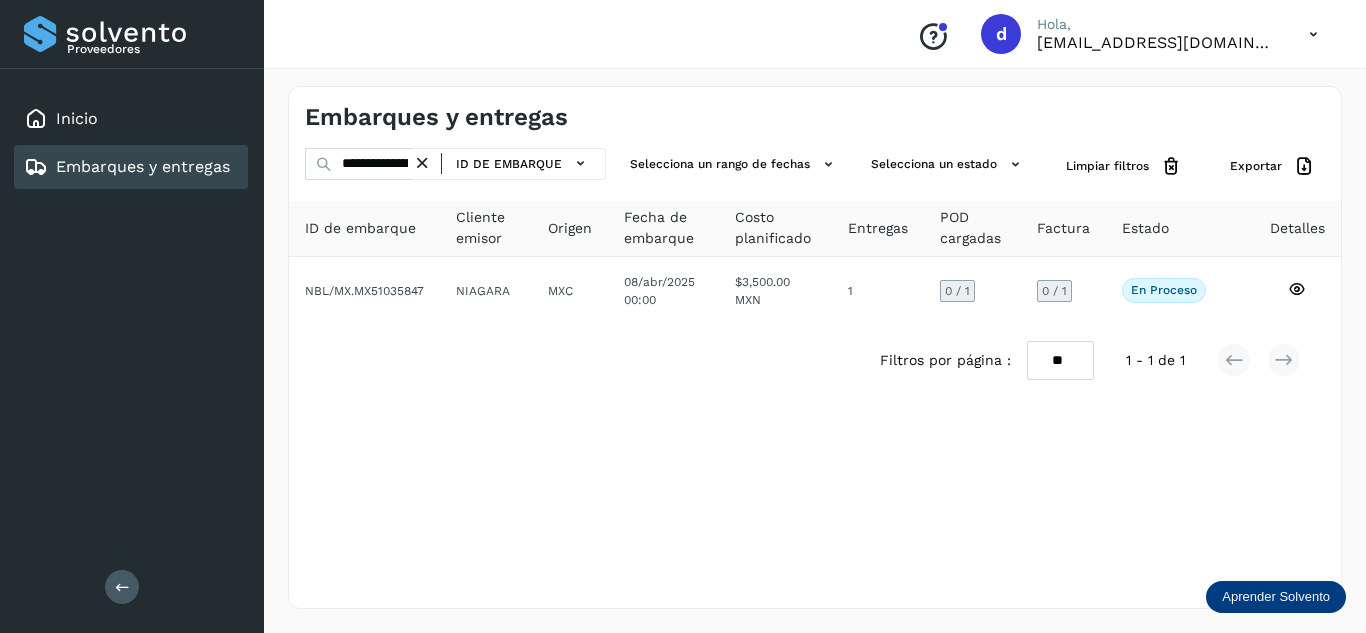 click at bounding box center [422, 163] 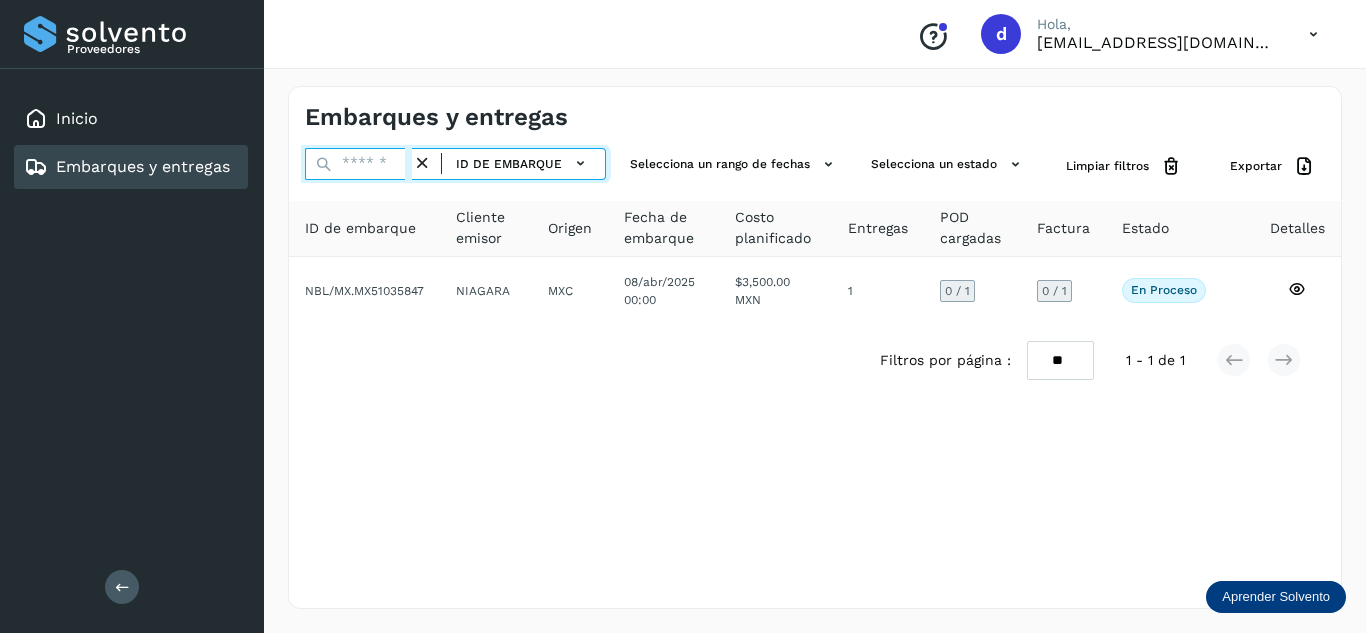 click at bounding box center (358, 164) 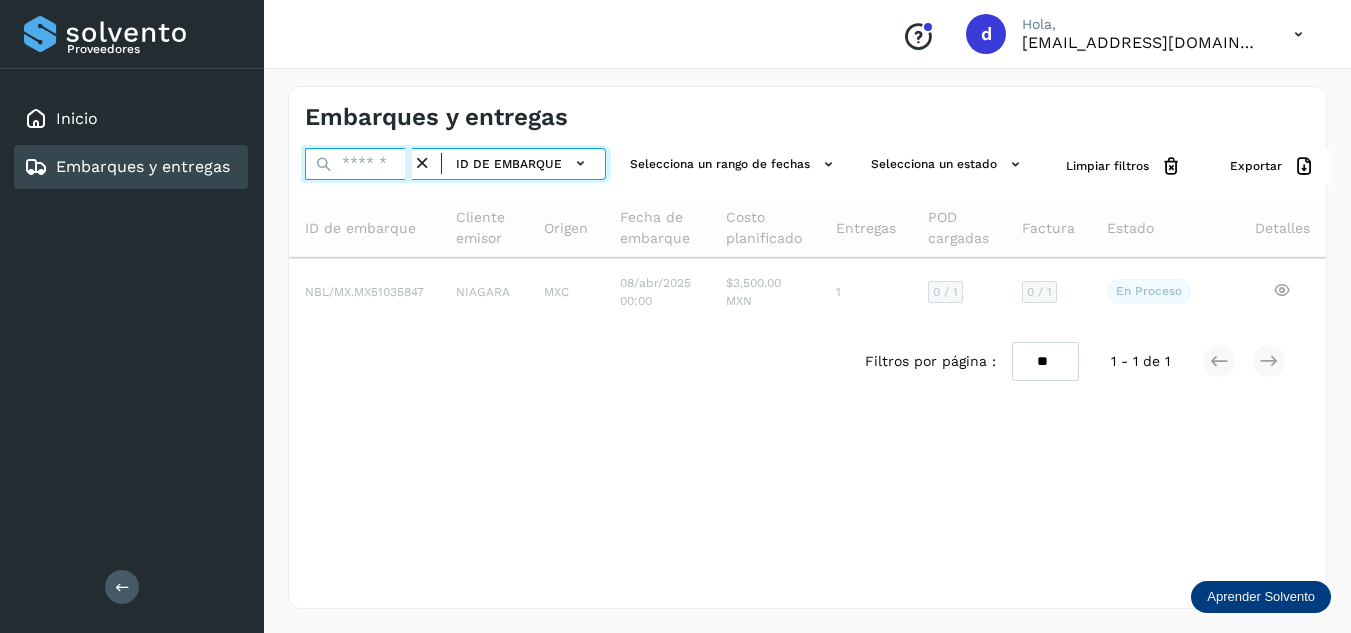 paste on "**********" 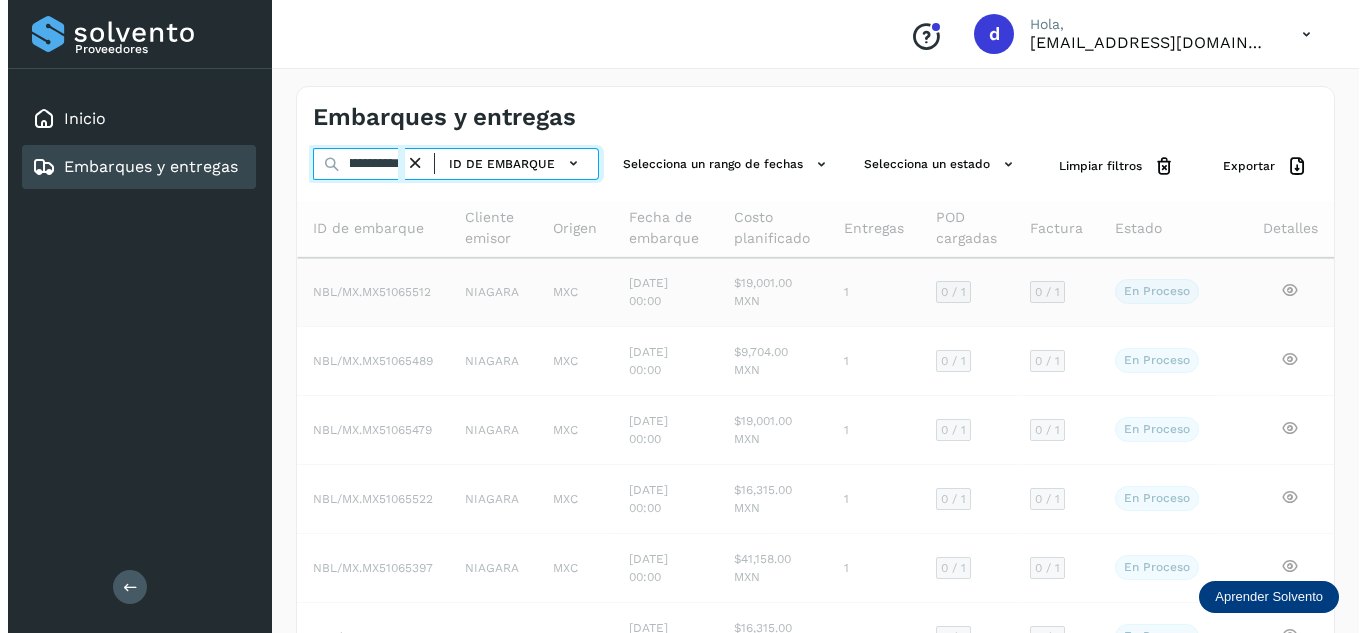 scroll, scrollTop: 0, scrollLeft: 76, axis: horizontal 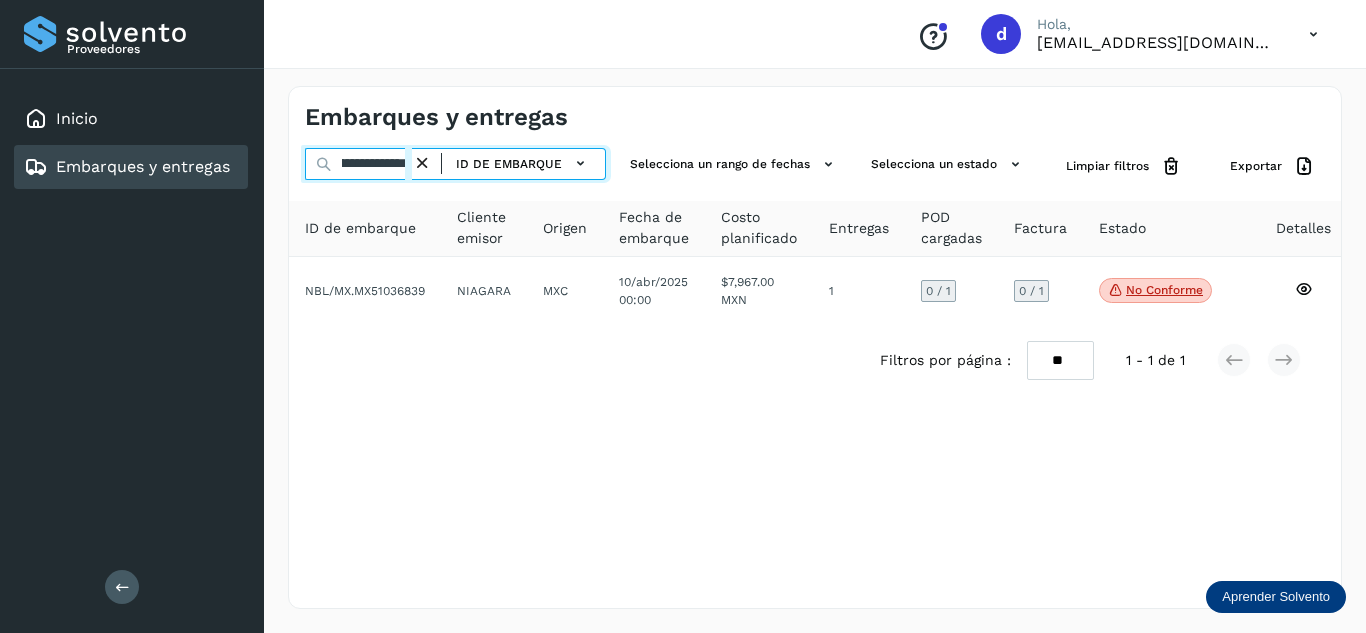 type on "**********" 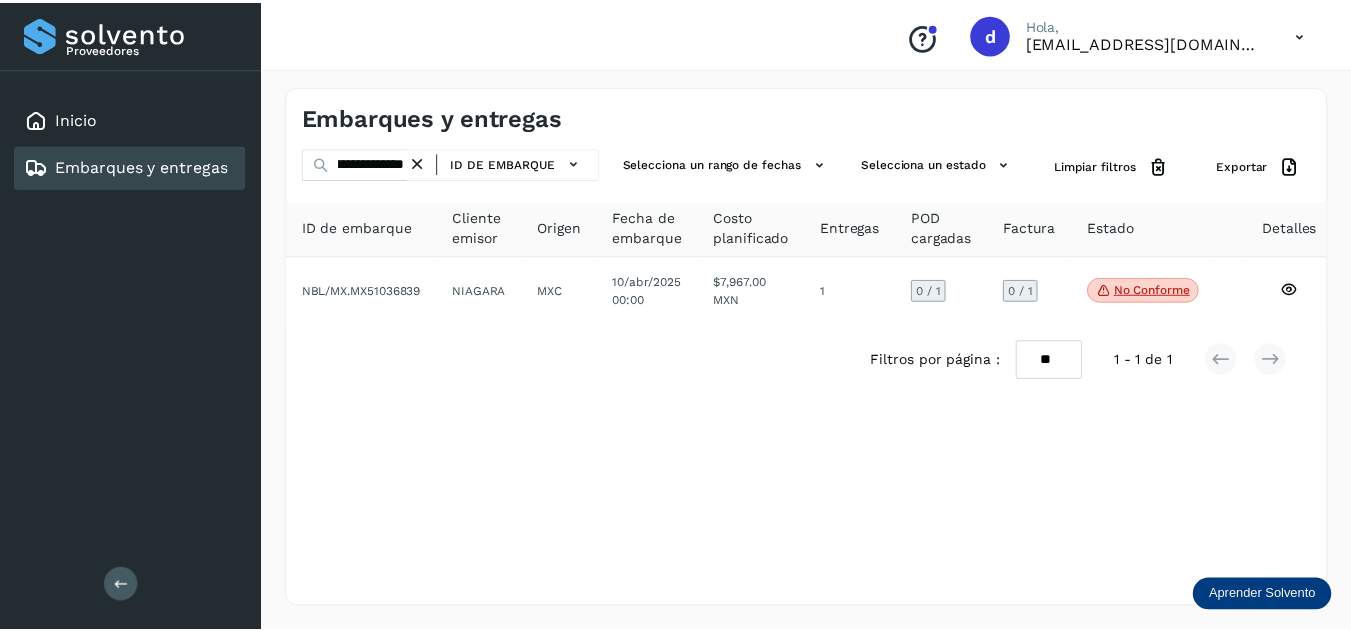 scroll, scrollTop: 0, scrollLeft: 0, axis: both 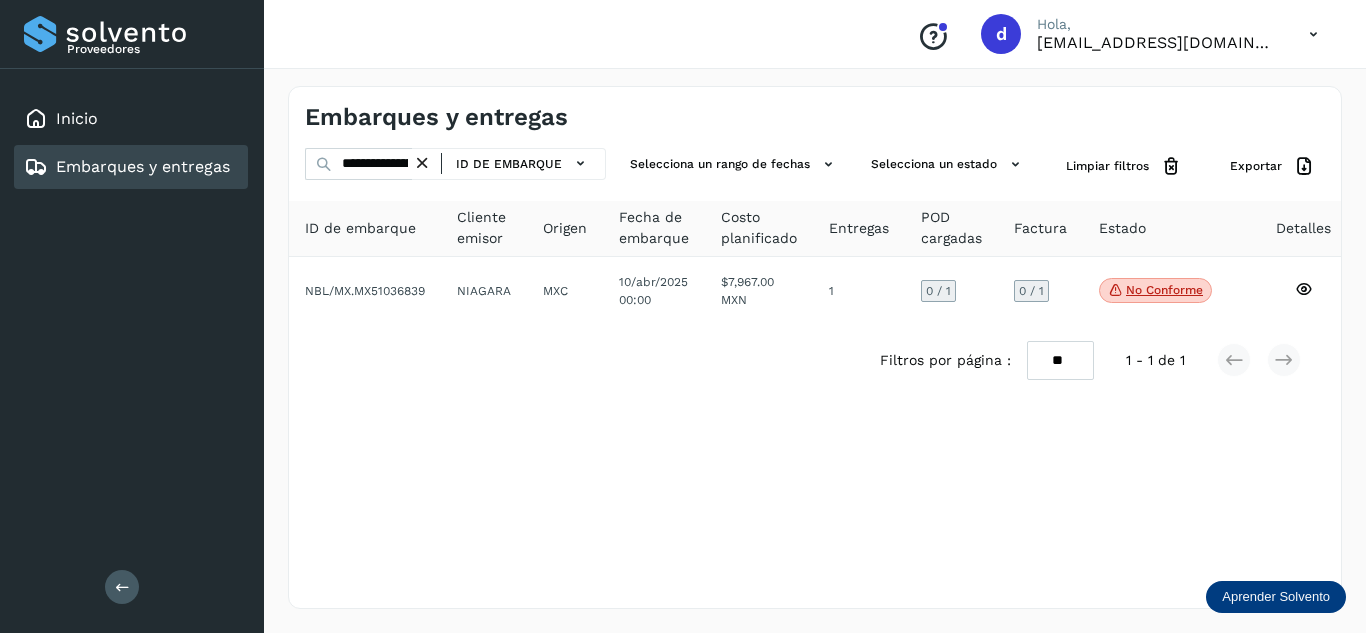 click at bounding box center (422, 163) 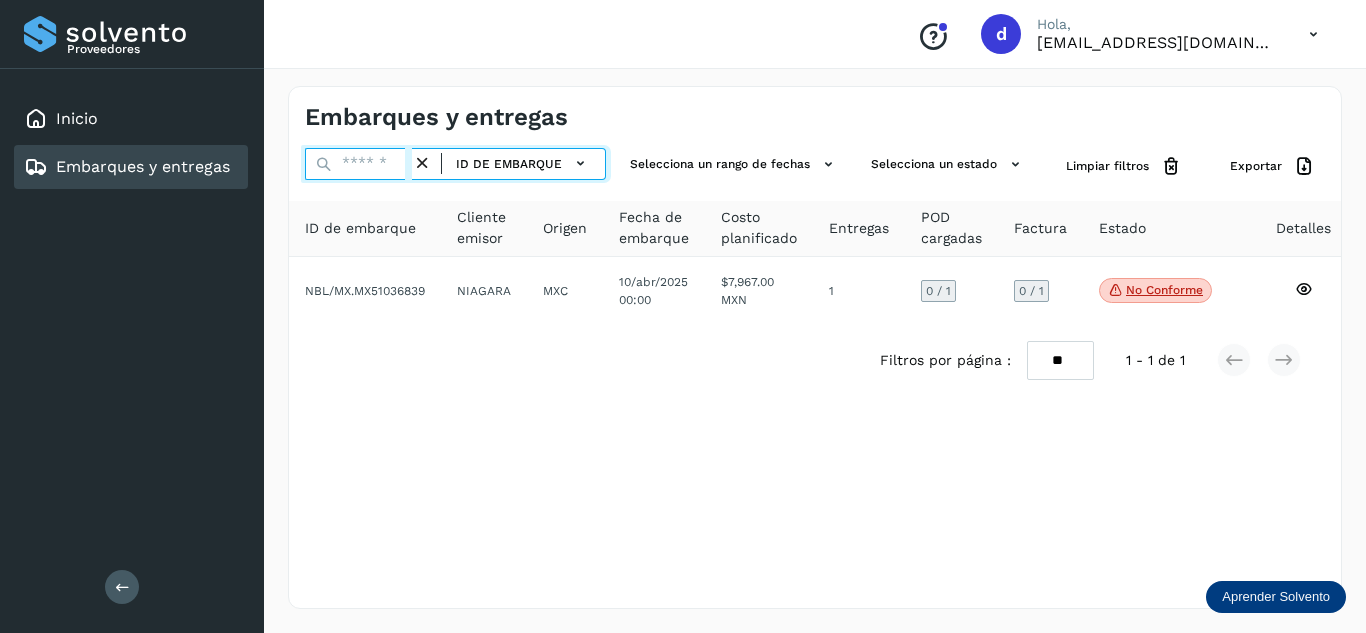 click at bounding box center [358, 164] 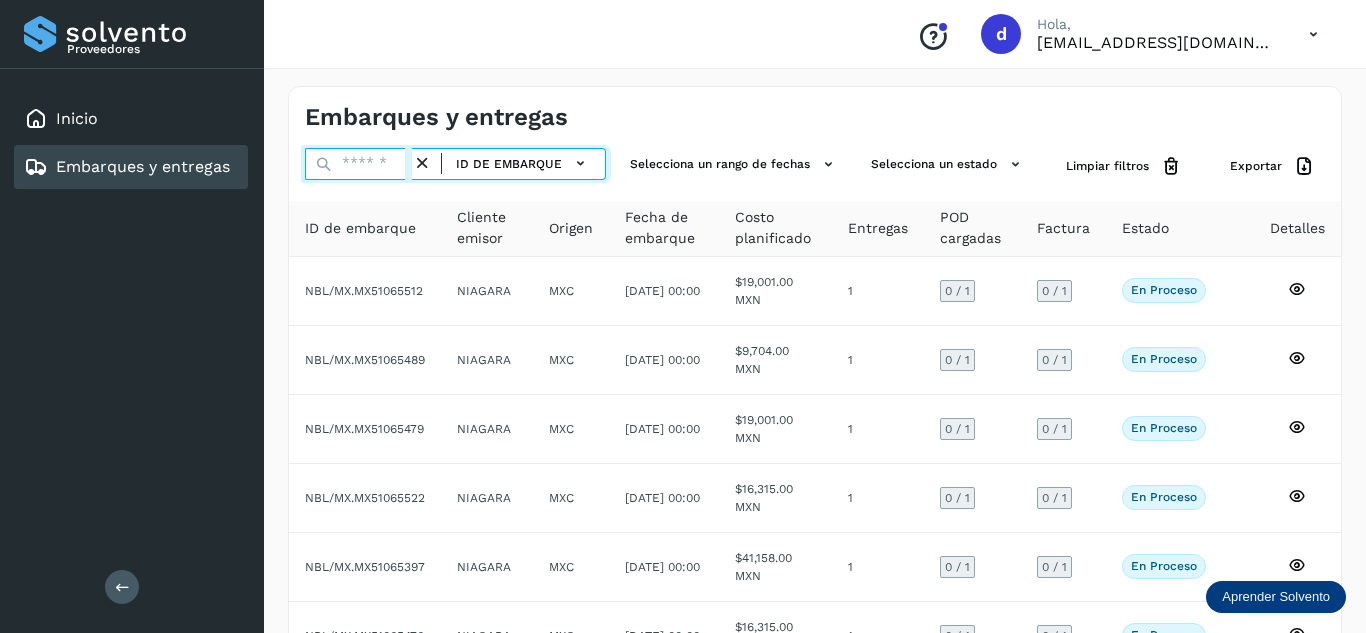 paste on "**********" 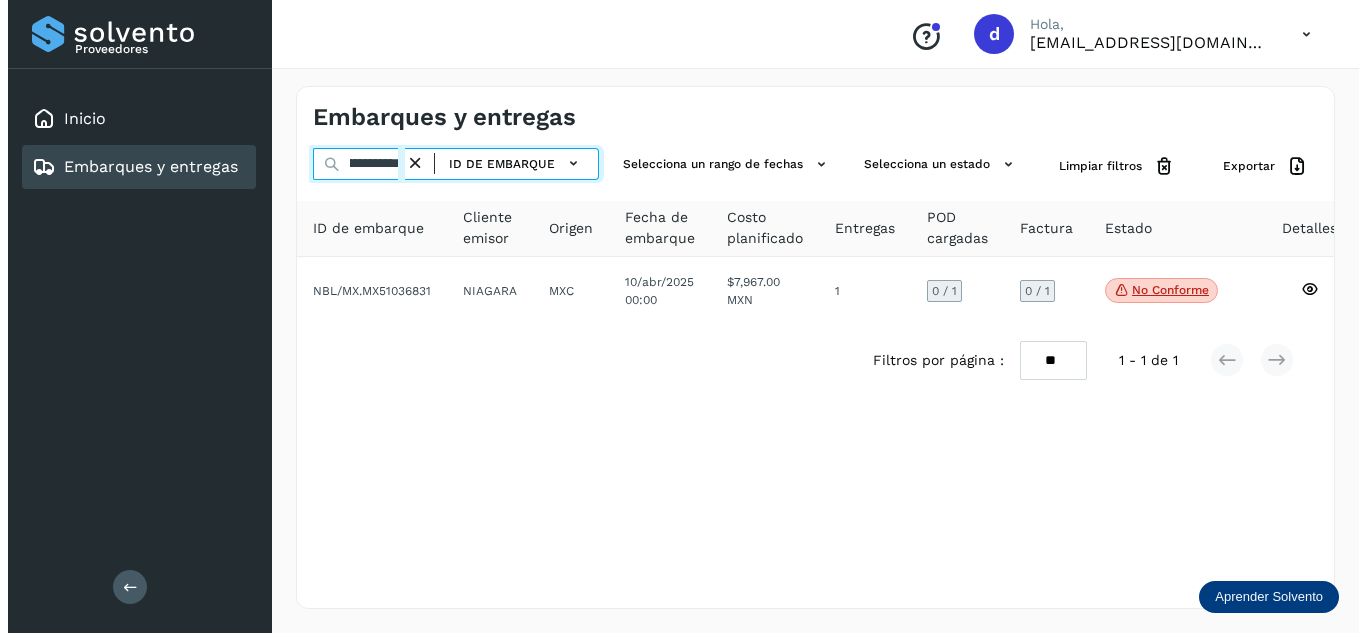 scroll, scrollTop: 0, scrollLeft: 73, axis: horizontal 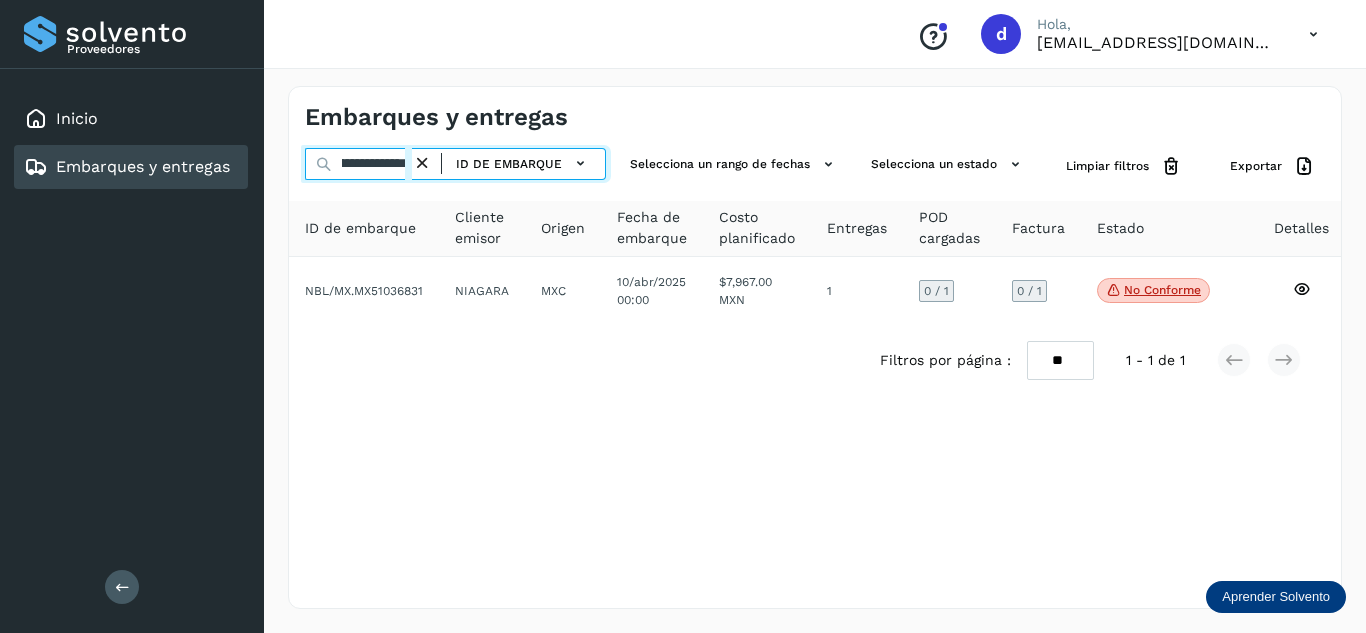 type on "**********" 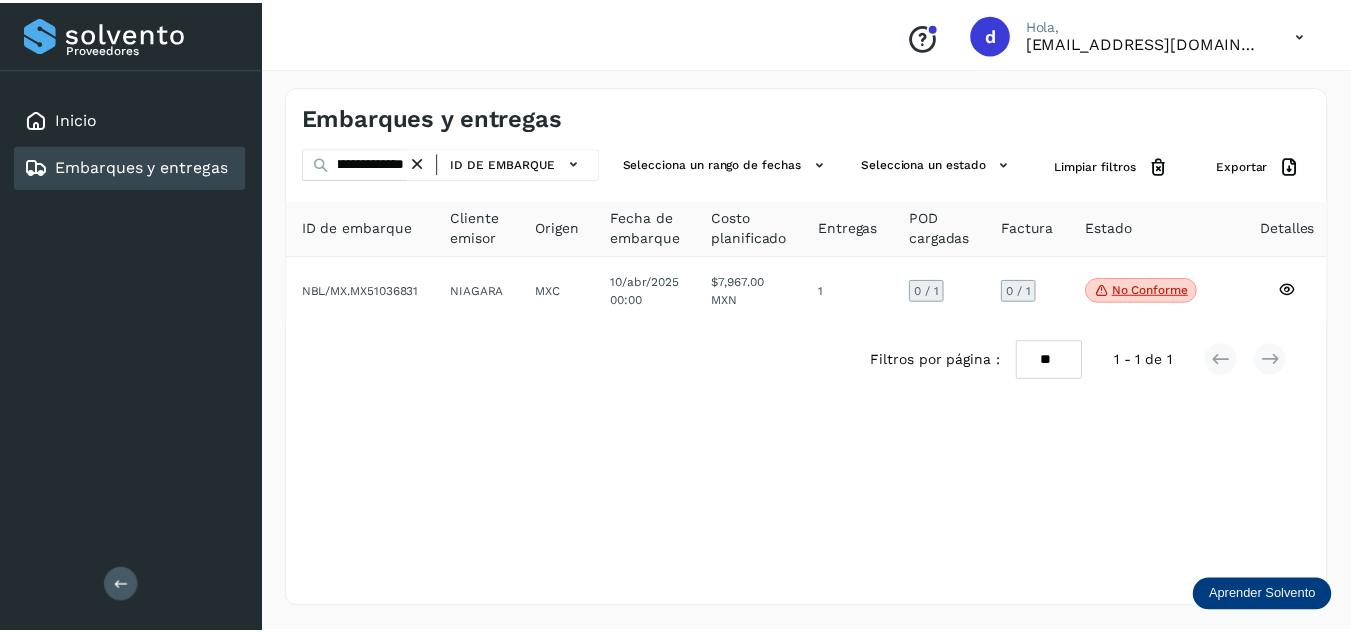 scroll, scrollTop: 0, scrollLeft: 0, axis: both 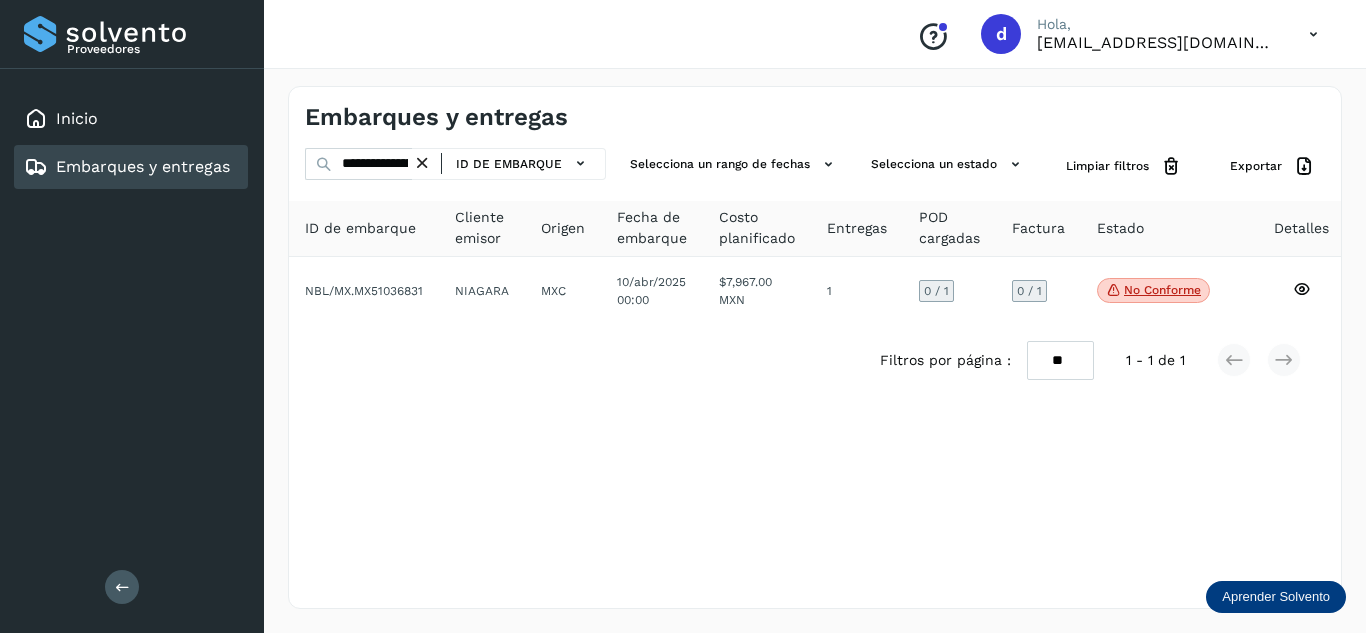 click at bounding box center (422, 163) 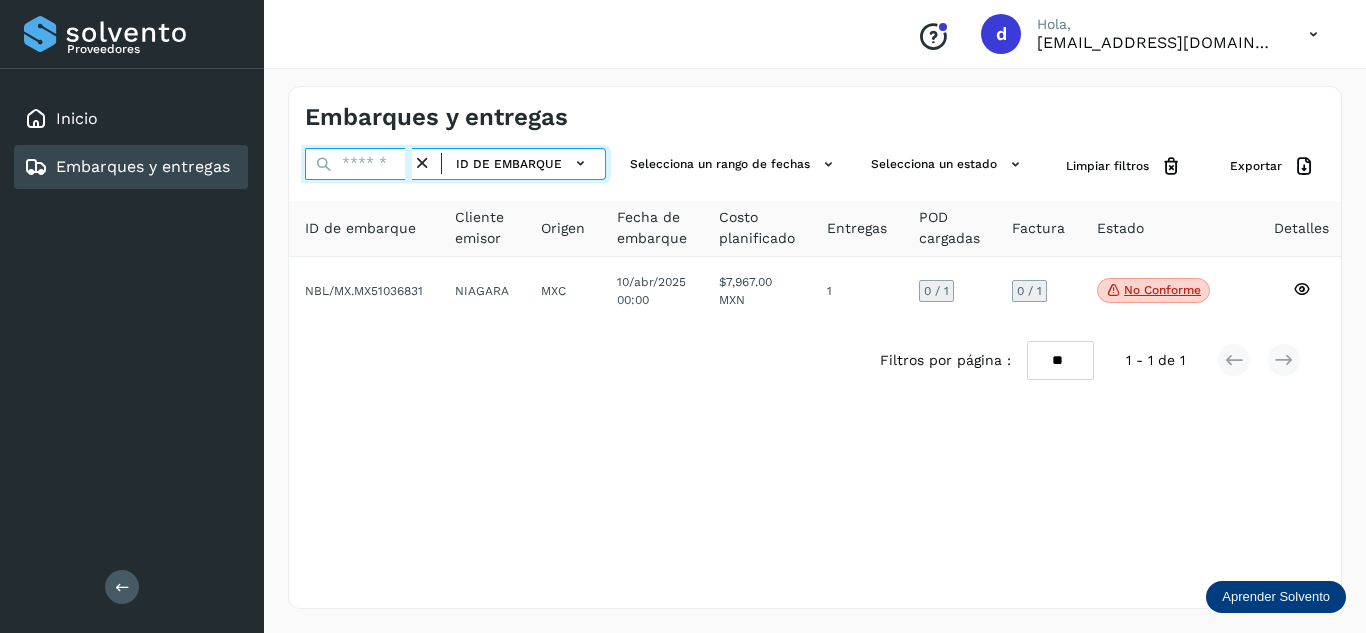 click at bounding box center (358, 164) 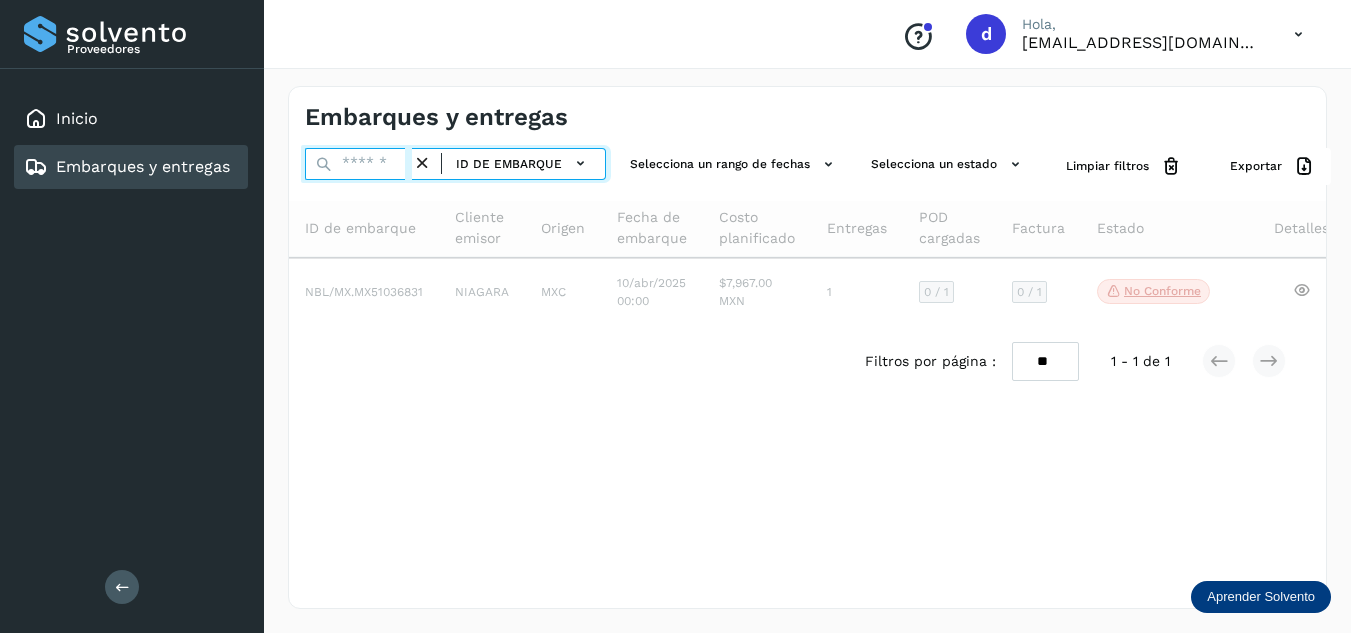 paste on "**********" 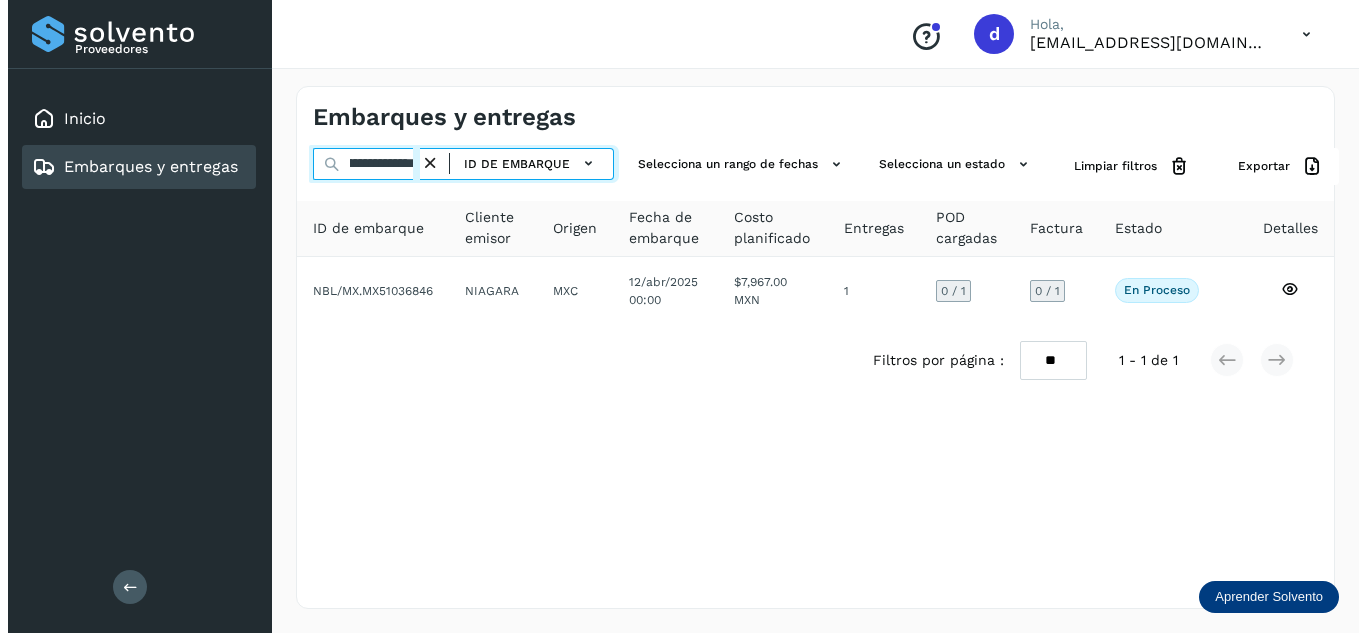 scroll, scrollTop: 0, scrollLeft: 77, axis: horizontal 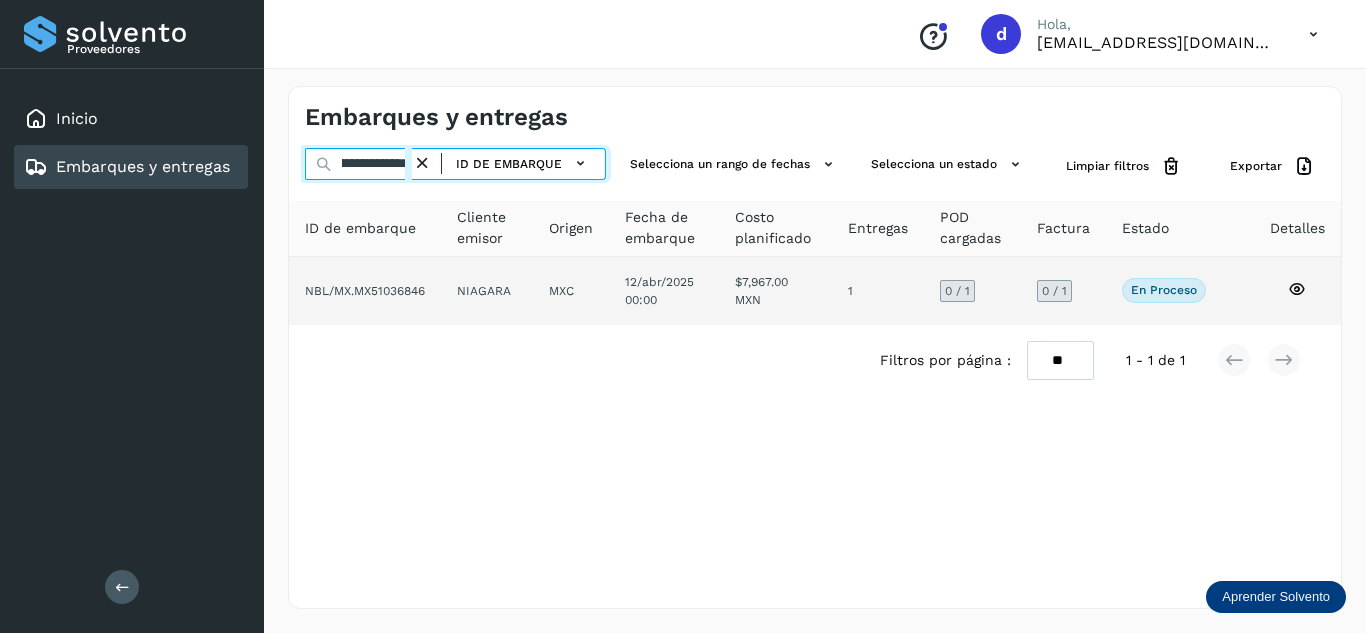 type on "**********" 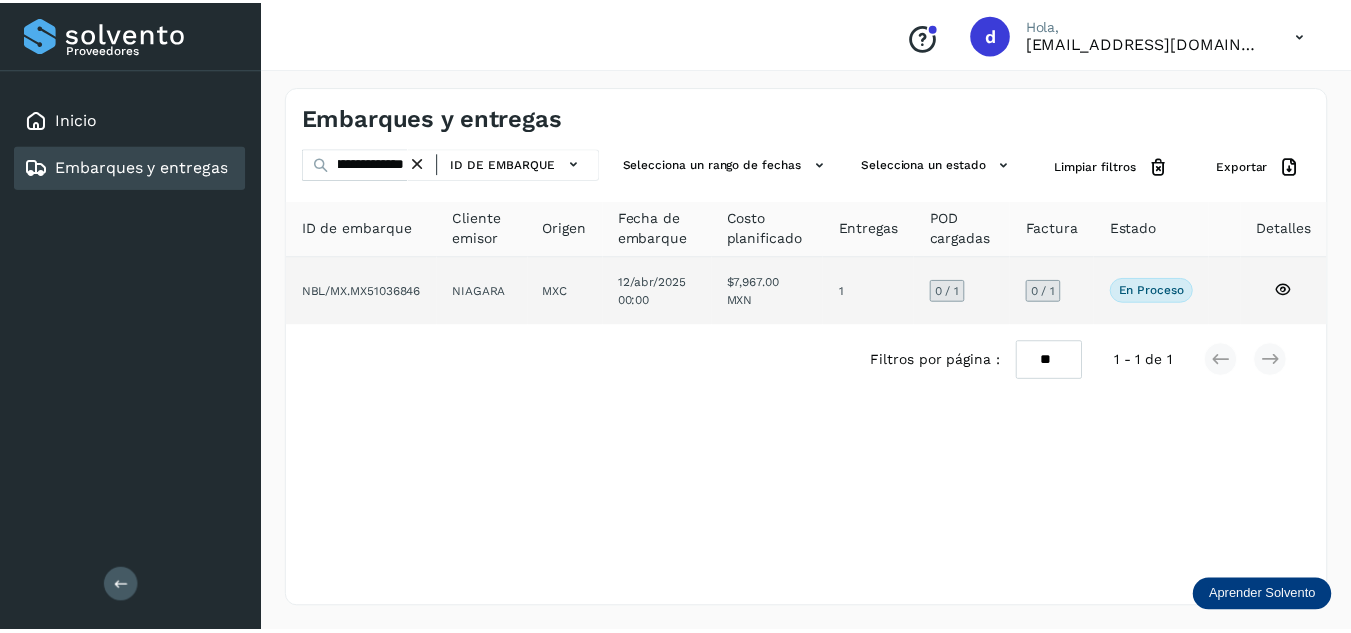 scroll, scrollTop: 0, scrollLeft: 0, axis: both 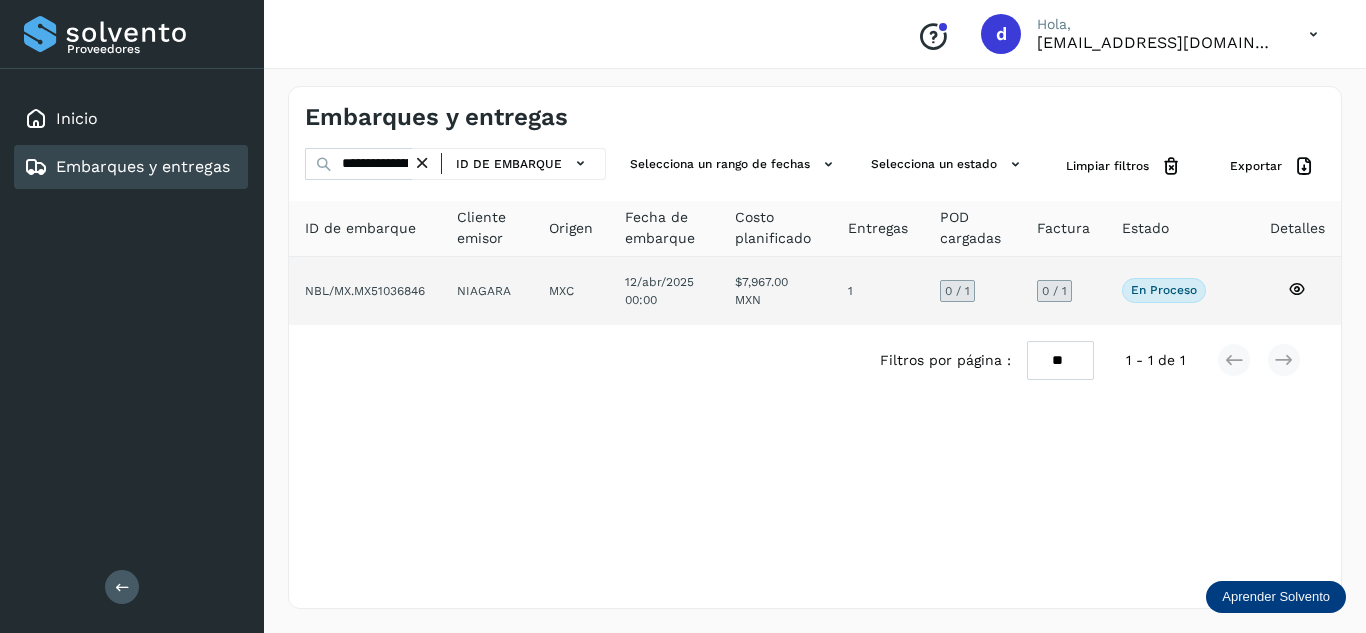 click 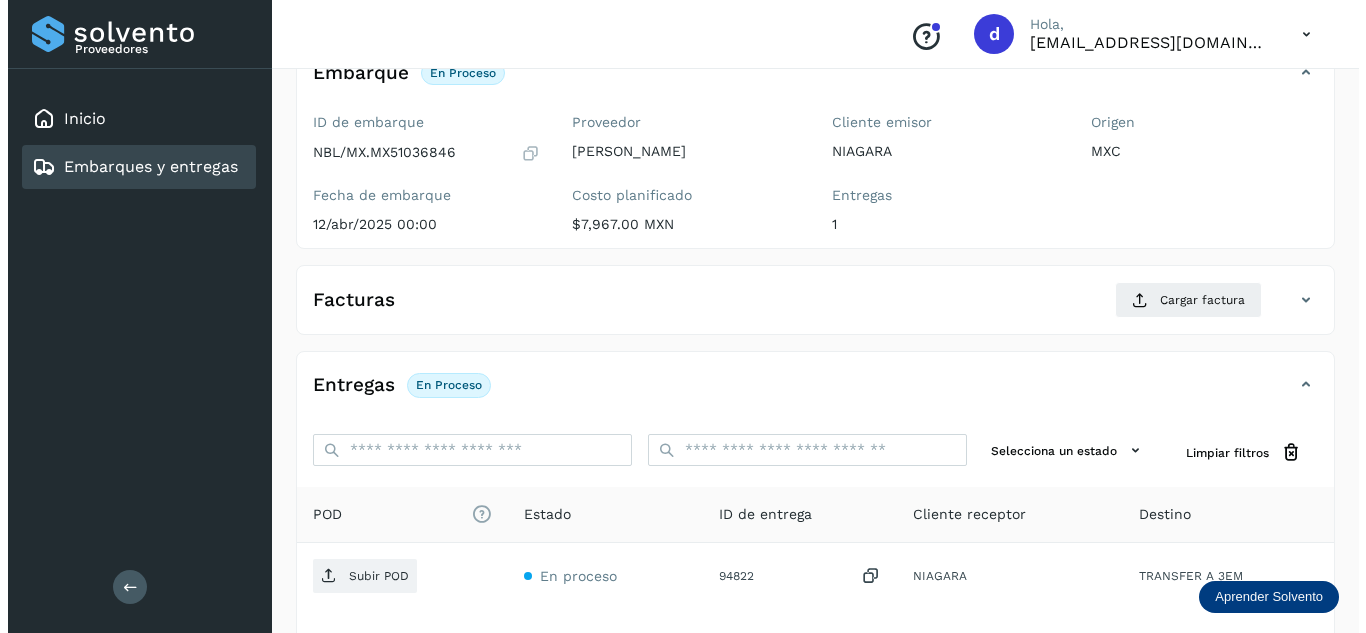 scroll, scrollTop: 0, scrollLeft: 0, axis: both 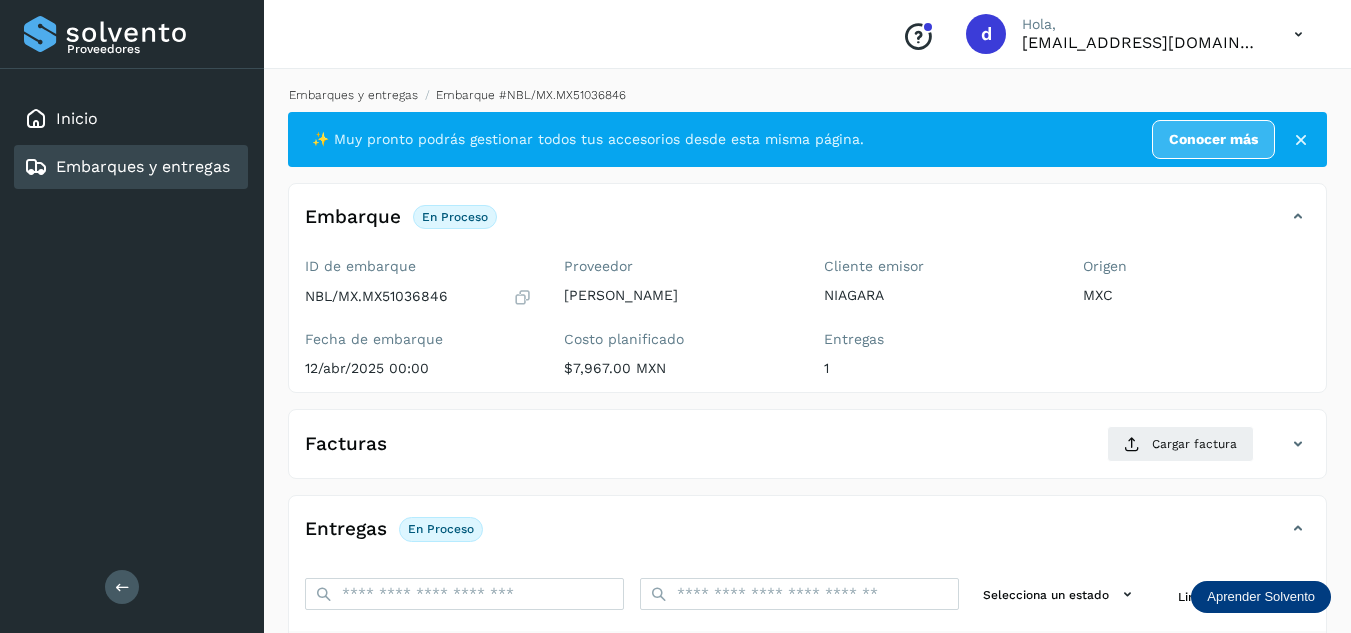click on "Embarques y entregas" at bounding box center (353, 95) 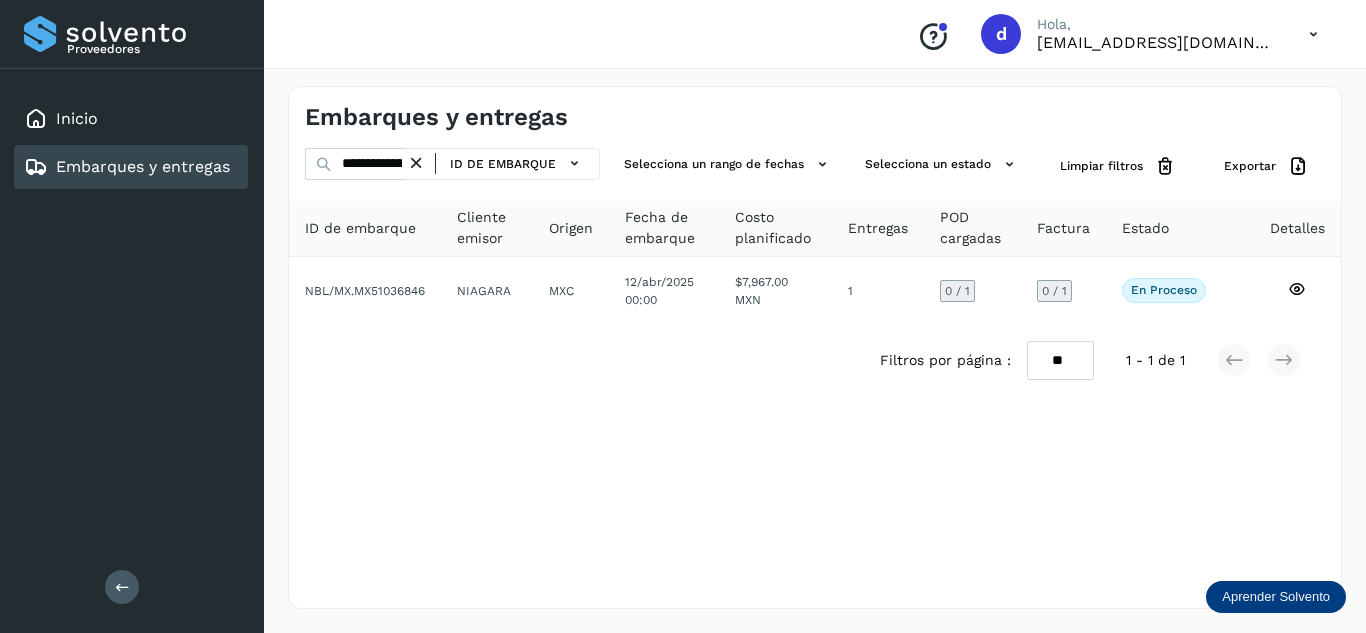 click at bounding box center (416, 163) 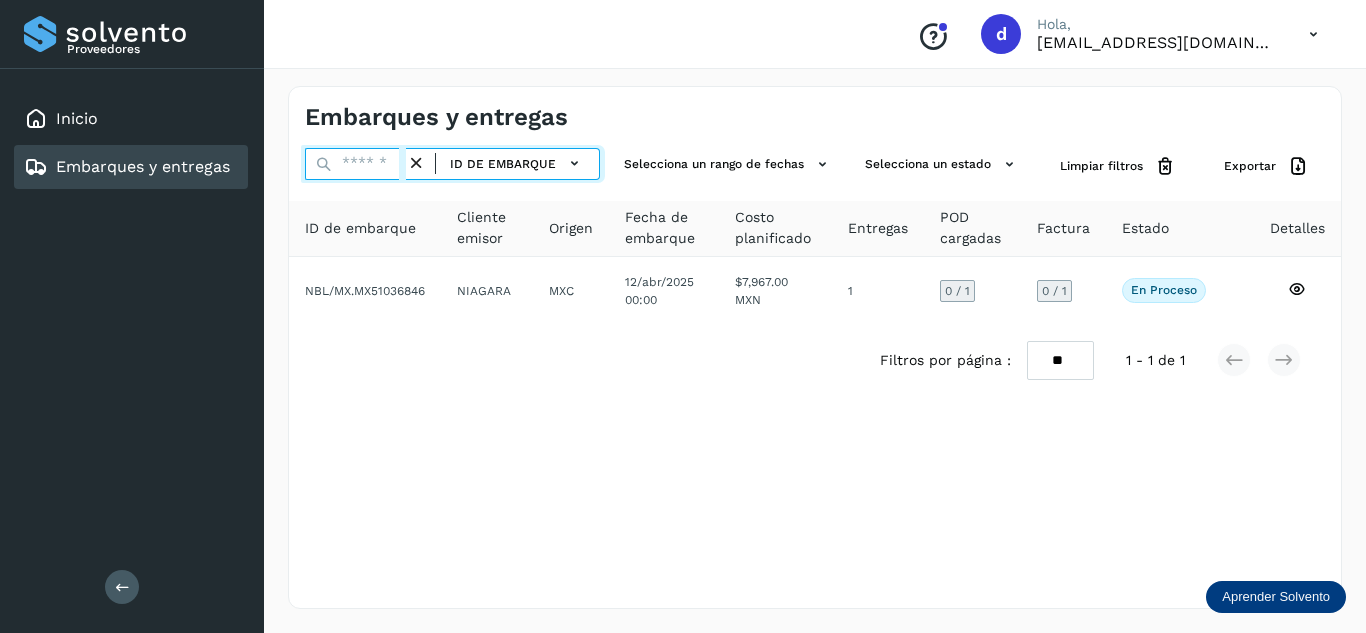 click at bounding box center (355, 164) 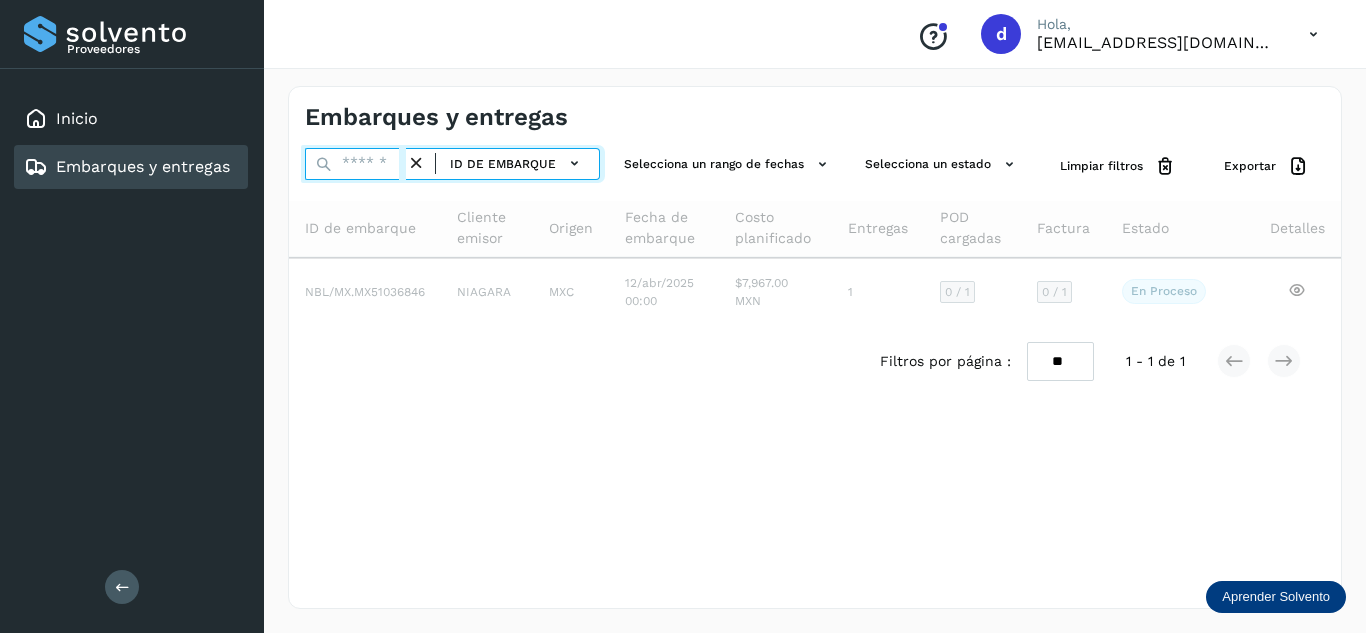 paste on "**********" 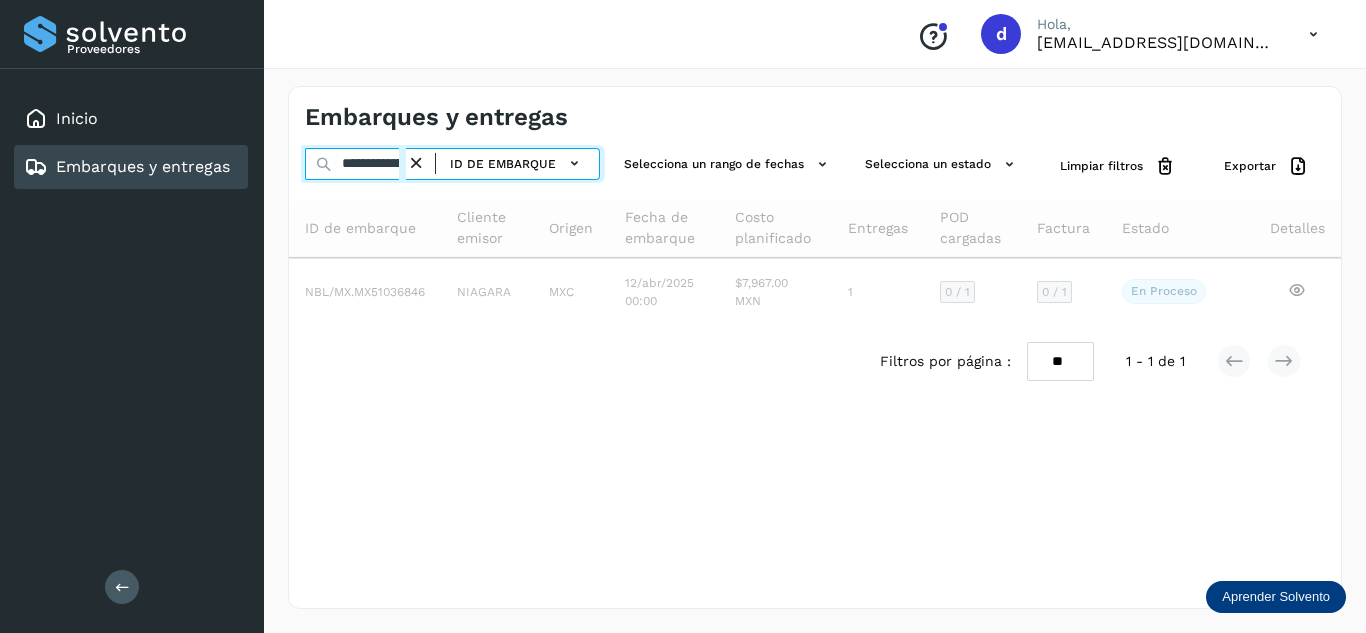 scroll, scrollTop: 0, scrollLeft: 76, axis: horizontal 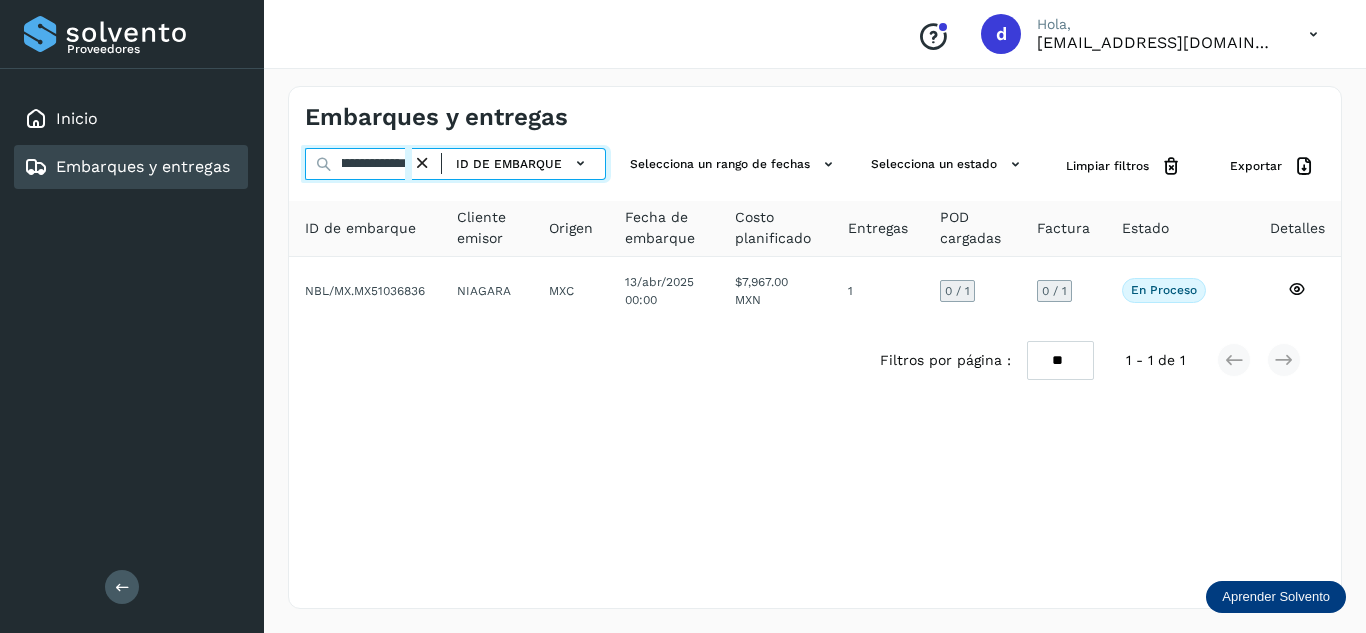 type on "**********" 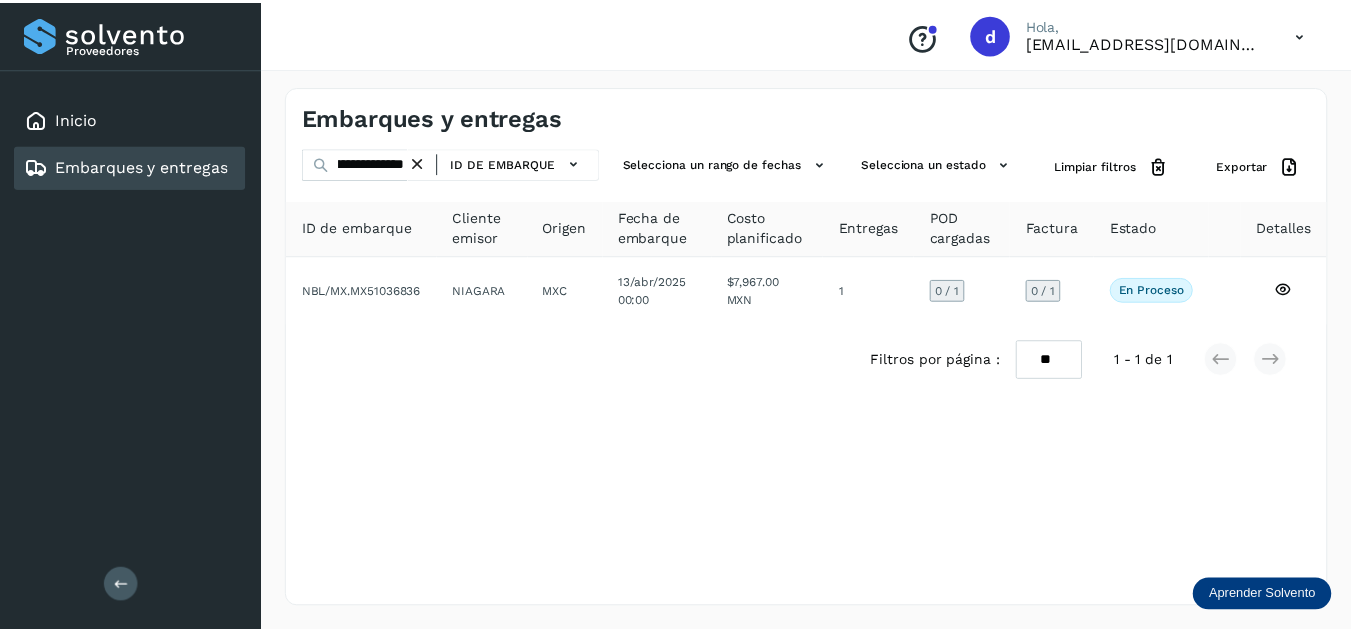 scroll, scrollTop: 0, scrollLeft: 0, axis: both 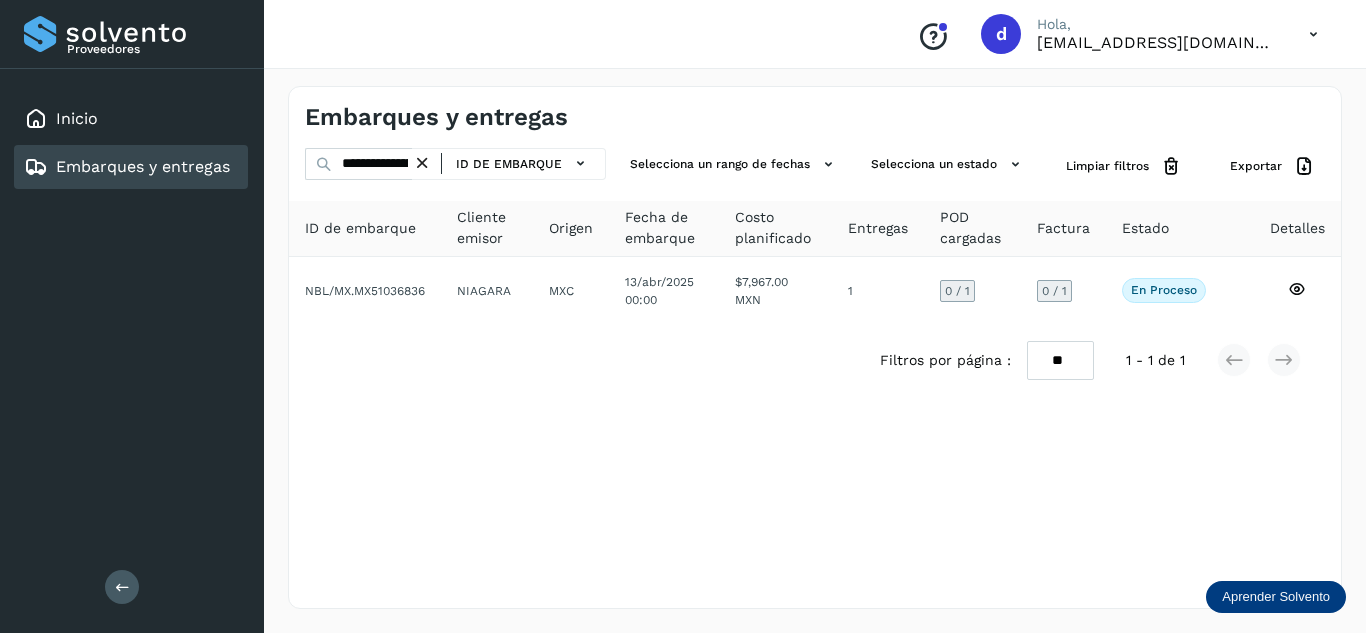 click at bounding box center (422, 163) 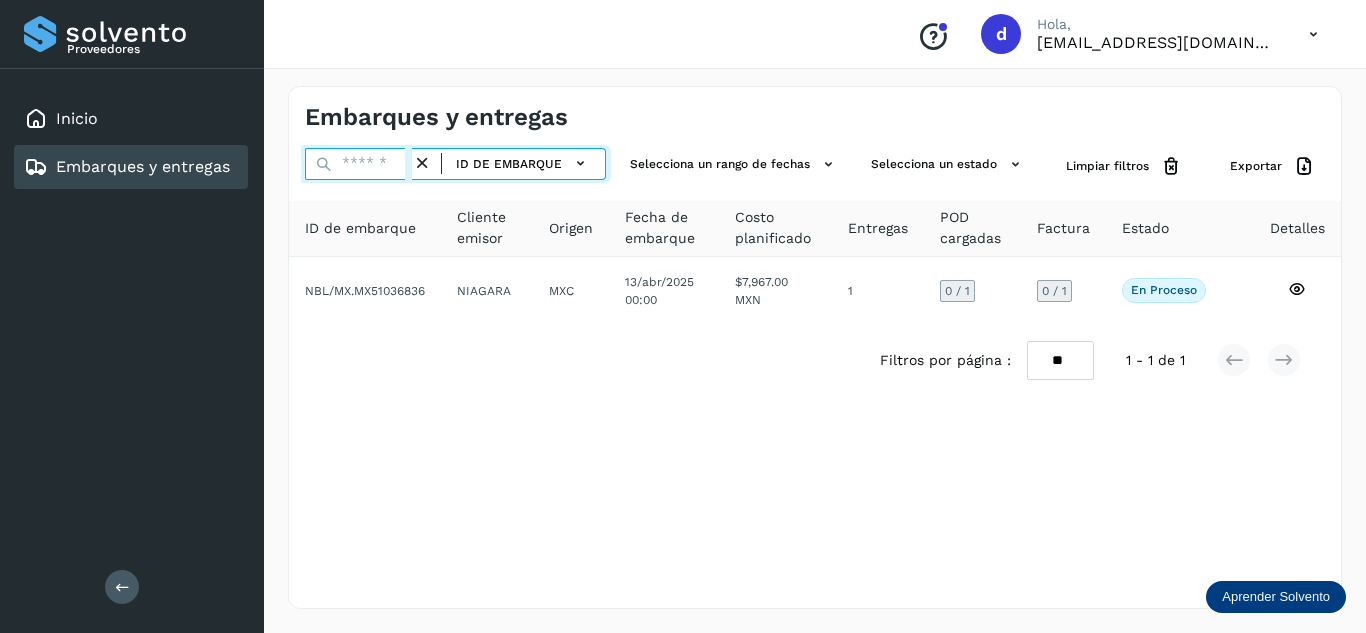 click at bounding box center (358, 164) 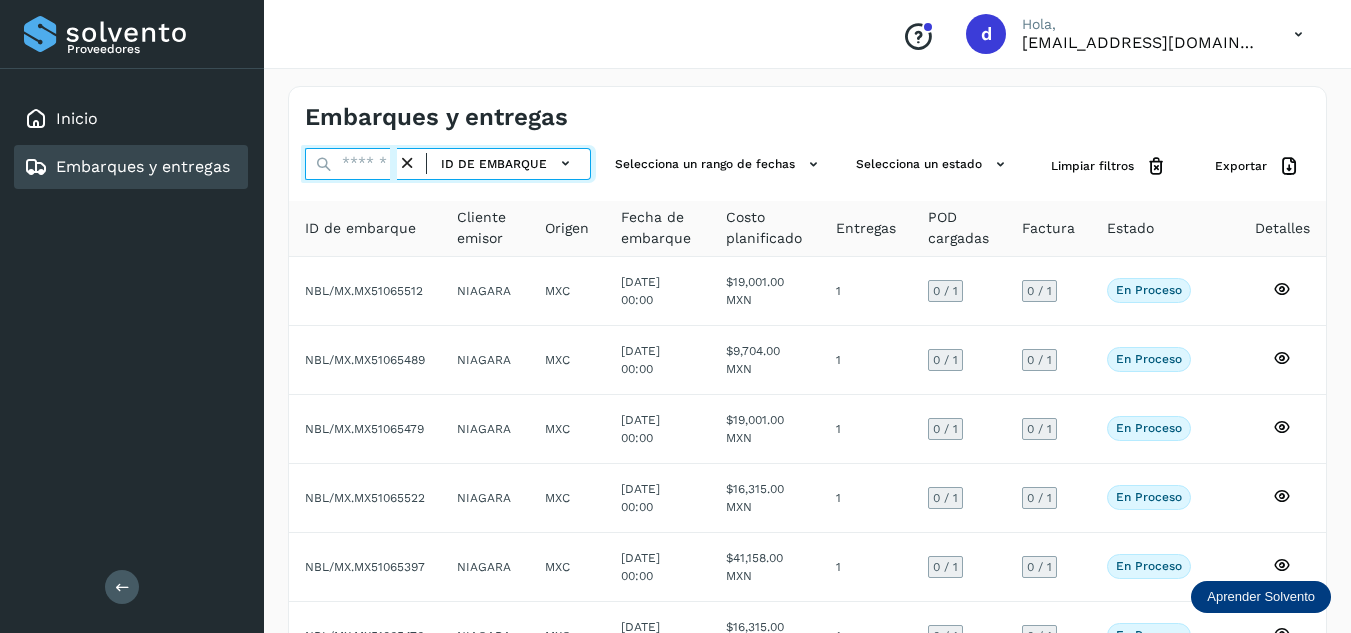 paste on "**********" 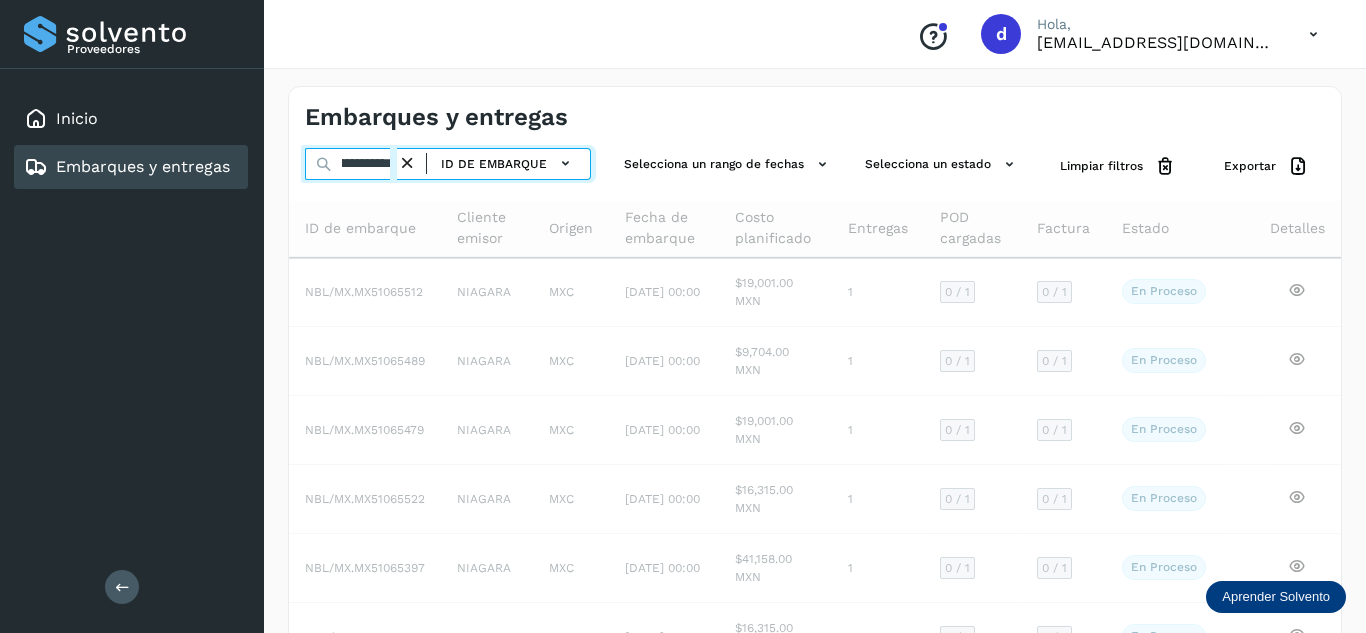 scroll, scrollTop: 0, scrollLeft: 76, axis: horizontal 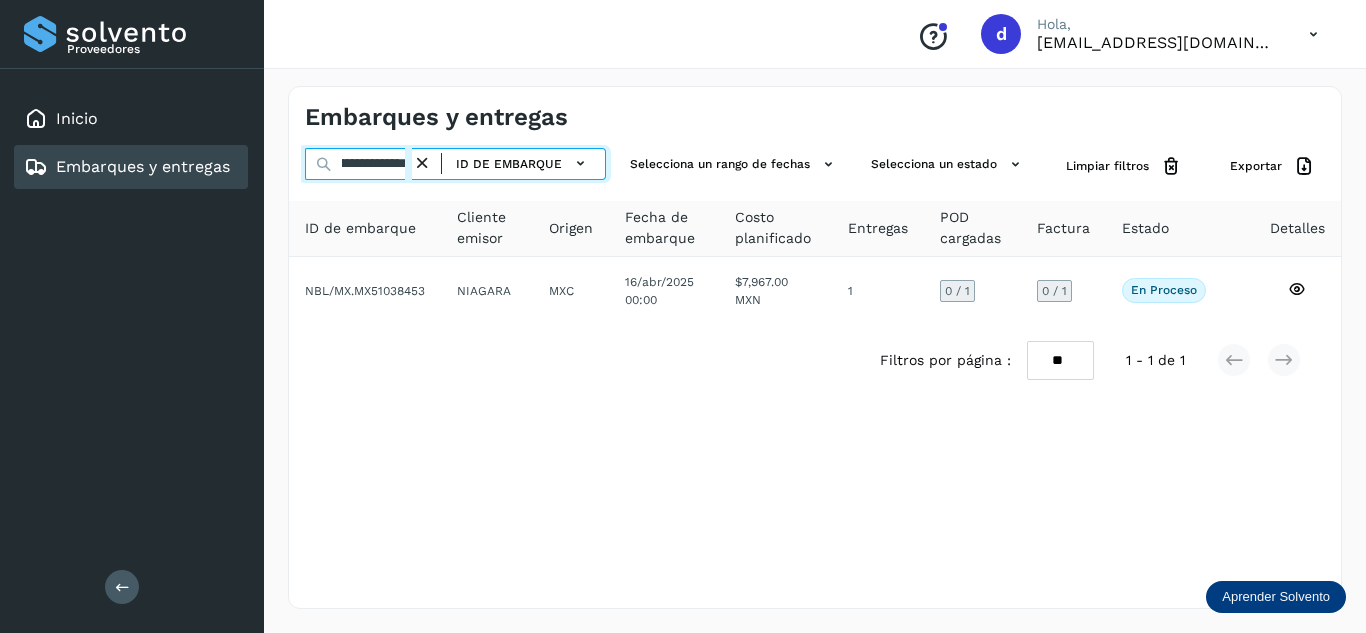 type on "**********" 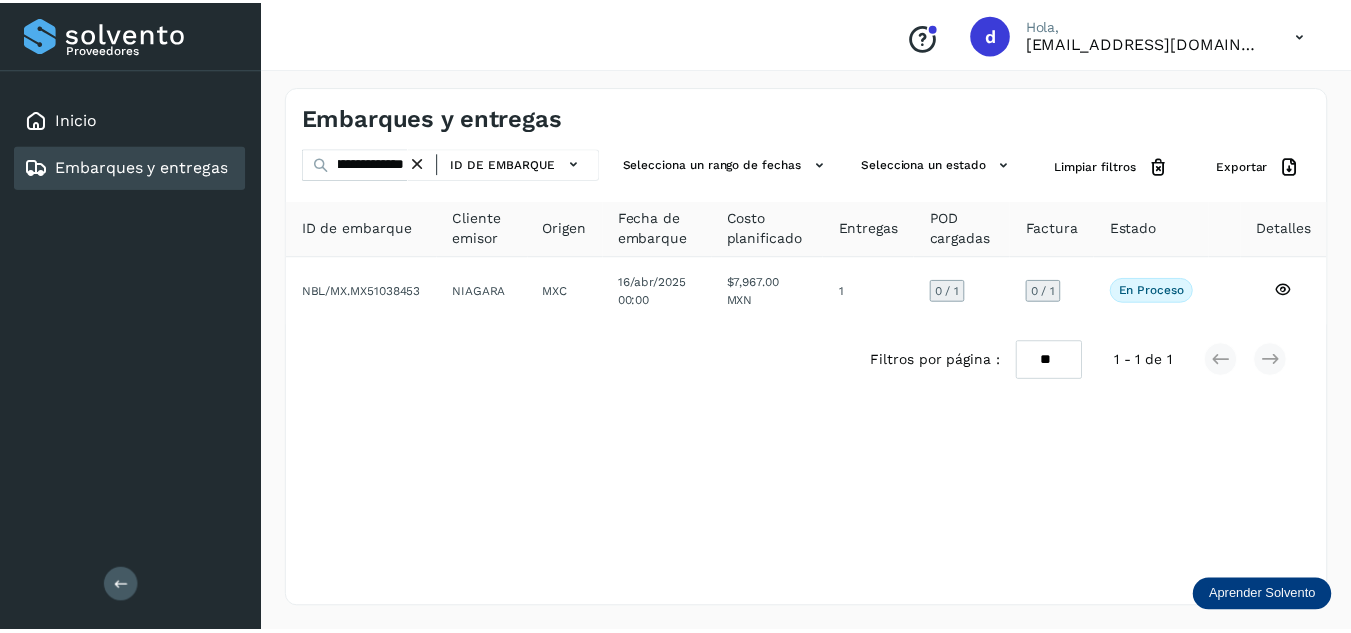 scroll, scrollTop: 0, scrollLeft: 0, axis: both 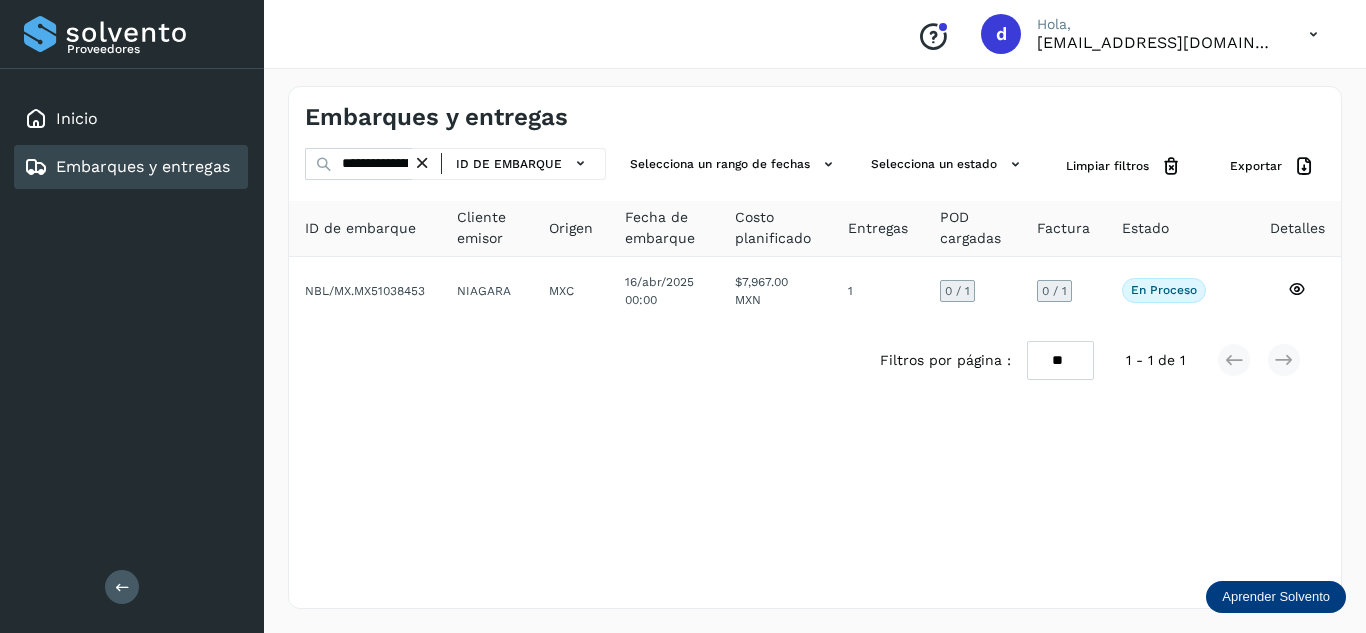 click at bounding box center (422, 163) 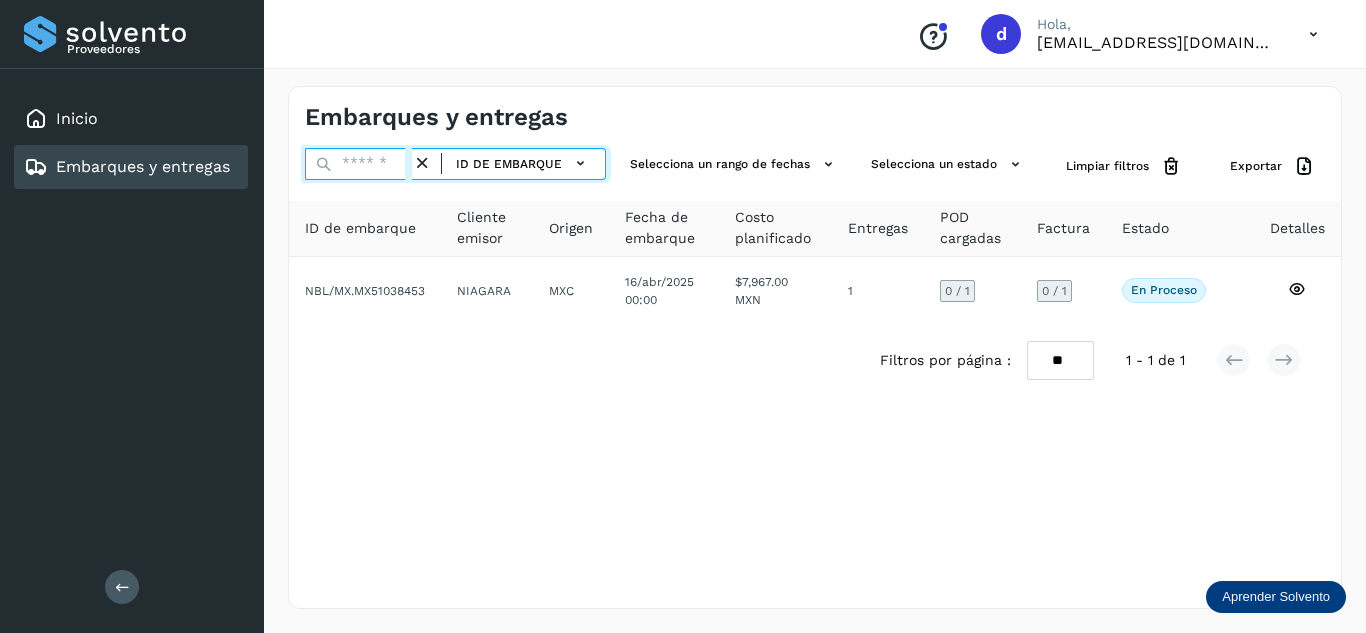 click at bounding box center [358, 164] 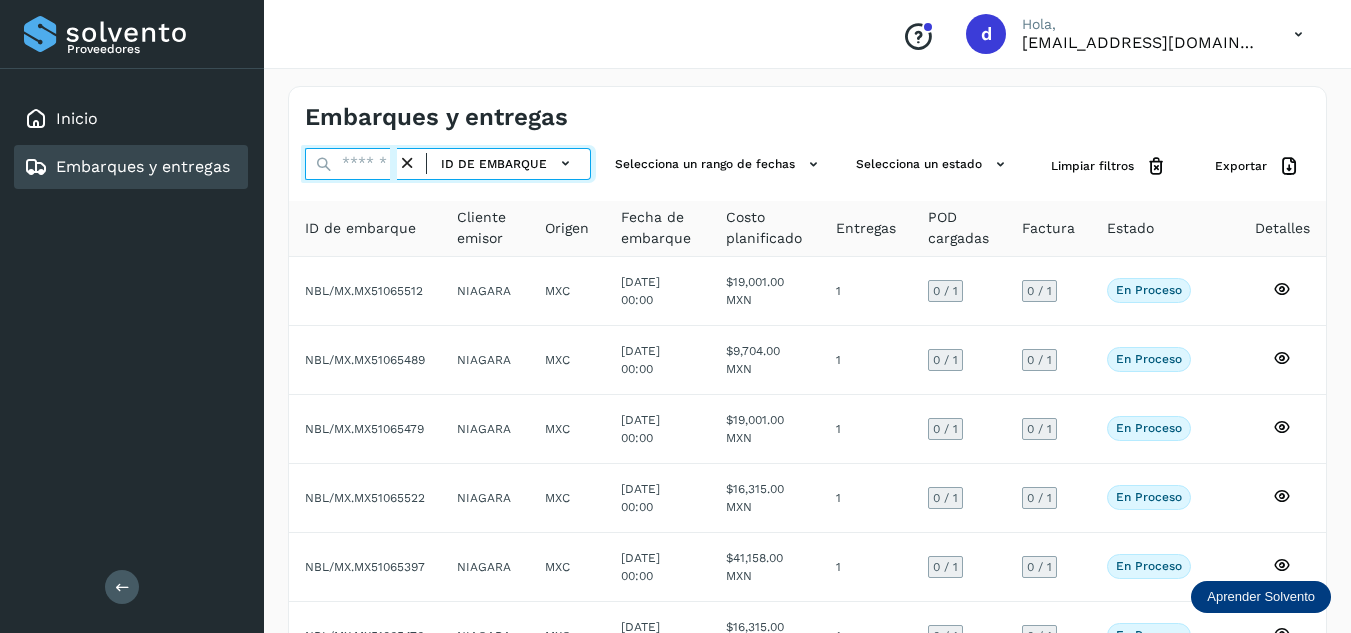 paste on "**********" 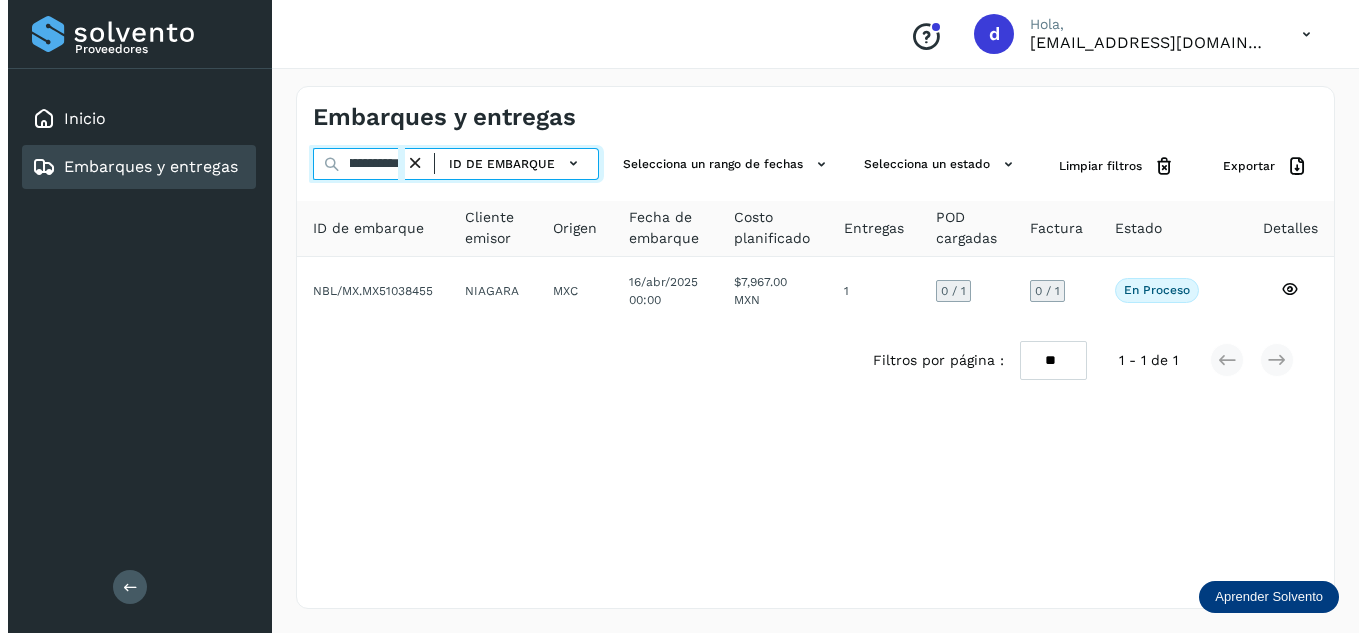 scroll, scrollTop: 0, scrollLeft: 76, axis: horizontal 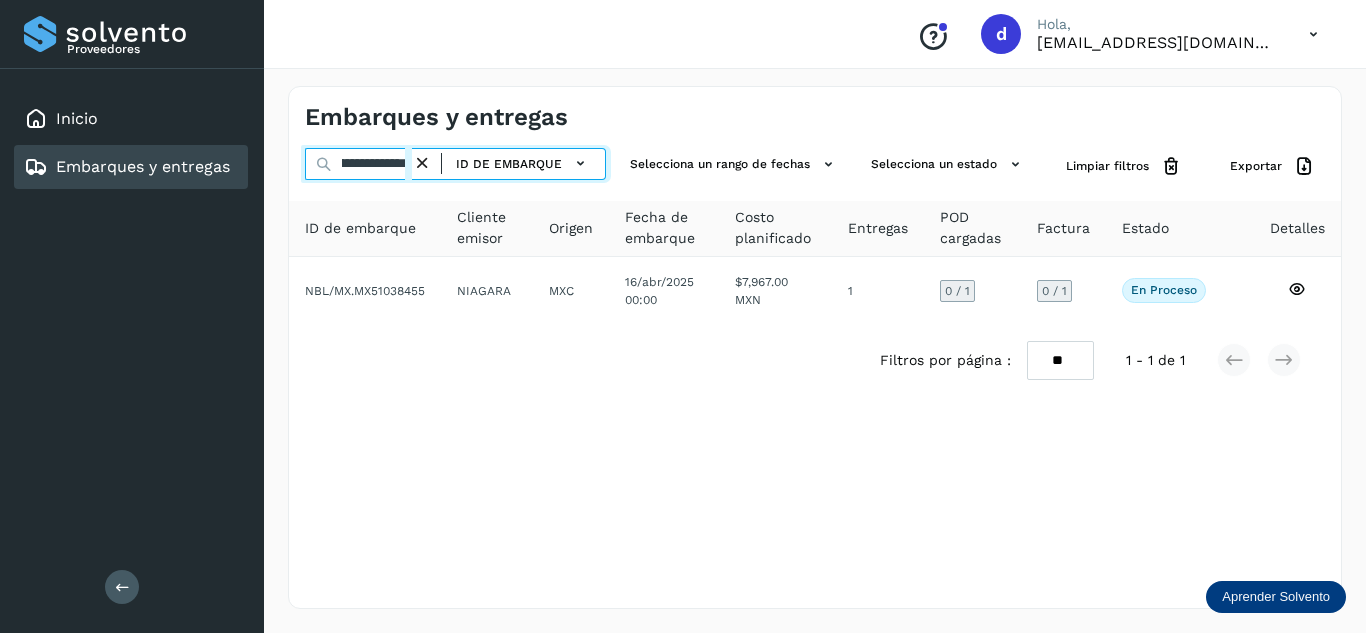type on "**********" 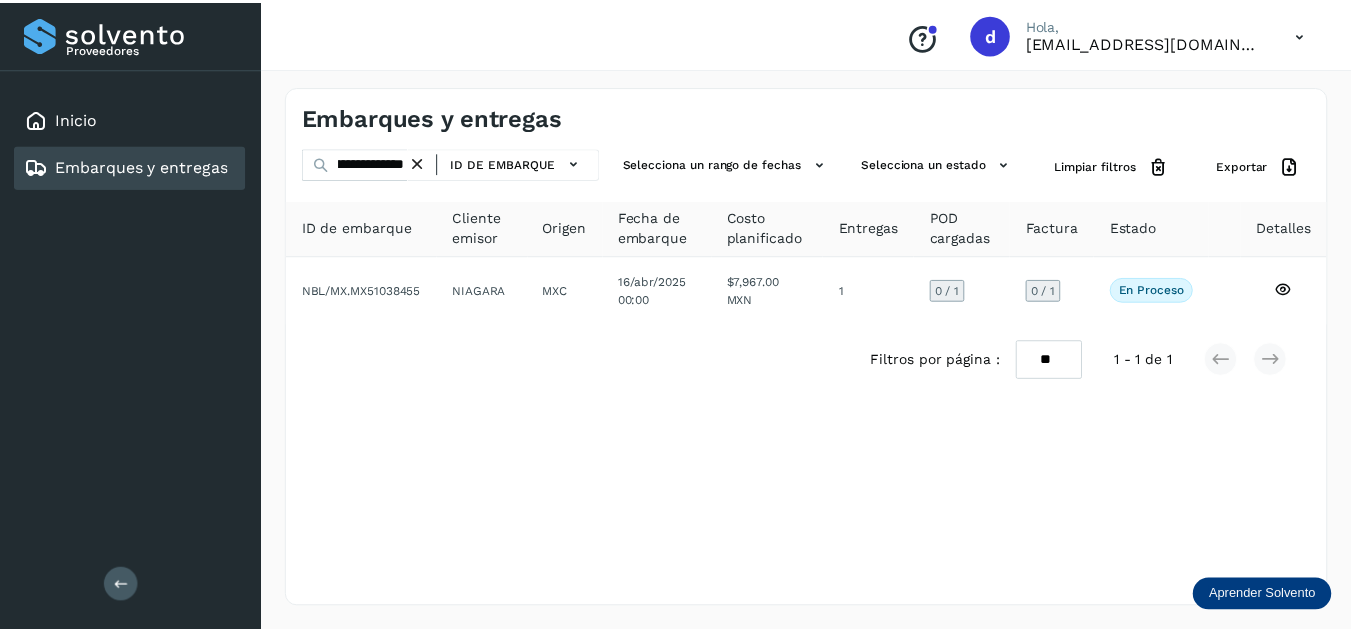 scroll, scrollTop: 0, scrollLeft: 0, axis: both 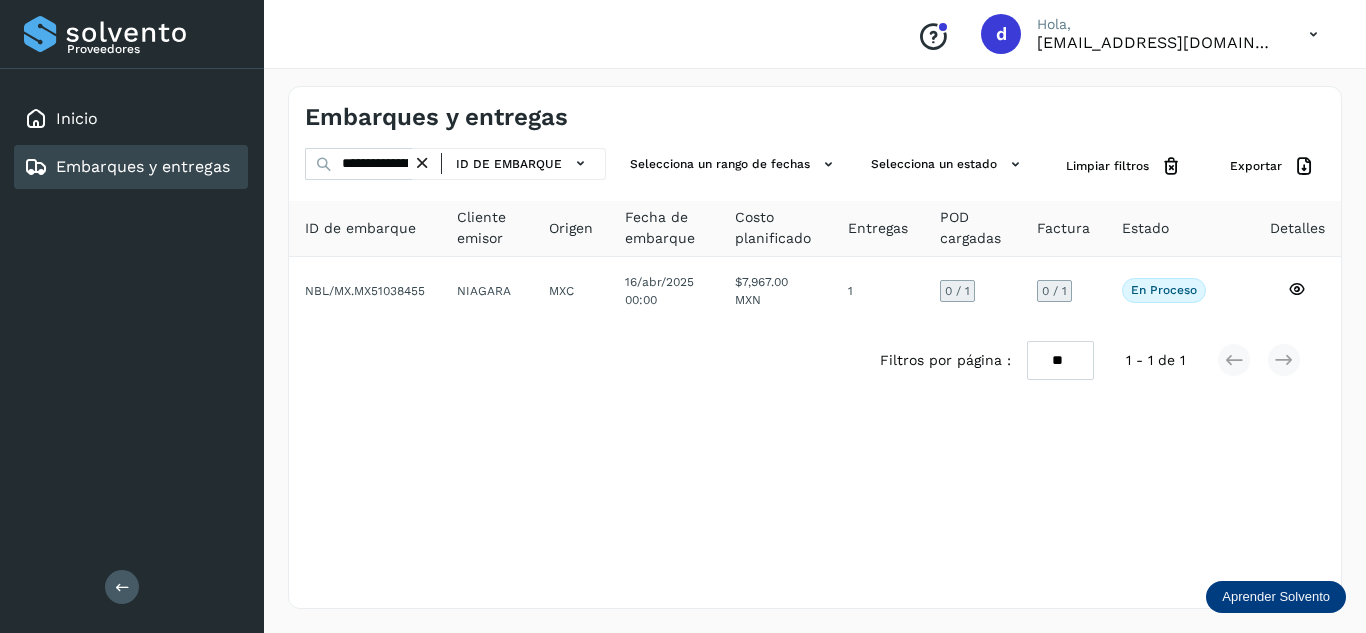 click at bounding box center (422, 163) 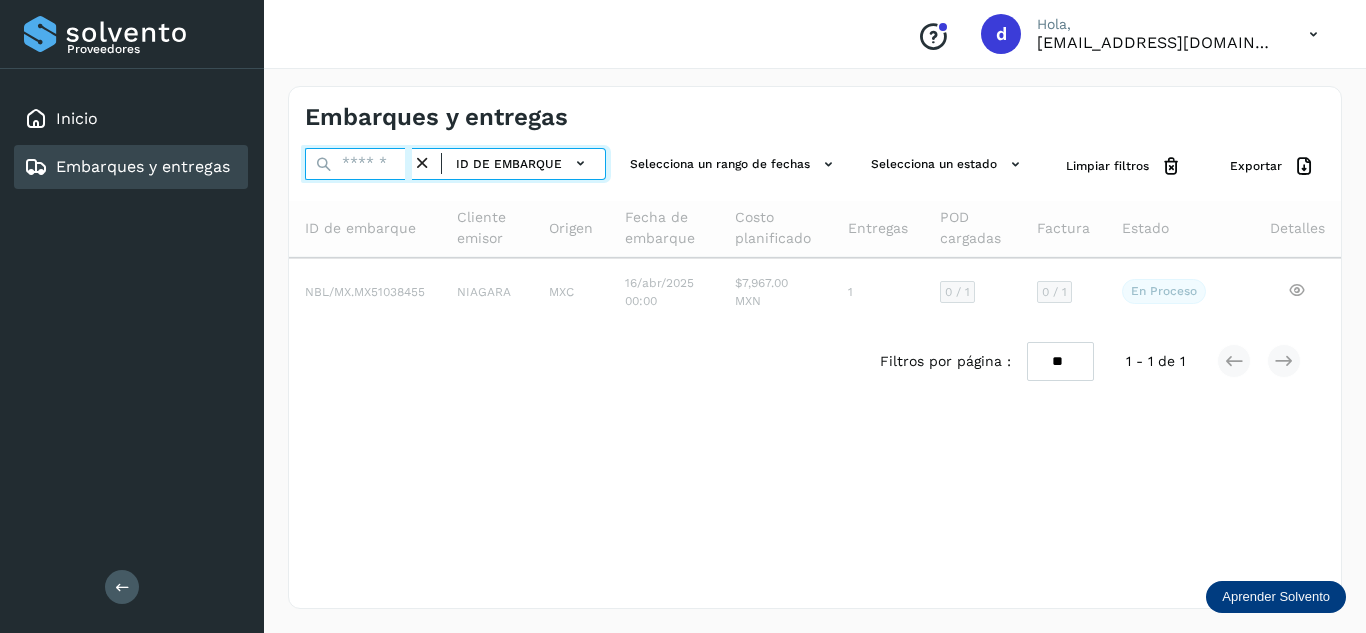 click at bounding box center (358, 164) 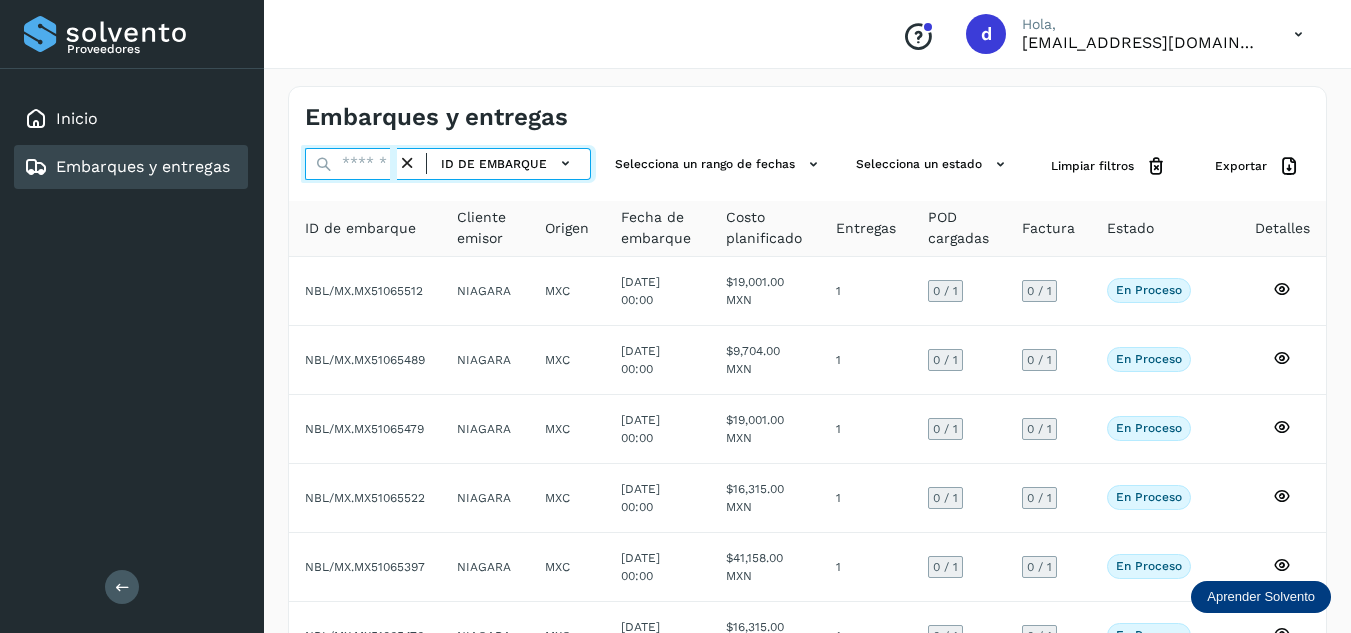 paste on "**********" 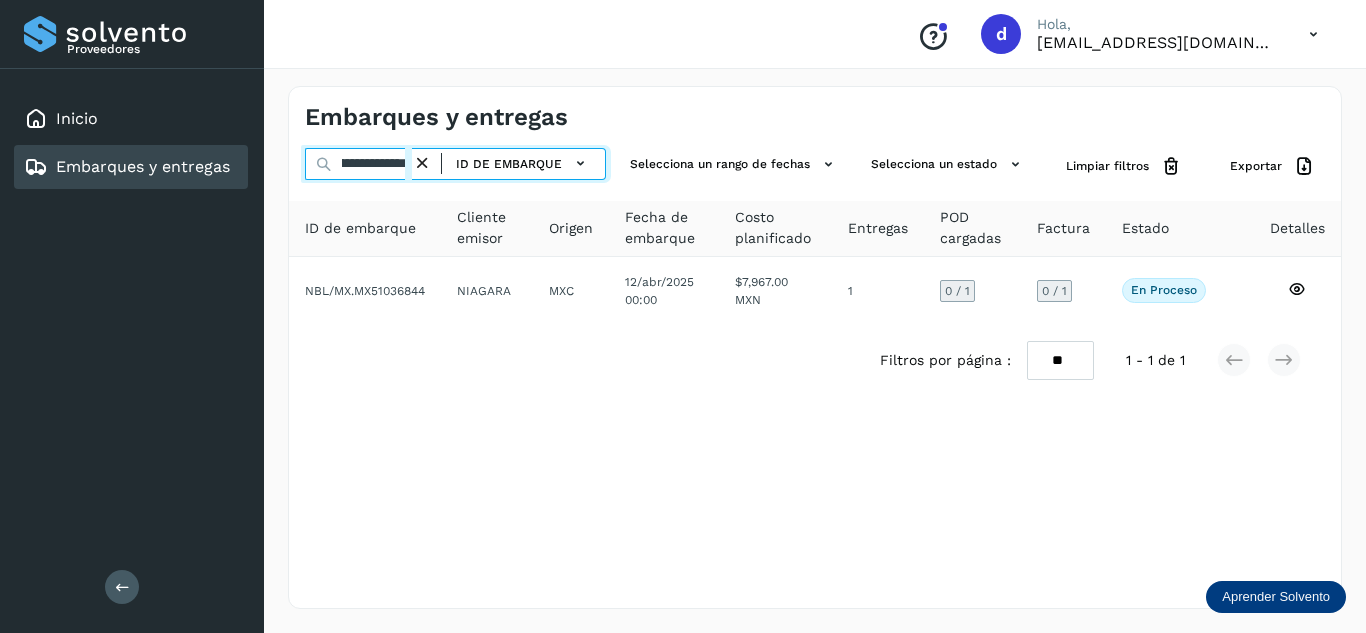 scroll, scrollTop: 0, scrollLeft: 77, axis: horizontal 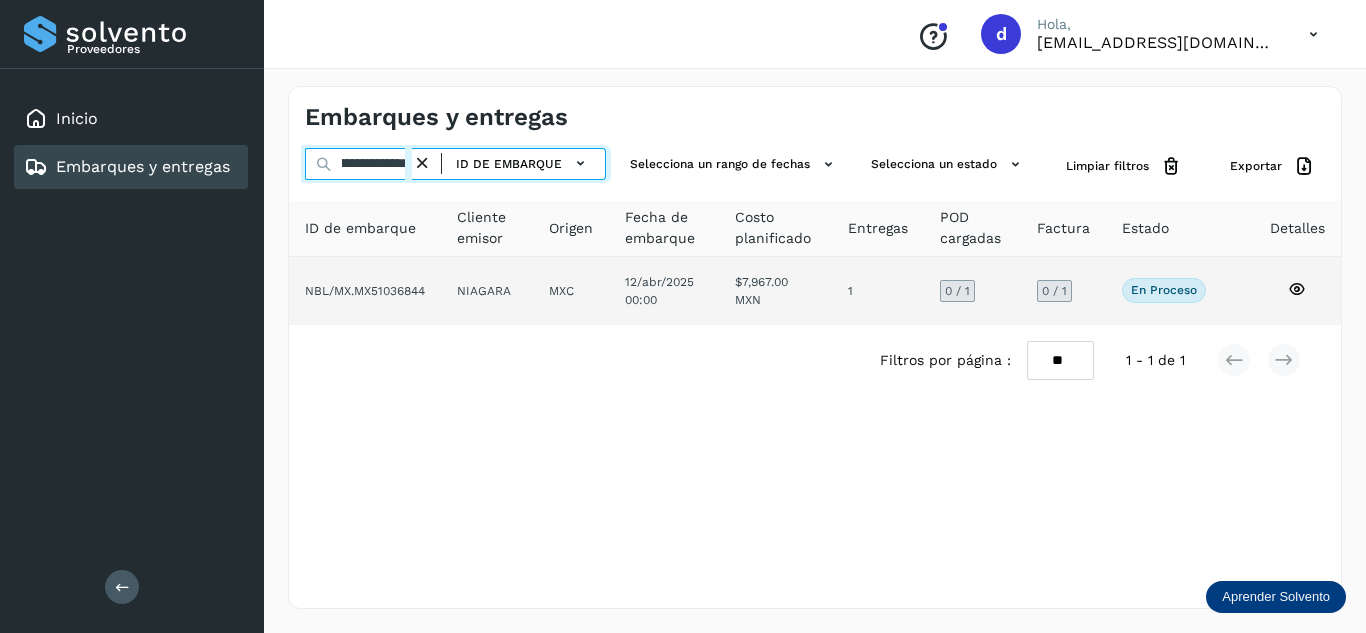 type on "**********" 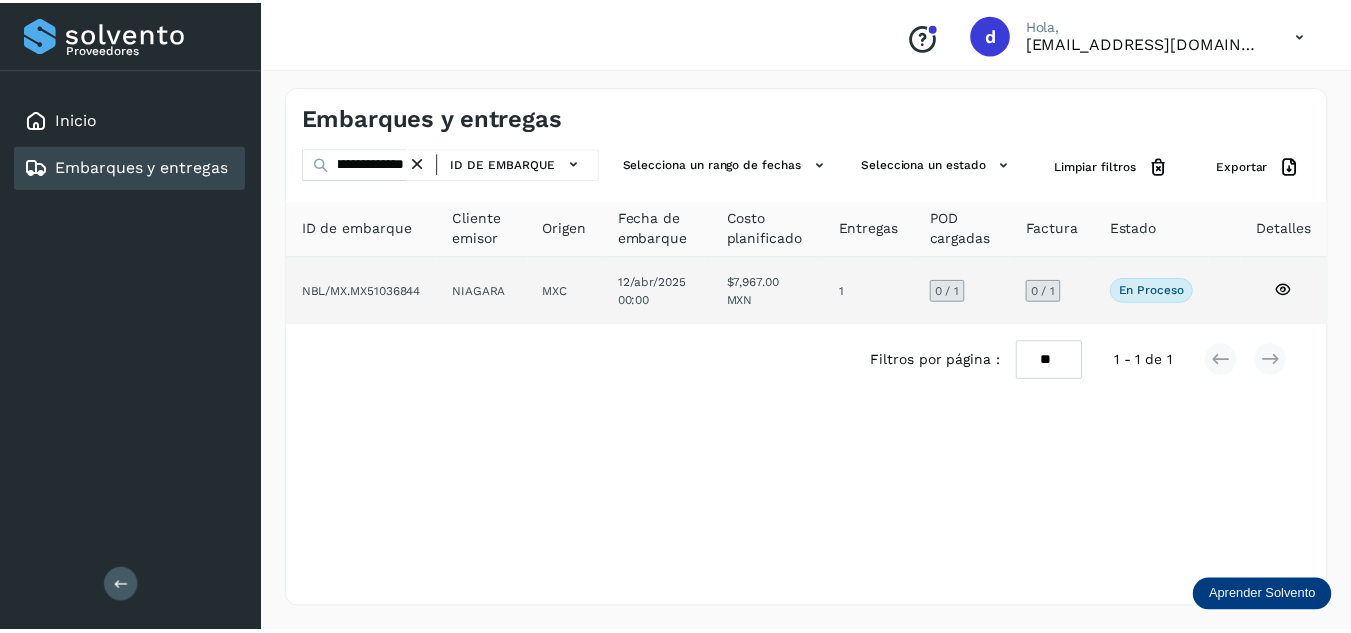 scroll, scrollTop: 0, scrollLeft: 0, axis: both 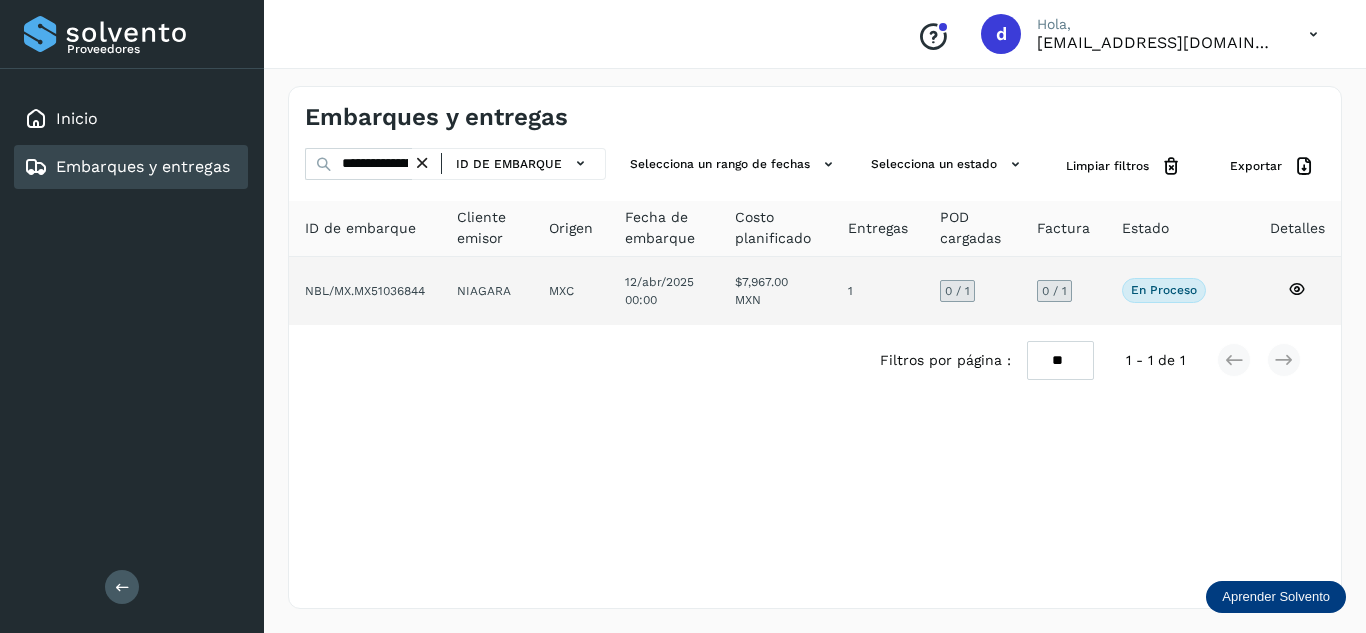 click 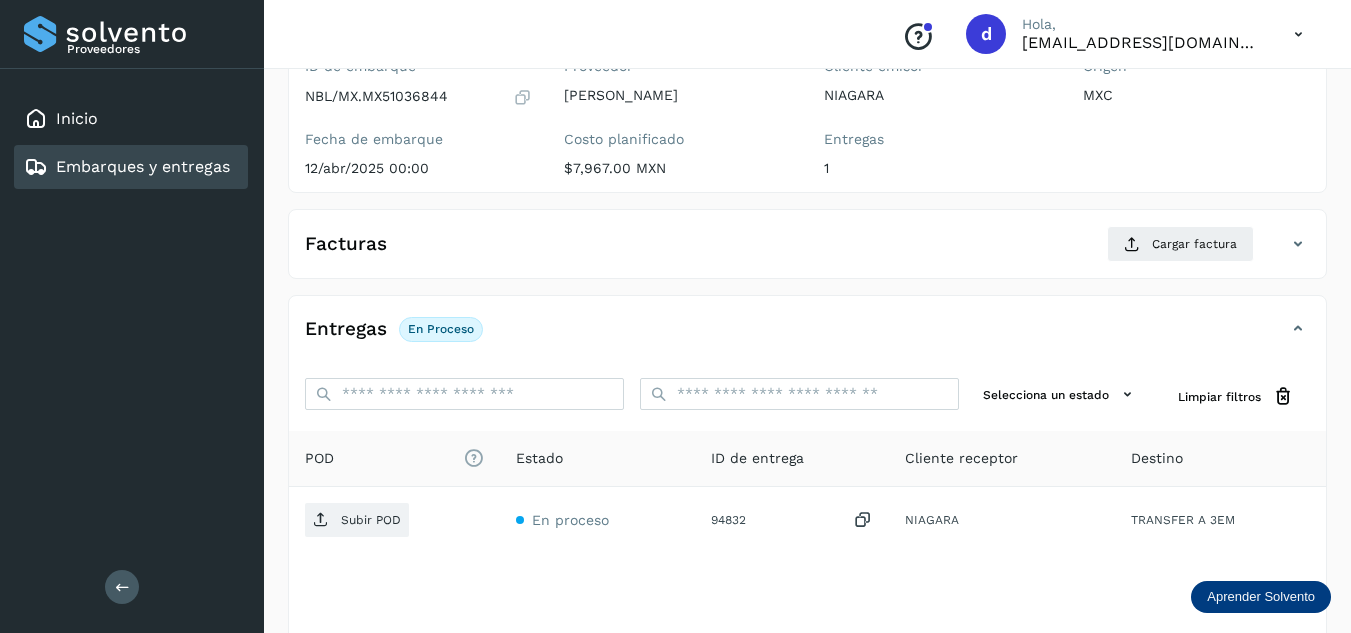 scroll, scrollTop: 0, scrollLeft: 0, axis: both 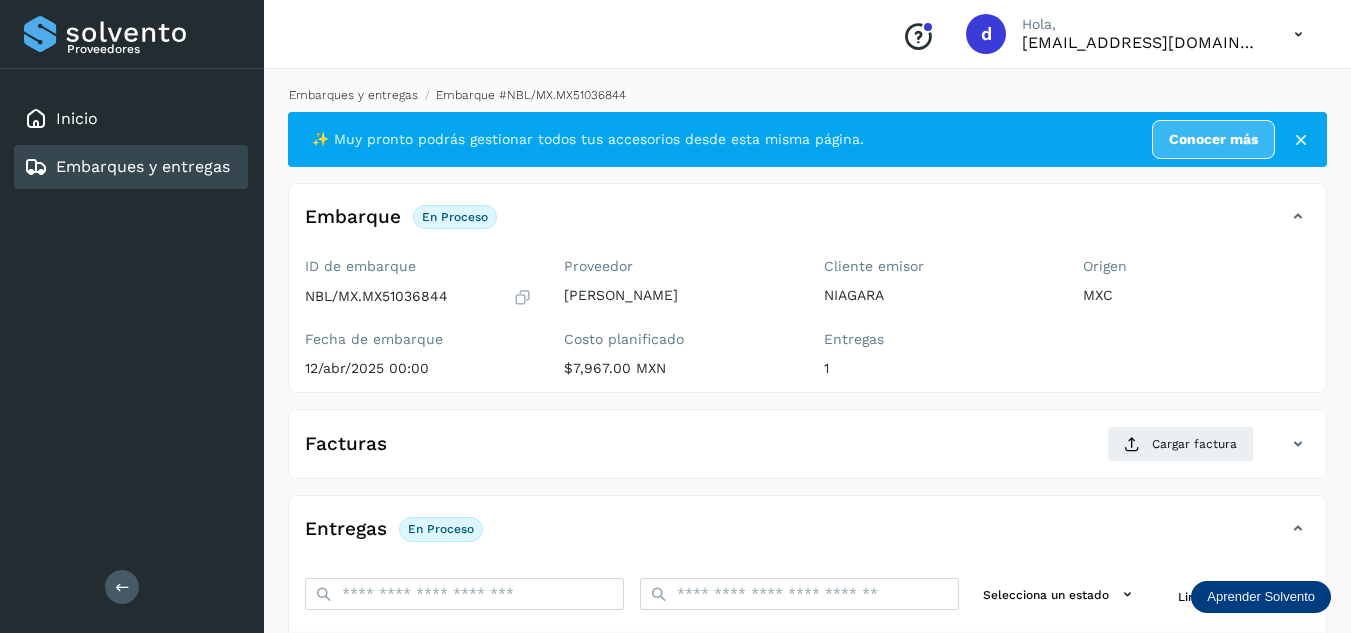 click on "Embarques y entregas" at bounding box center (353, 95) 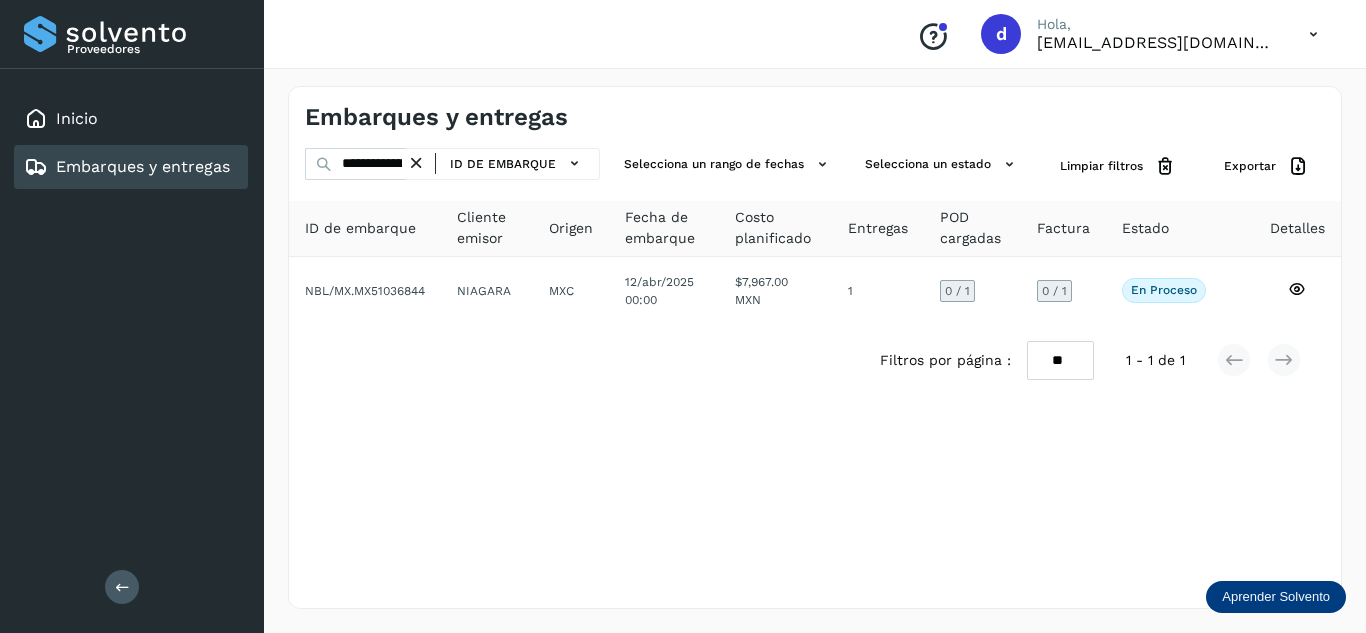 click at bounding box center [416, 163] 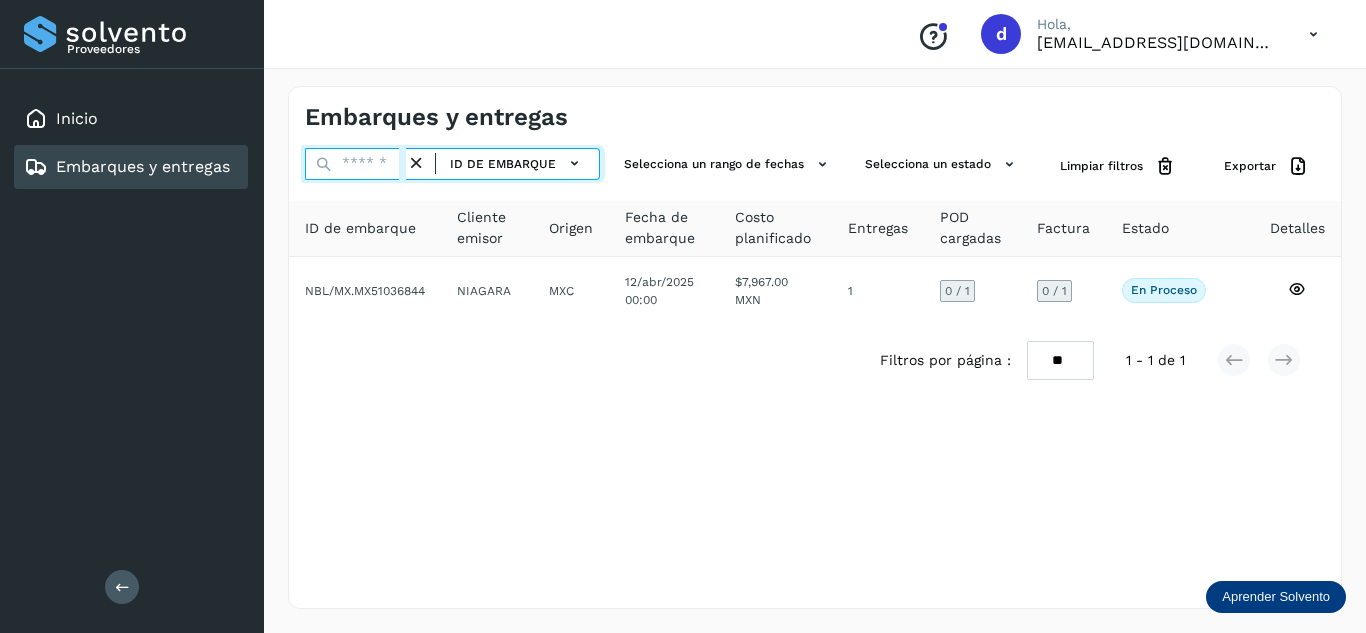click at bounding box center [355, 164] 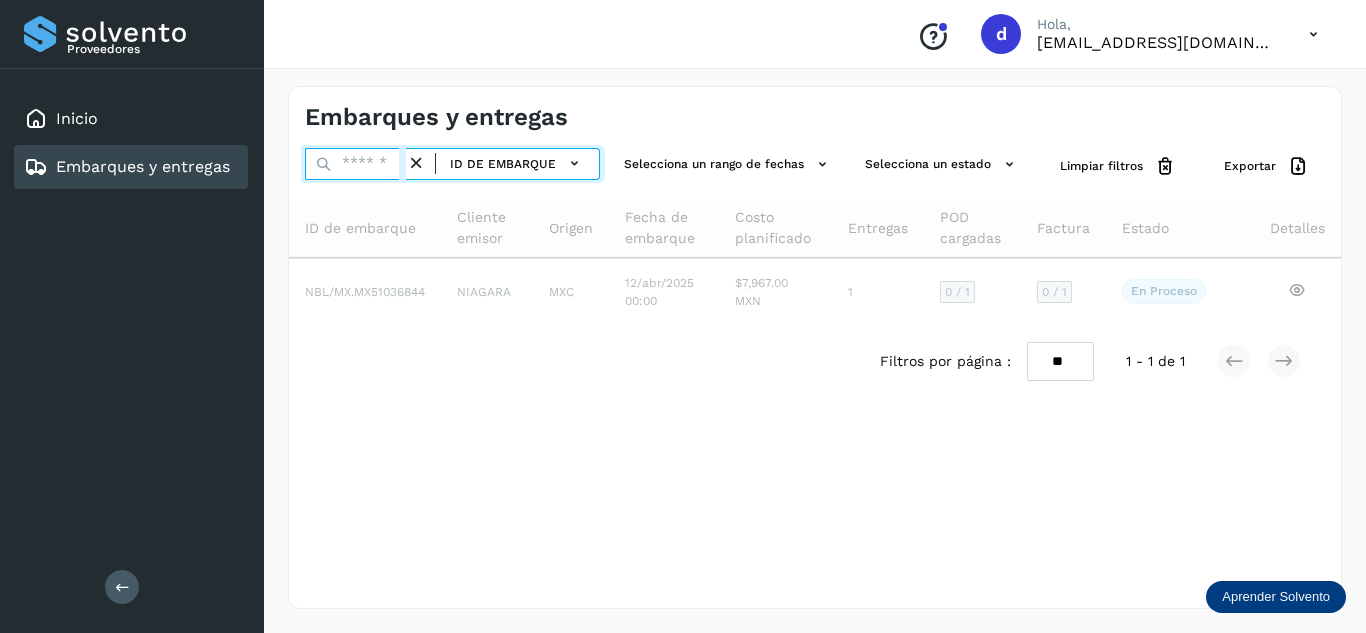 paste on "**********" 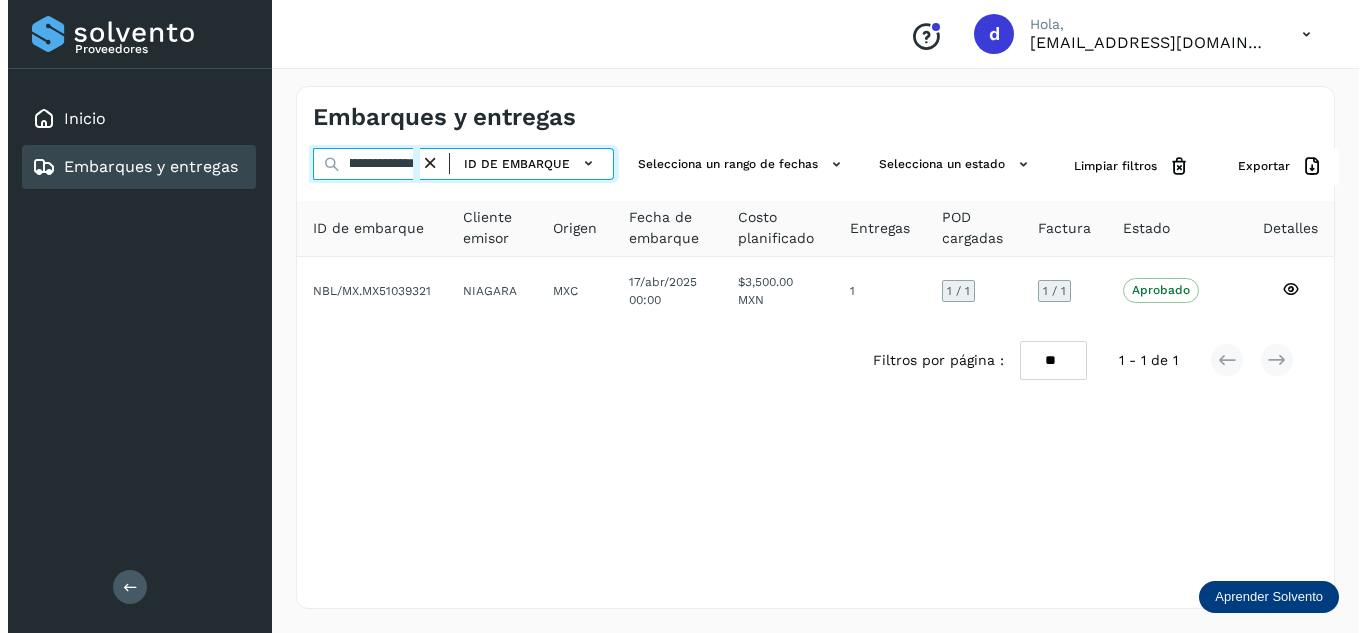scroll, scrollTop: 0, scrollLeft: 73, axis: horizontal 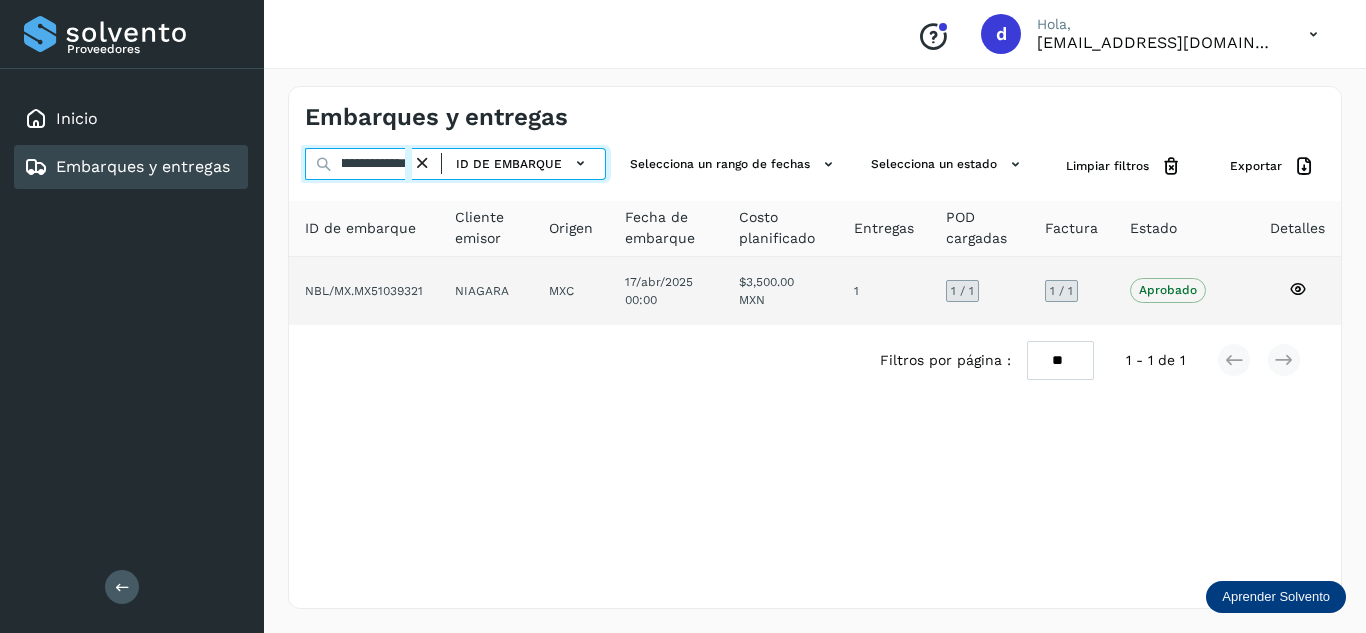 type on "**********" 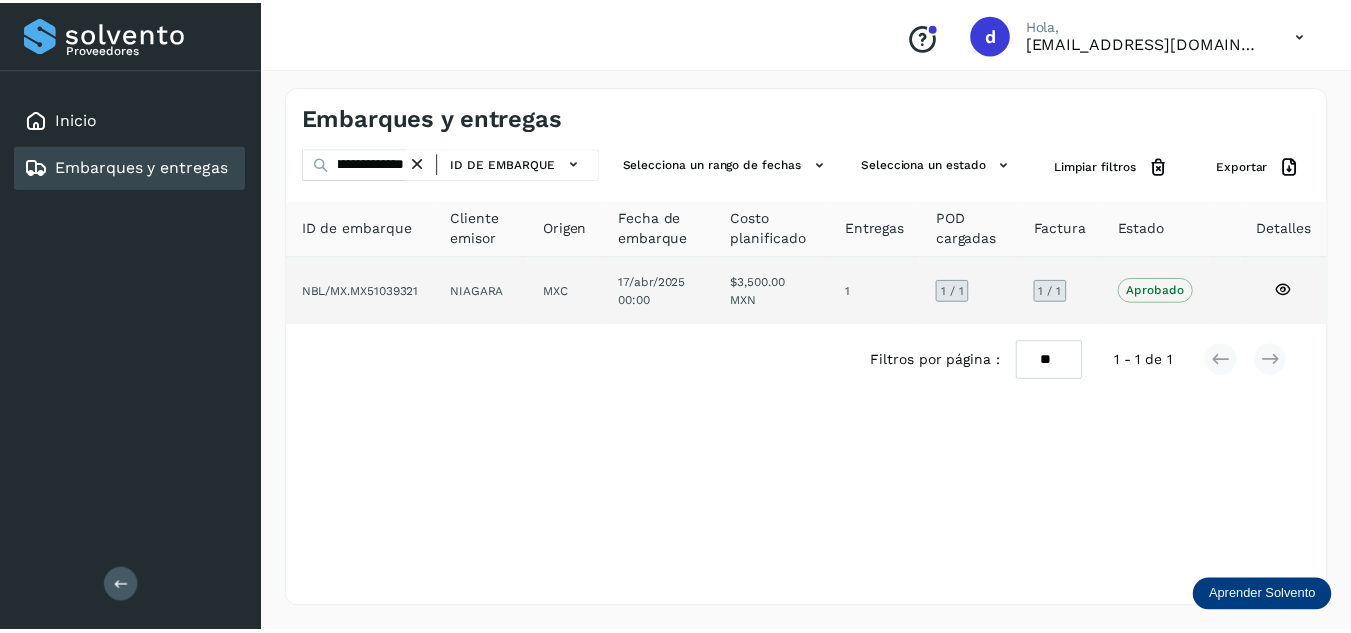 scroll, scrollTop: 0, scrollLeft: 0, axis: both 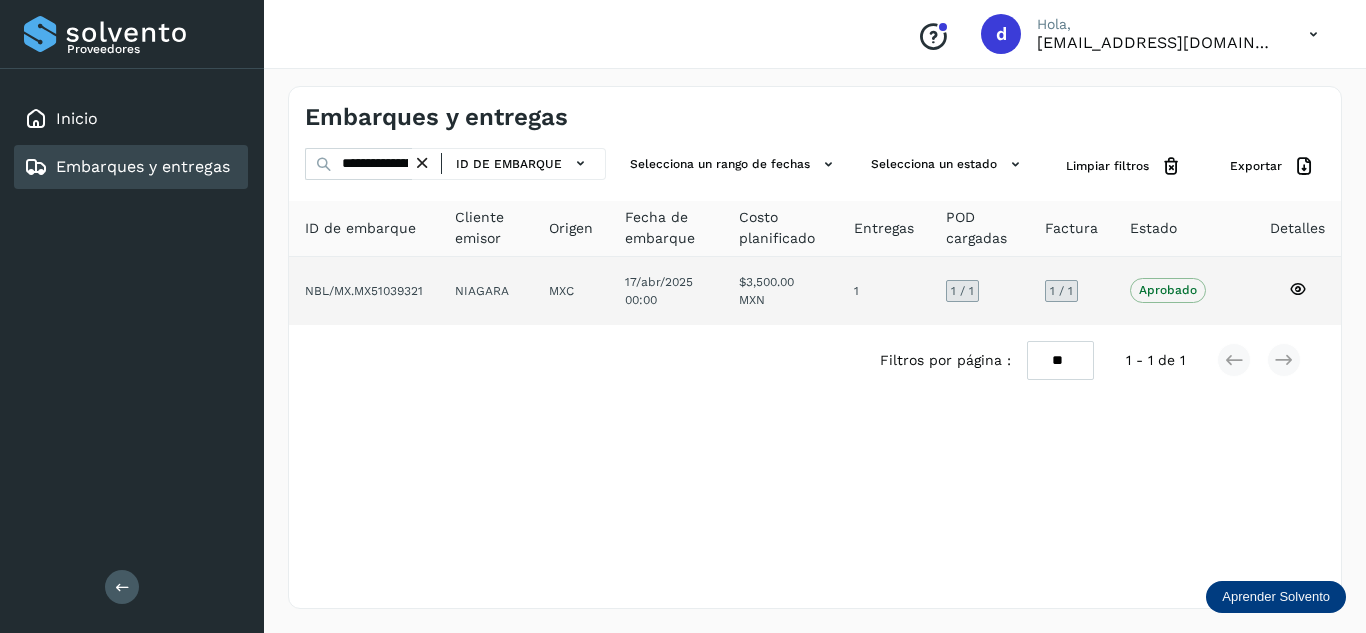 click 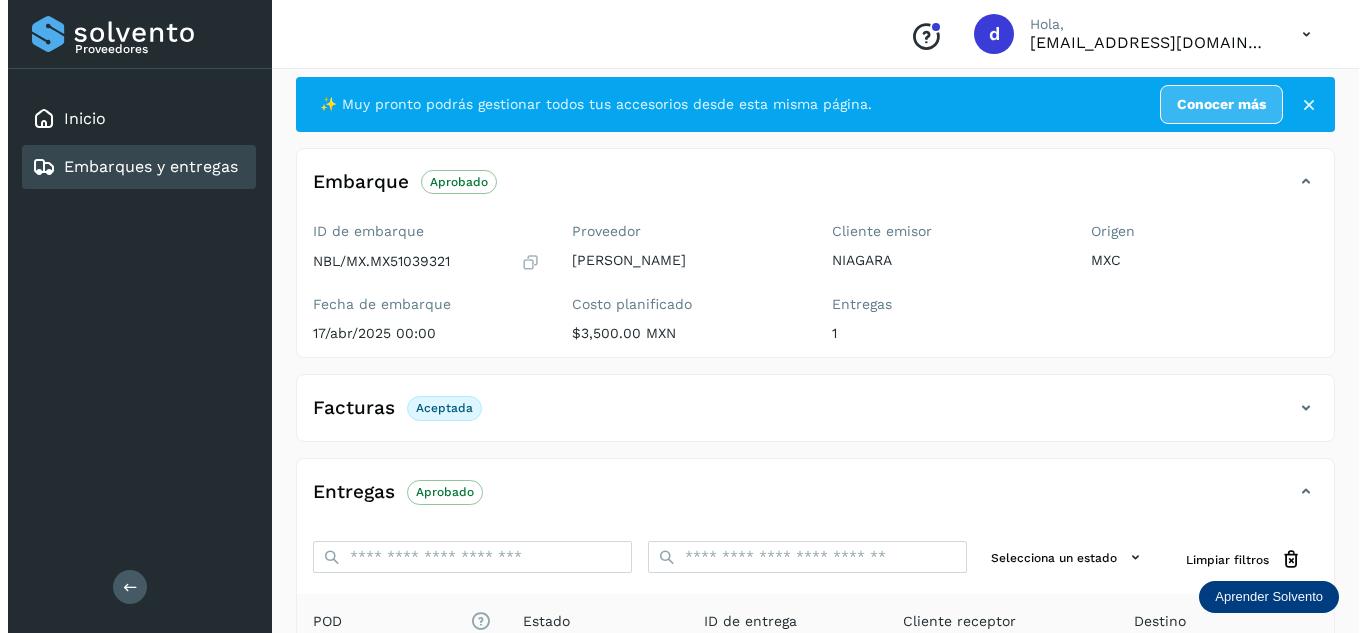 scroll, scrollTop: 0, scrollLeft: 0, axis: both 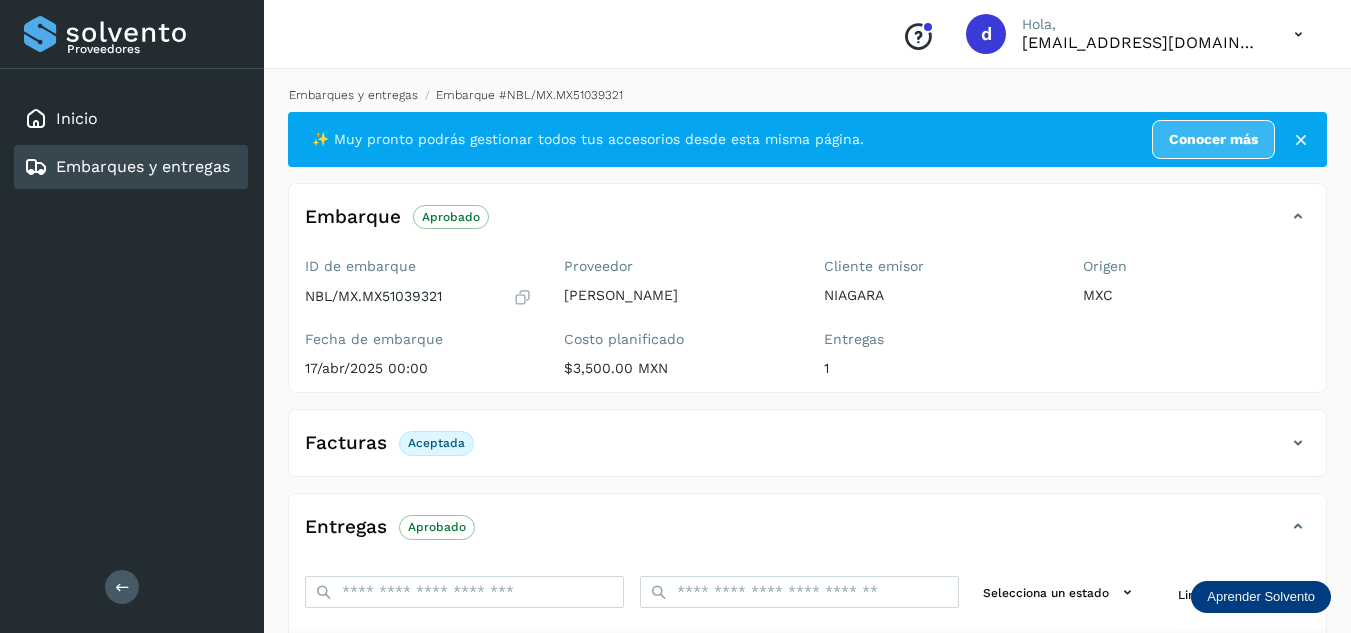 click on "Embarques y entregas" at bounding box center [353, 95] 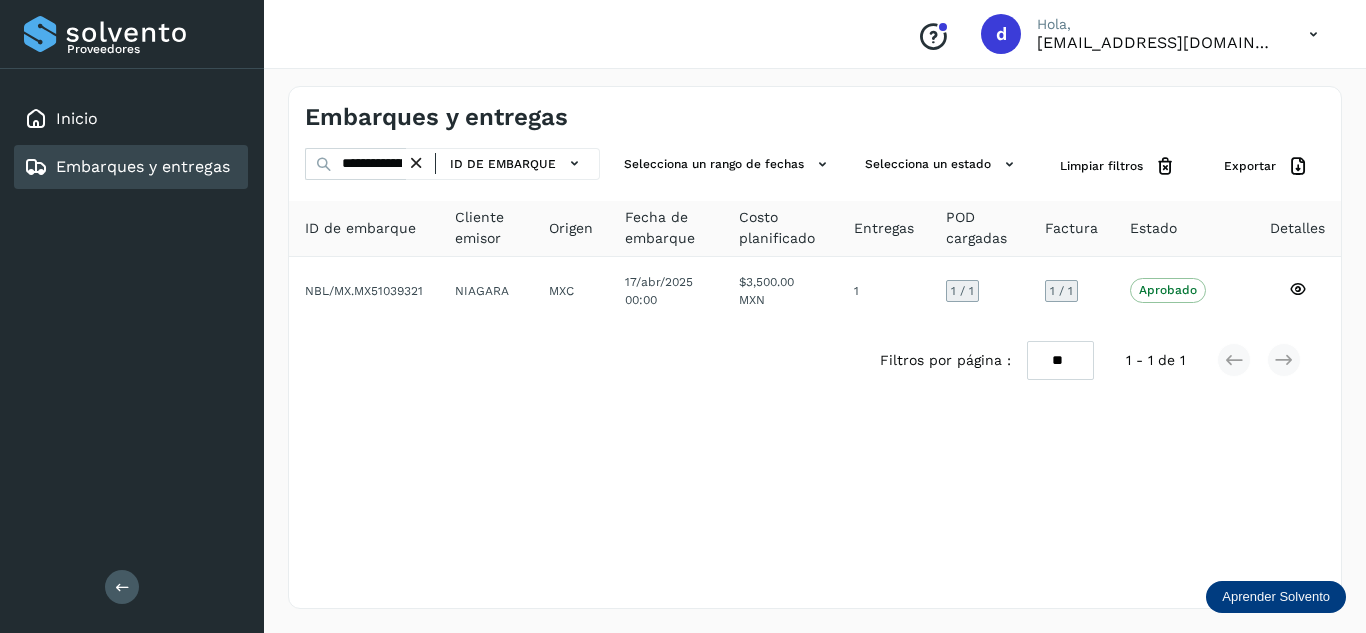 click at bounding box center (416, 163) 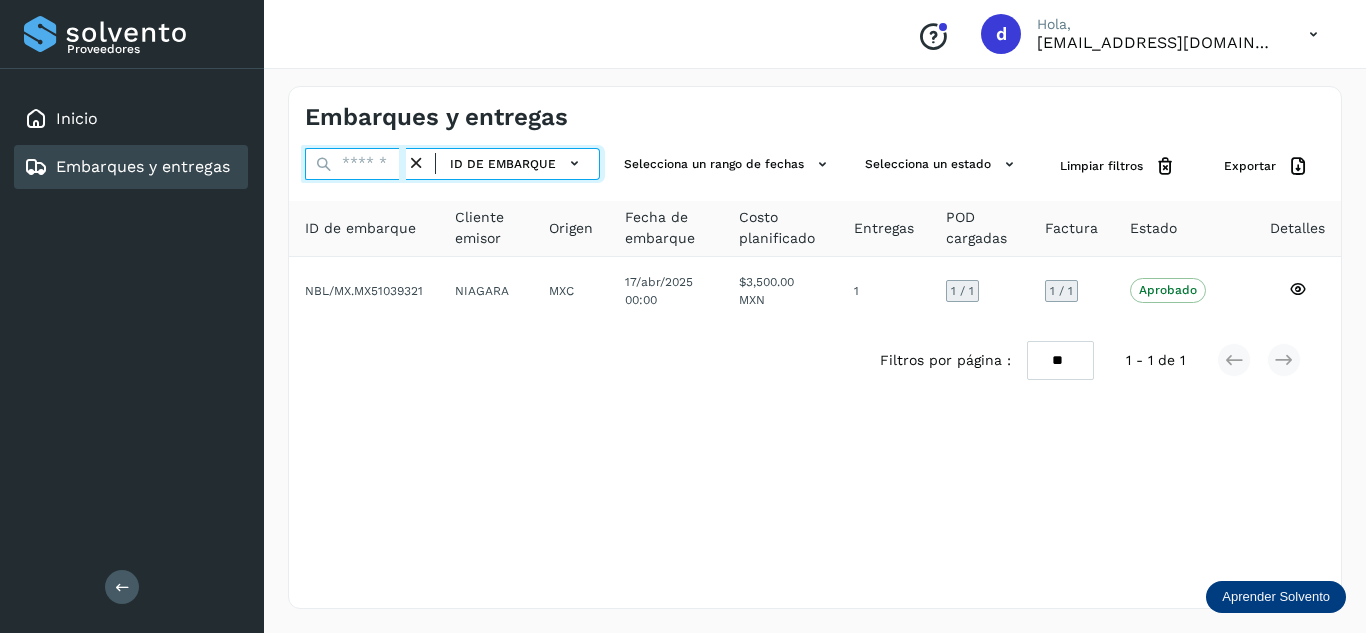 click at bounding box center (355, 164) 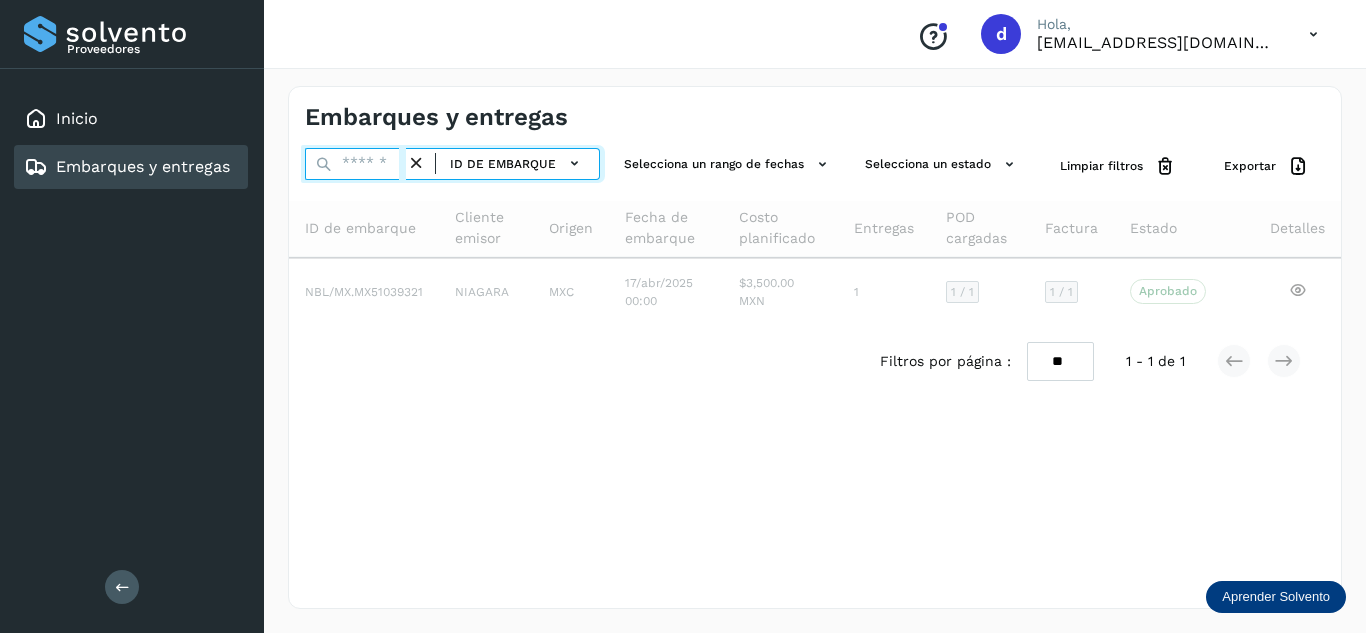 paste on "**********" 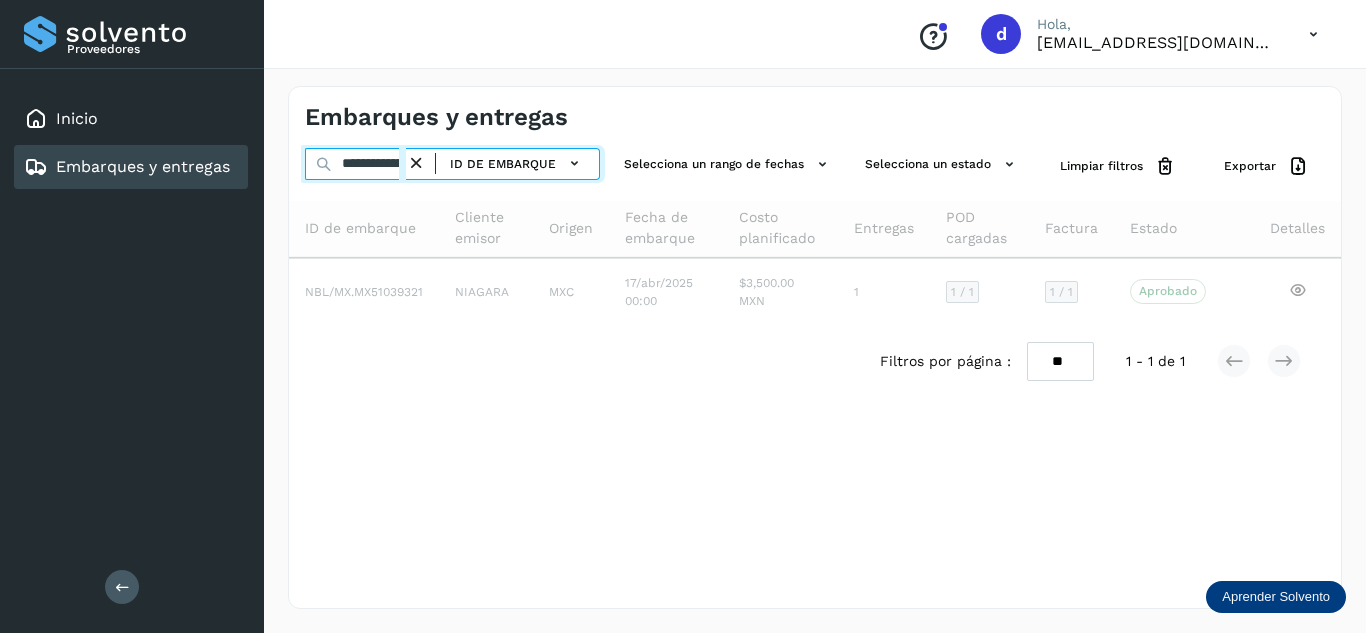 scroll, scrollTop: 0, scrollLeft: 77, axis: horizontal 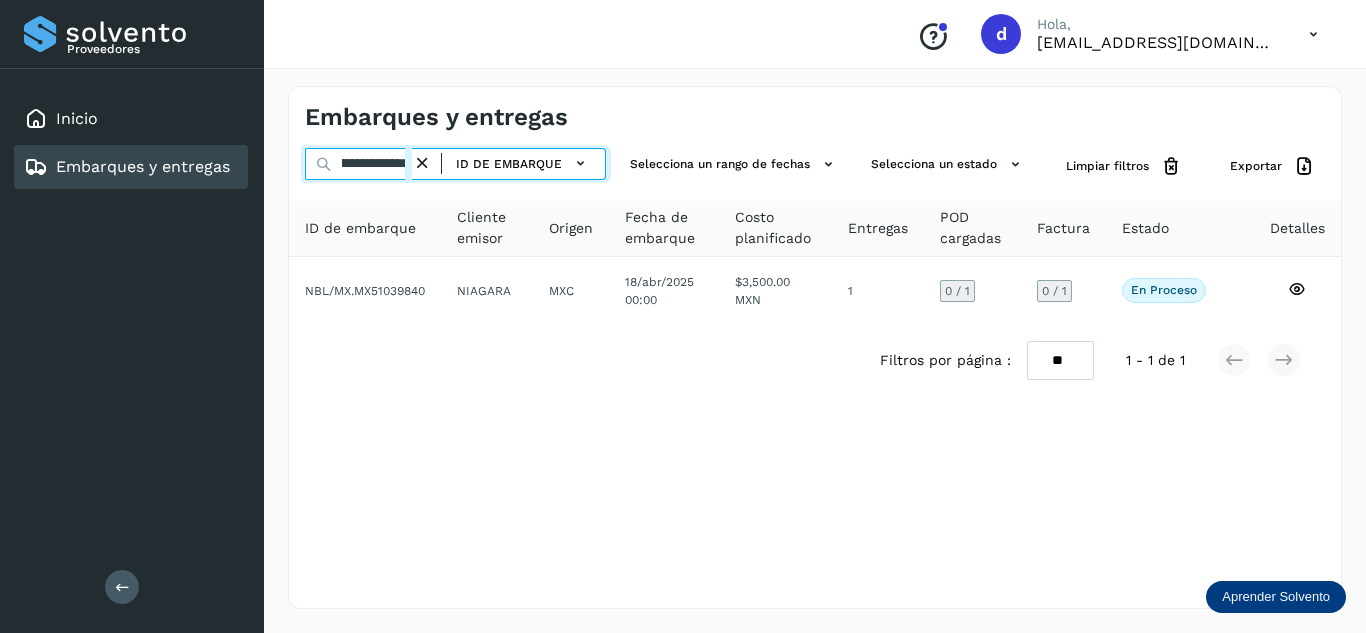 type on "**********" 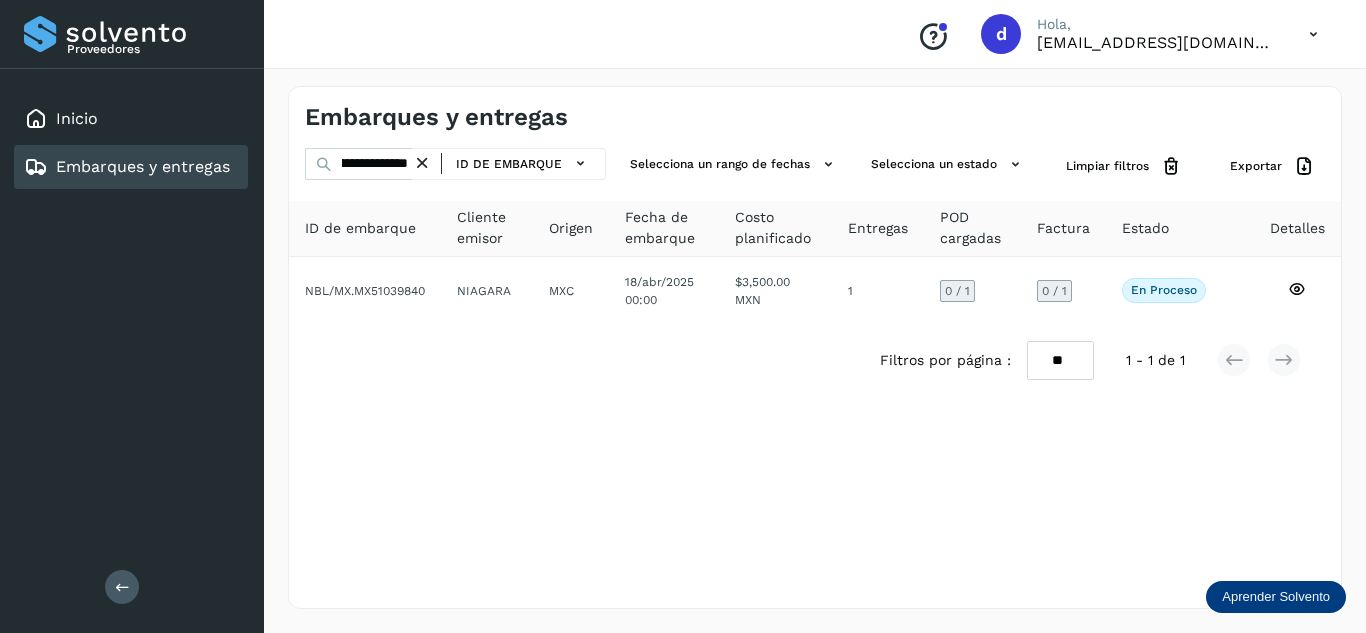 scroll, scrollTop: 0, scrollLeft: 0, axis: both 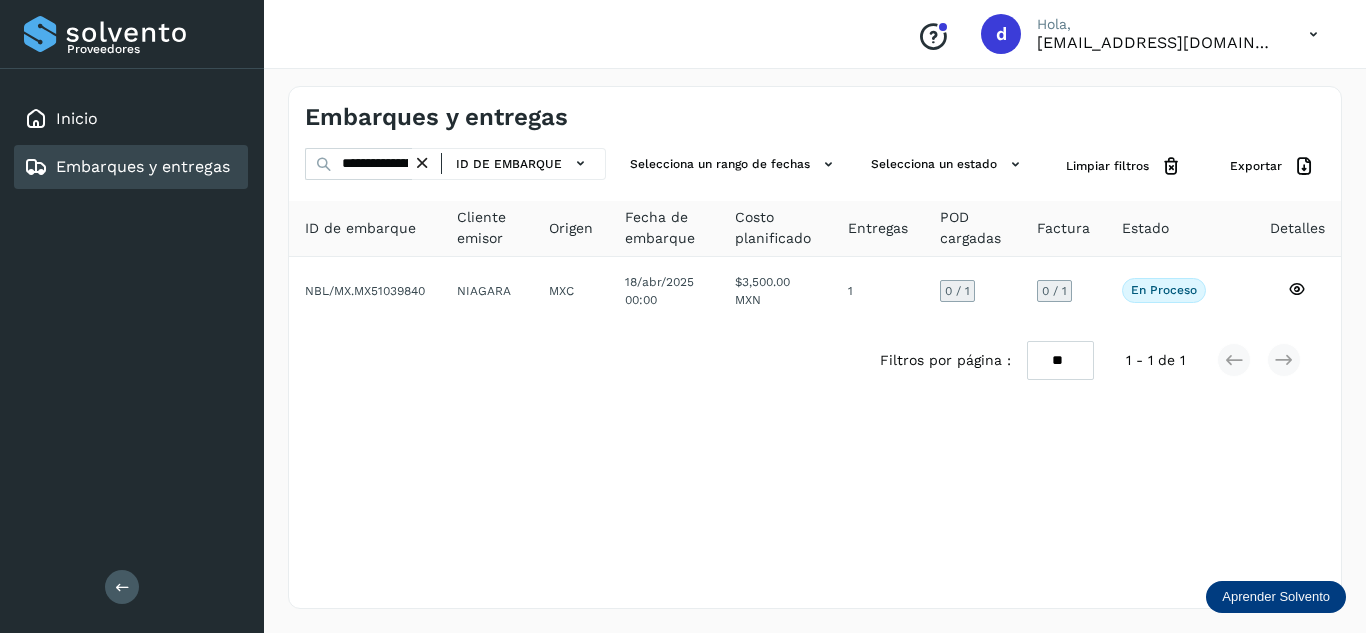 click at bounding box center [422, 163] 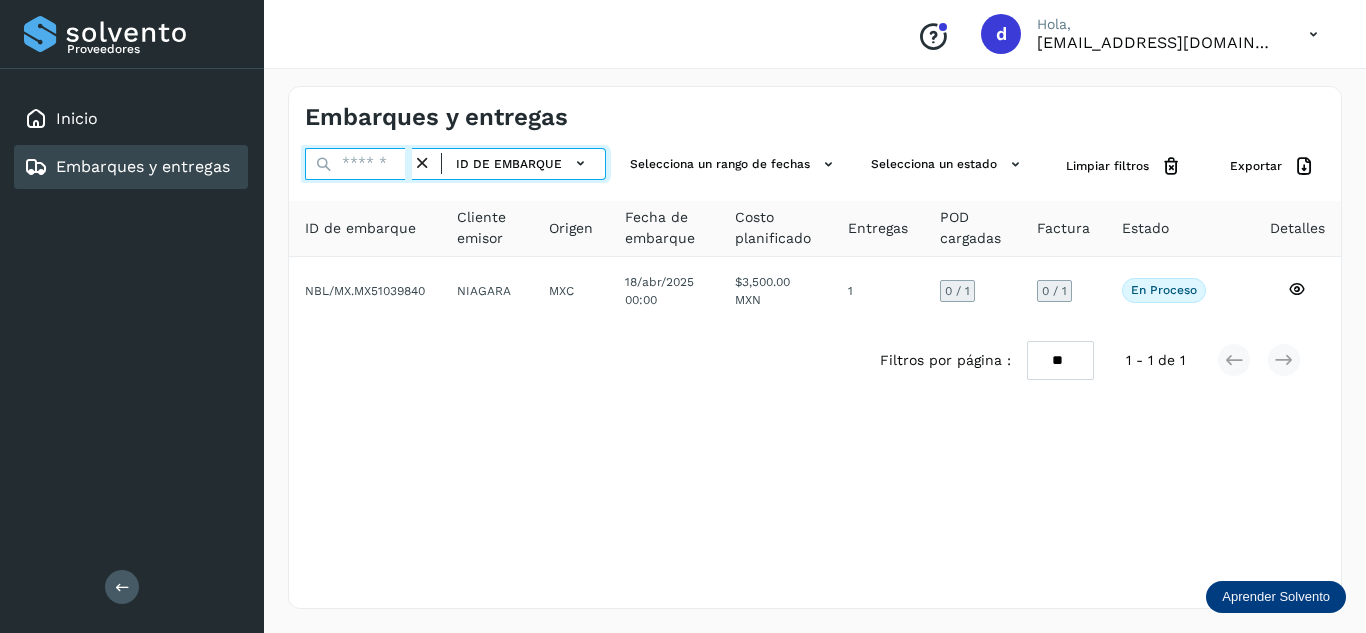 click at bounding box center [358, 164] 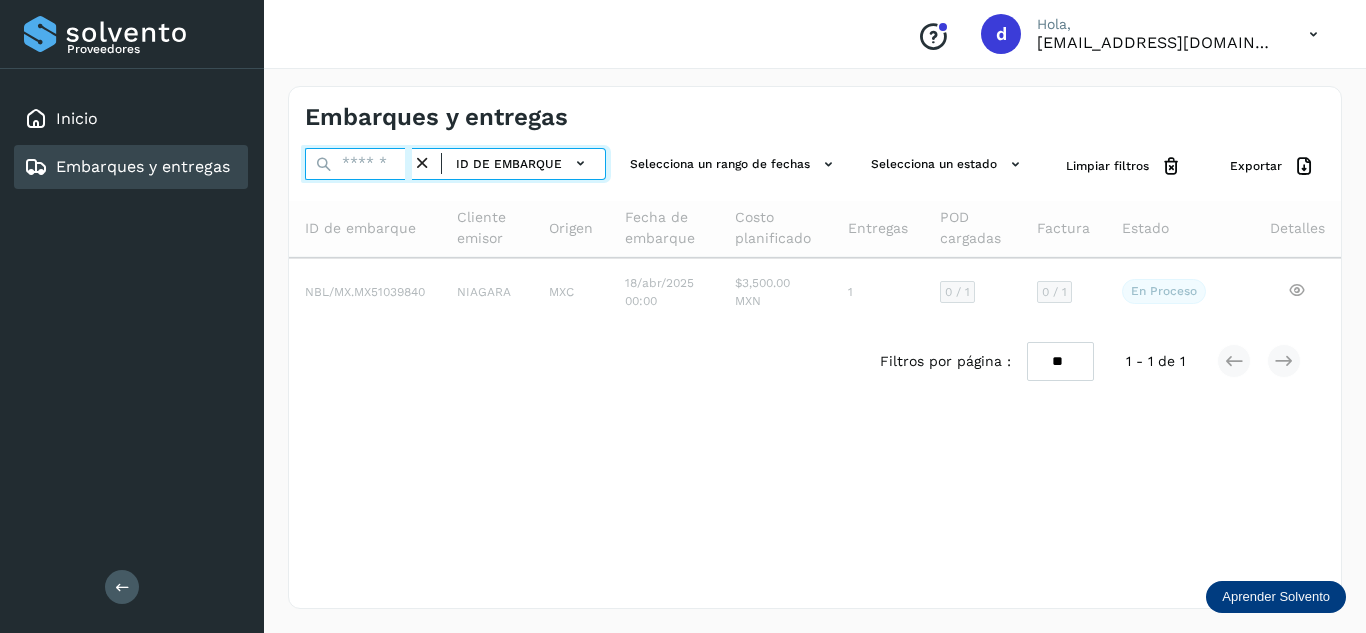 paste on "**********" 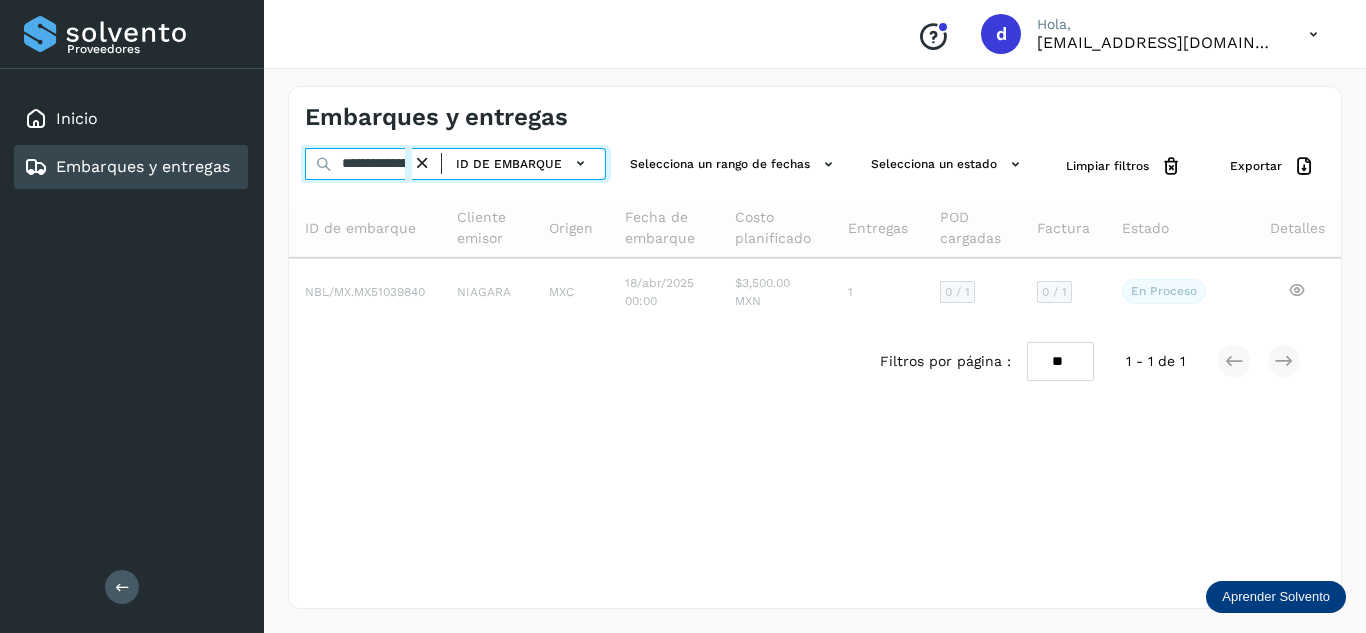 scroll, scrollTop: 0, scrollLeft: 74, axis: horizontal 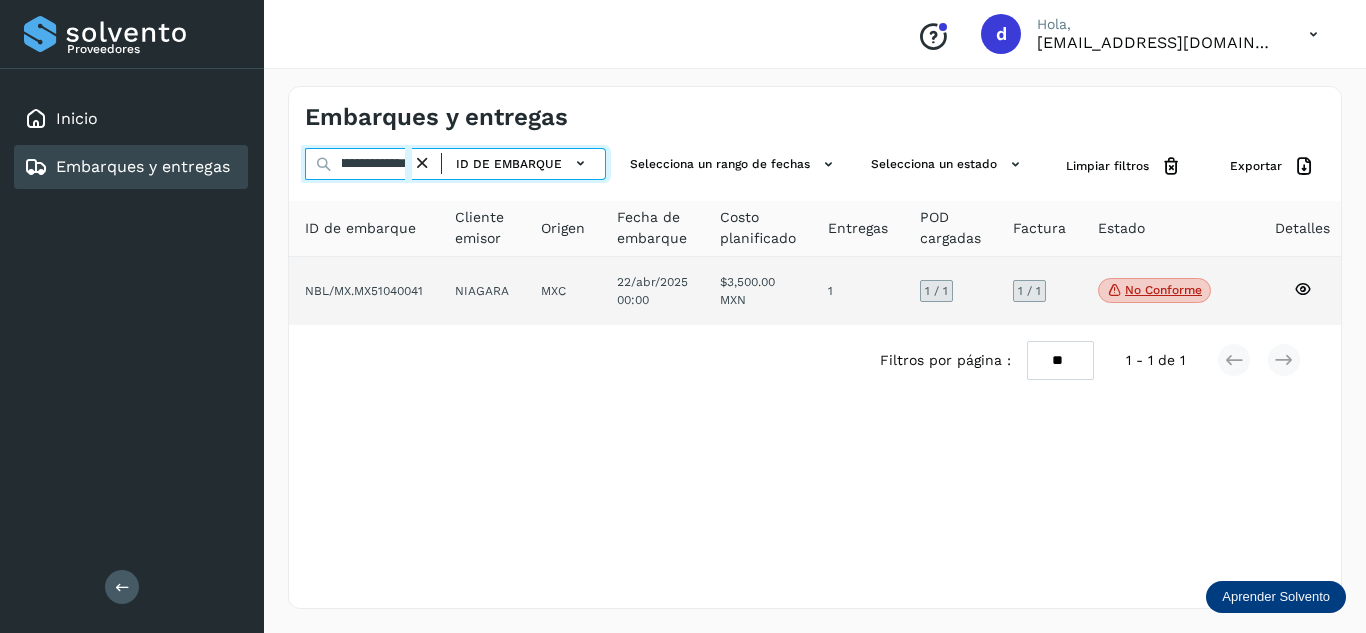 type on "**********" 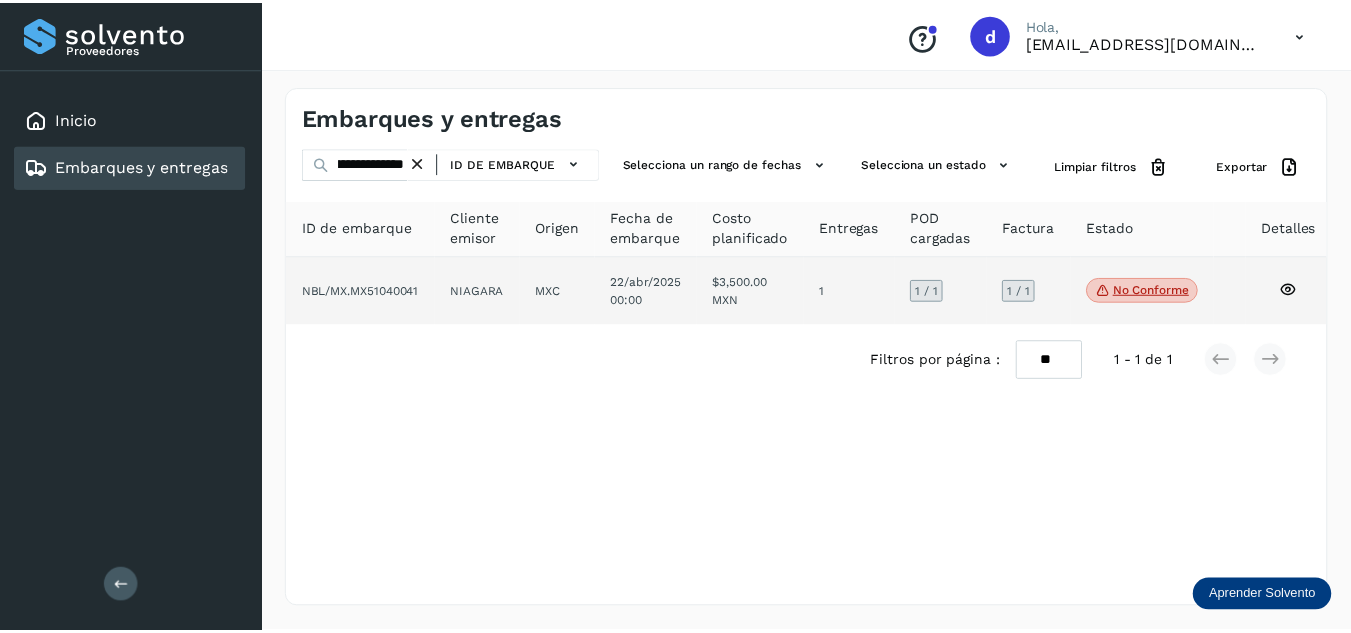 scroll, scrollTop: 0, scrollLeft: 0, axis: both 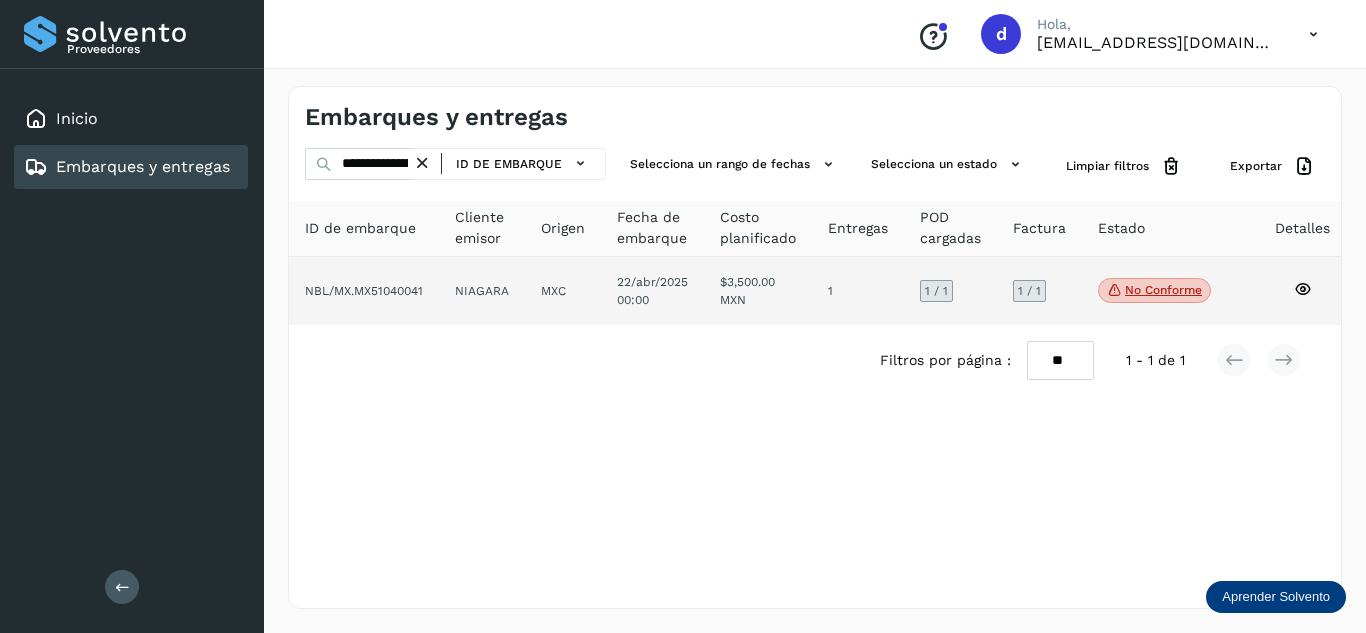 click 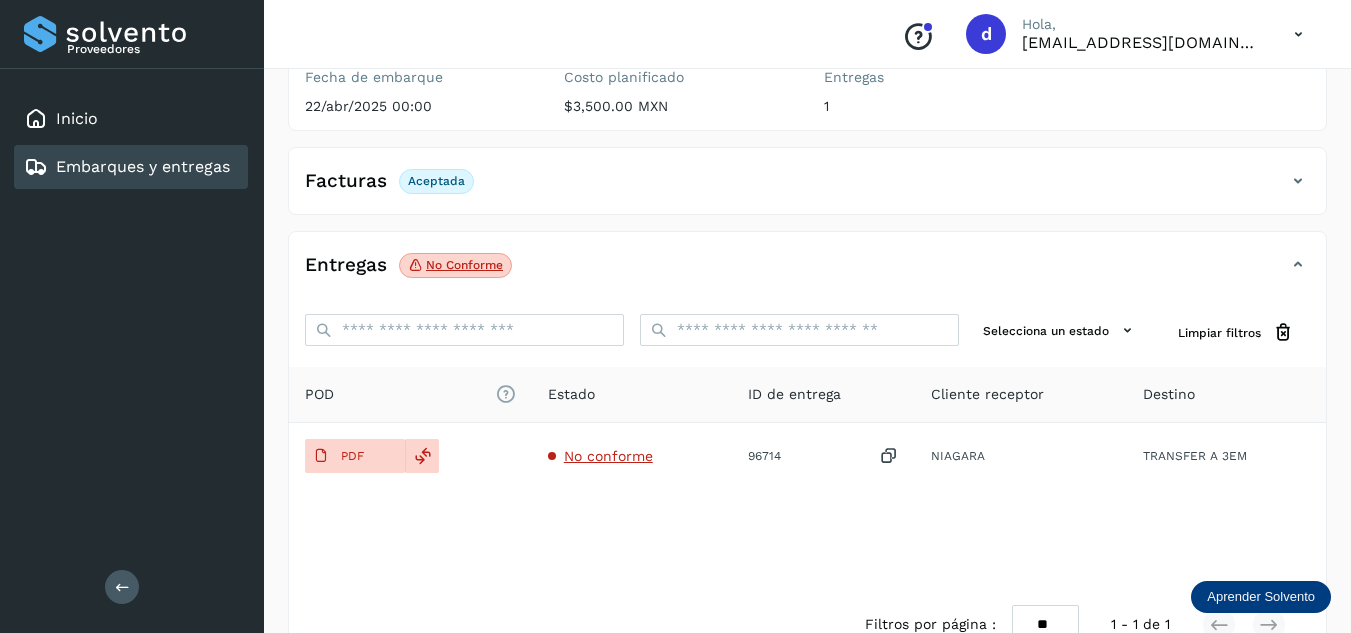 scroll, scrollTop: 300, scrollLeft: 0, axis: vertical 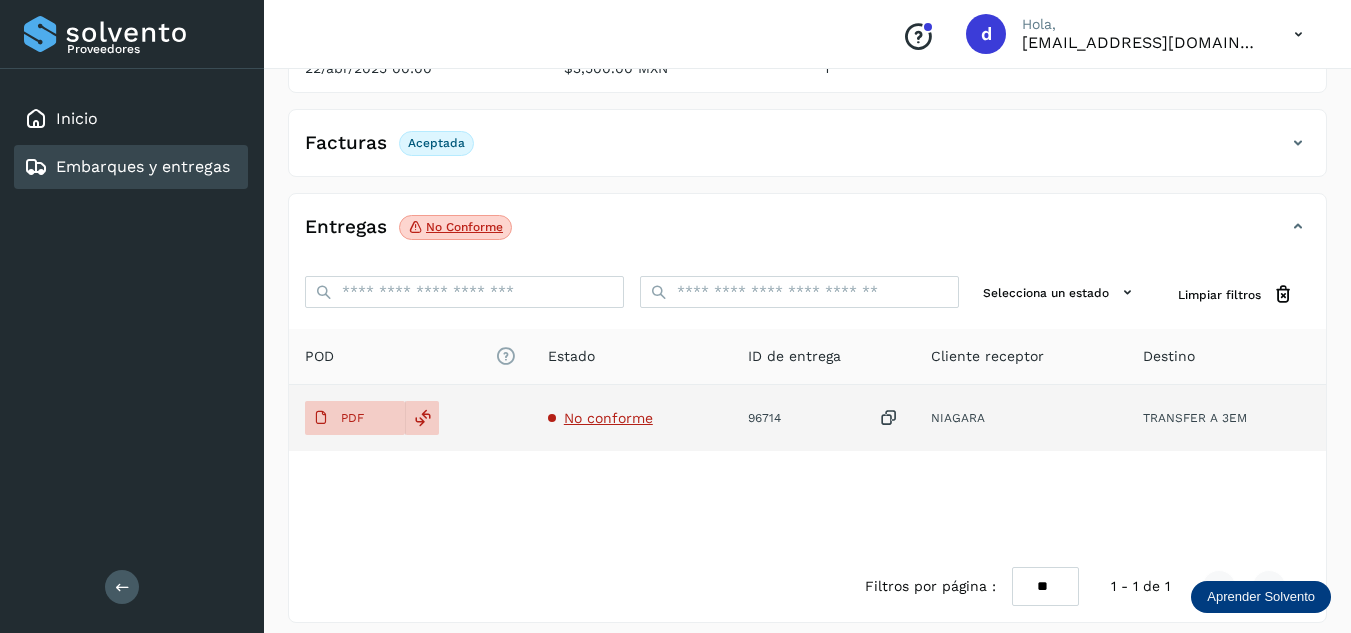 click on "No conforme" at bounding box center [608, 418] 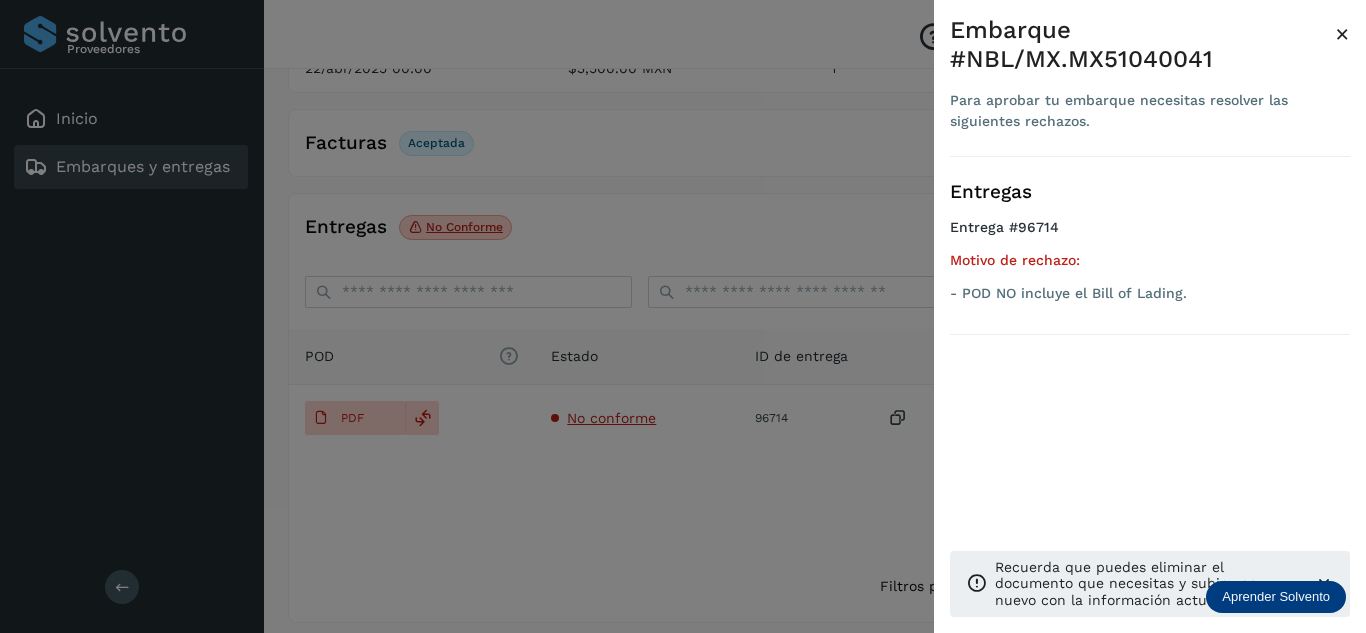 click at bounding box center [683, 316] 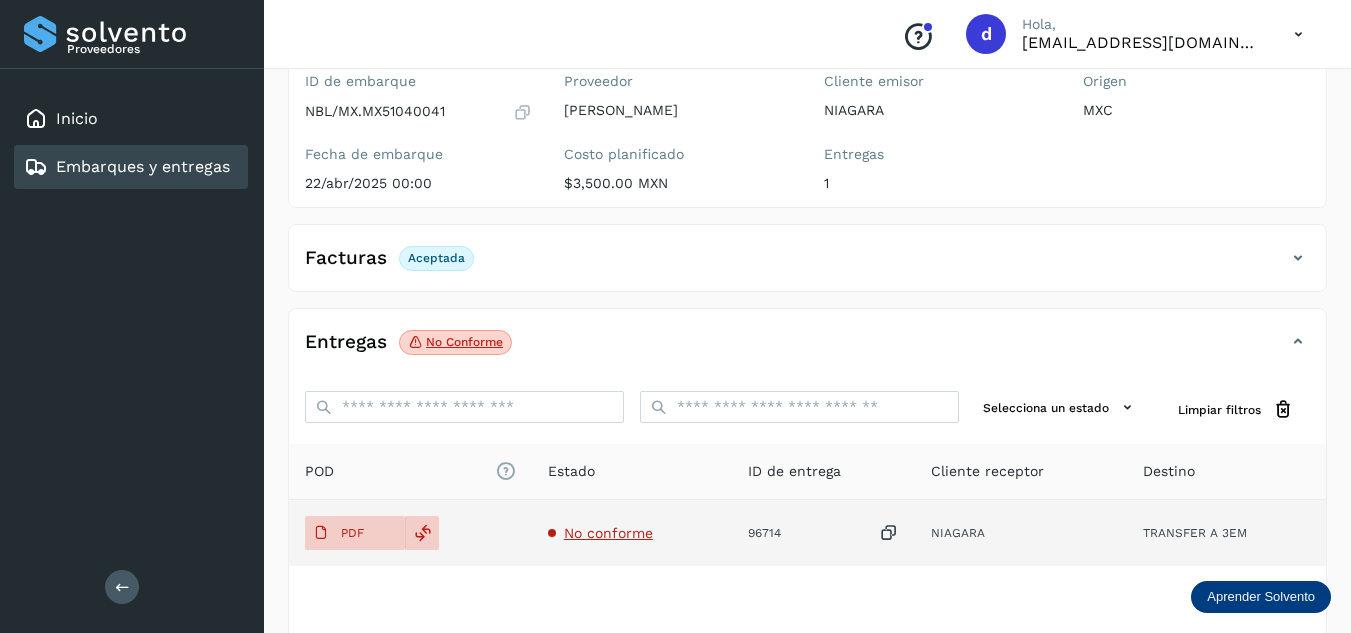scroll, scrollTop: 200, scrollLeft: 0, axis: vertical 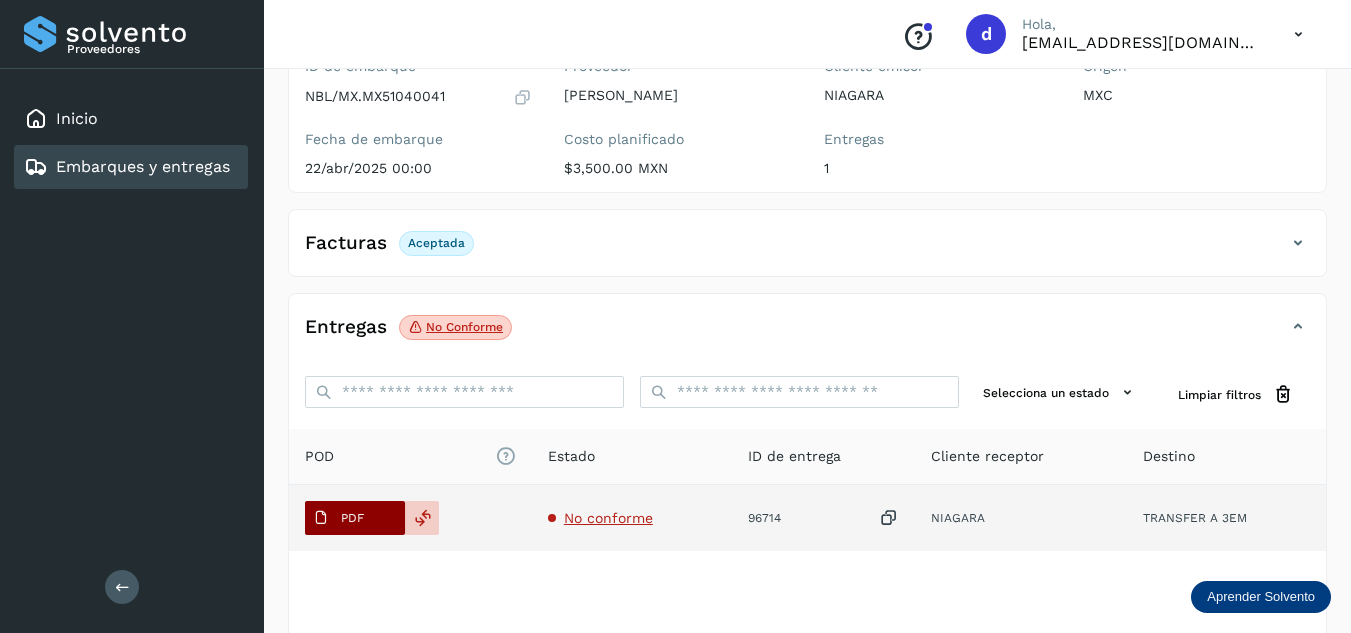 click on "PDF" at bounding box center [338, 518] 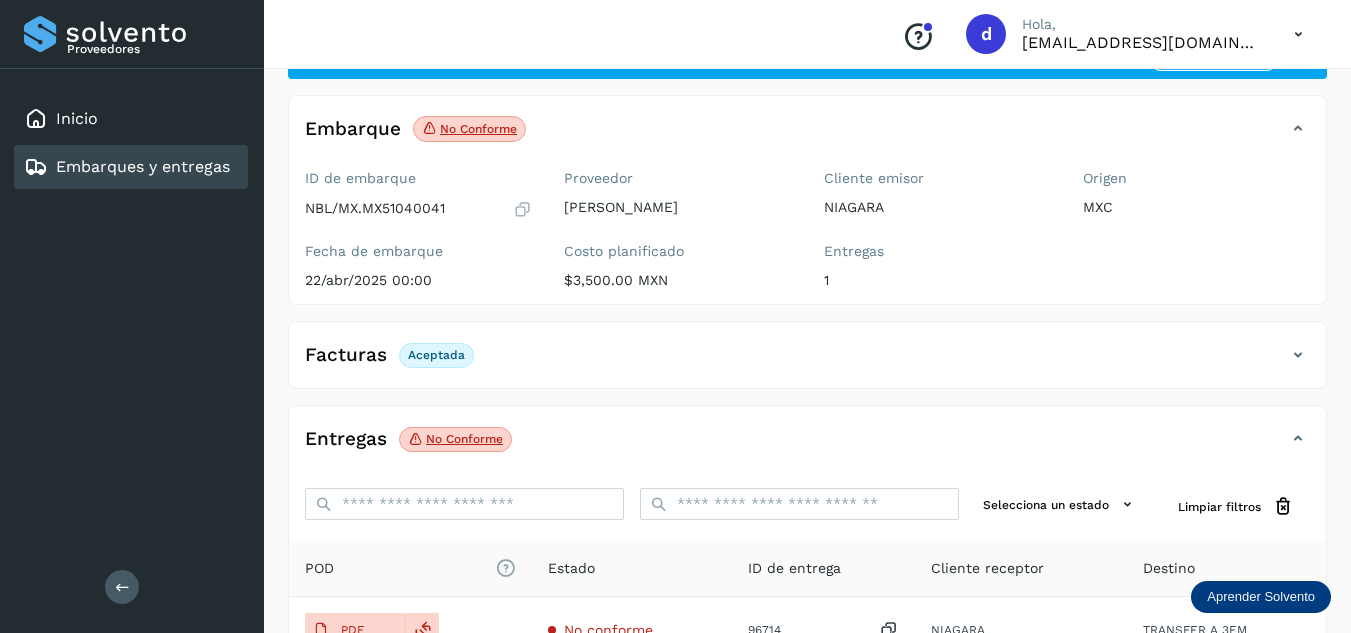 scroll, scrollTop: 0, scrollLeft: 0, axis: both 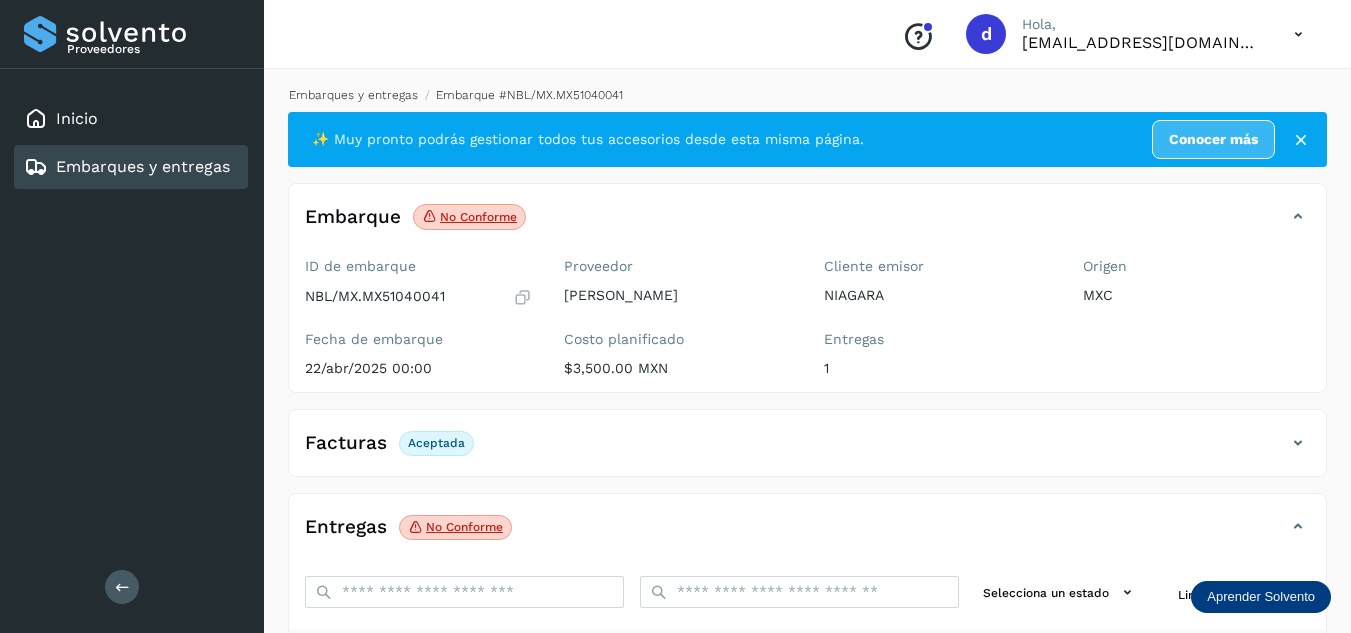 click on "Embarques y entregas" at bounding box center (353, 95) 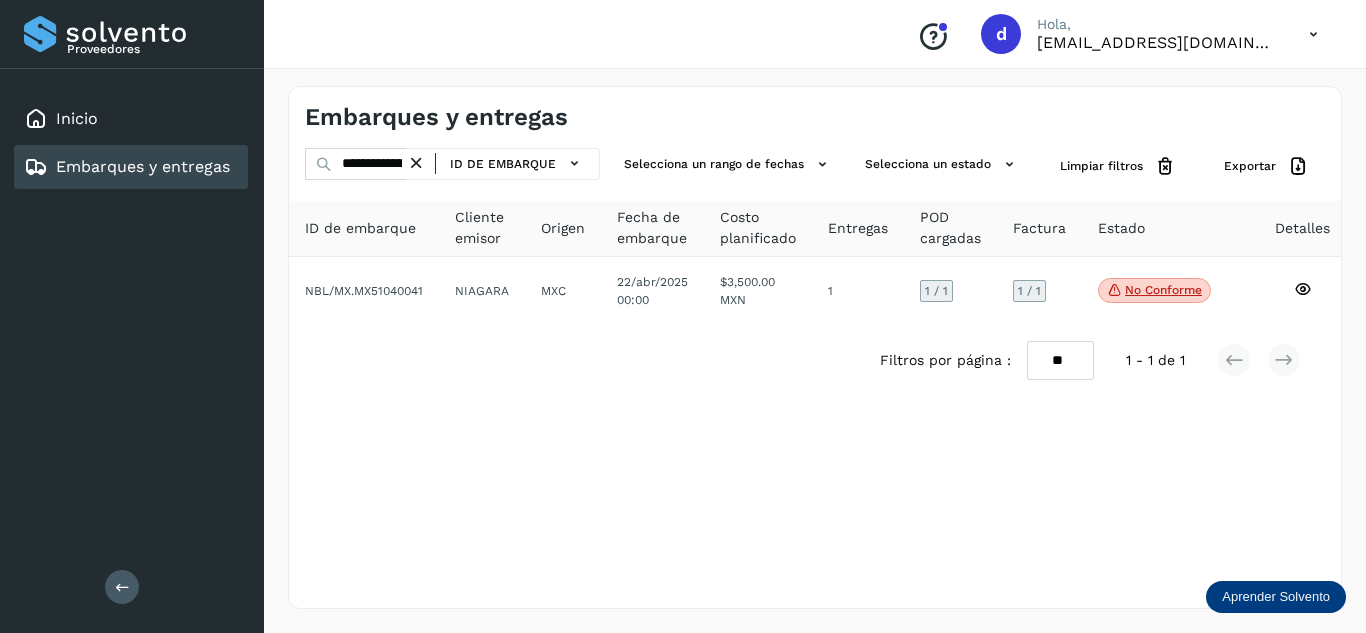 click at bounding box center [416, 163] 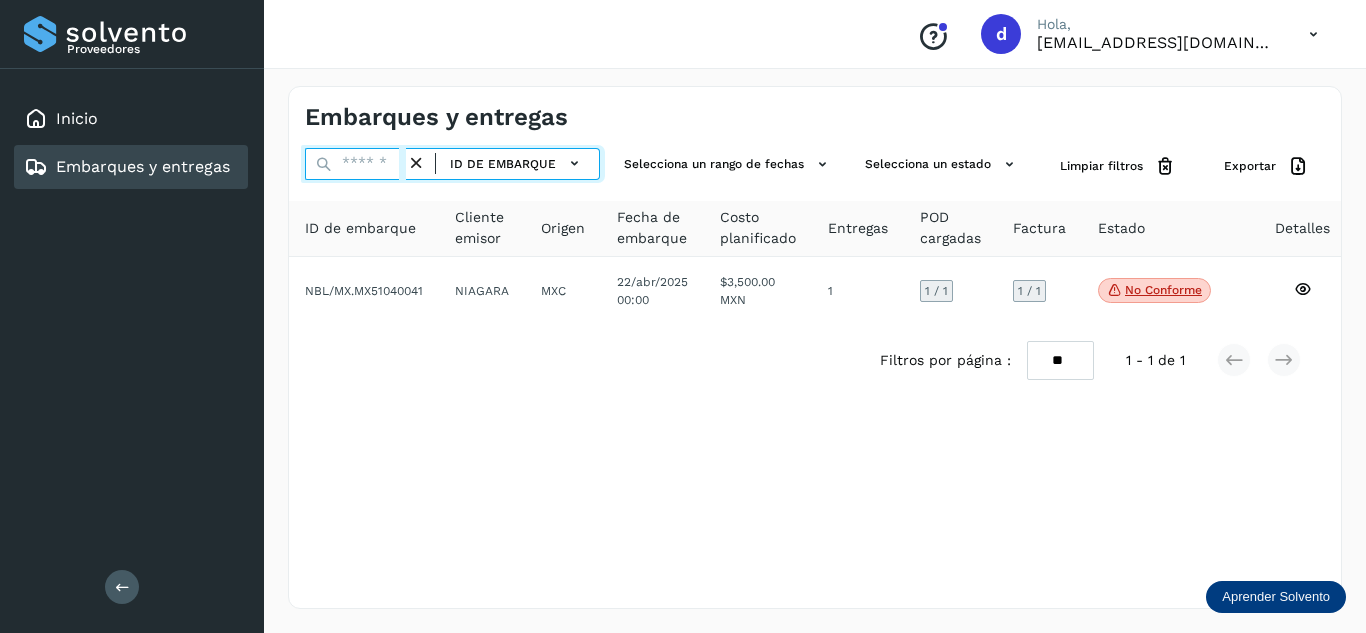 click at bounding box center (355, 164) 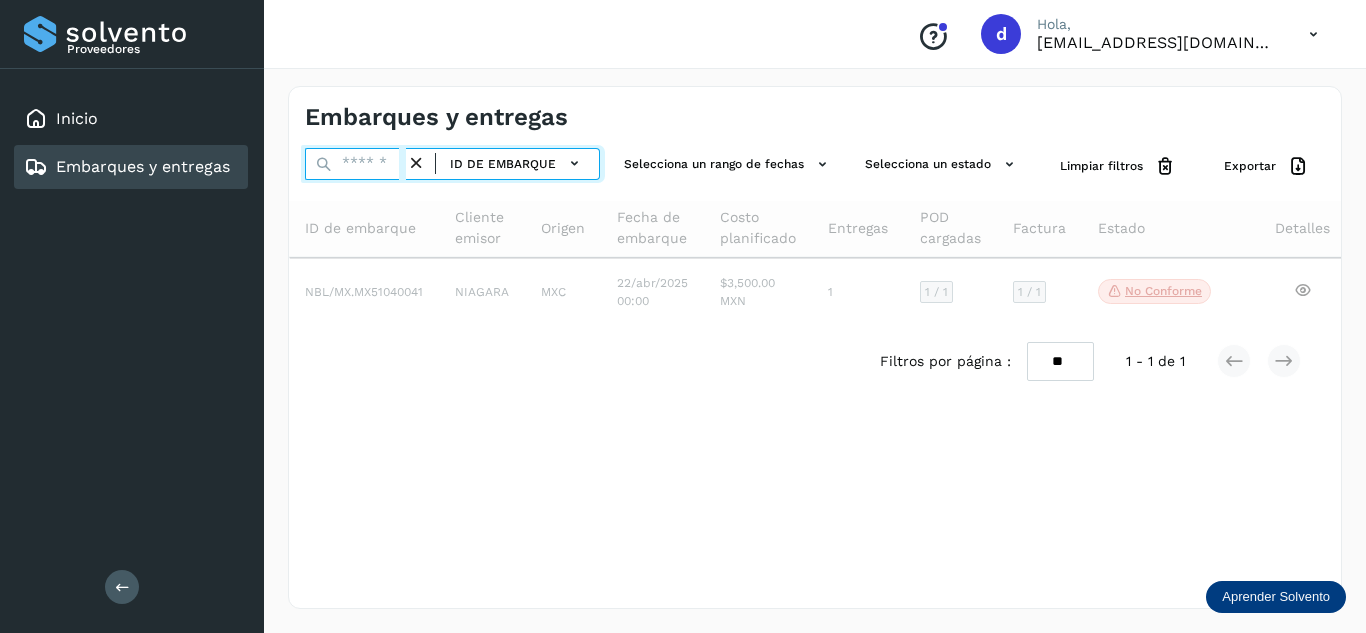 paste on "**********" 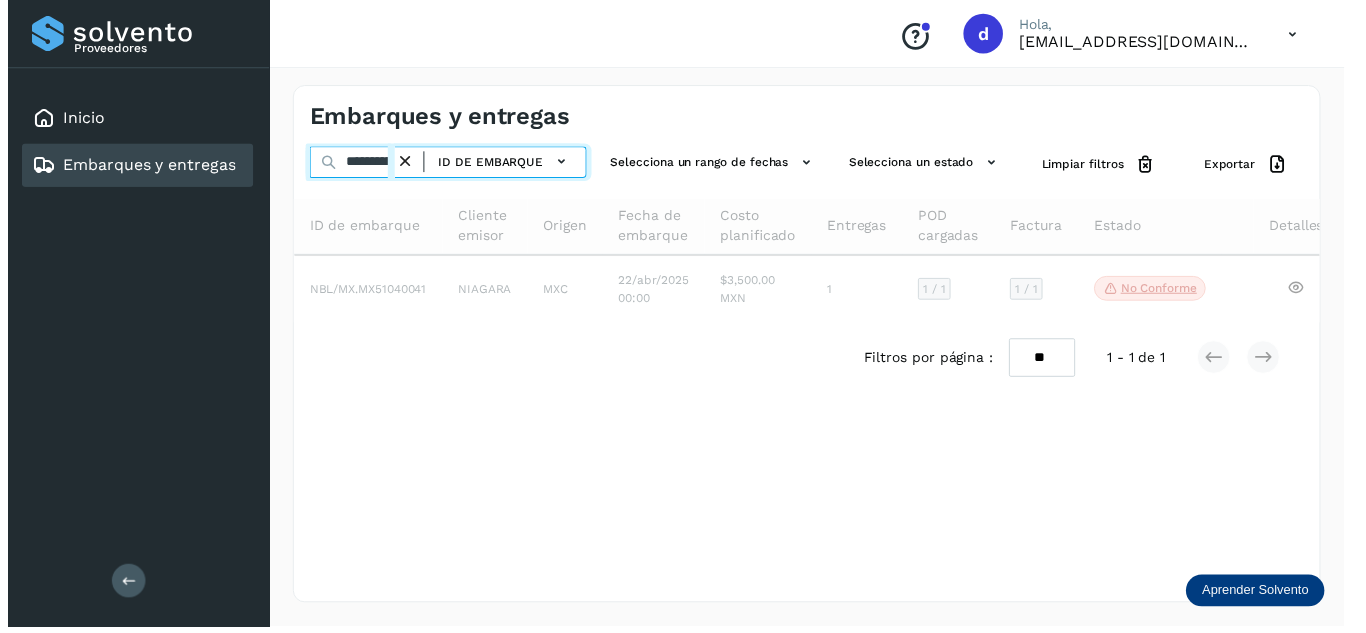 scroll, scrollTop: 0, scrollLeft: 77, axis: horizontal 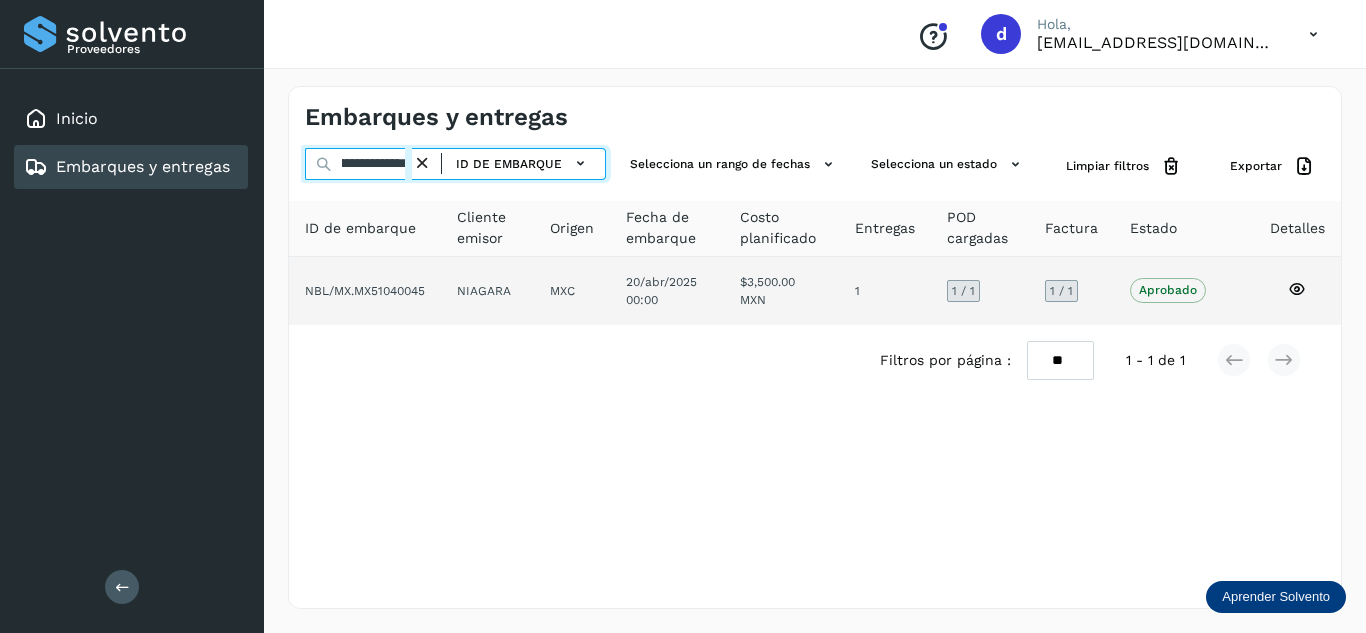 type on "**********" 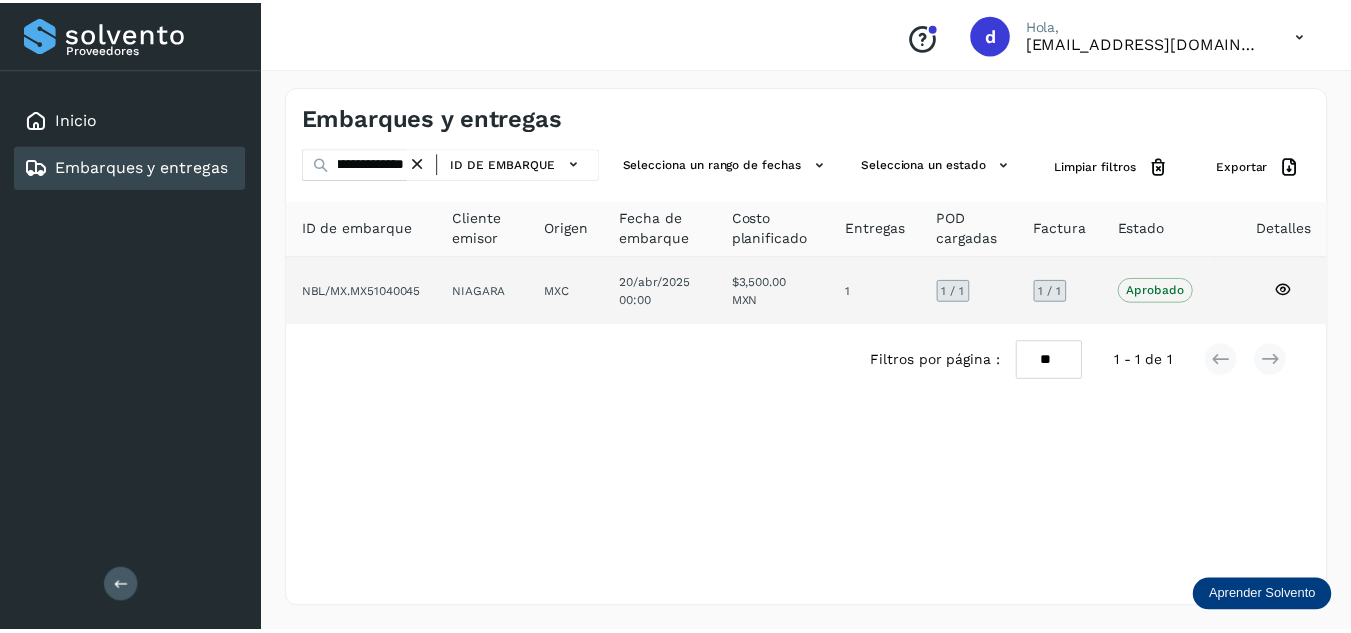 scroll, scrollTop: 0, scrollLeft: 0, axis: both 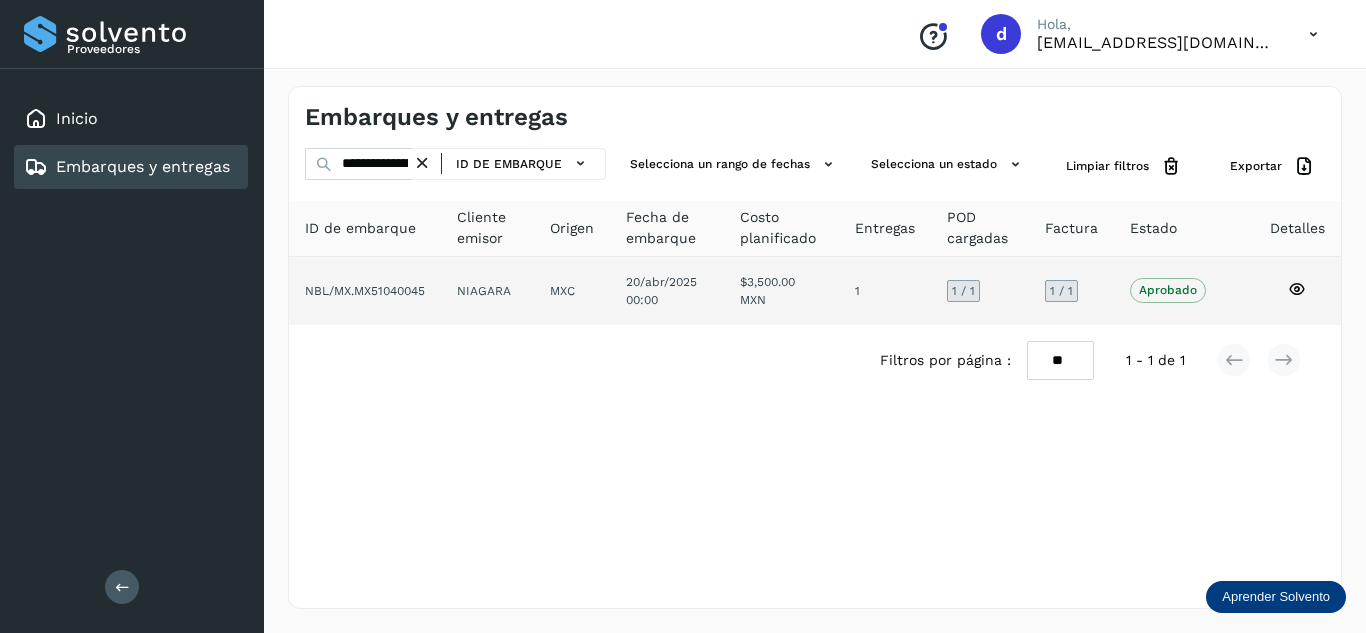 click 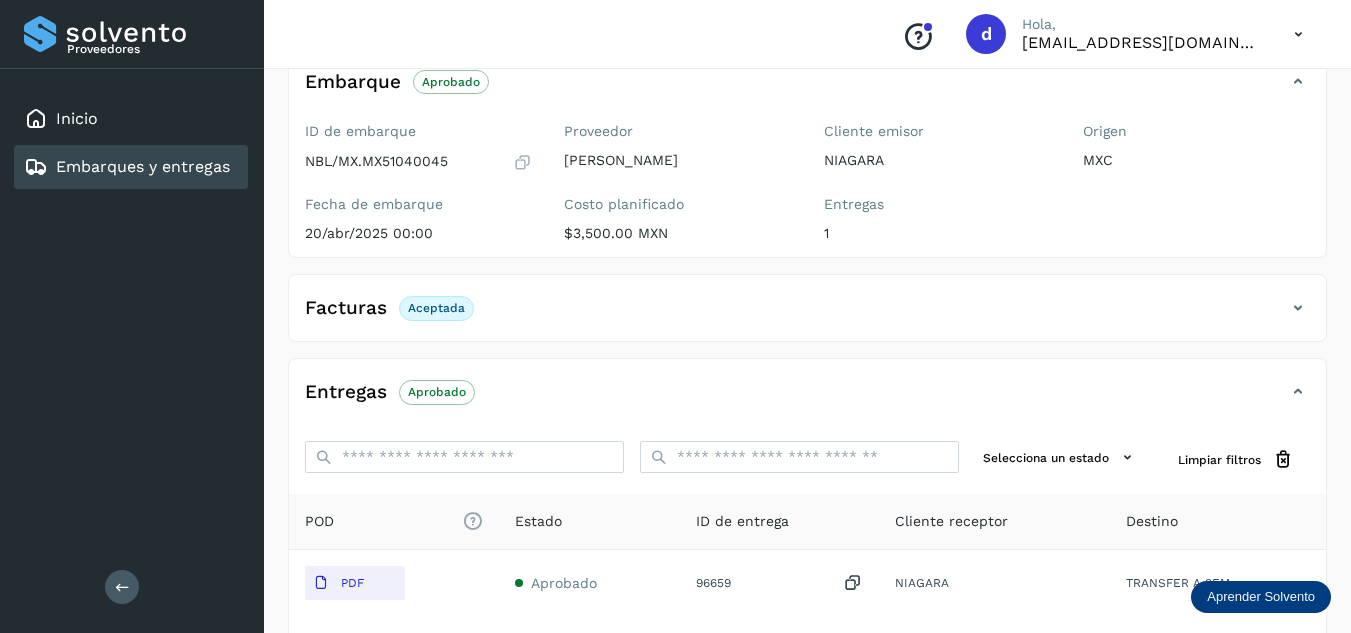 scroll, scrollTop: 314, scrollLeft: 0, axis: vertical 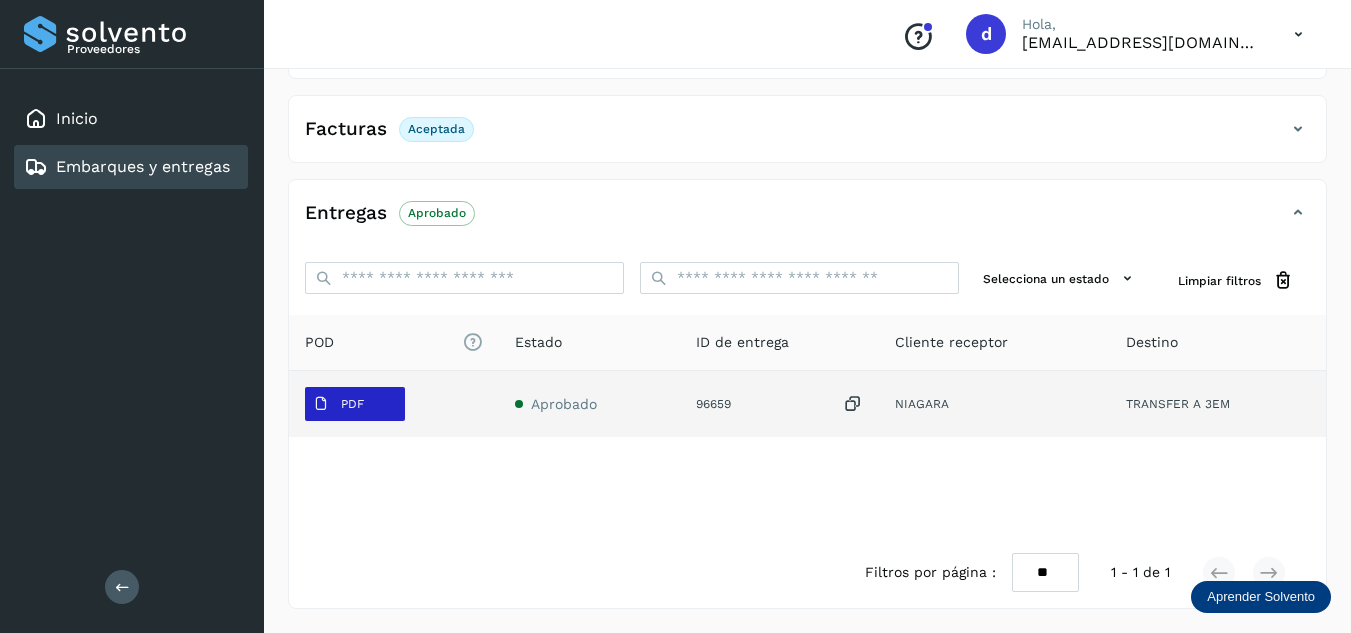 click on "PDF" at bounding box center [355, 404] 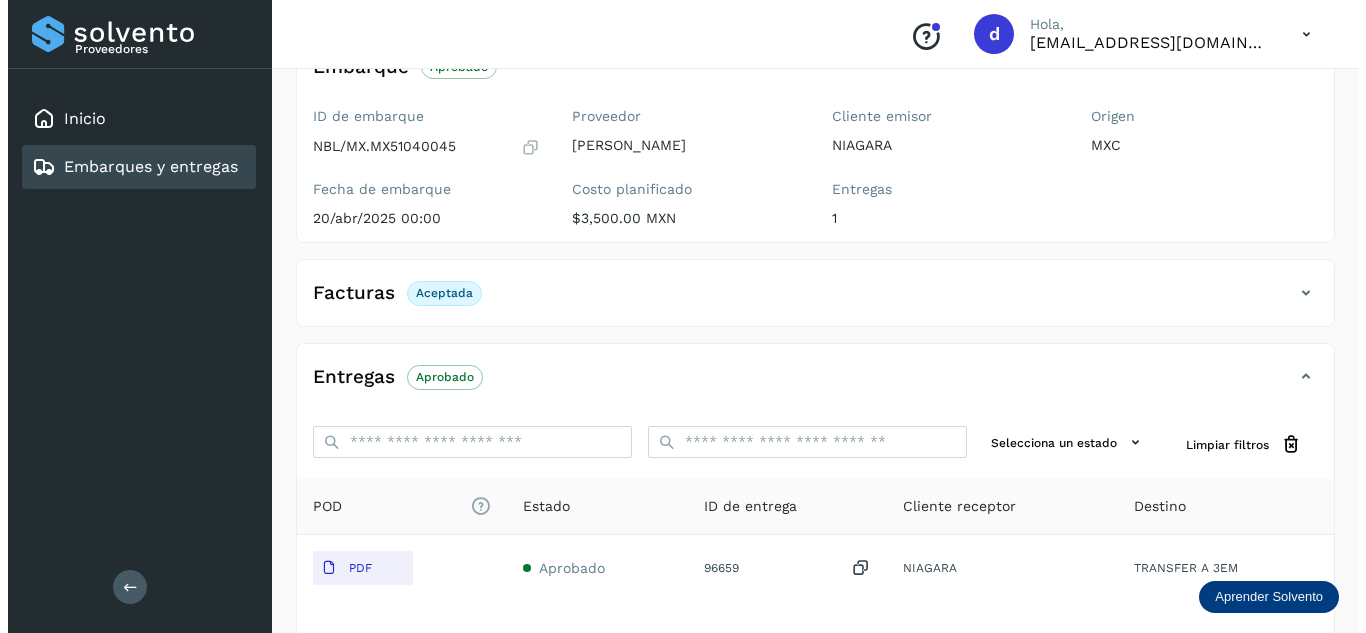 scroll, scrollTop: 0, scrollLeft: 0, axis: both 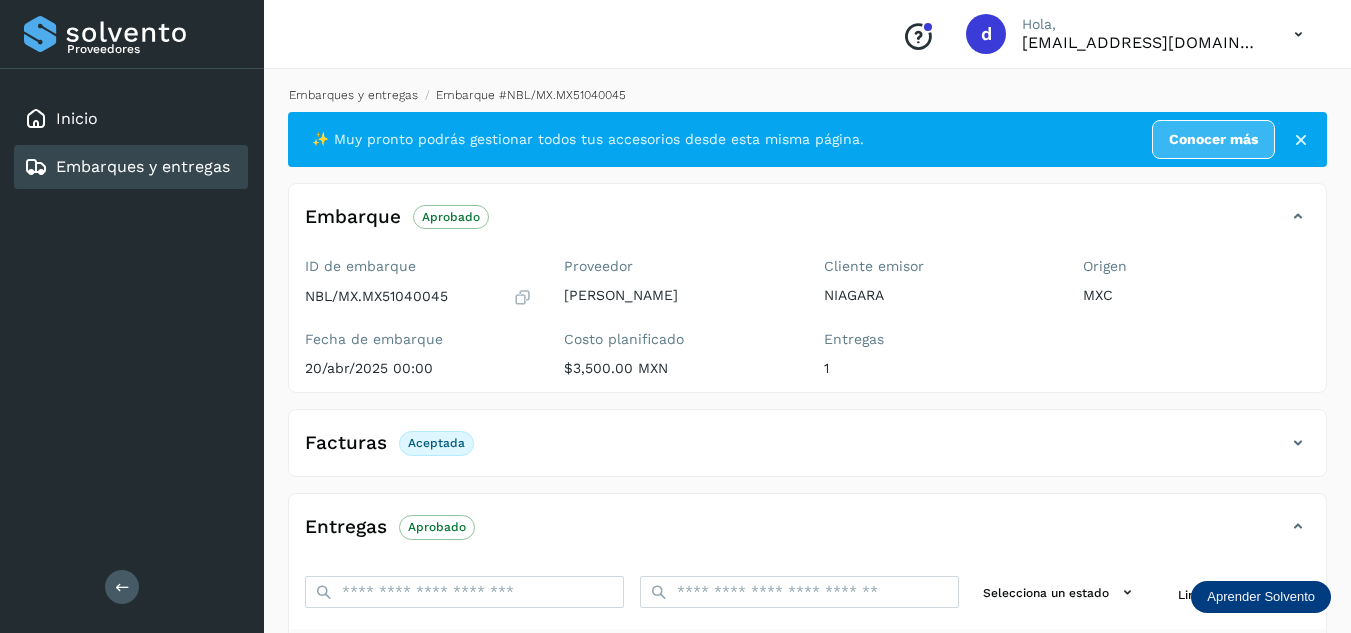 click on "Embarques y entregas" at bounding box center [353, 95] 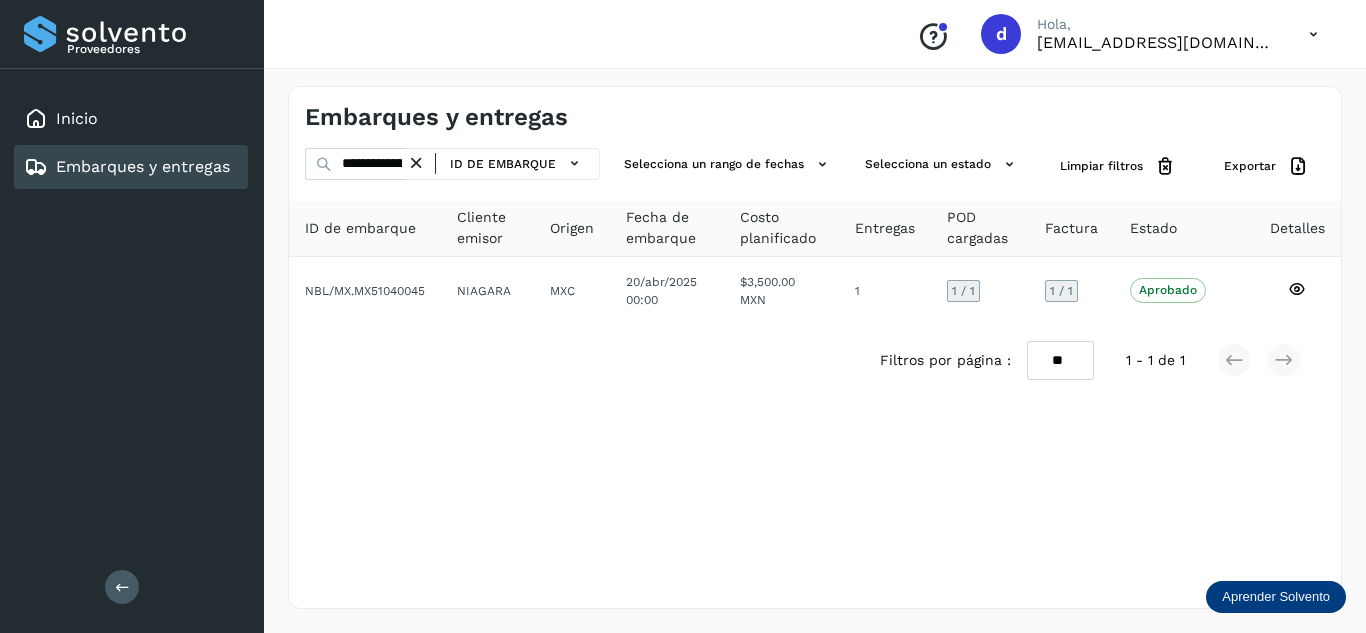 click at bounding box center [416, 163] 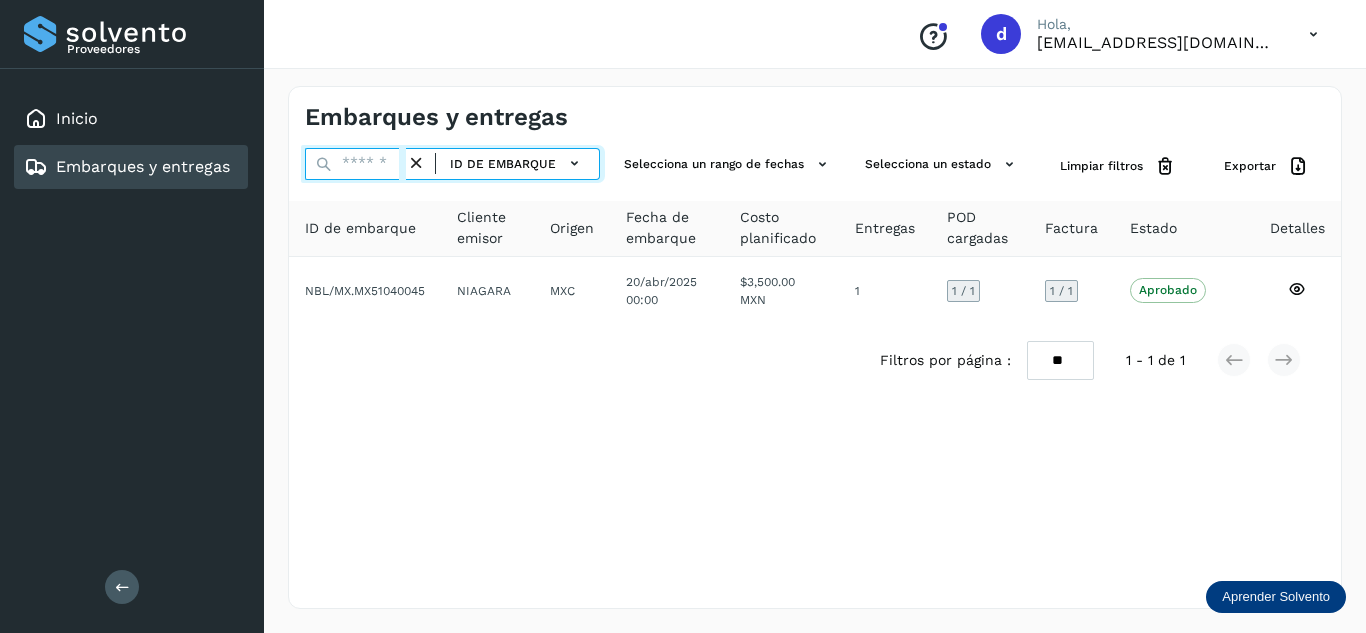 click at bounding box center (355, 164) 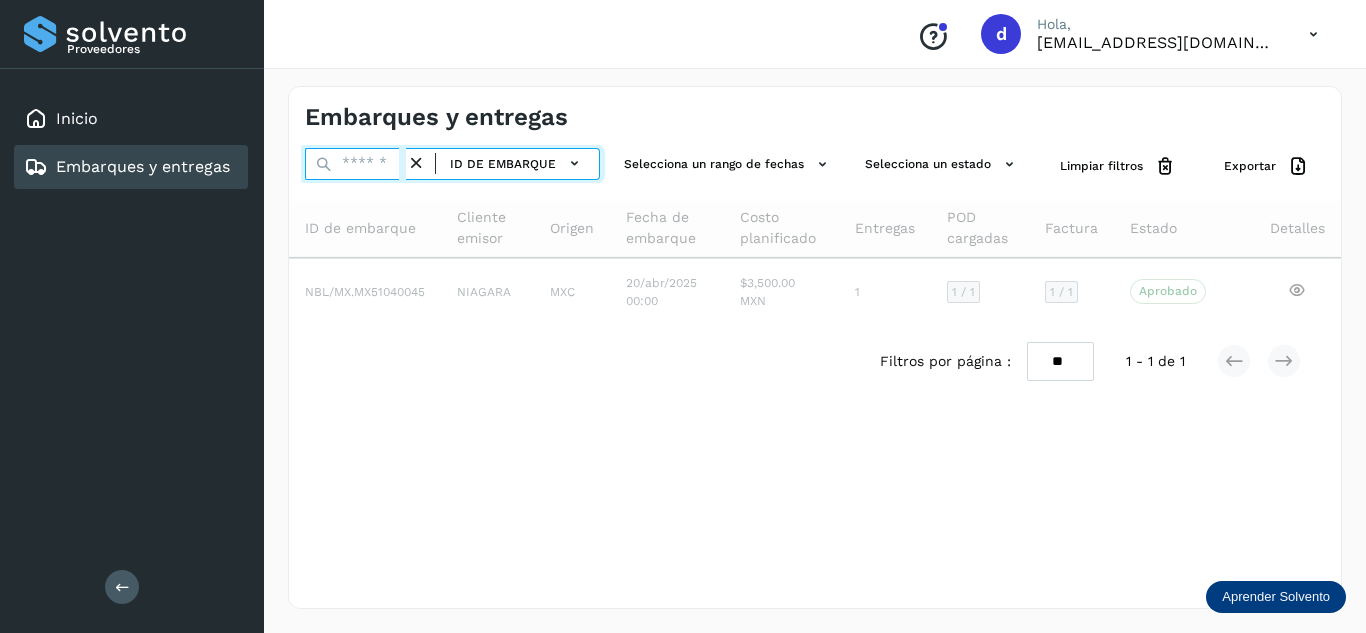 paste on "**********" 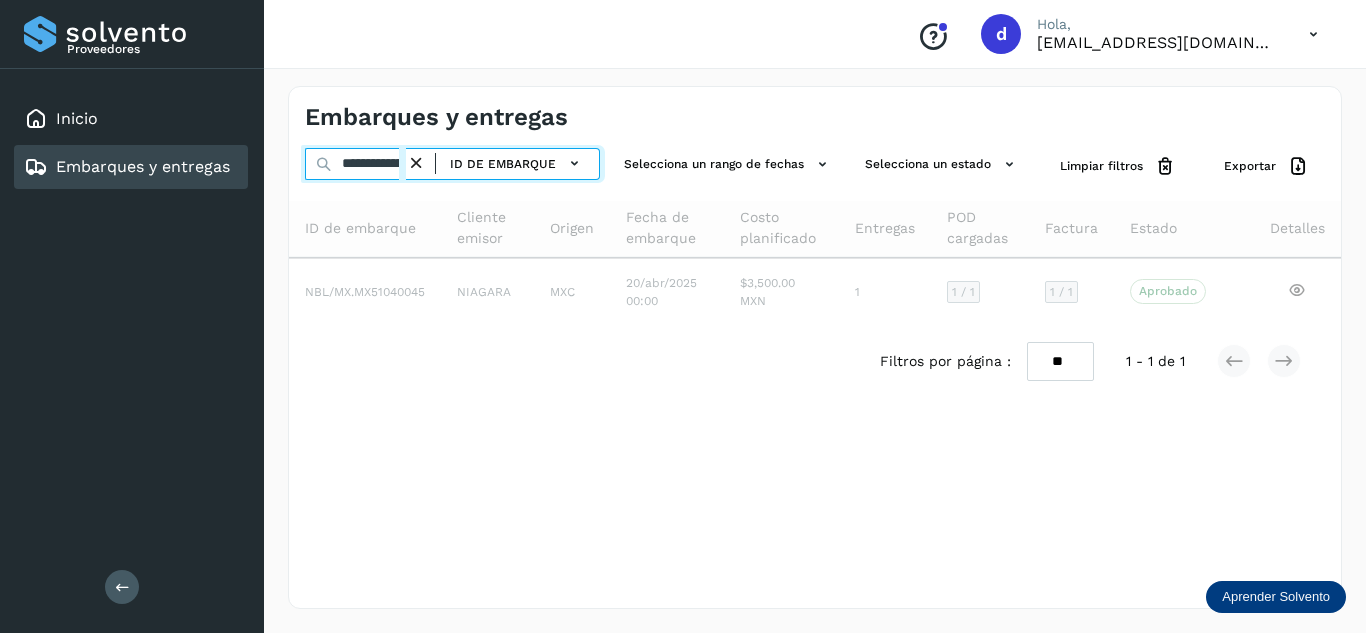 scroll, scrollTop: 0, scrollLeft: 77, axis: horizontal 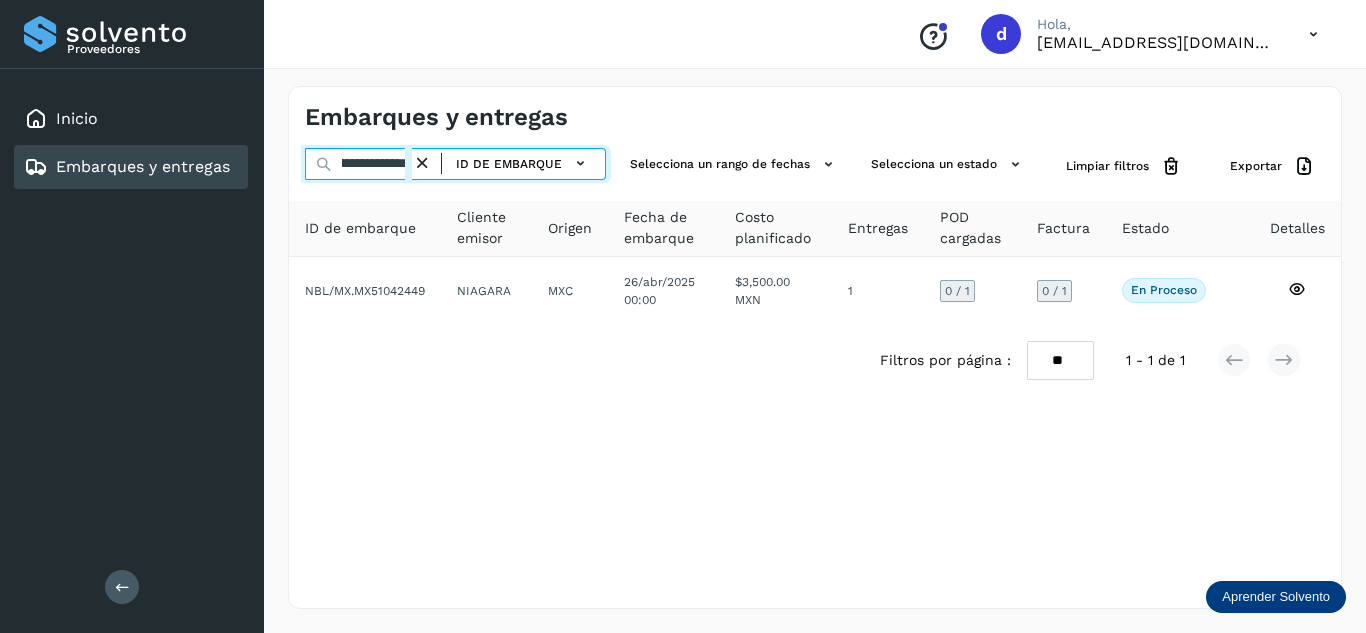 type on "**********" 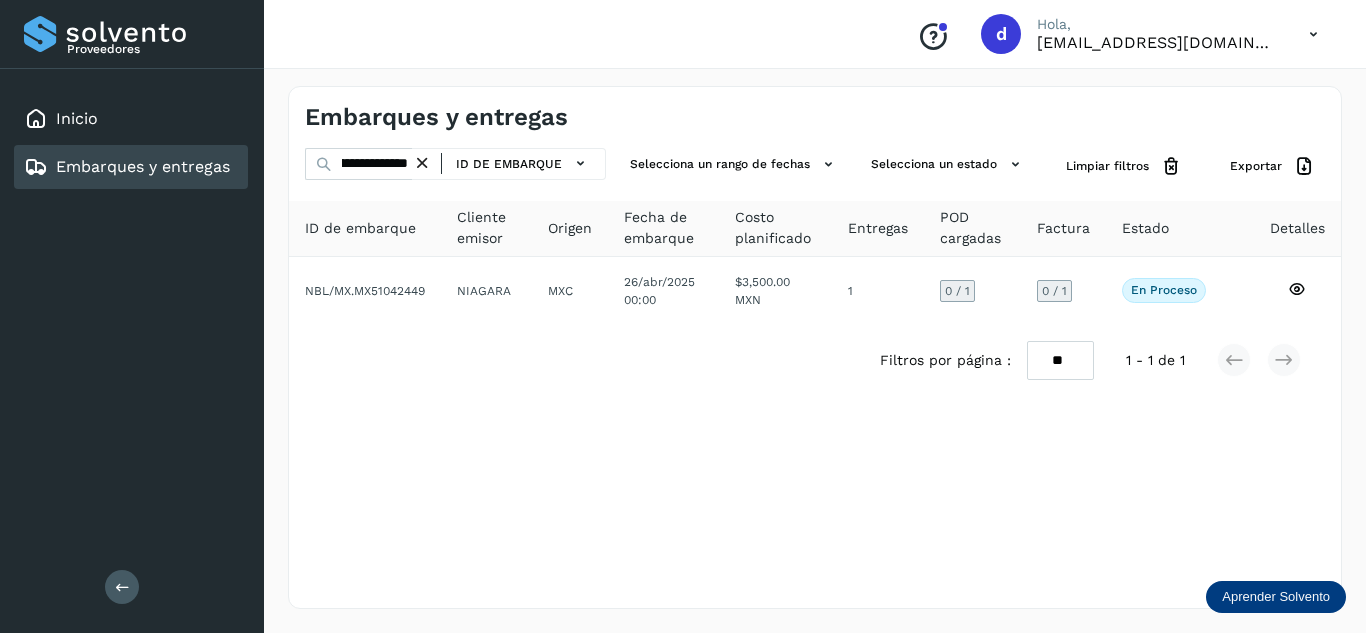 scroll, scrollTop: 0, scrollLeft: 0, axis: both 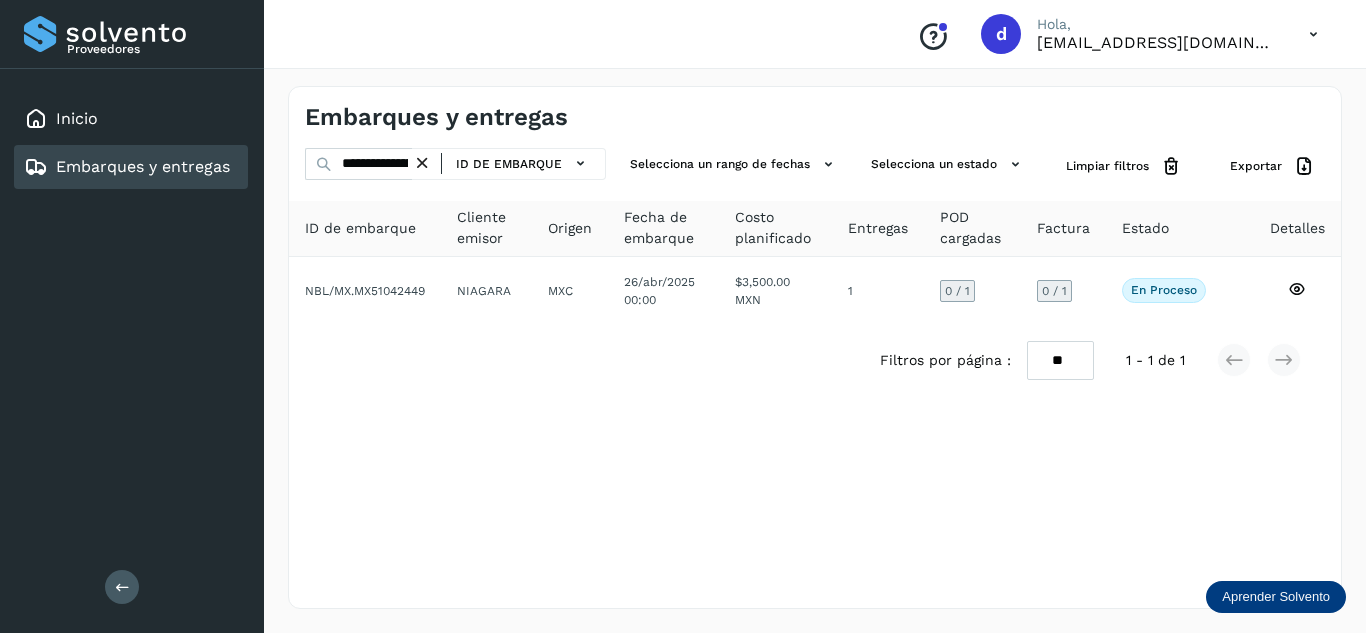 click at bounding box center (422, 163) 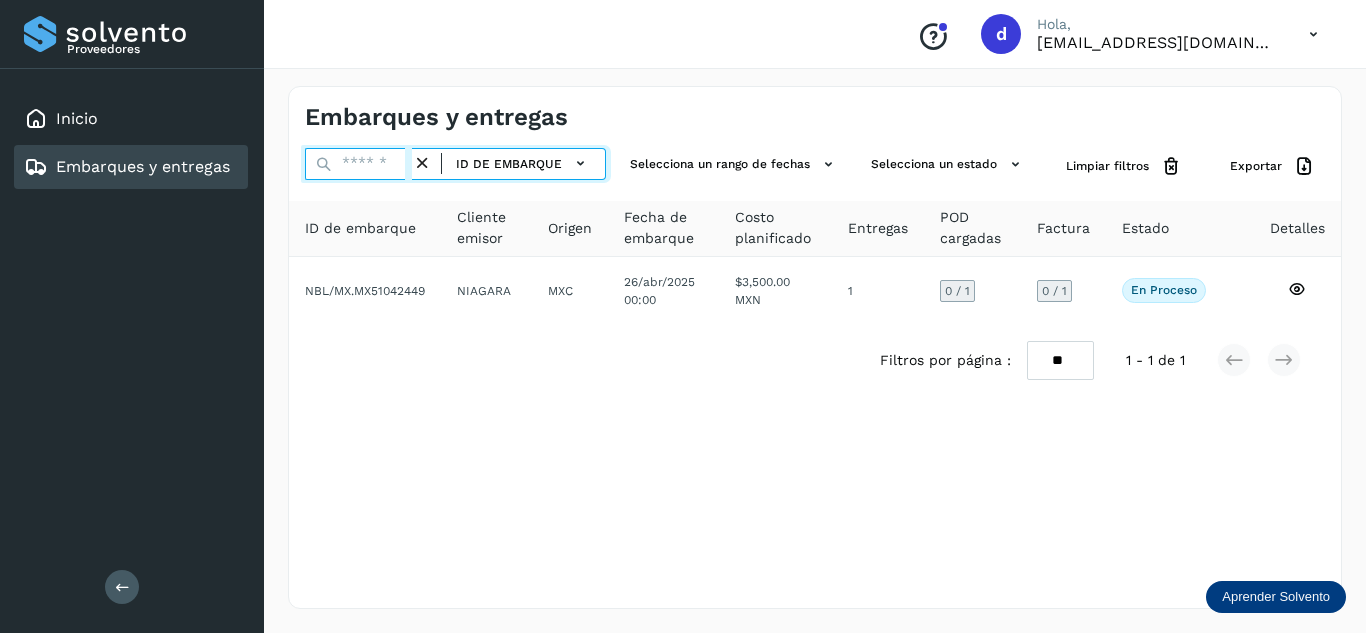 click at bounding box center (358, 164) 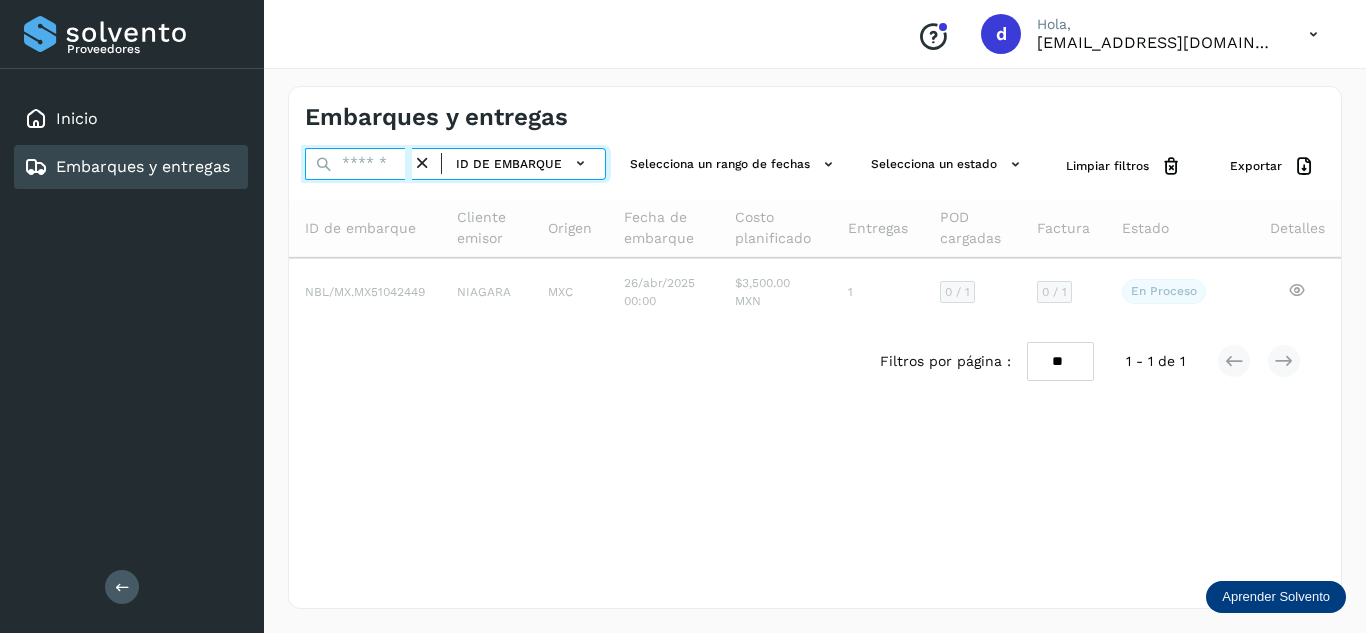 paste on "**********" 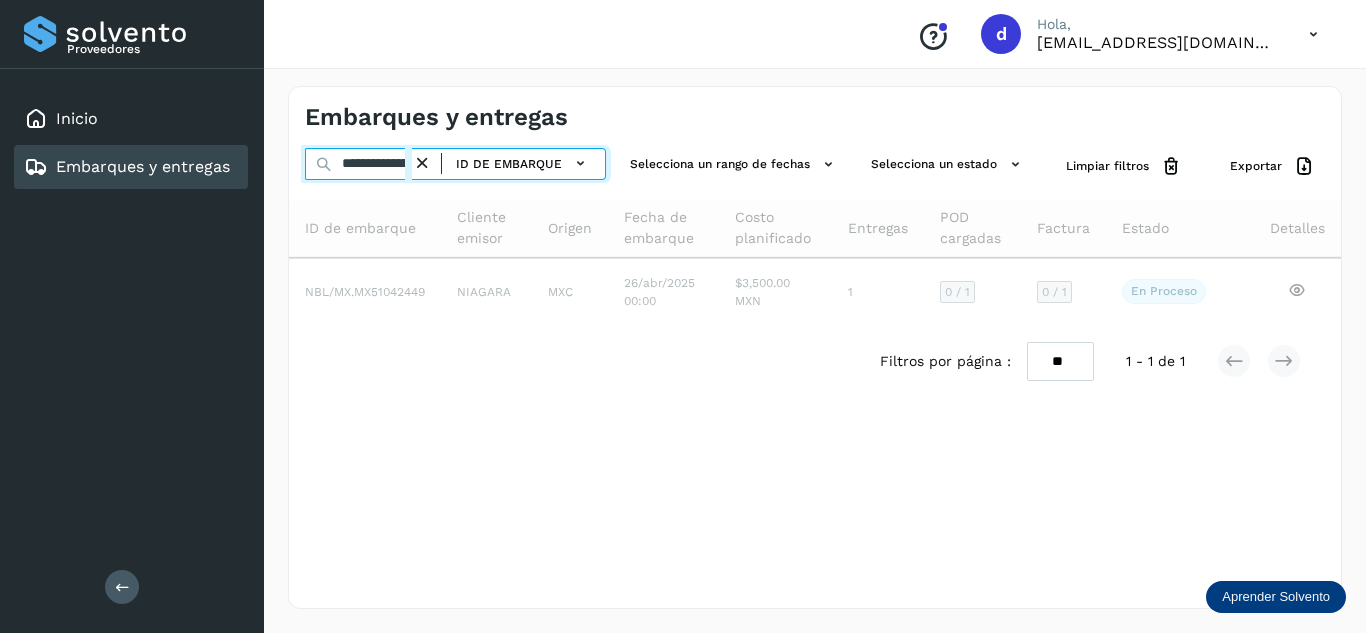 scroll, scrollTop: 0, scrollLeft: 77, axis: horizontal 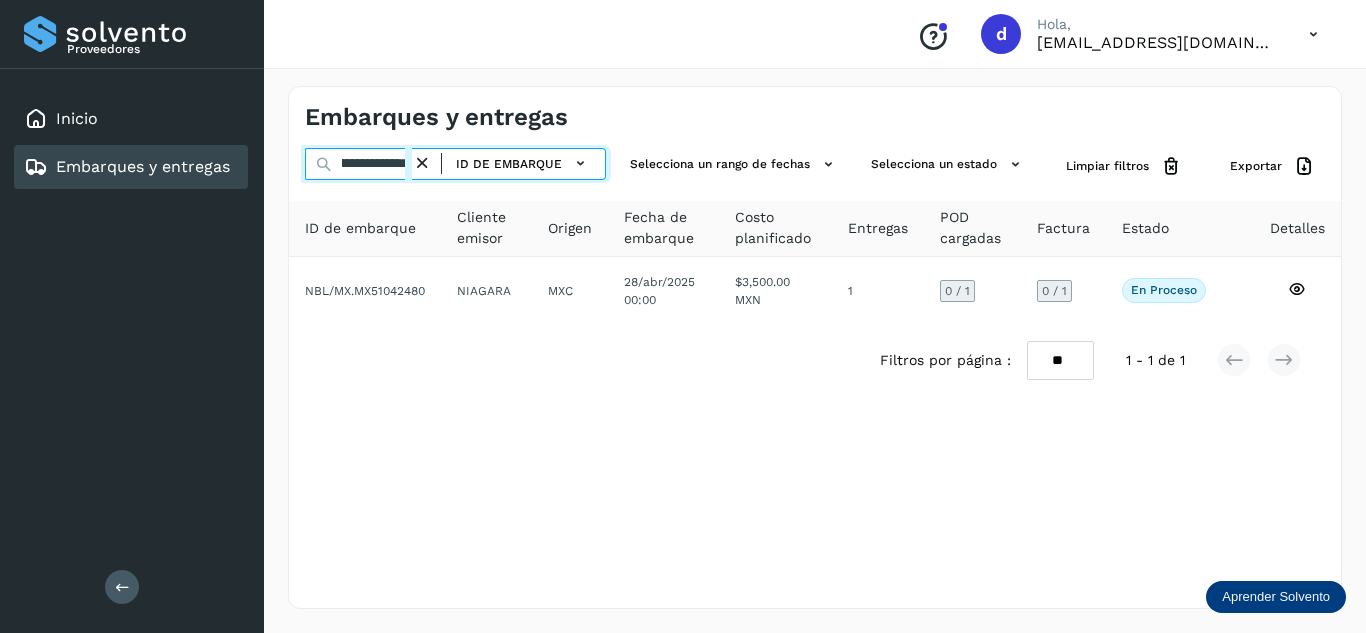 type on "**********" 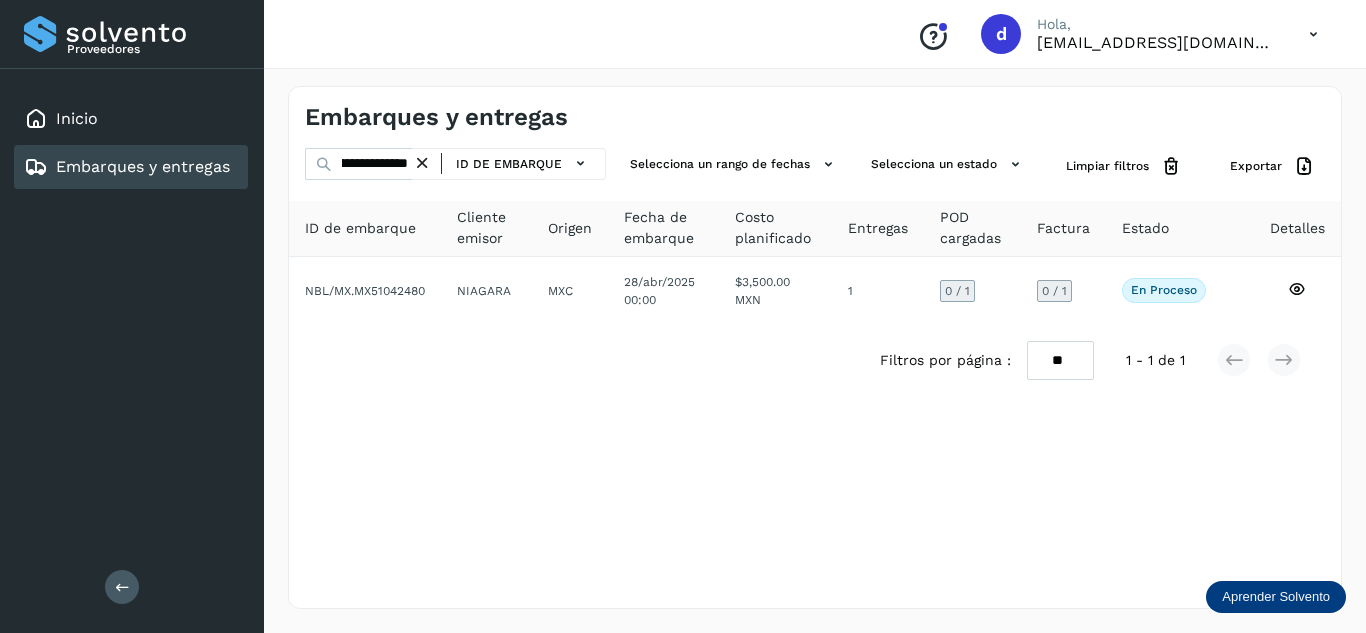scroll, scrollTop: 0, scrollLeft: 0, axis: both 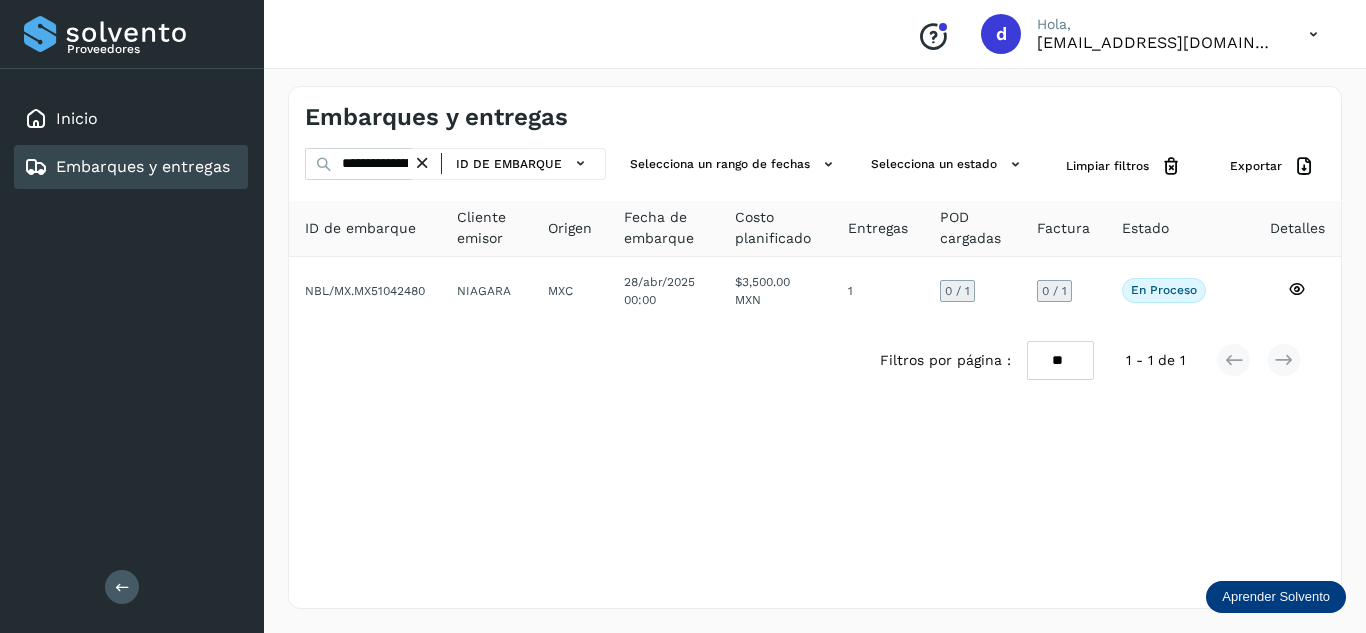 click at bounding box center [422, 163] 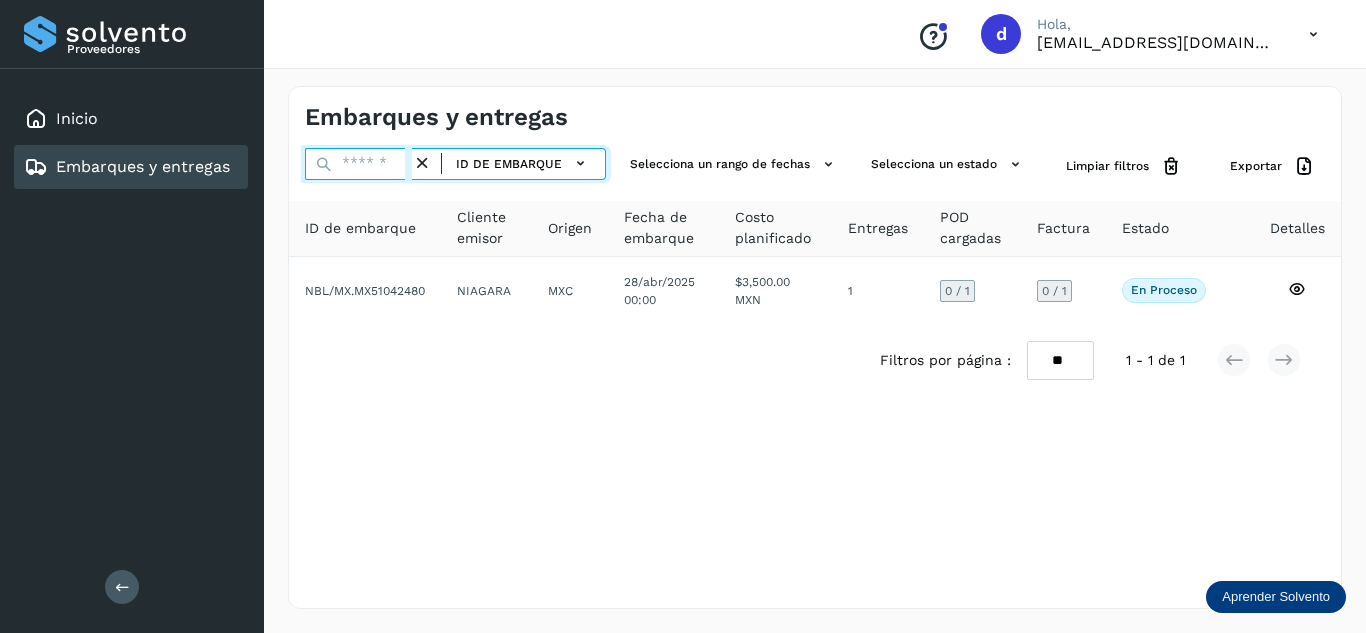 click at bounding box center [358, 164] 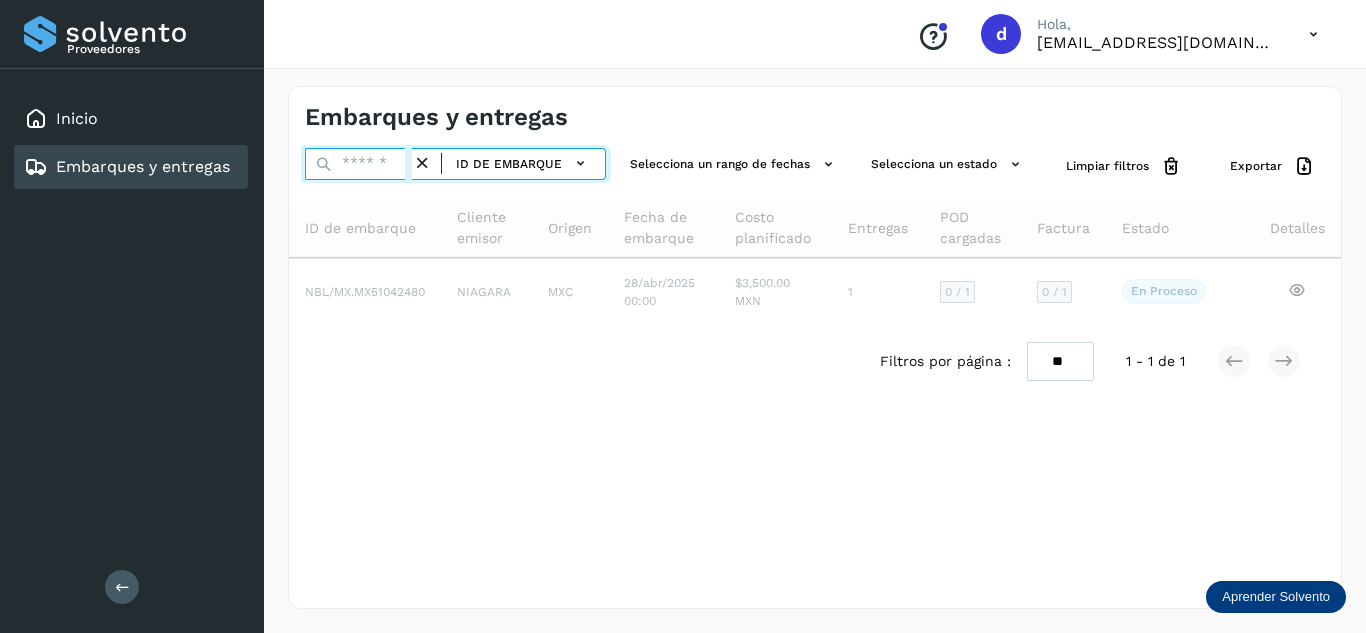 paste on "**********" 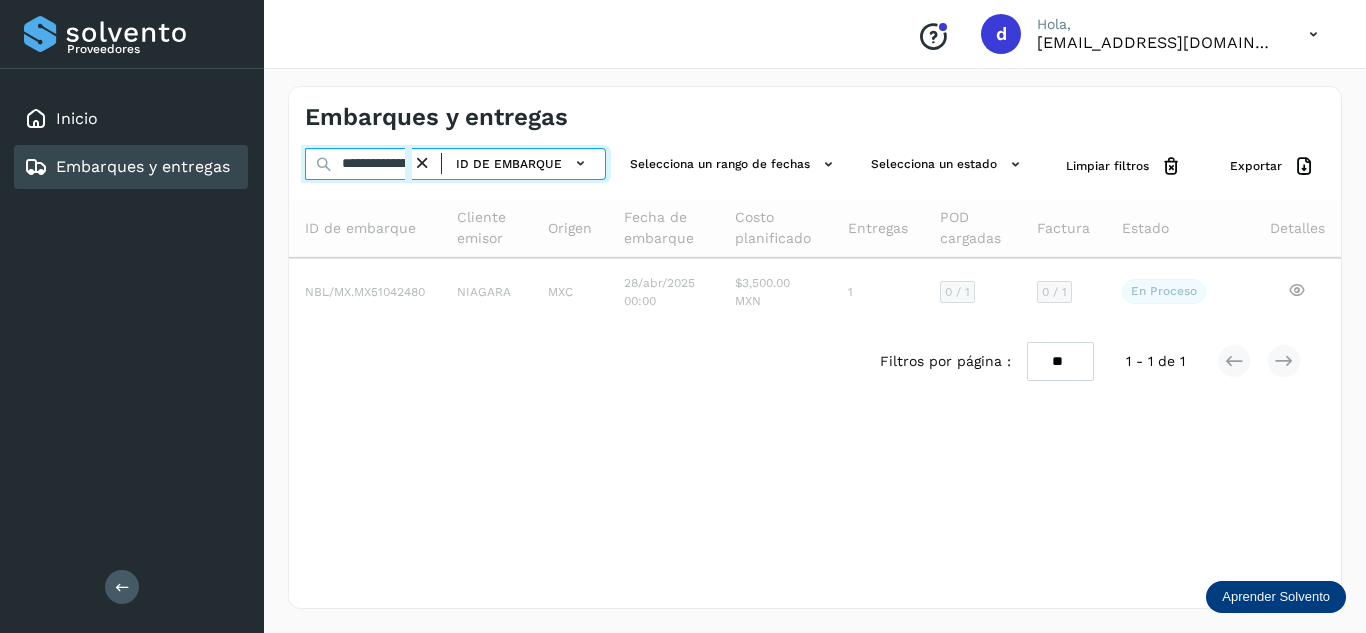 scroll, scrollTop: 0, scrollLeft: 77, axis: horizontal 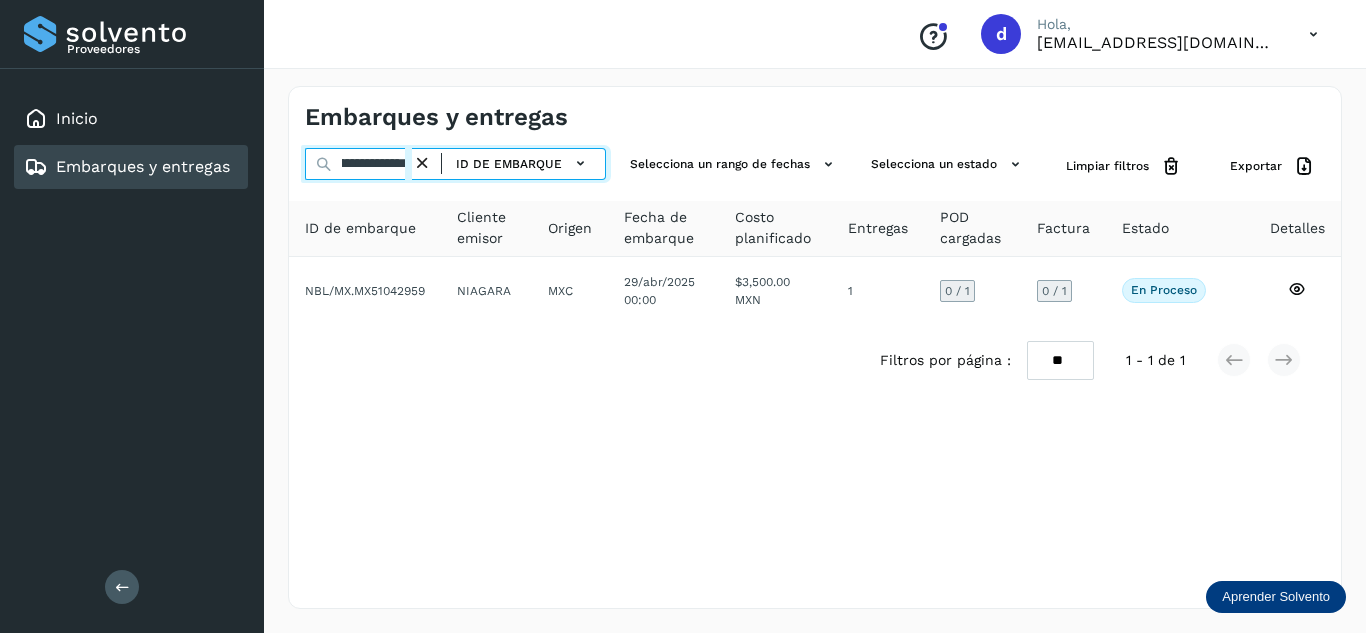 type on "**********" 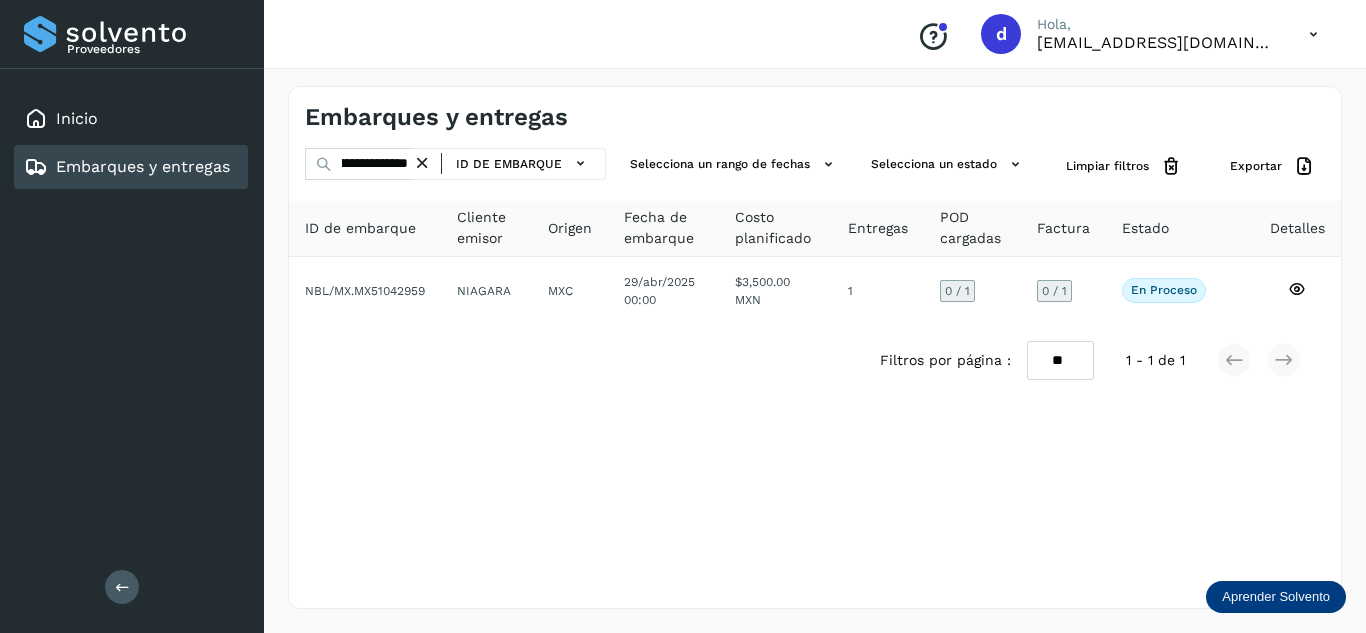 scroll, scrollTop: 0, scrollLeft: 0, axis: both 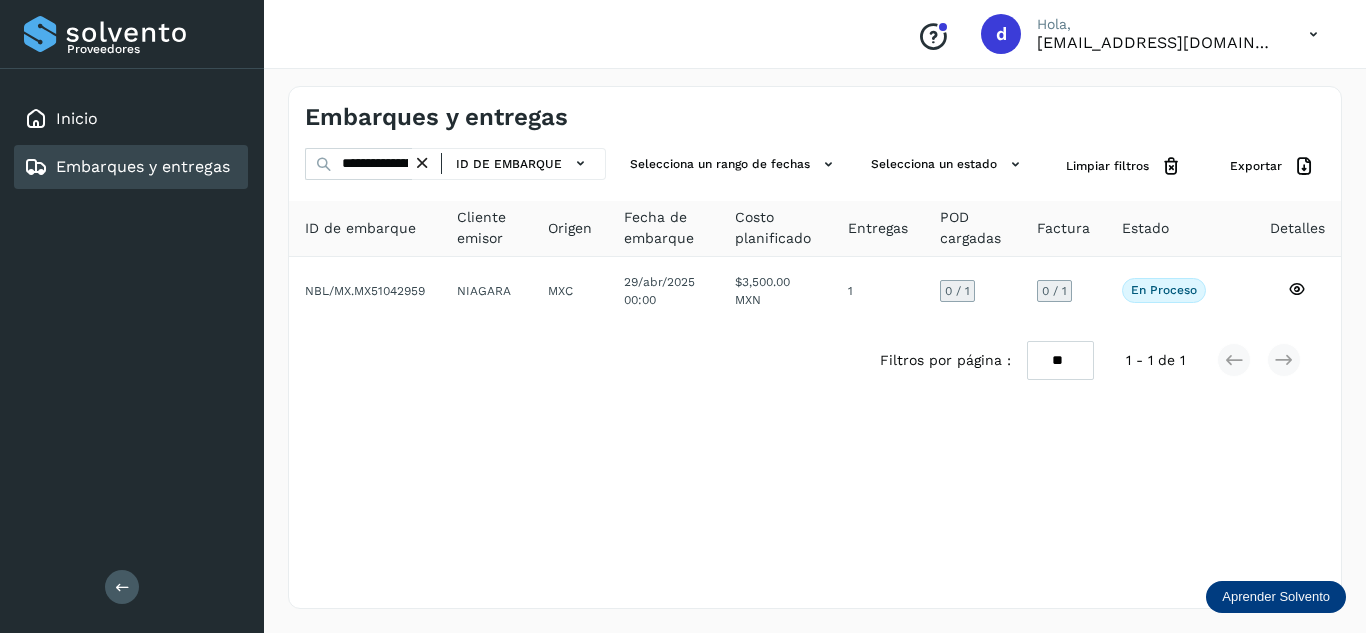 click at bounding box center (422, 163) 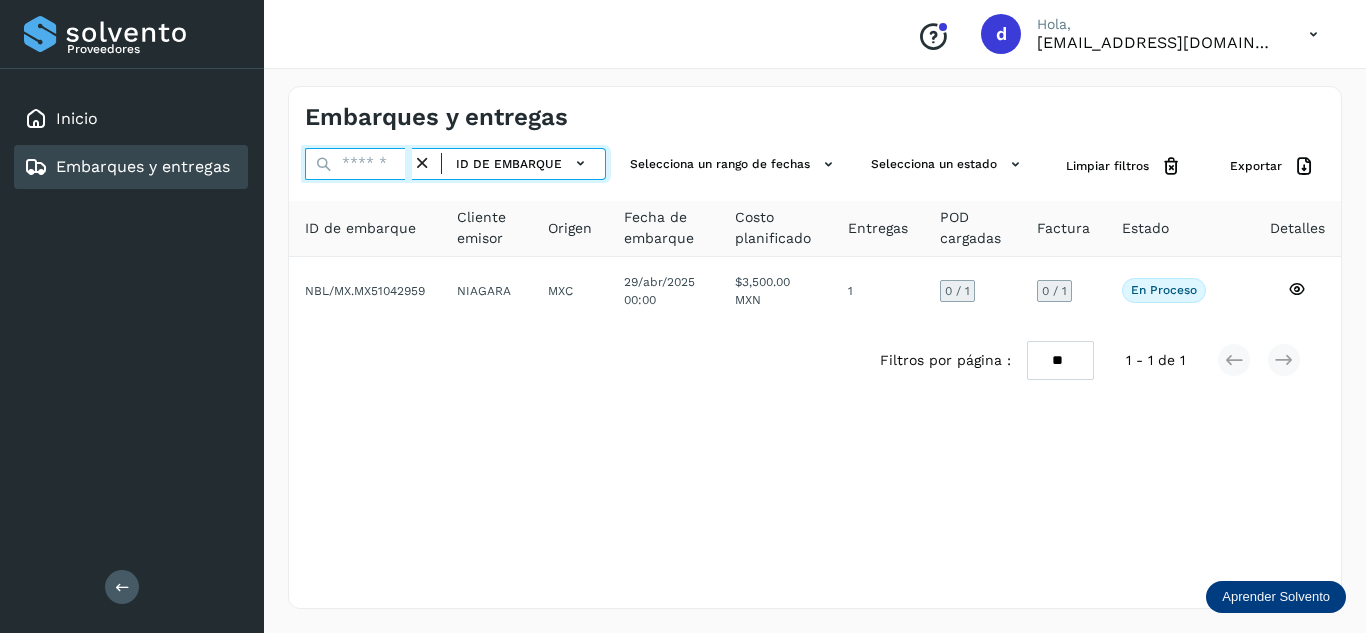 click at bounding box center [358, 164] 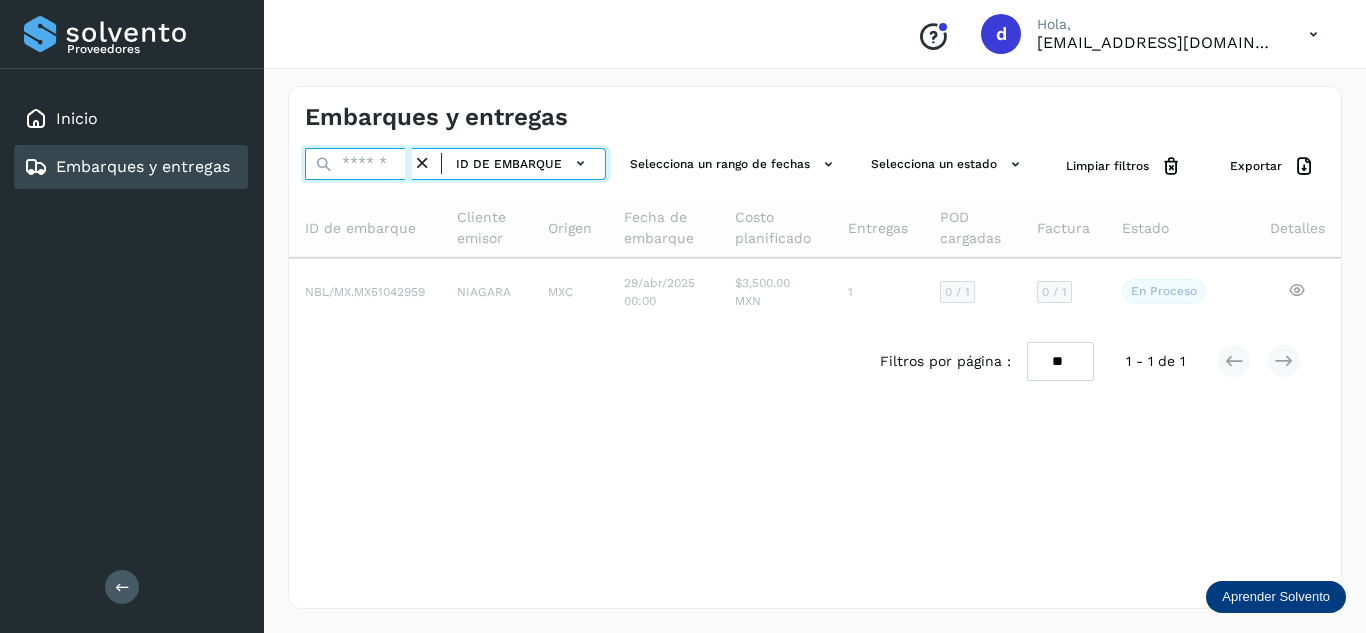 paste on "**********" 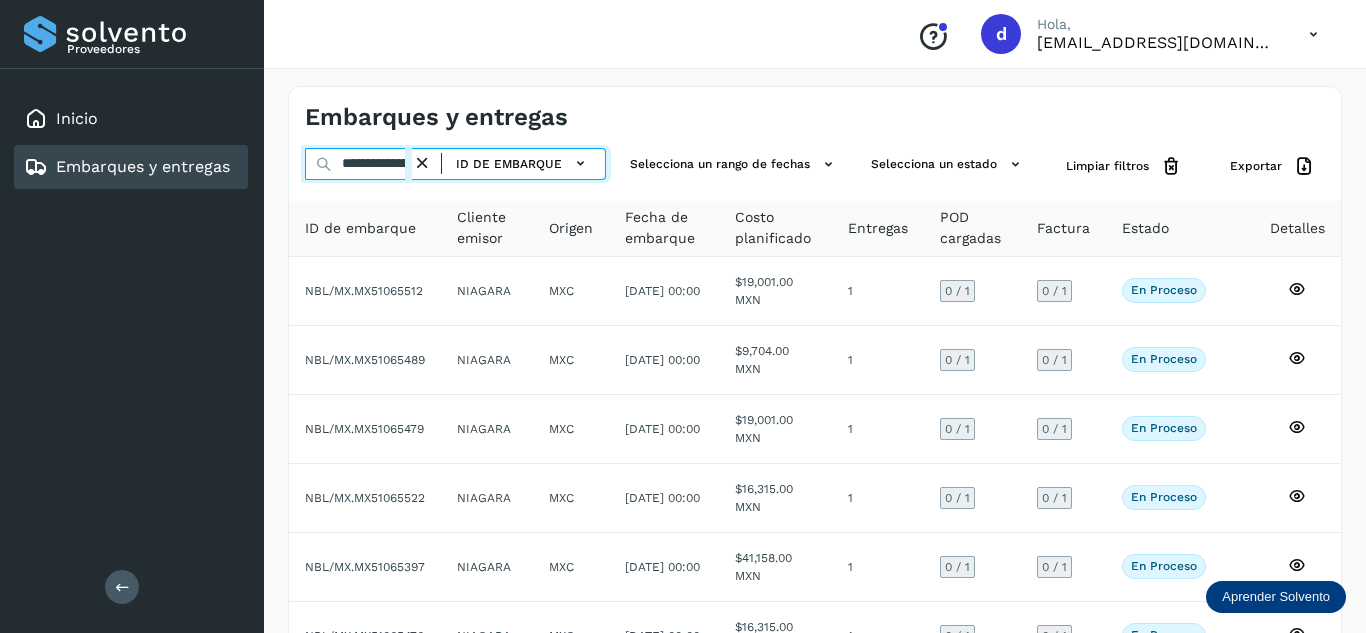 scroll, scrollTop: 0, scrollLeft: 75, axis: horizontal 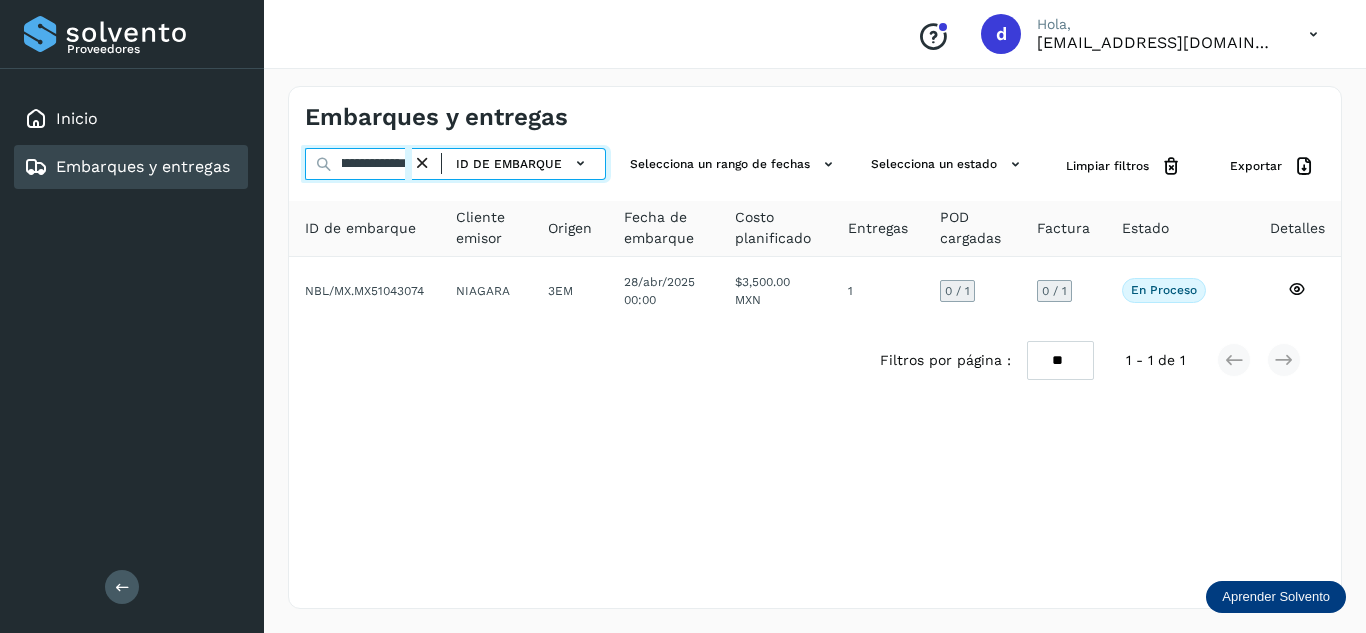 type on "**********" 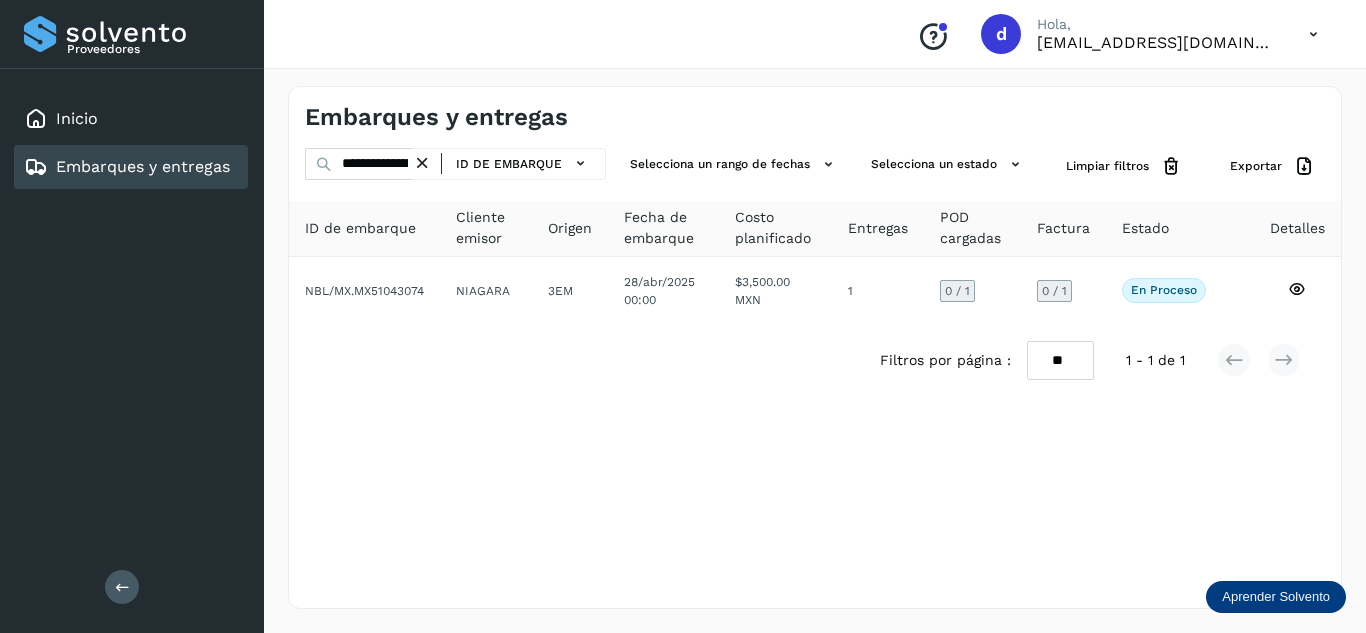 click at bounding box center [422, 163] 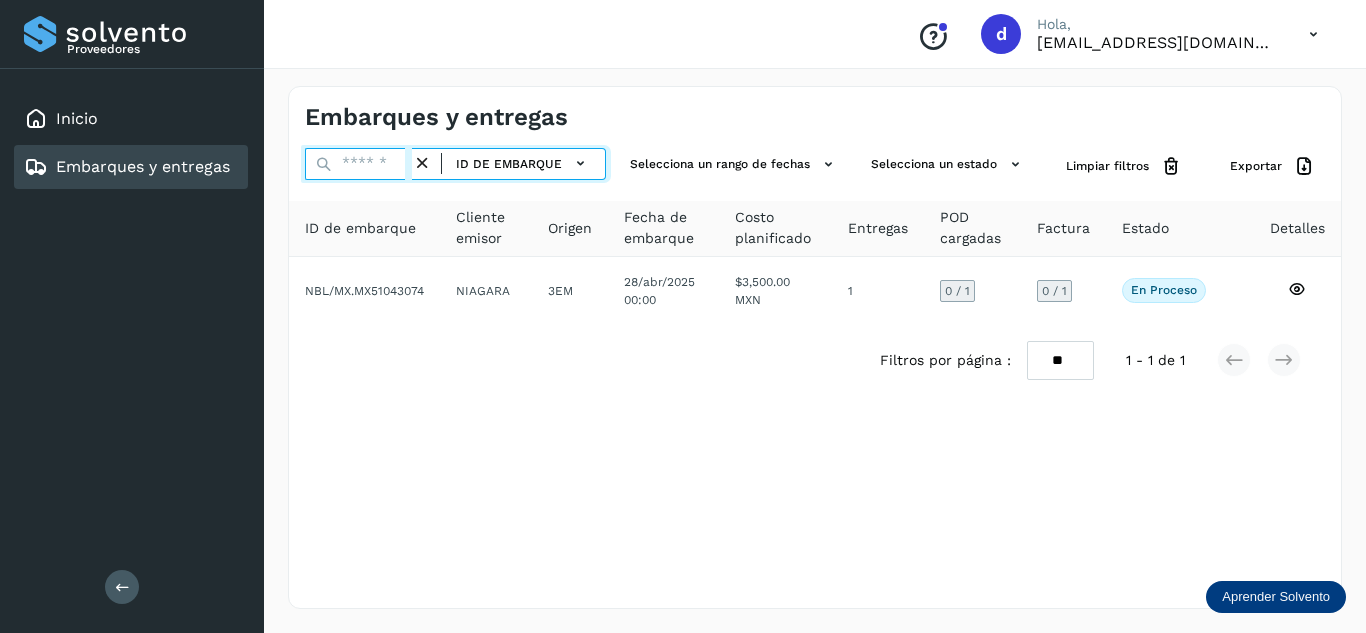 click at bounding box center [358, 164] 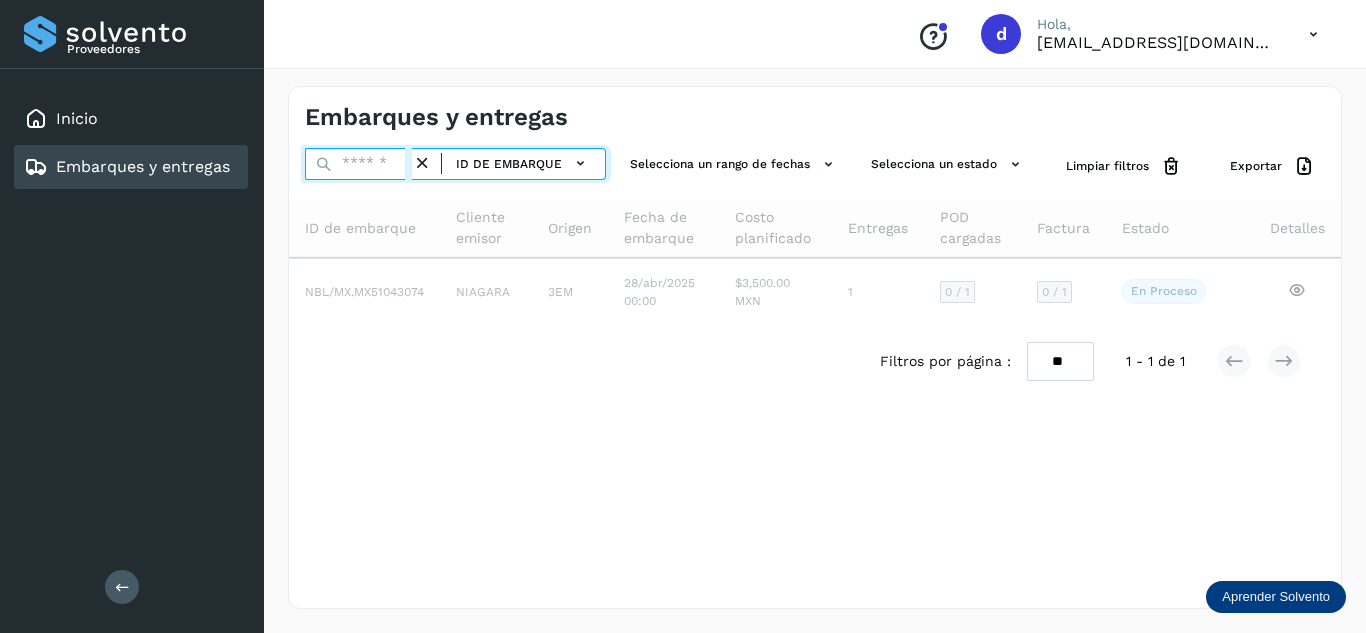 paste on "**********" 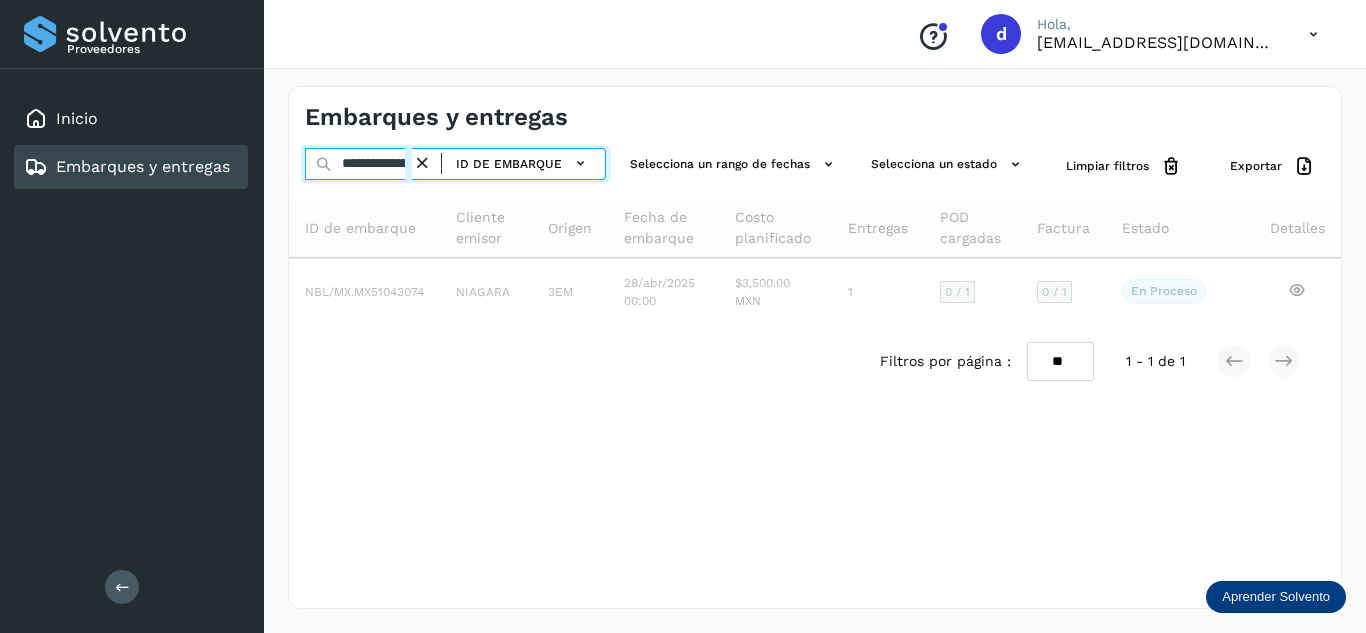 scroll, scrollTop: 0, scrollLeft: 73, axis: horizontal 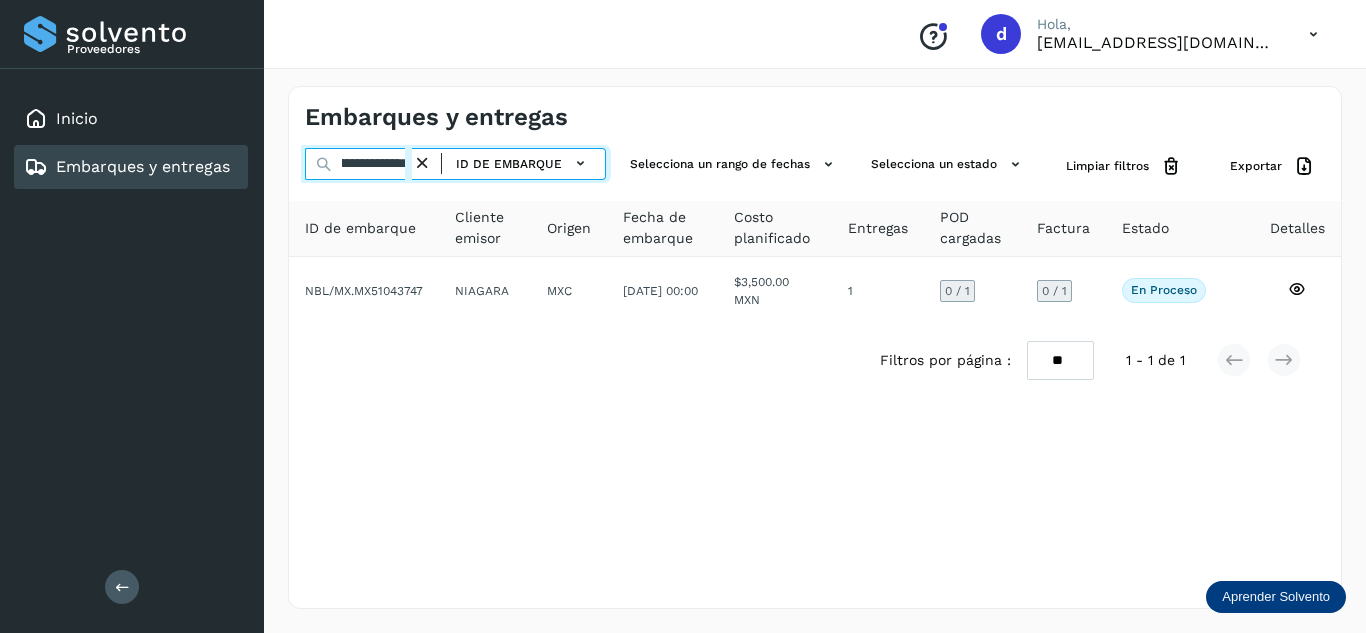 type on "**********" 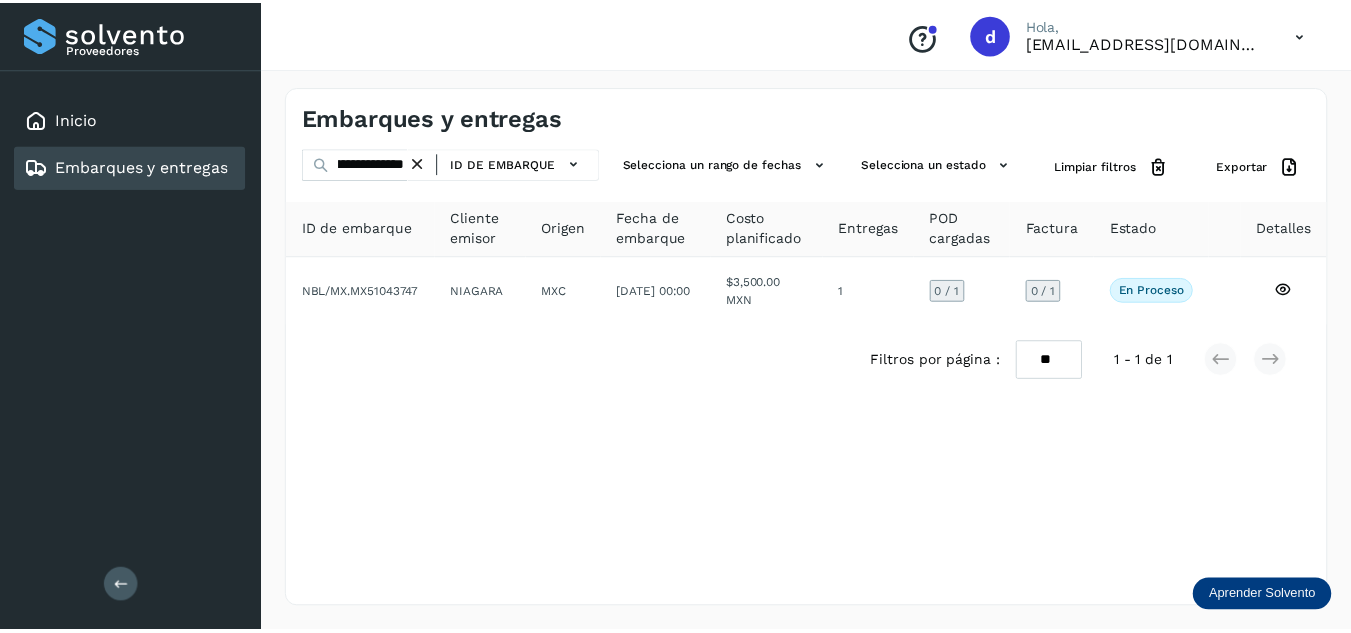 scroll, scrollTop: 0, scrollLeft: 0, axis: both 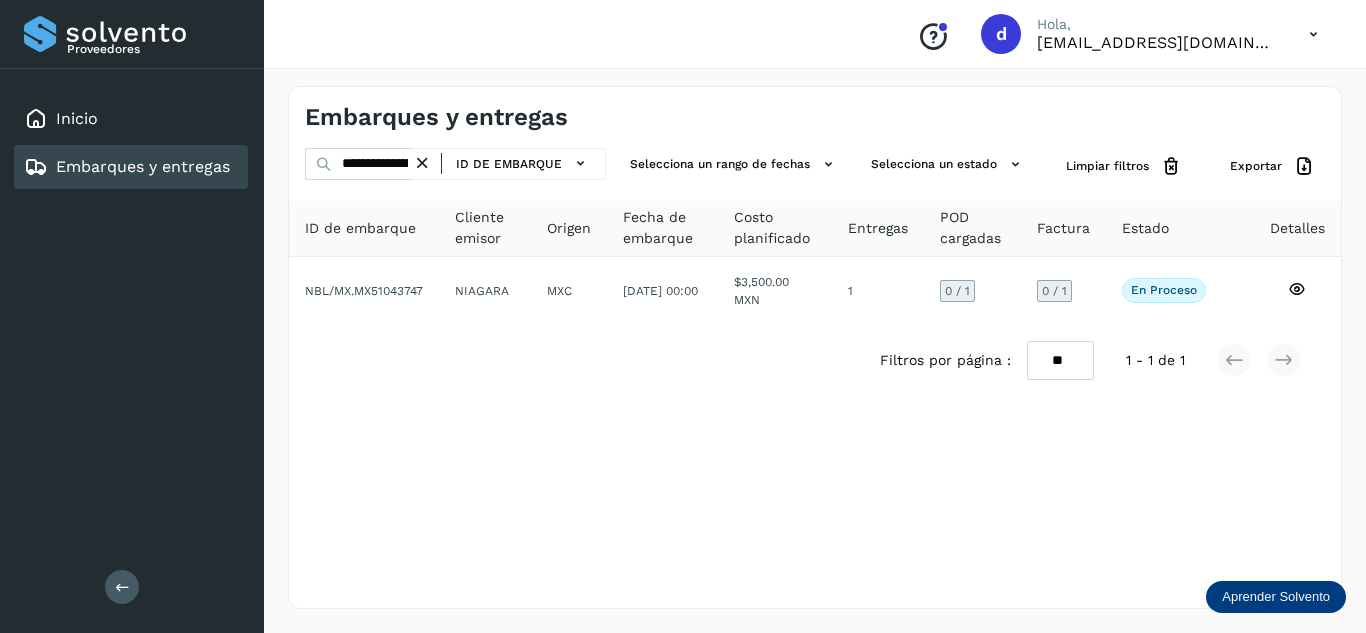 click at bounding box center (422, 163) 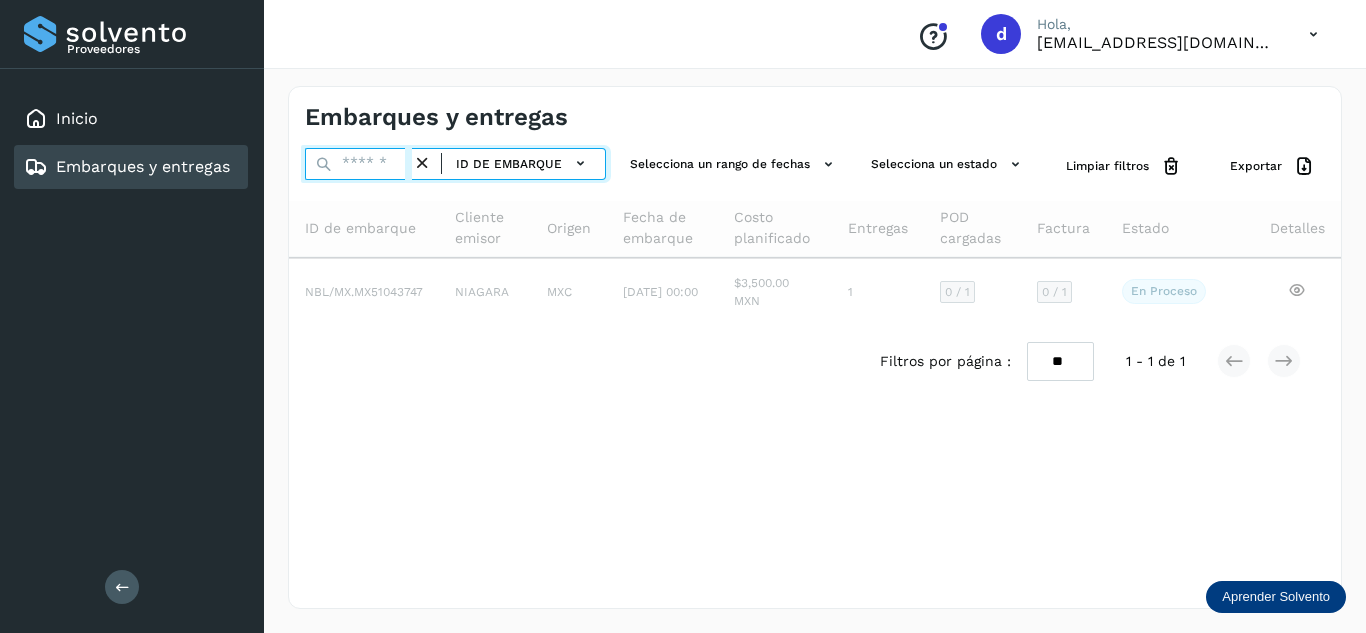 click at bounding box center (358, 164) 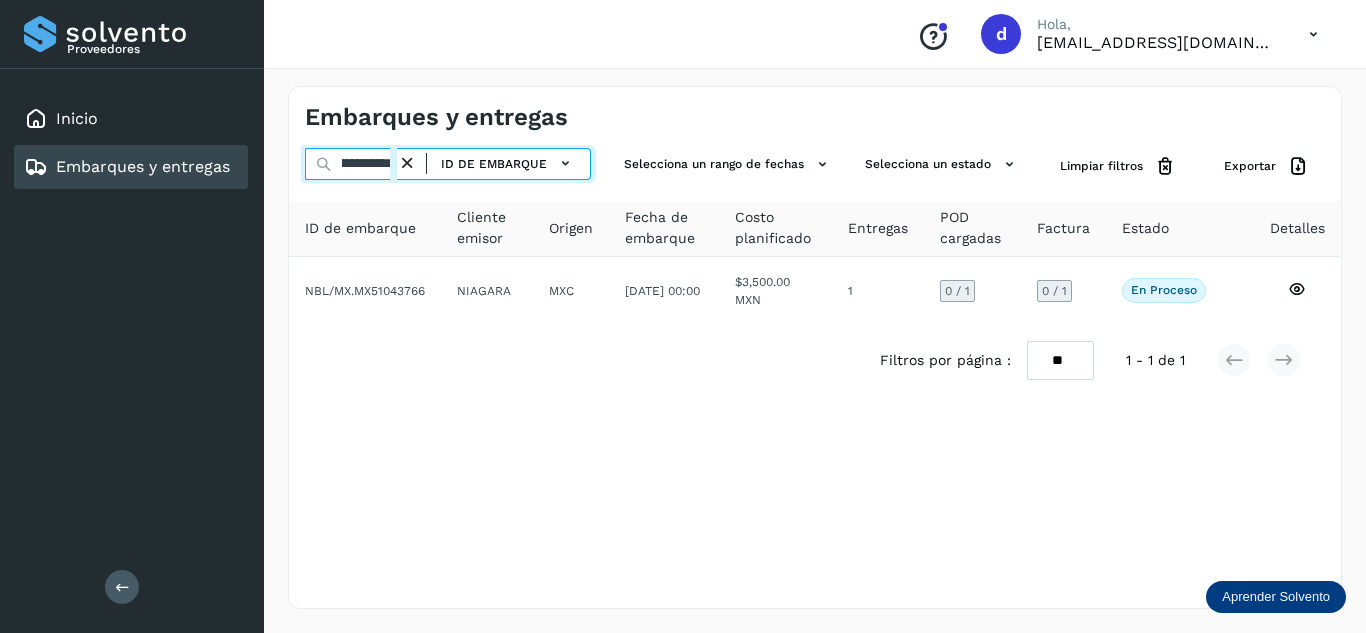 scroll, scrollTop: 0, scrollLeft: 75, axis: horizontal 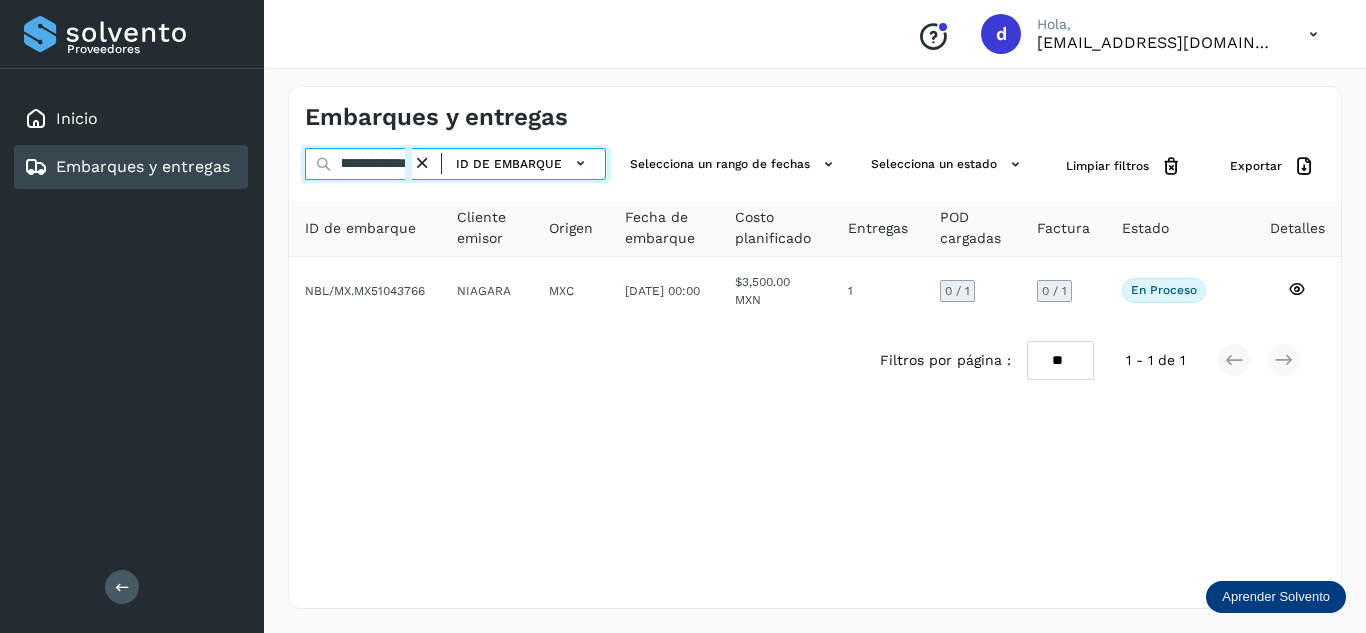 type on "**********" 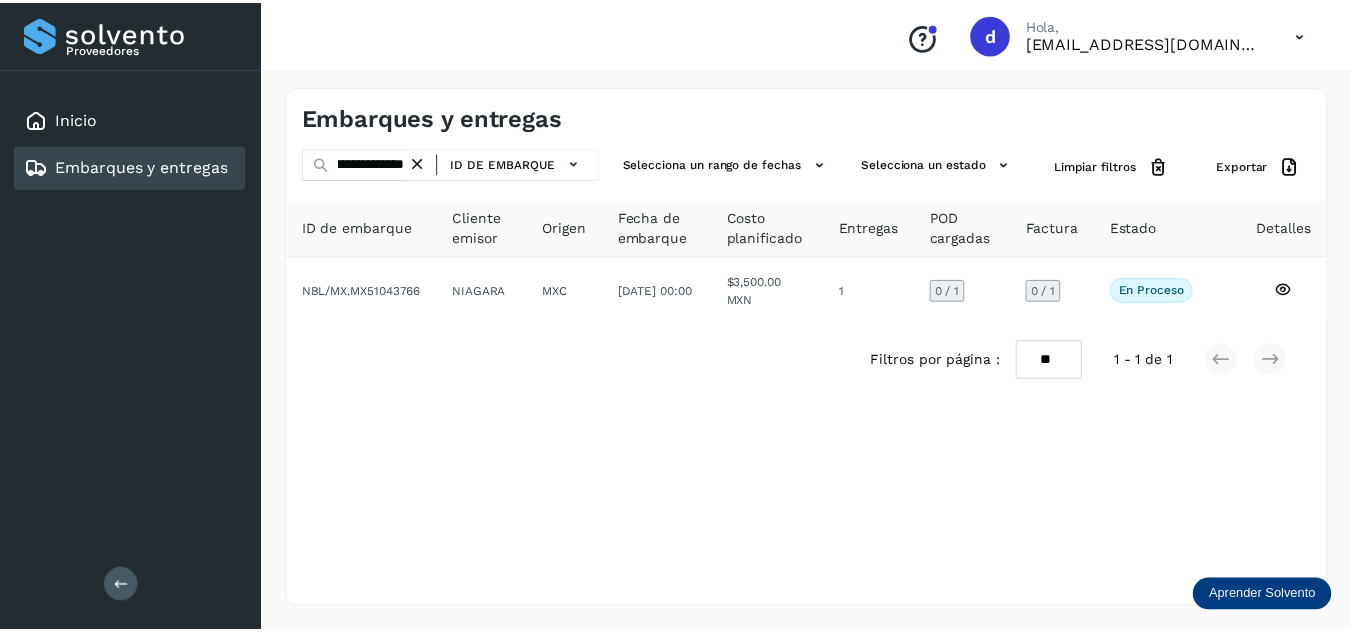 scroll, scrollTop: 0, scrollLeft: 0, axis: both 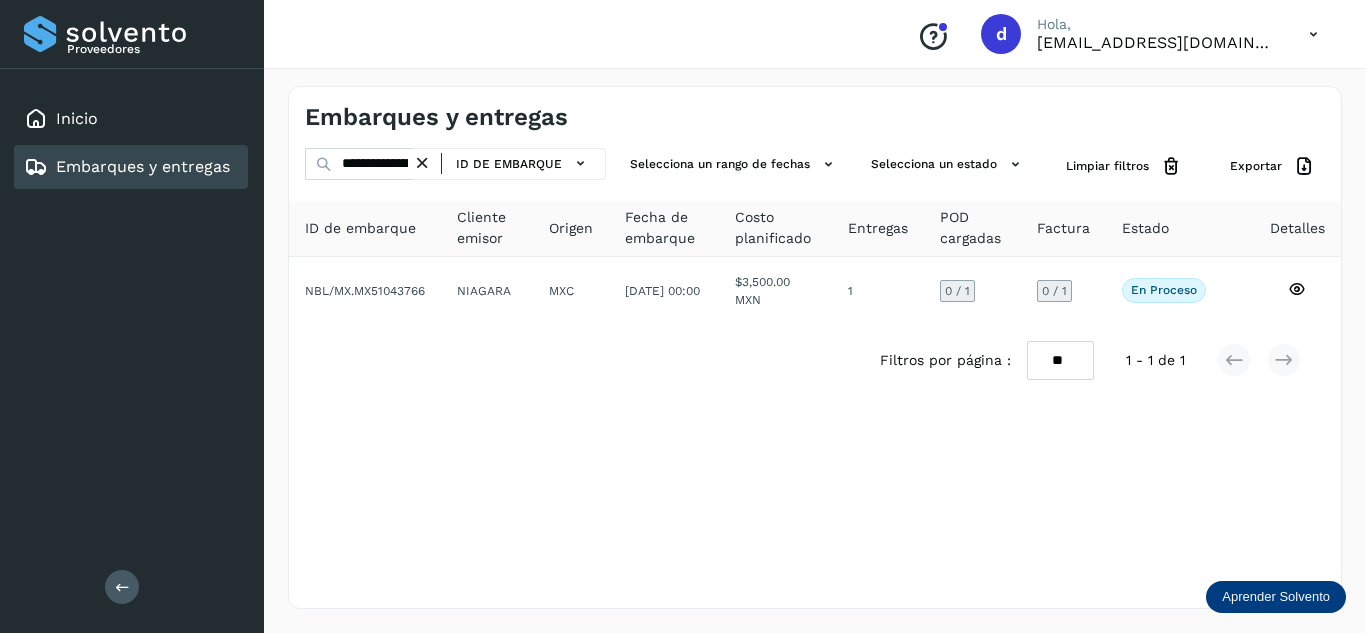 click at bounding box center [422, 163] 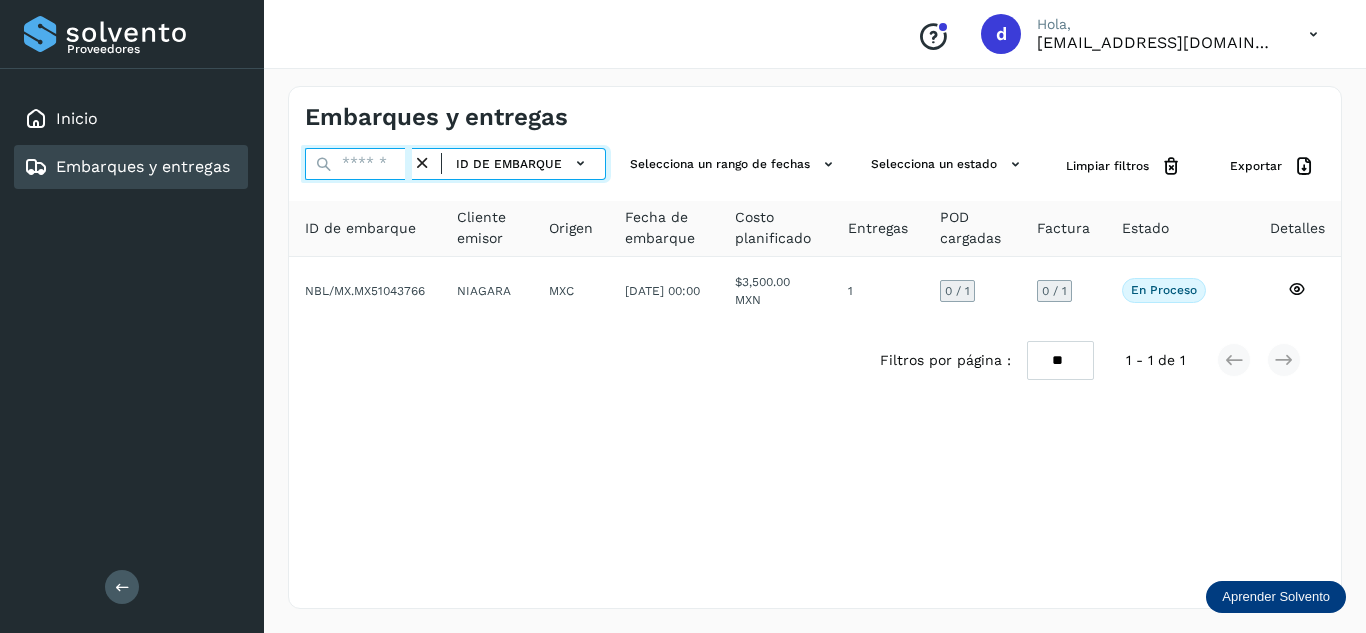 click at bounding box center (358, 164) 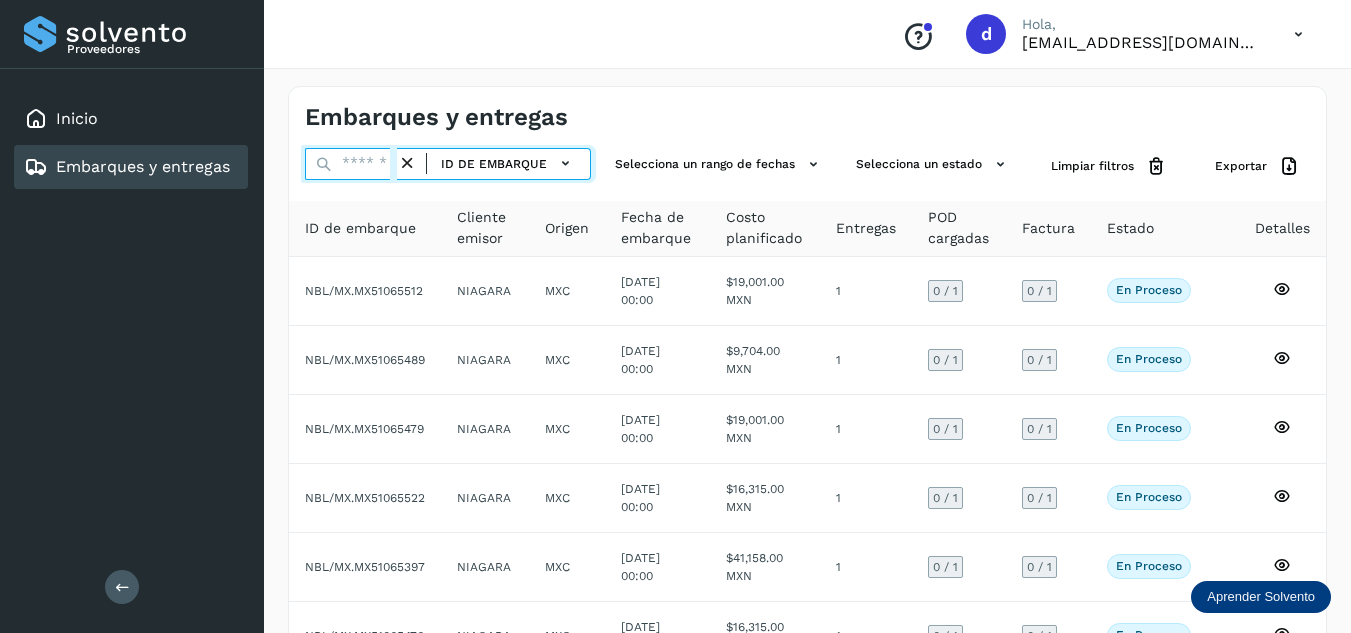 paste on "**********" 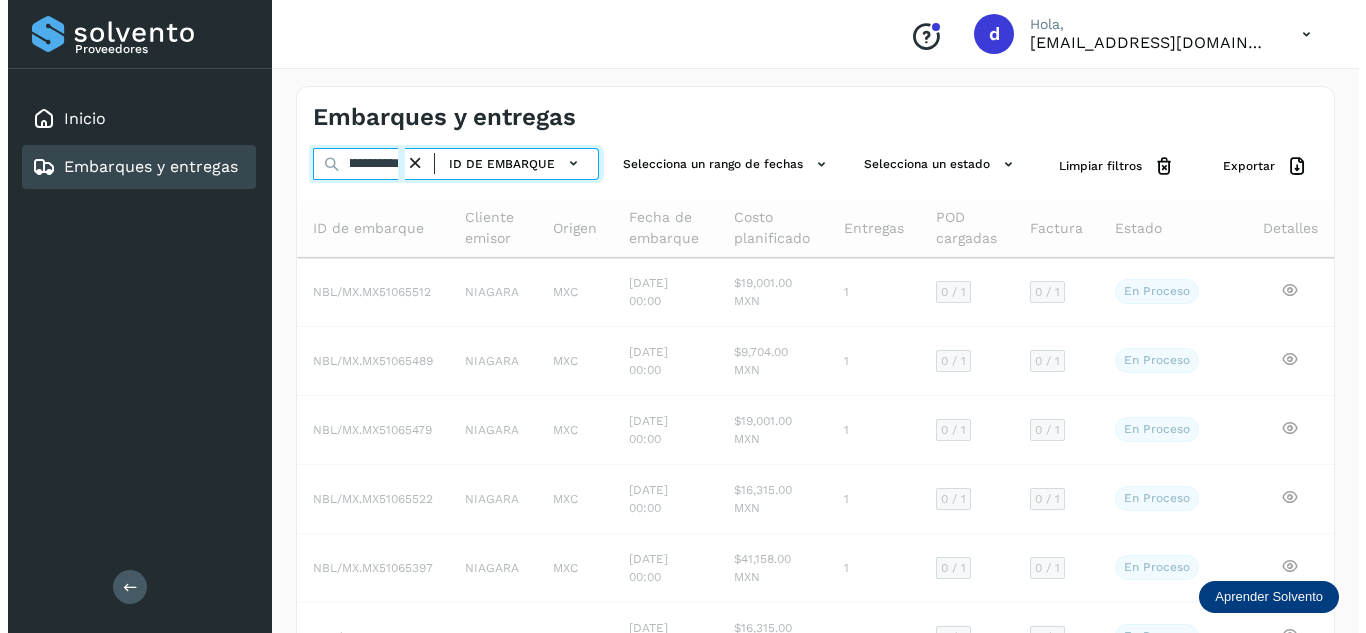 scroll, scrollTop: 0, scrollLeft: 74, axis: horizontal 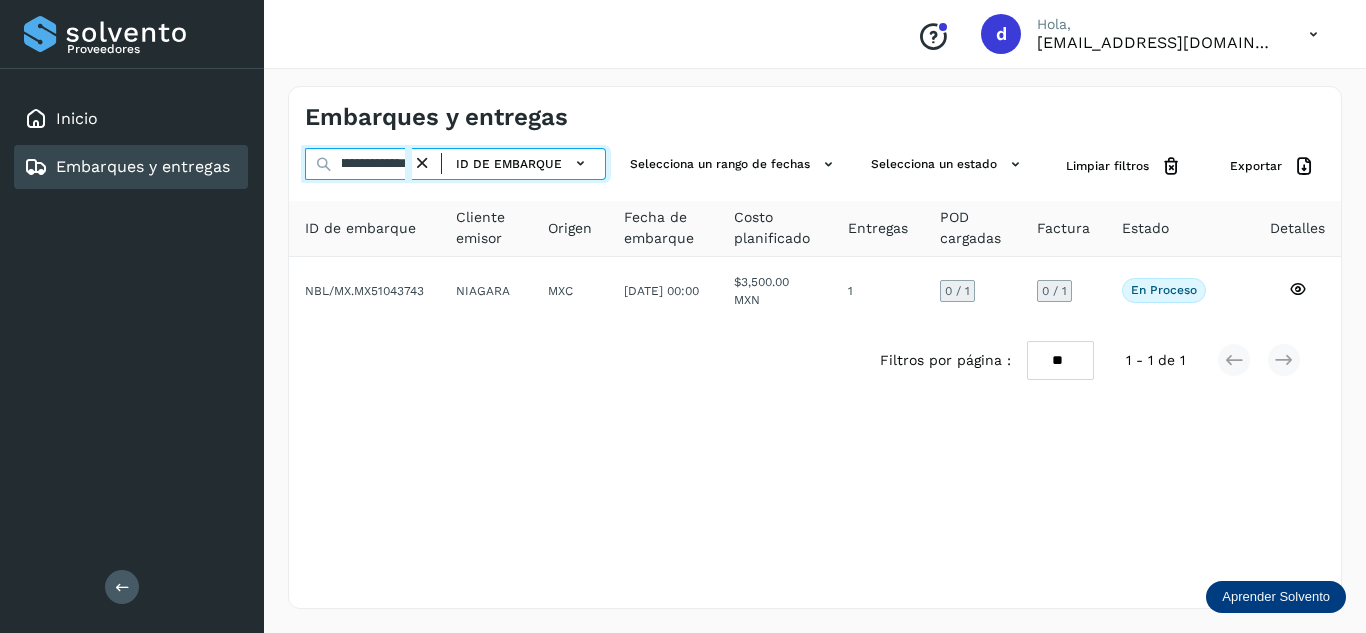 type on "**********" 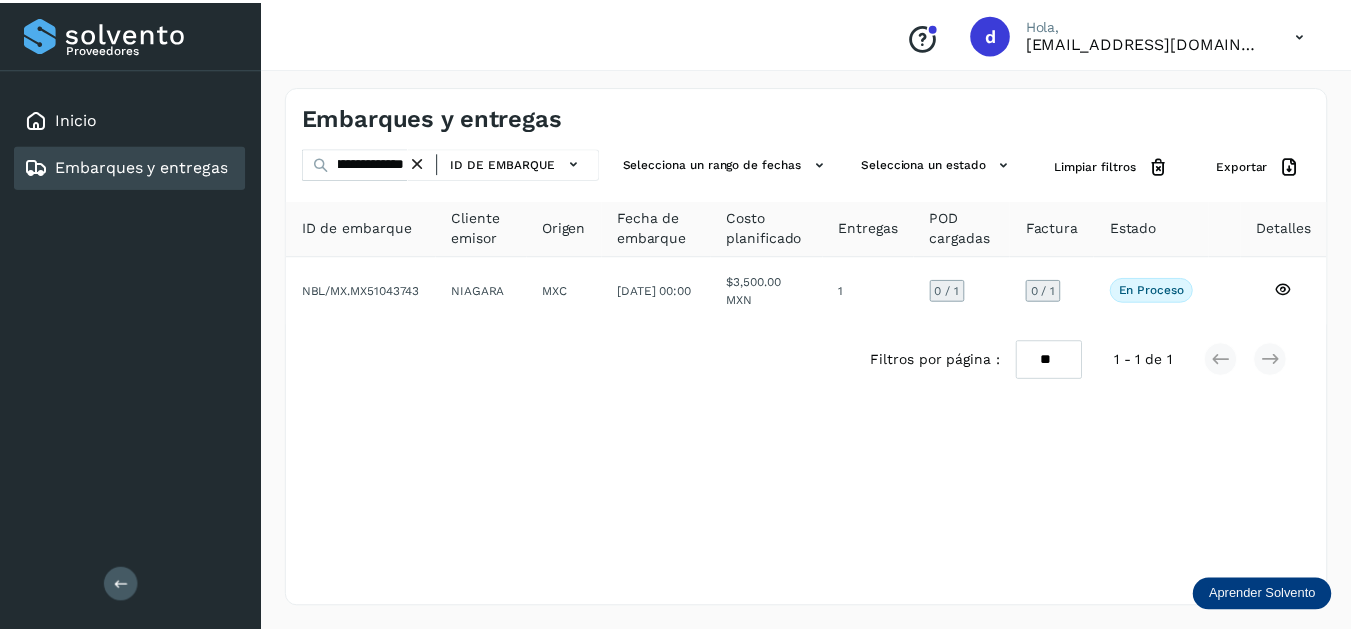scroll, scrollTop: 0, scrollLeft: 0, axis: both 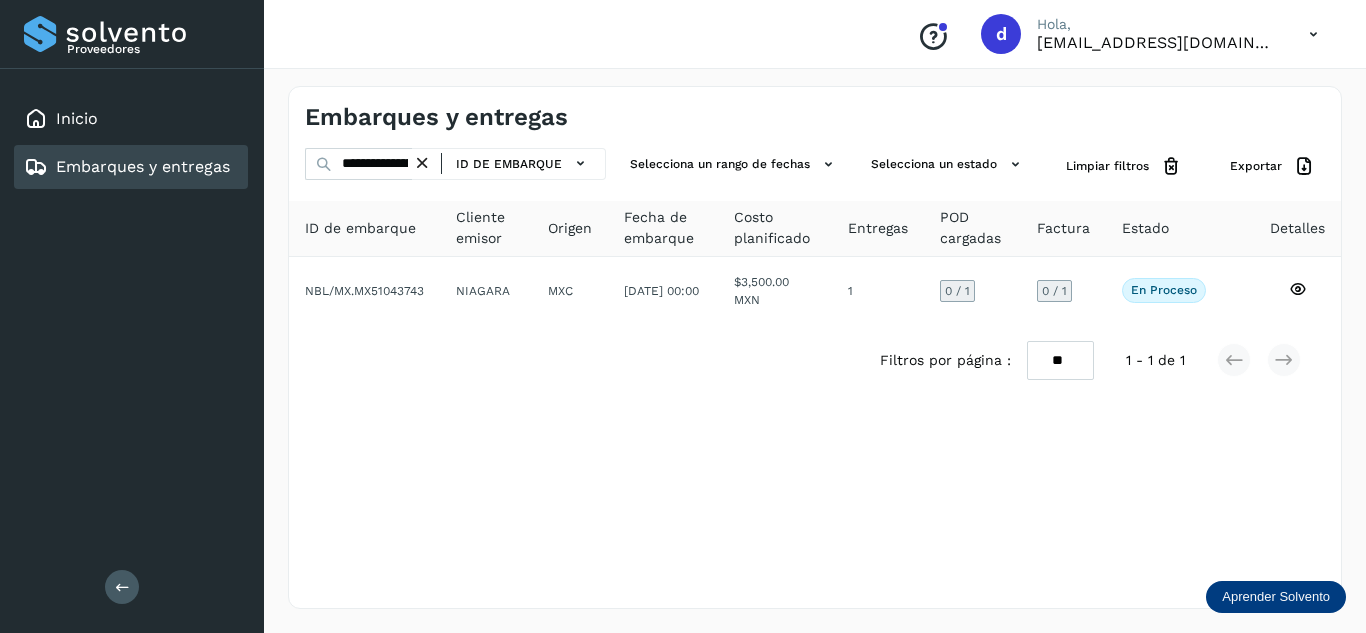 click at bounding box center [422, 163] 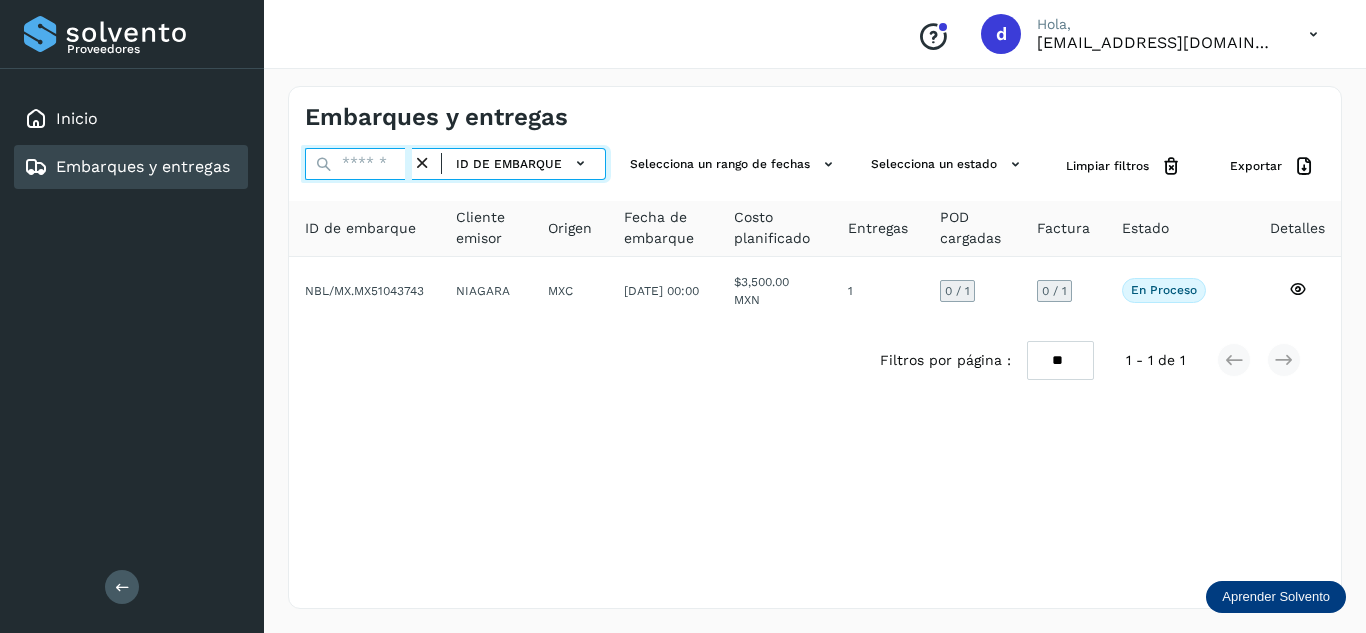 click at bounding box center (358, 164) 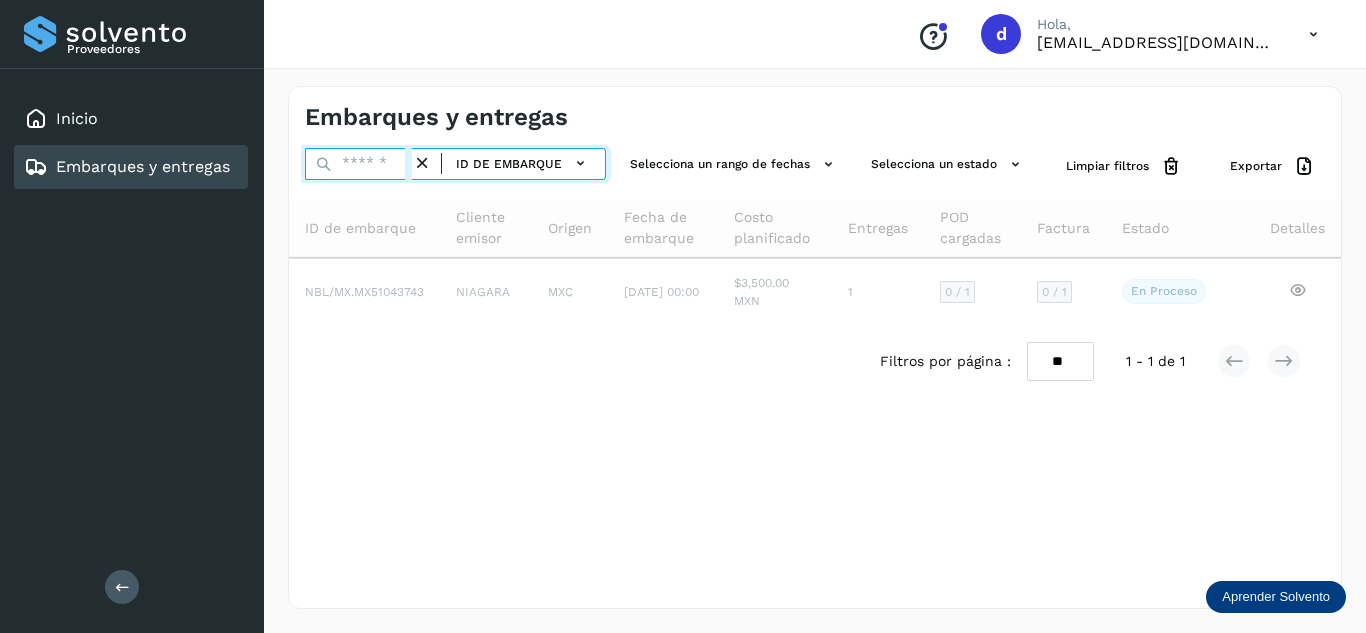 paste on "**********" 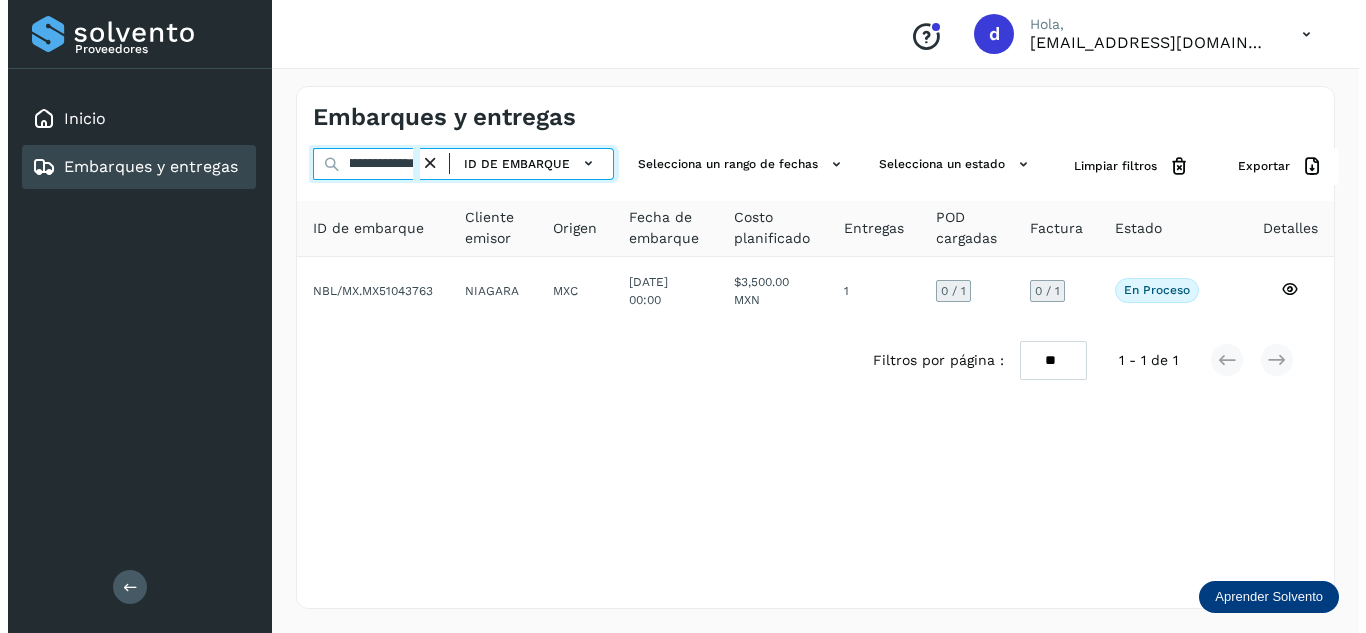 scroll, scrollTop: 0, scrollLeft: 75, axis: horizontal 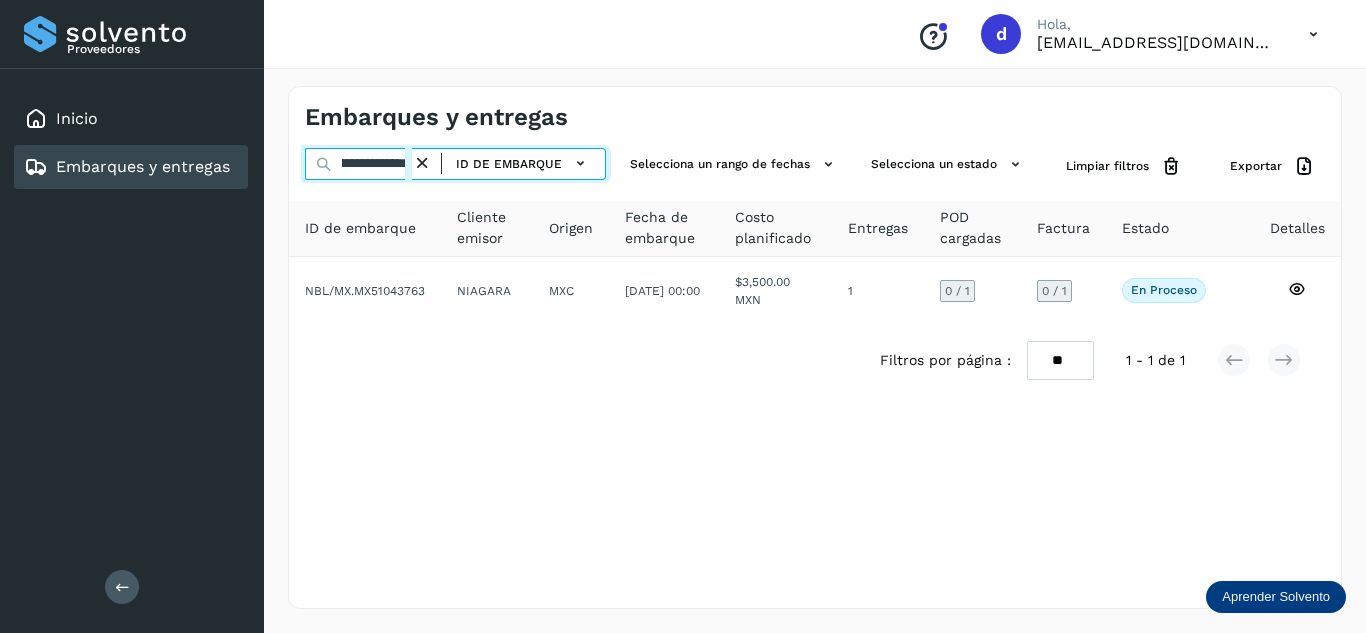 type on "**********" 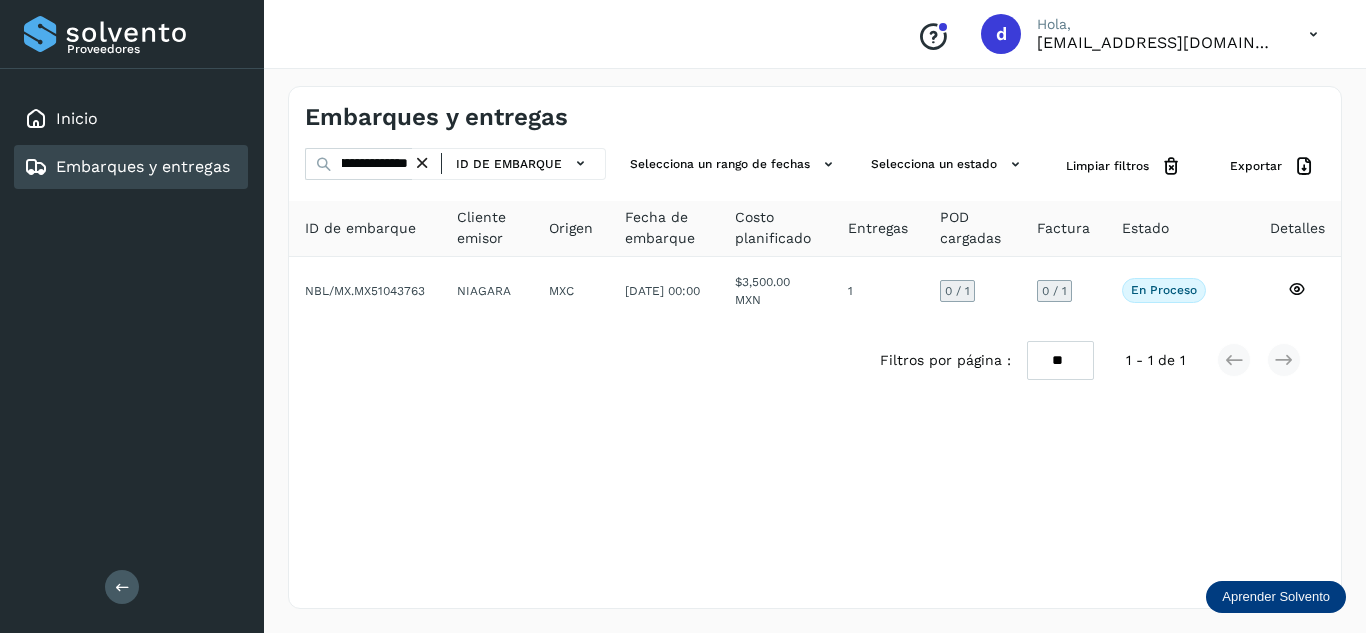 scroll, scrollTop: 0, scrollLeft: 0, axis: both 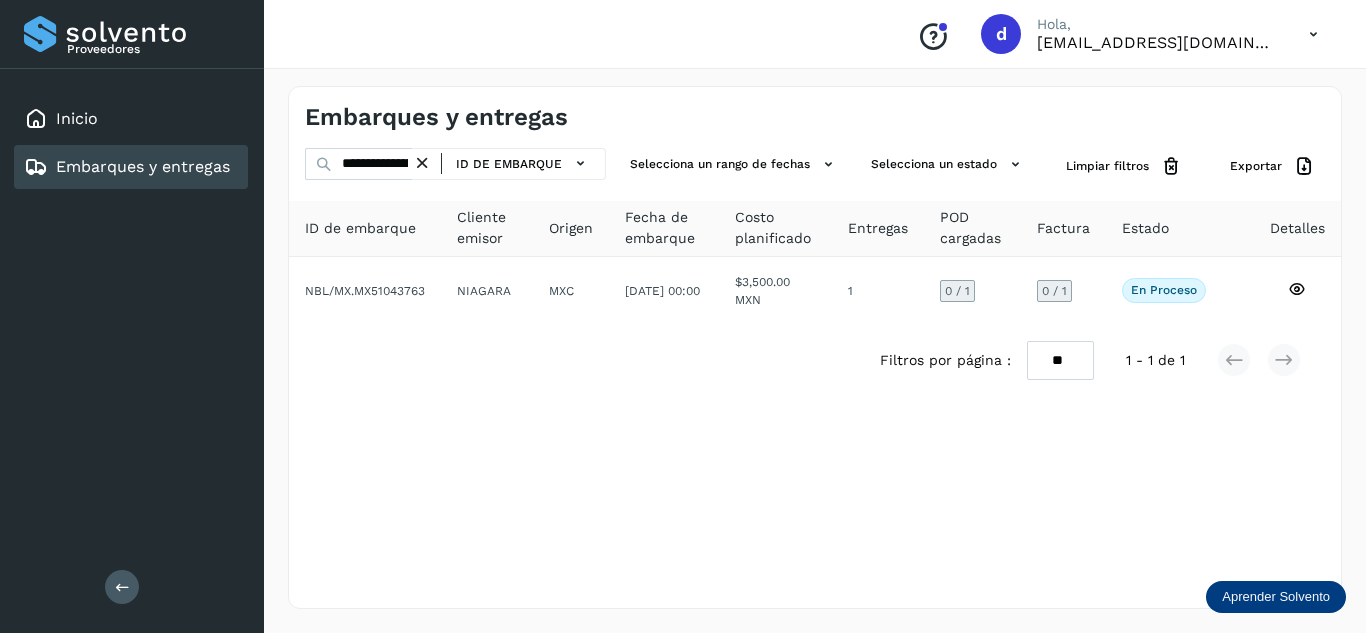 click at bounding box center (422, 163) 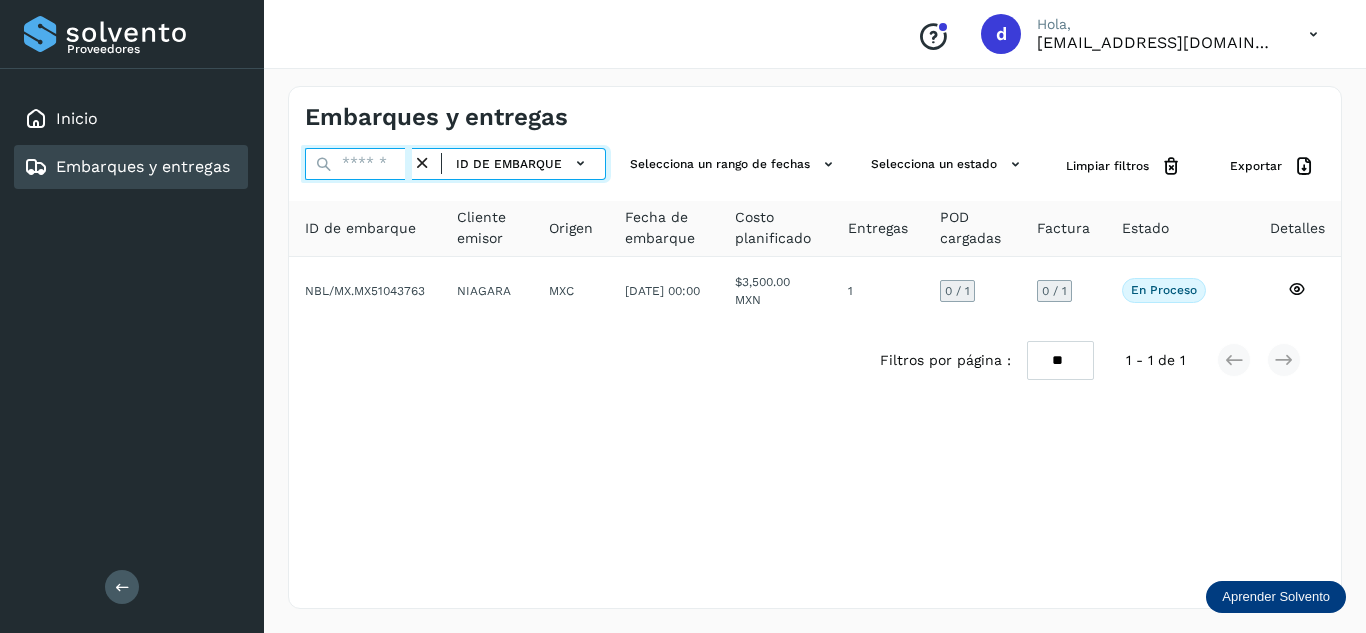 click at bounding box center [358, 164] 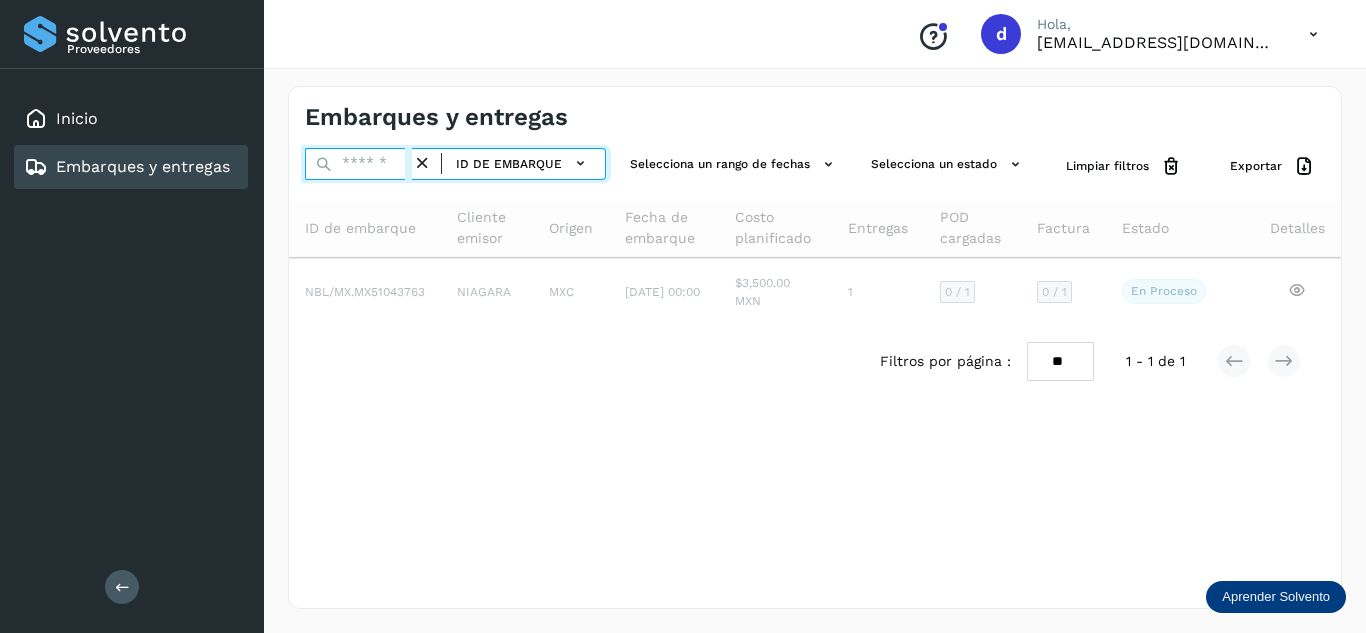 paste on "**********" 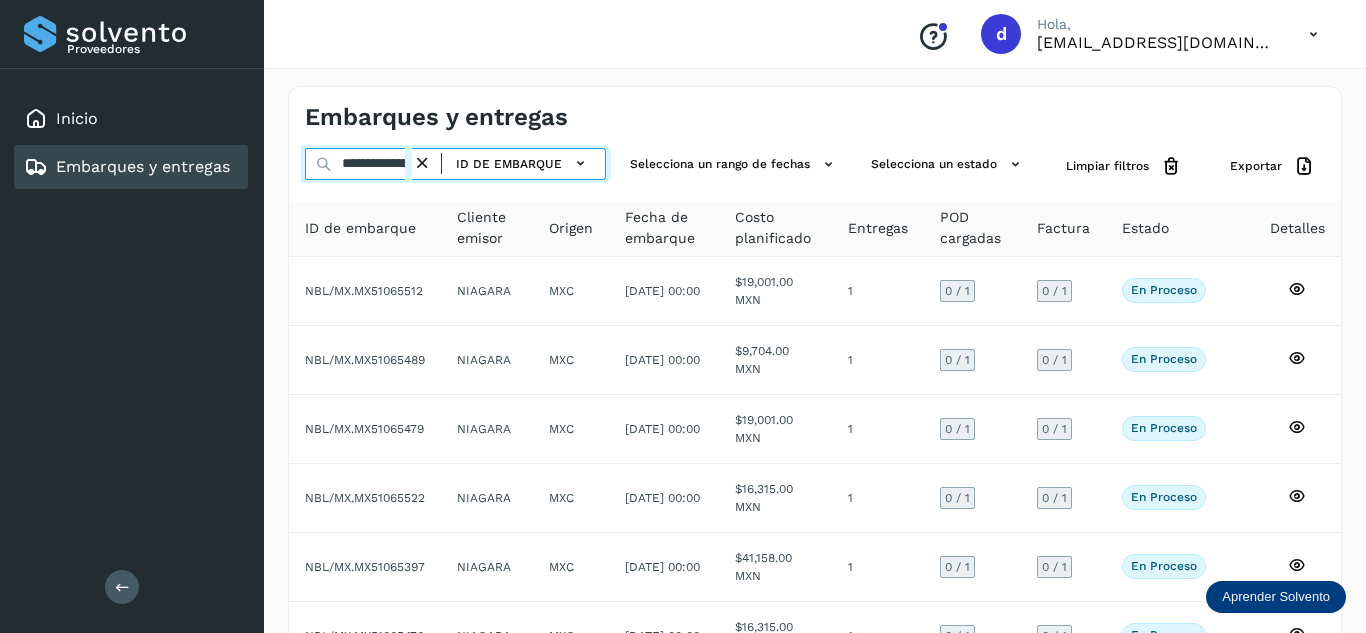 scroll, scrollTop: 0, scrollLeft: 77, axis: horizontal 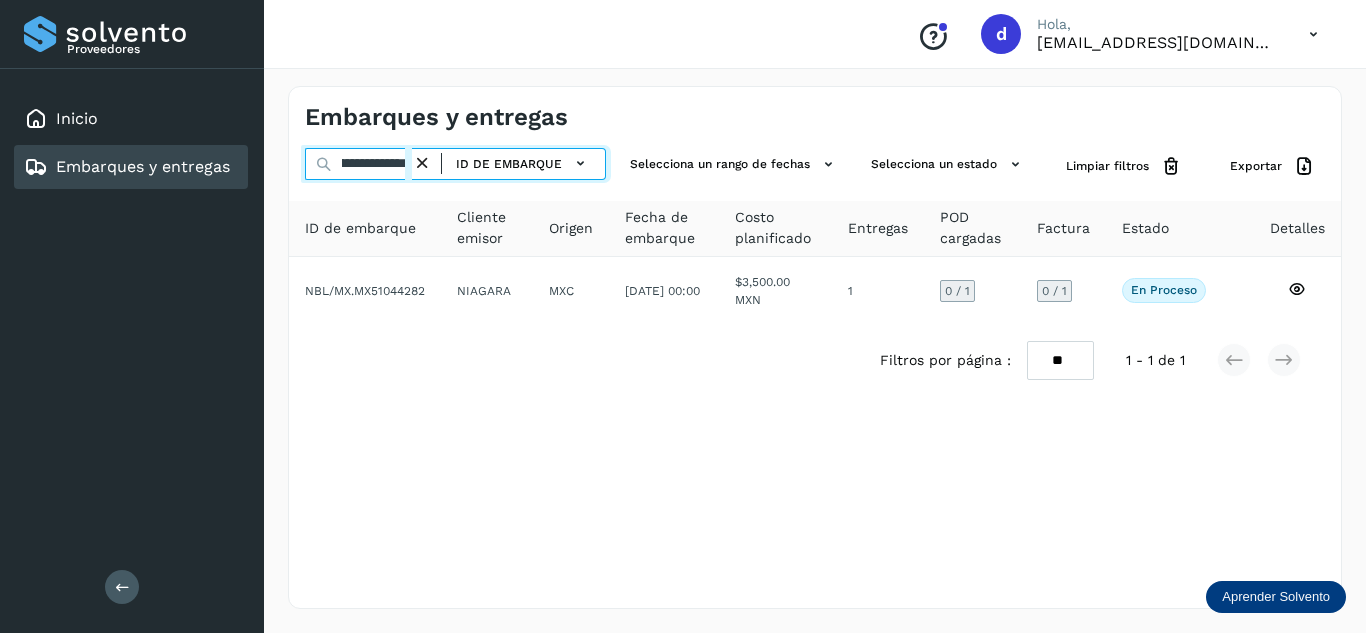type on "**********" 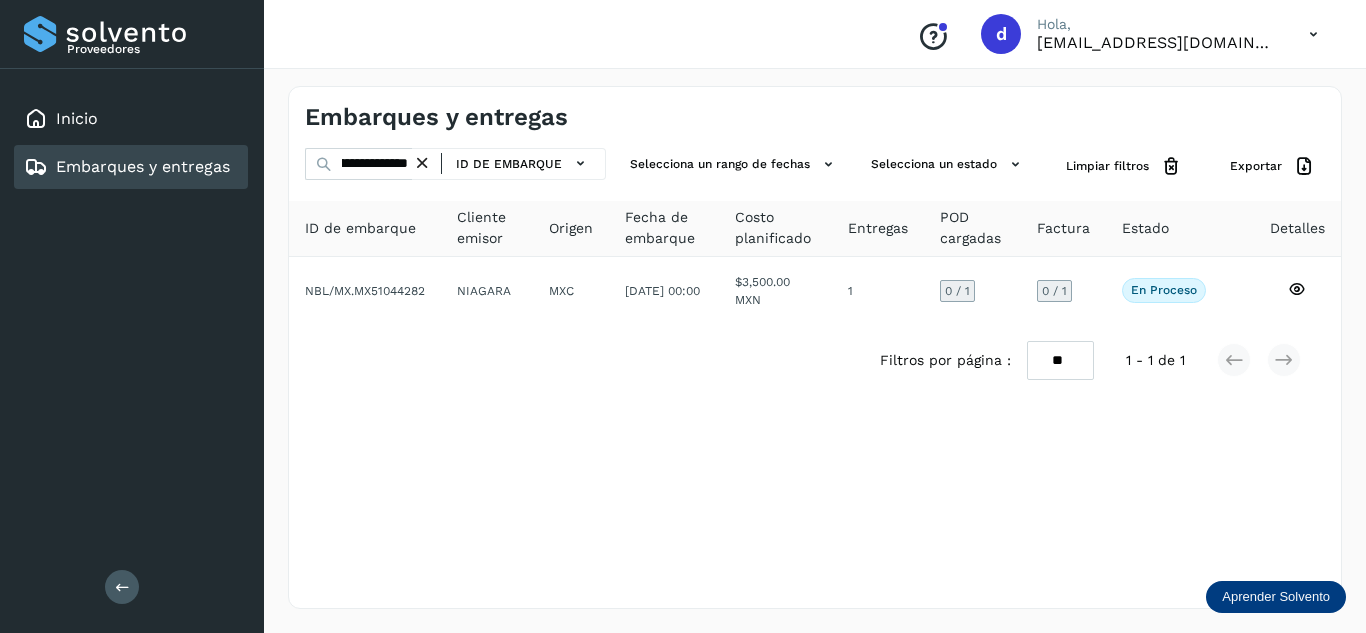 scroll, scrollTop: 0, scrollLeft: 0, axis: both 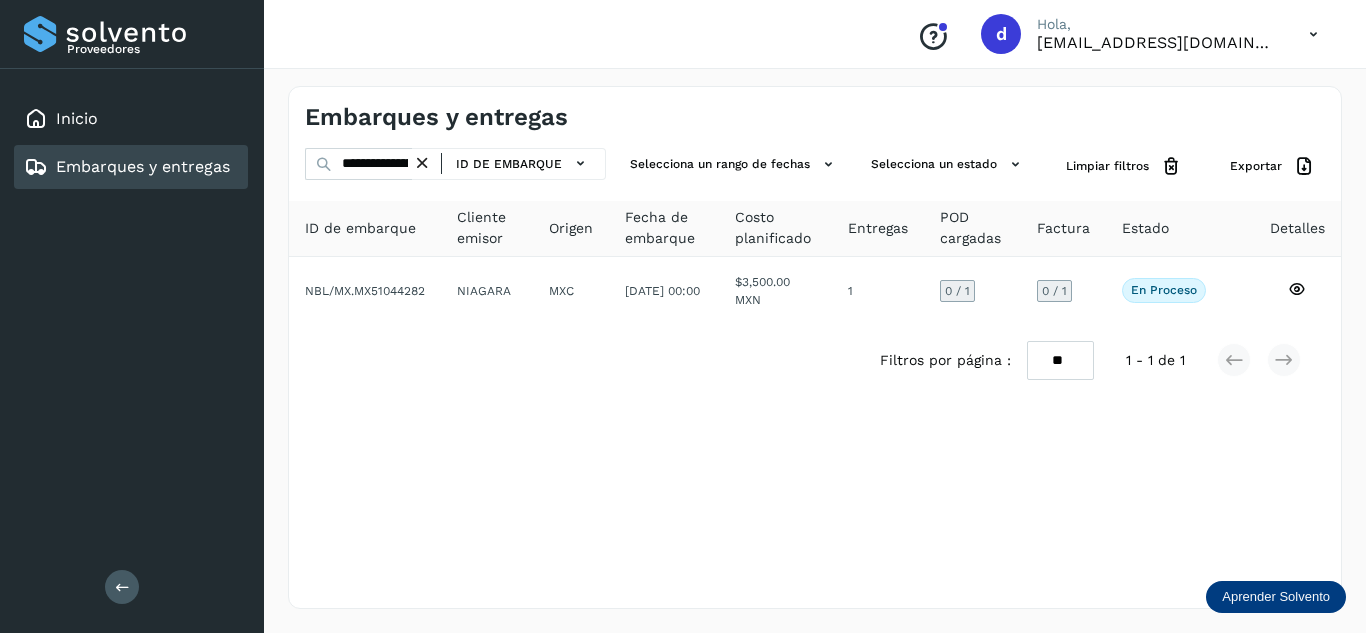 click on "ID de embarque" 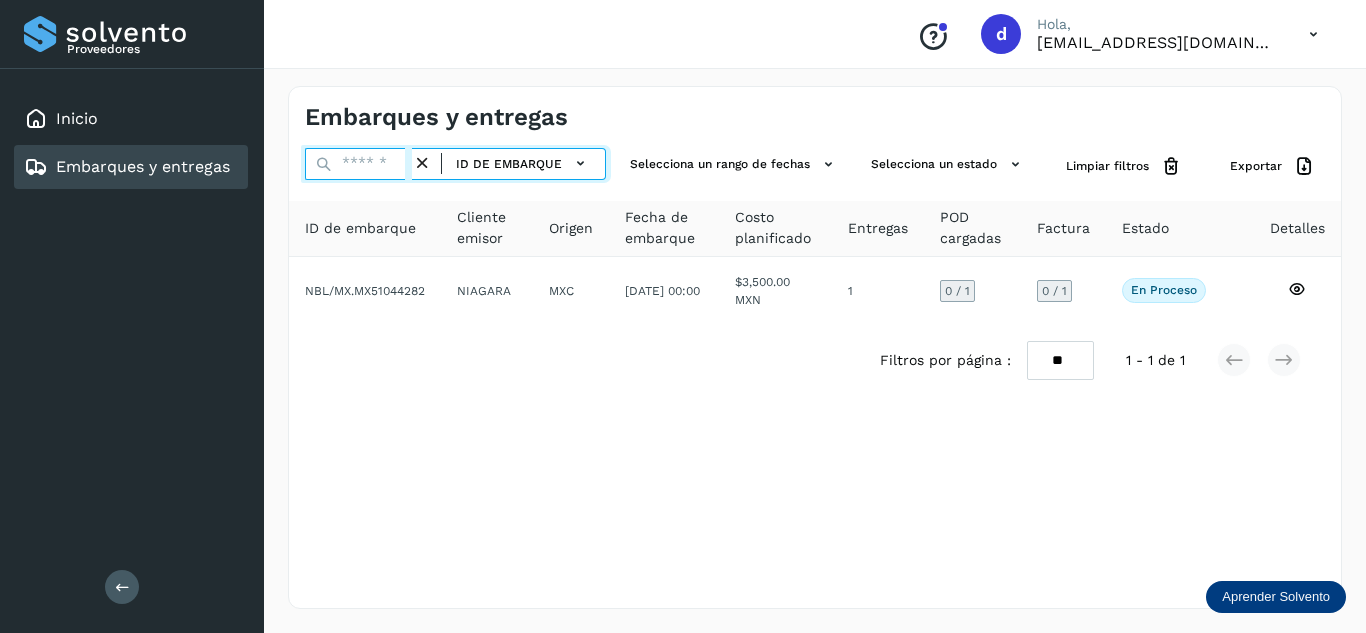 click at bounding box center [358, 164] 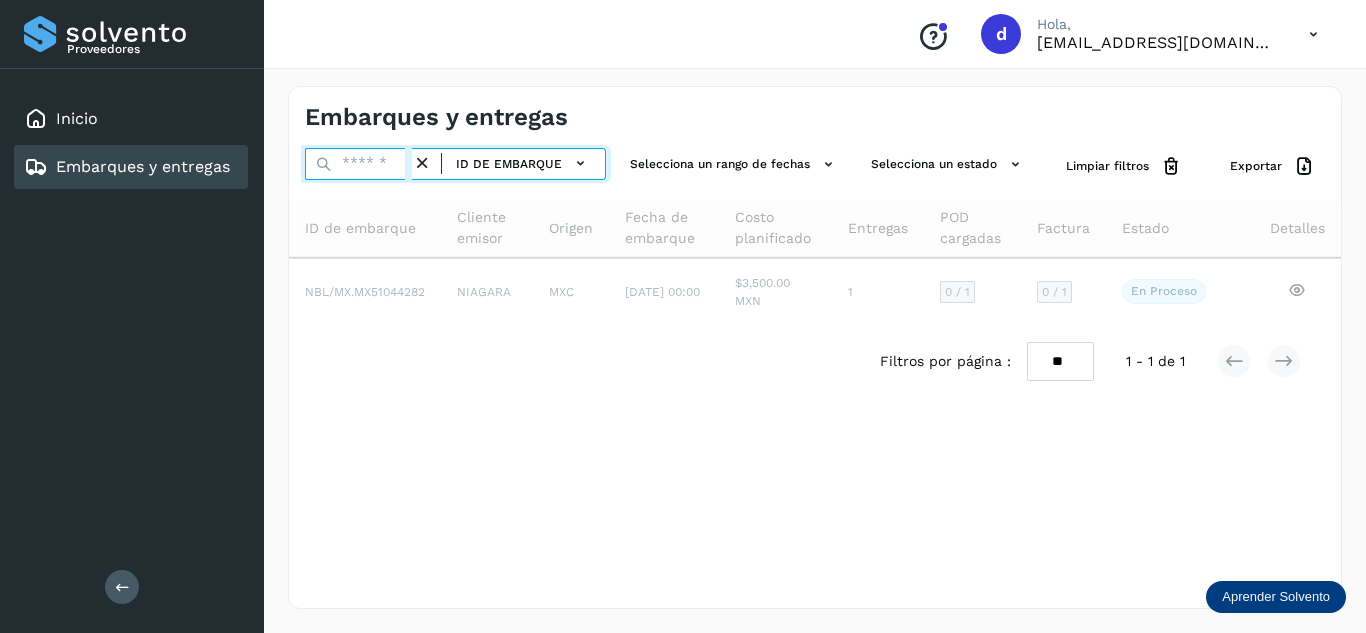 paste on "**********" 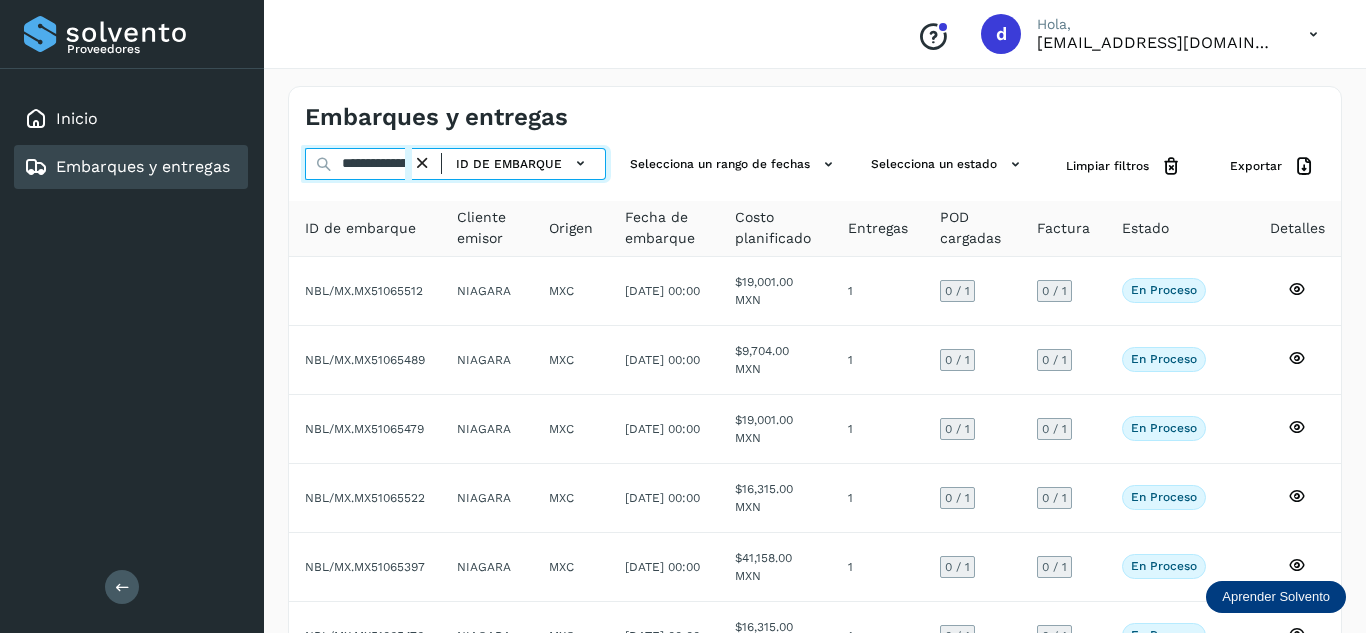 scroll, scrollTop: 0, scrollLeft: 76, axis: horizontal 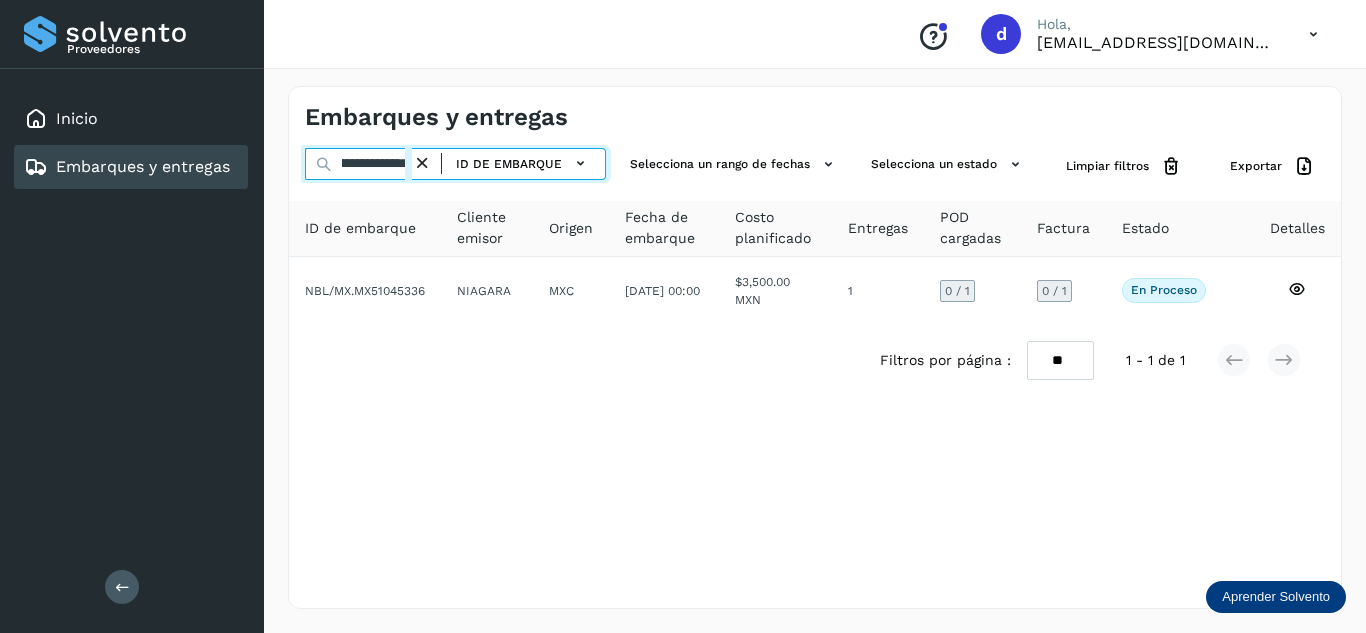 type on "**********" 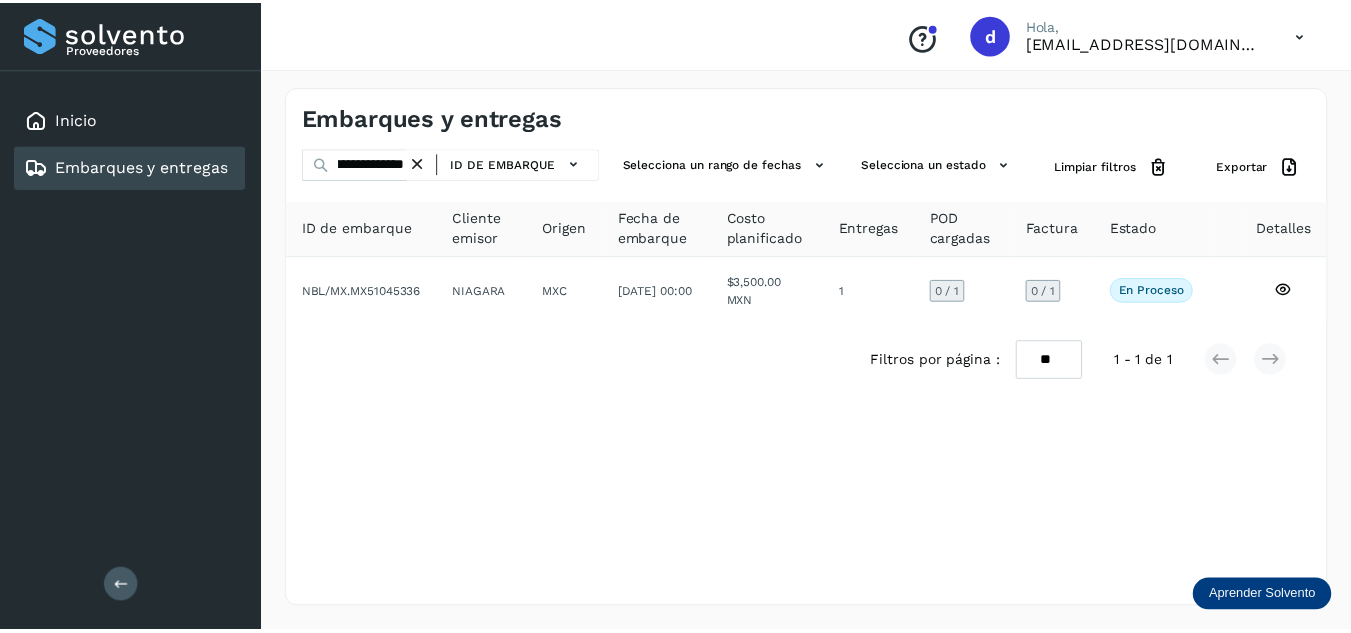 scroll, scrollTop: 0, scrollLeft: 0, axis: both 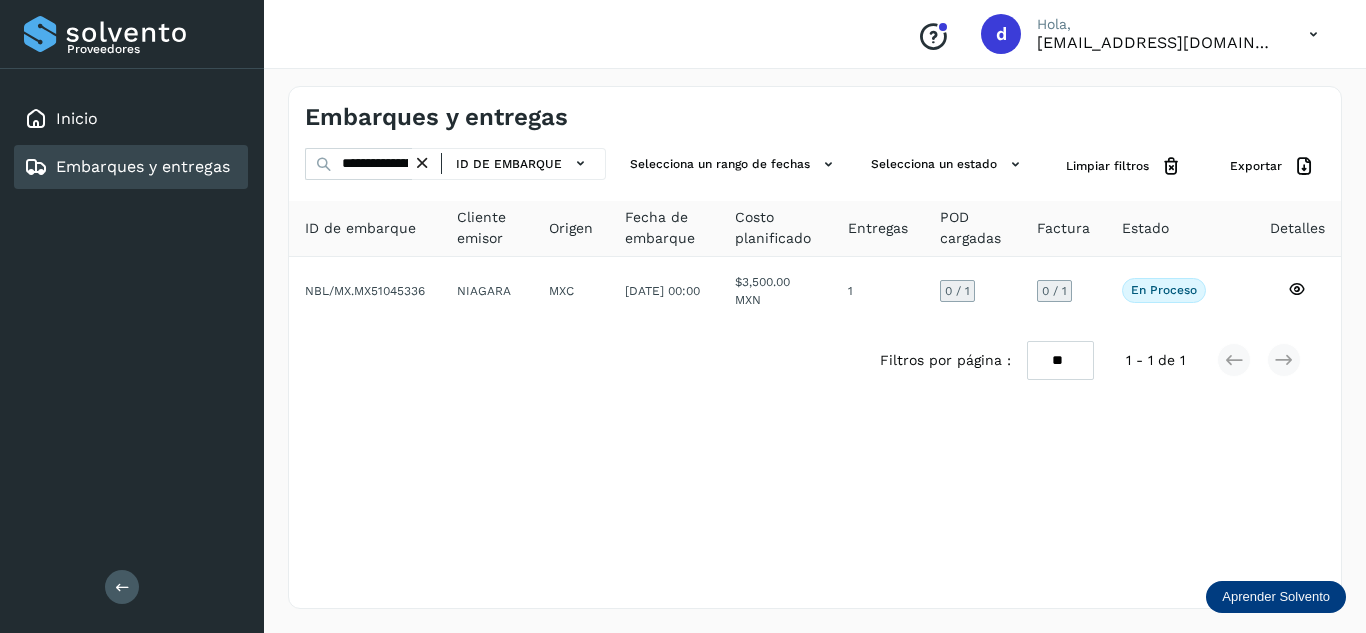 click at bounding box center [422, 163] 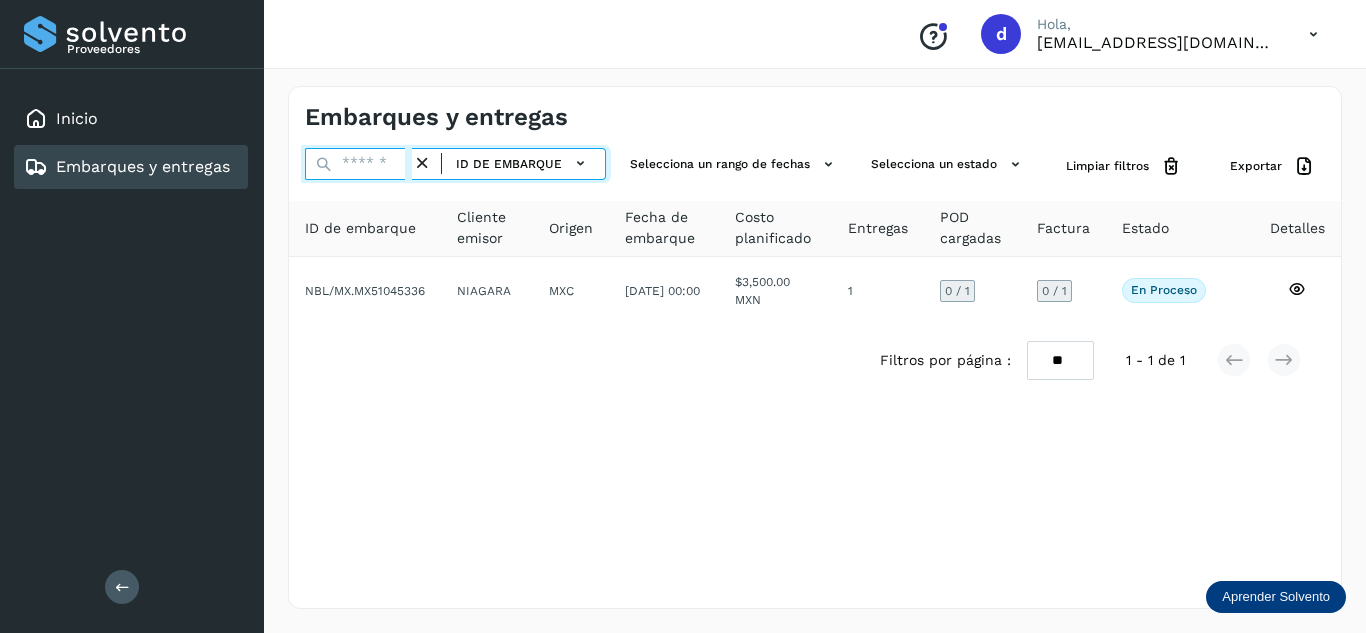 click at bounding box center [358, 164] 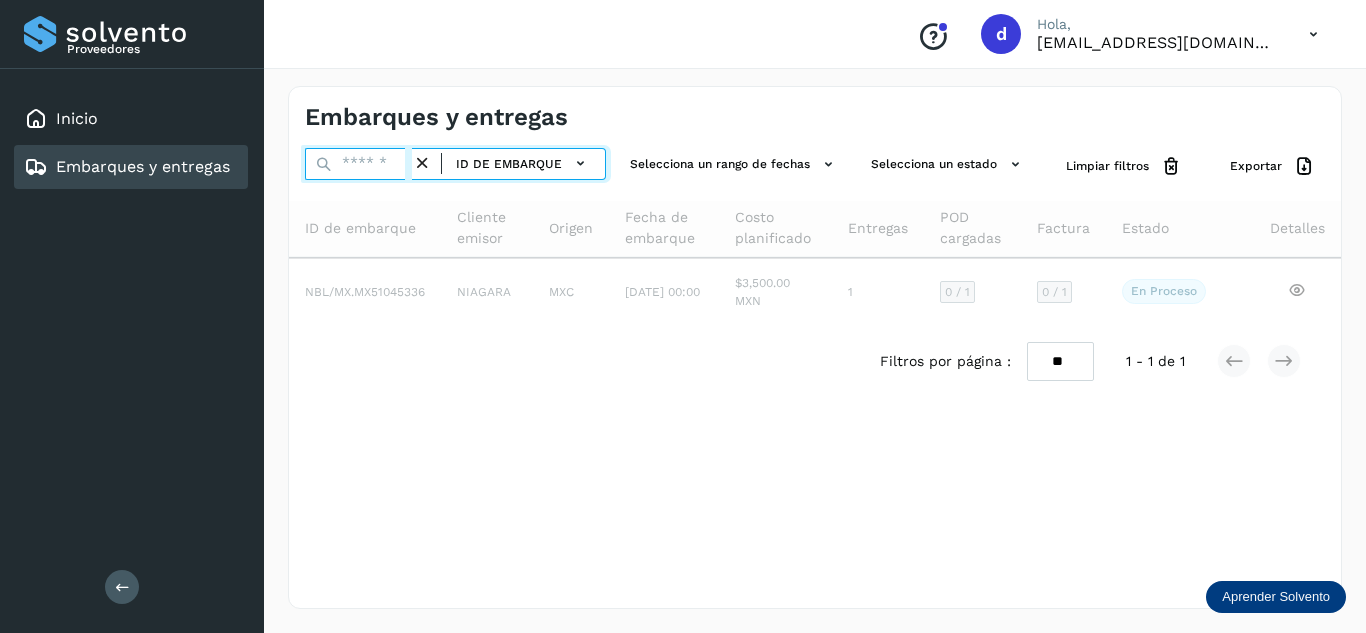 paste on "**********" 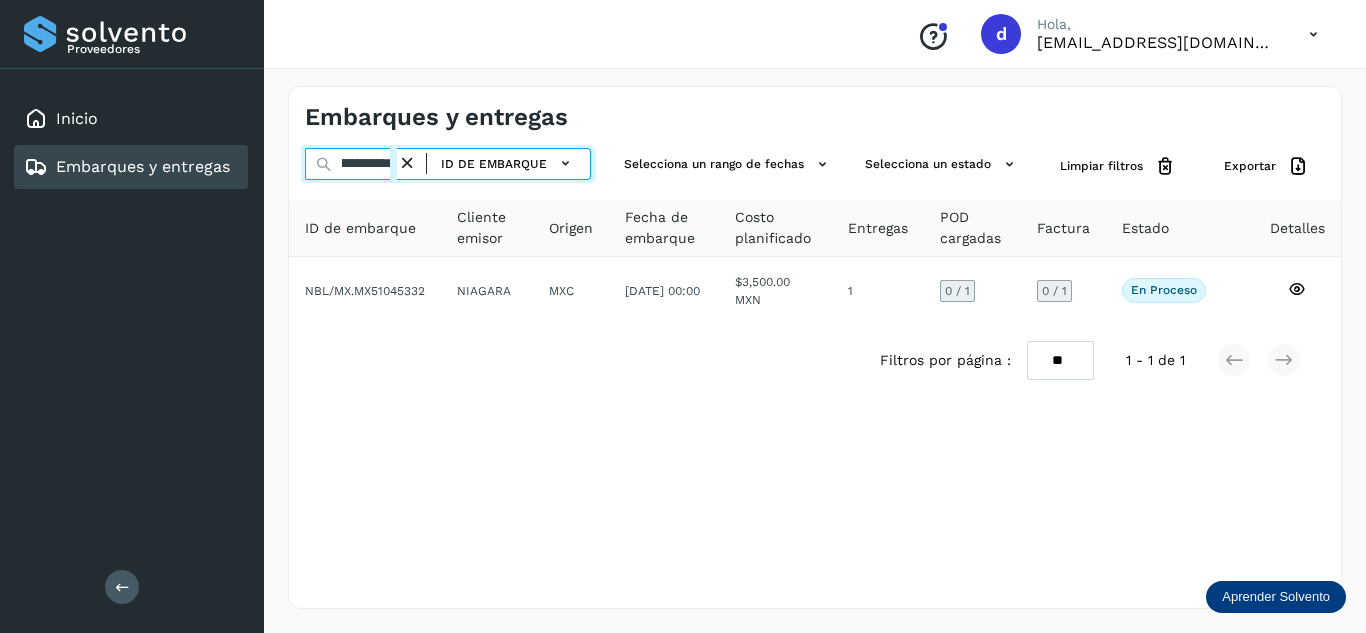 scroll, scrollTop: 0, scrollLeft: 76, axis: horizontal 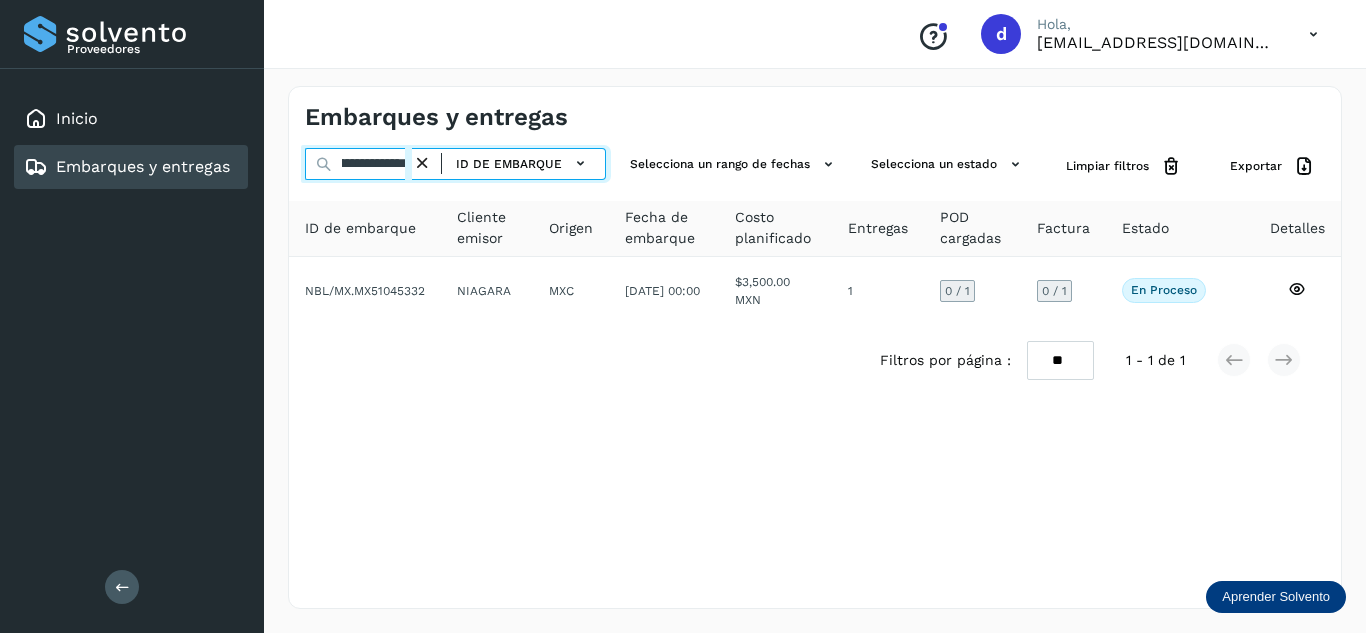 type on "**********" 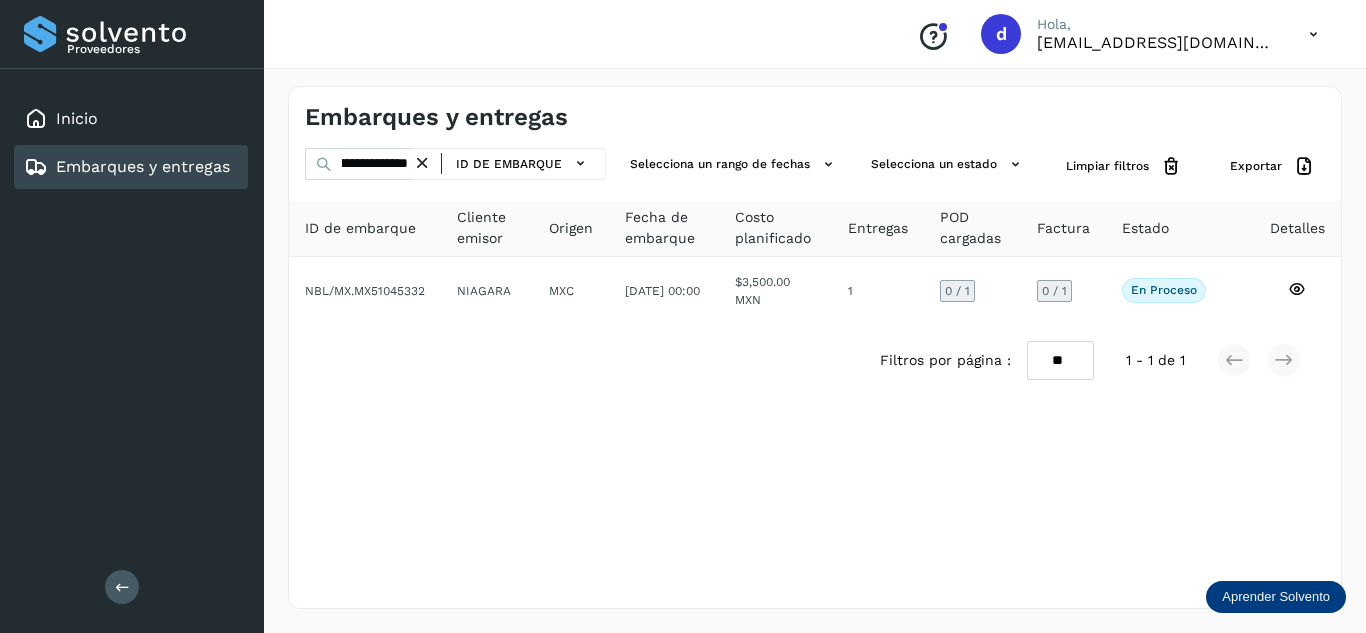 scroll, scrollTop: 0, scrollLeft: 0, axis: both 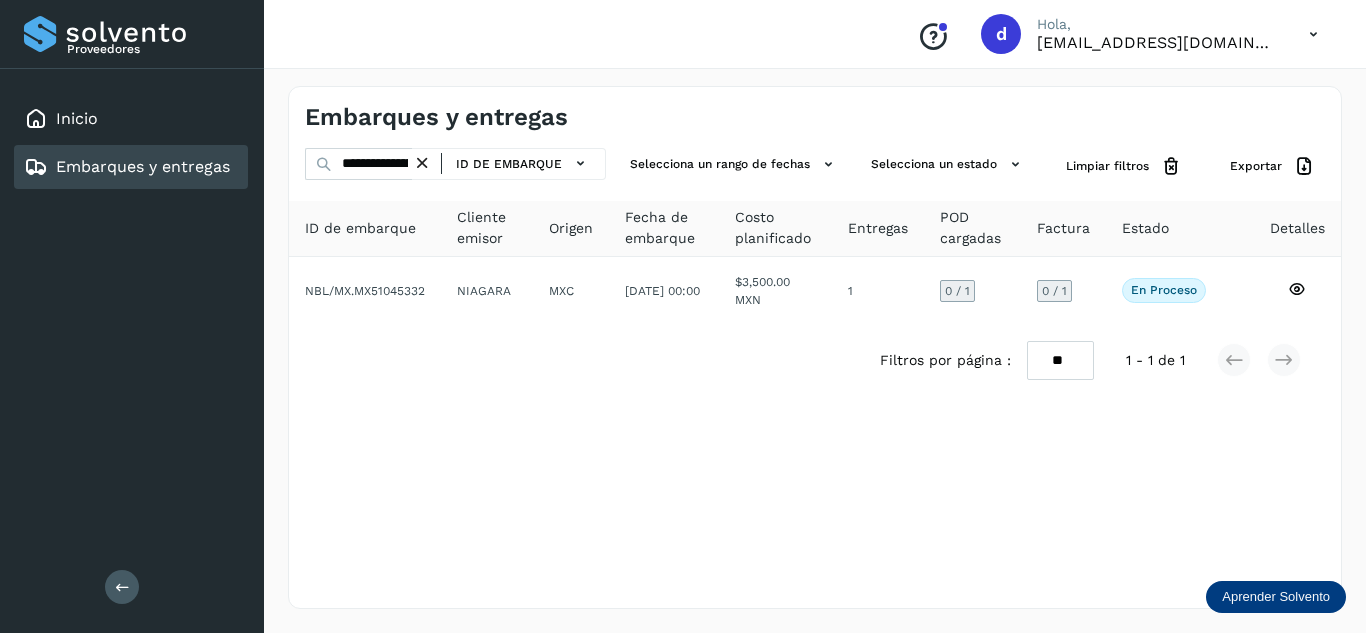 click at bounding box center [422, 163] 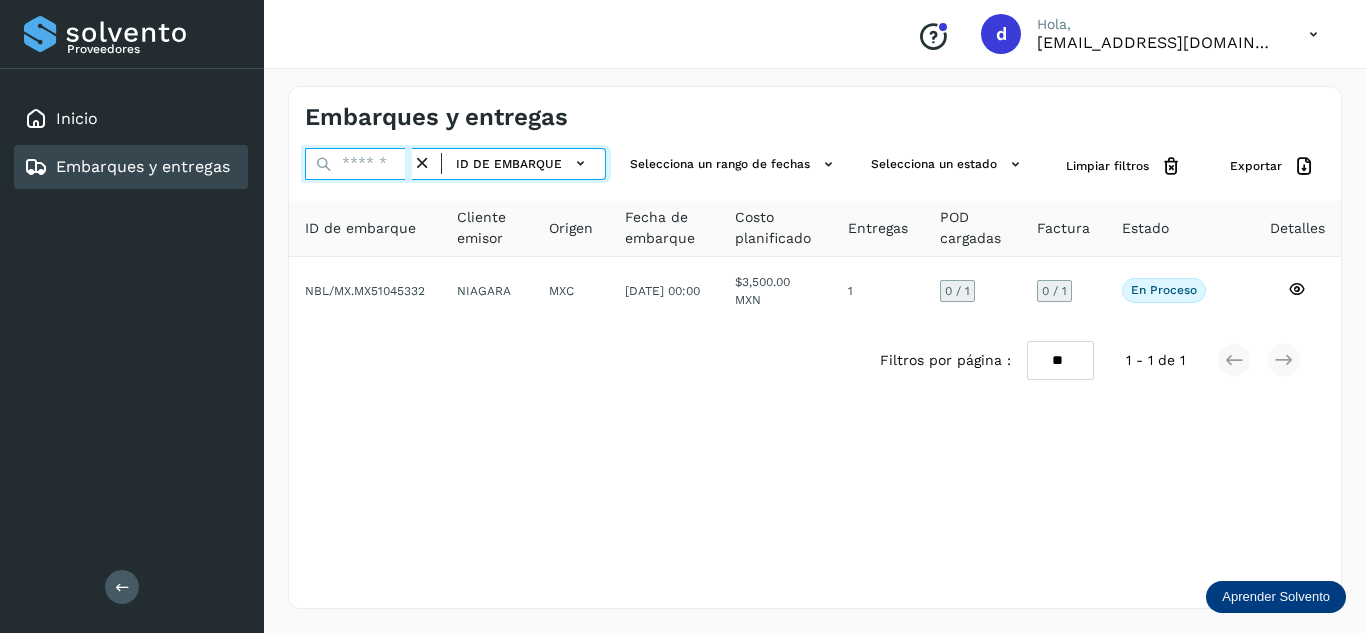 click at bounding box center [358, 164] 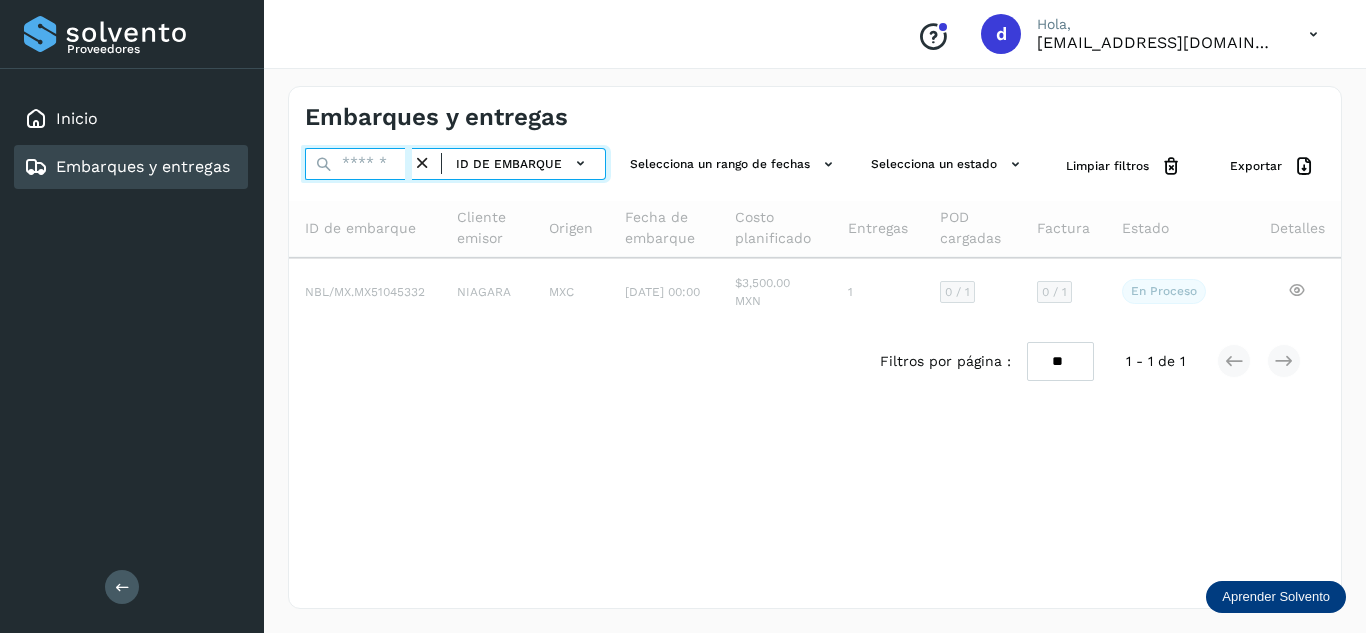 paste on "**********" 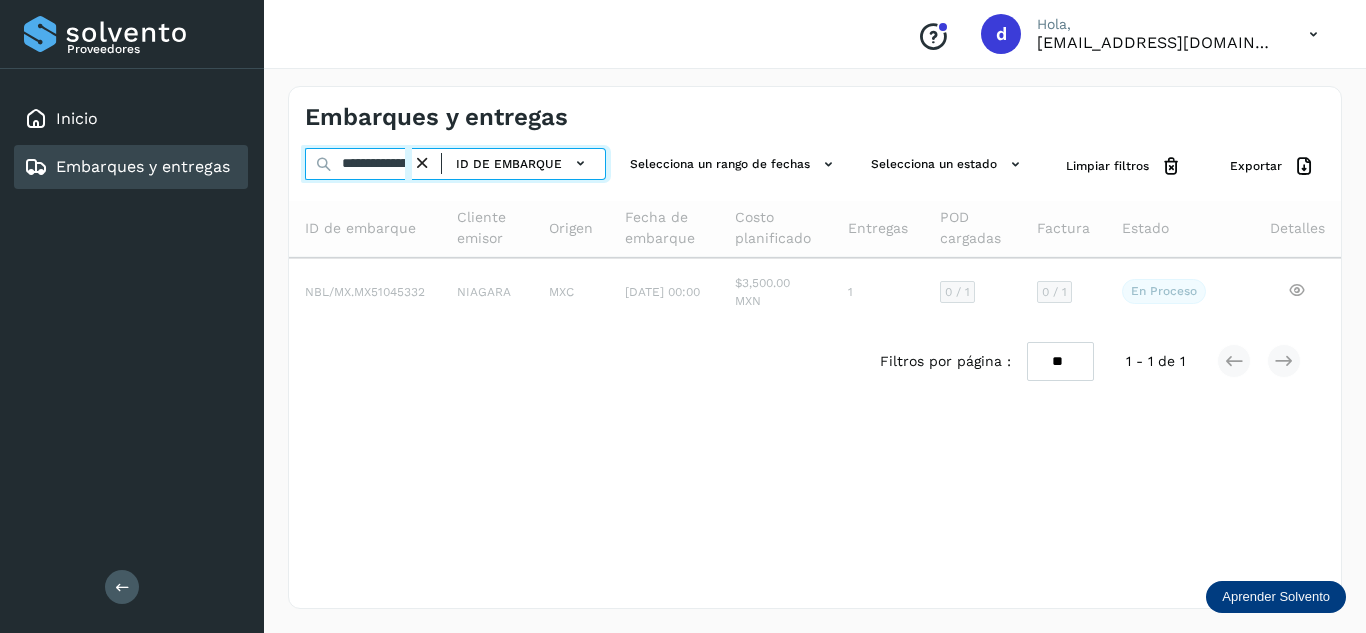 scroll, scrollTop: 0, scrollLeft: 77, axis: horizontal 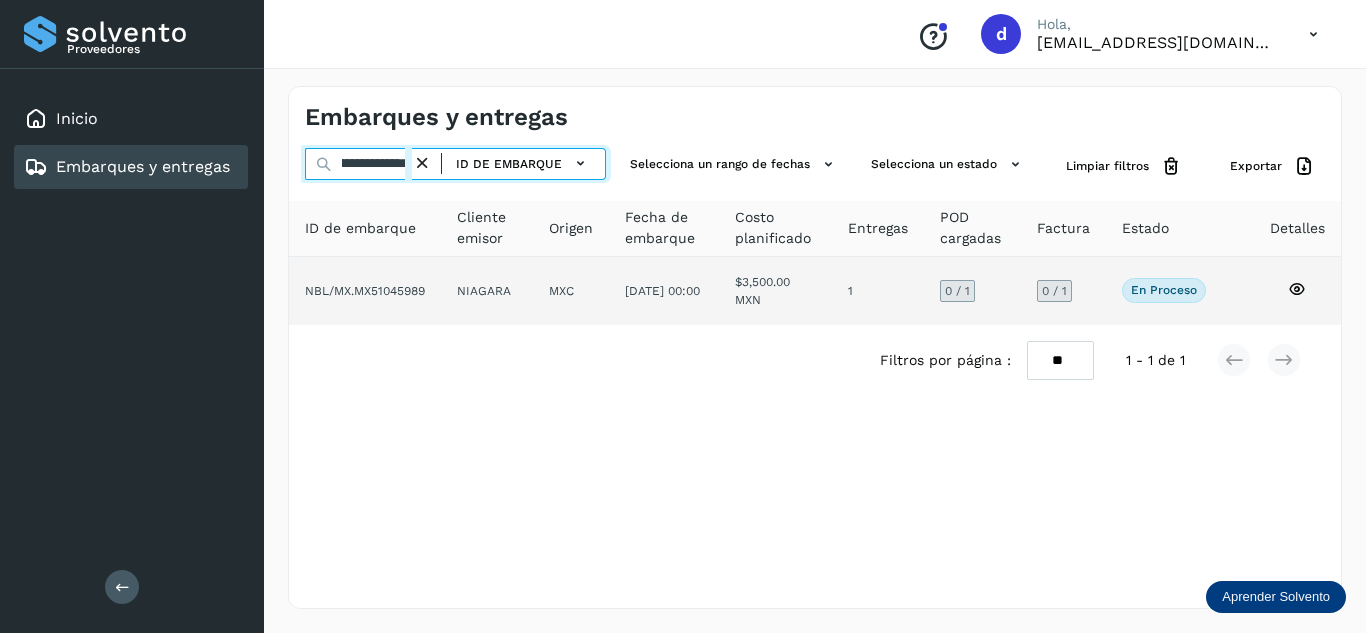 type on "**********" 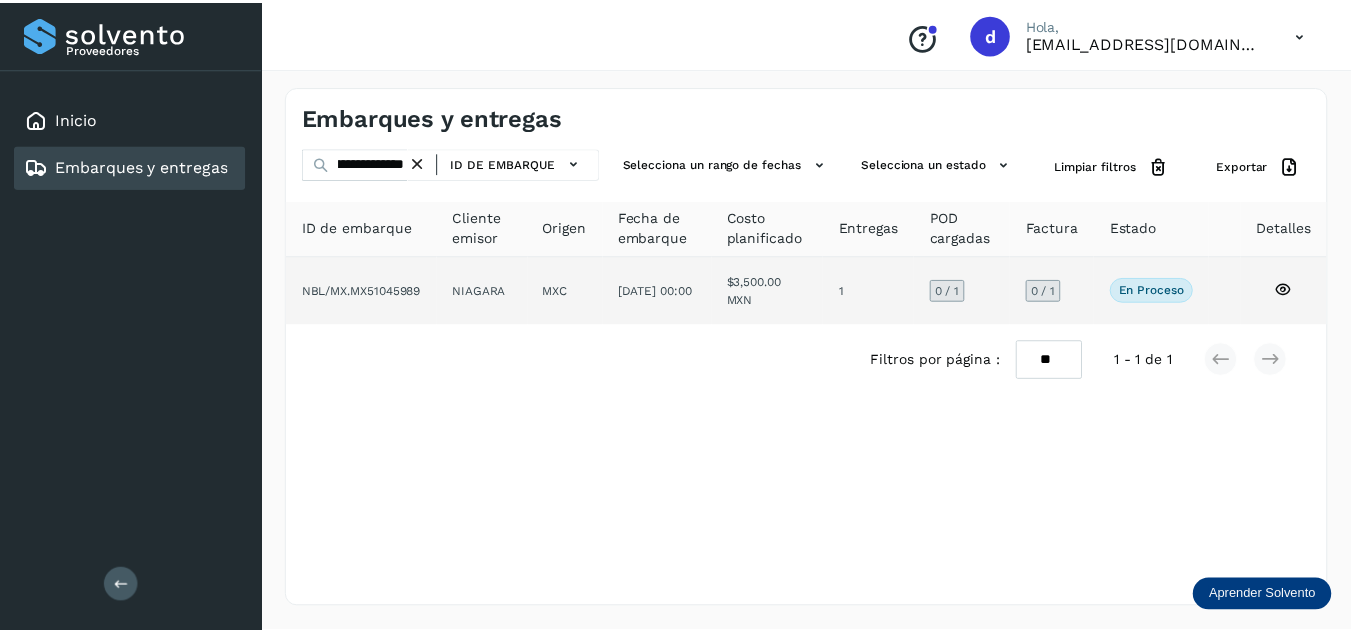 scroll, scrollTop: 0, scrollLeft: 0, axis: both 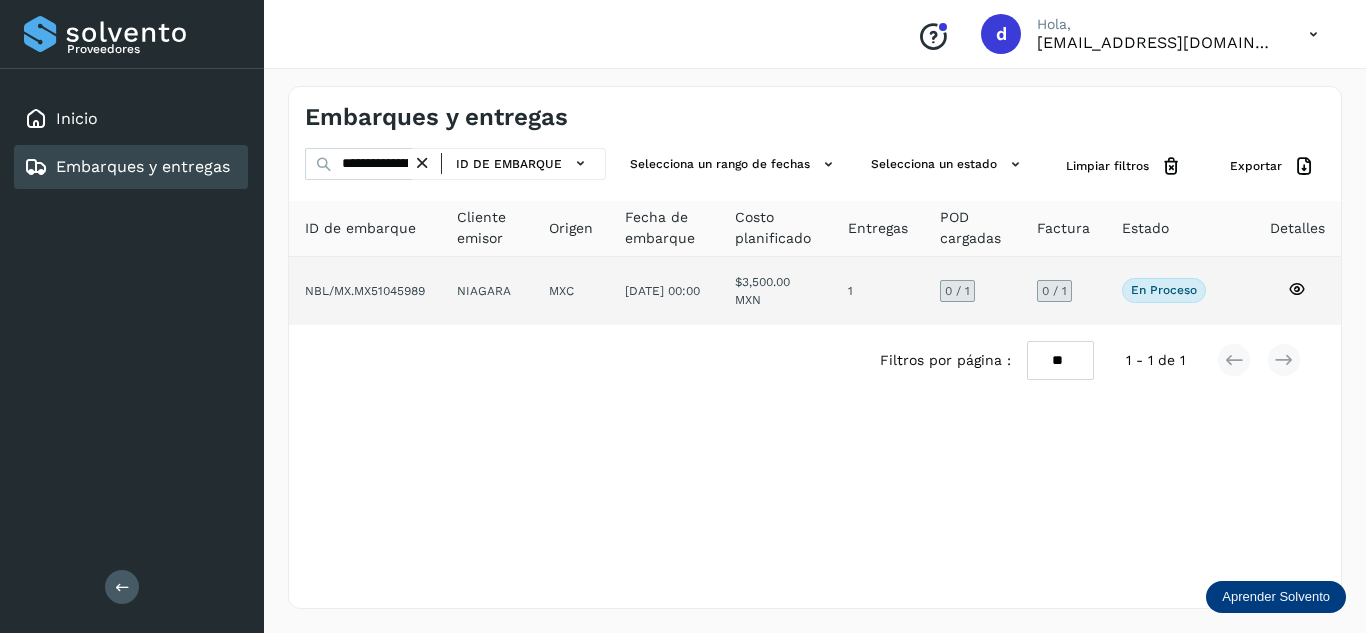 click 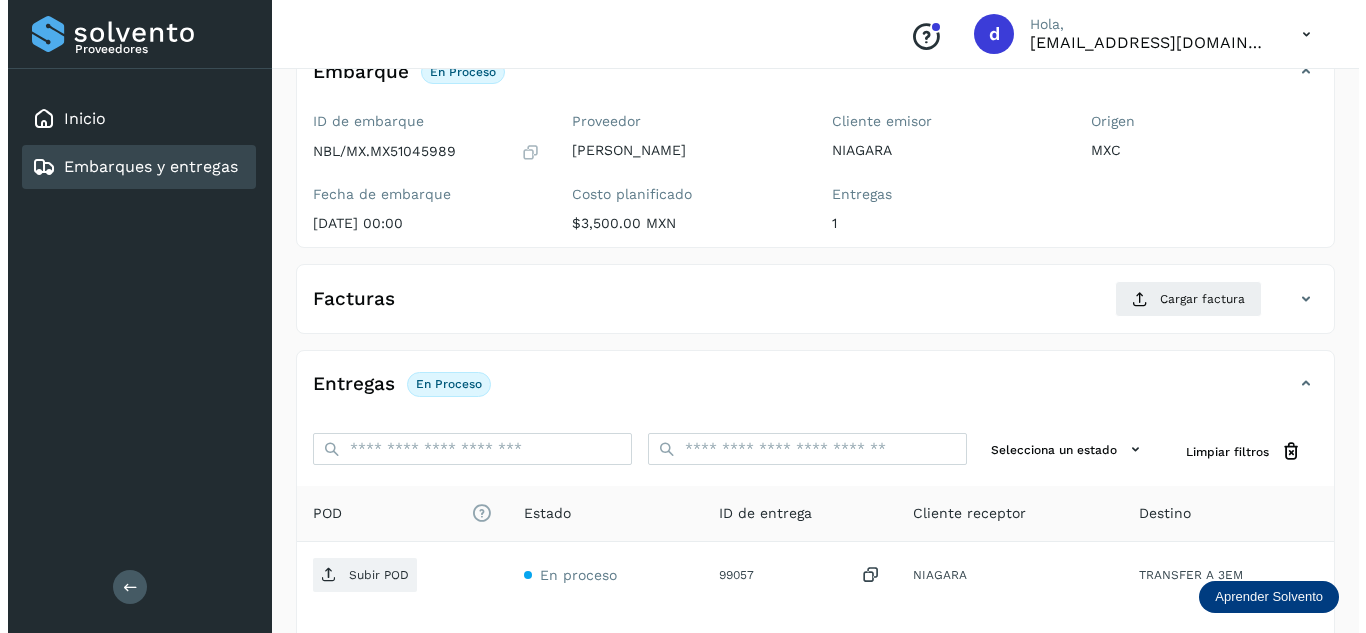 scroll, scrollTop: 0, scrollLeft: 0, axis: both 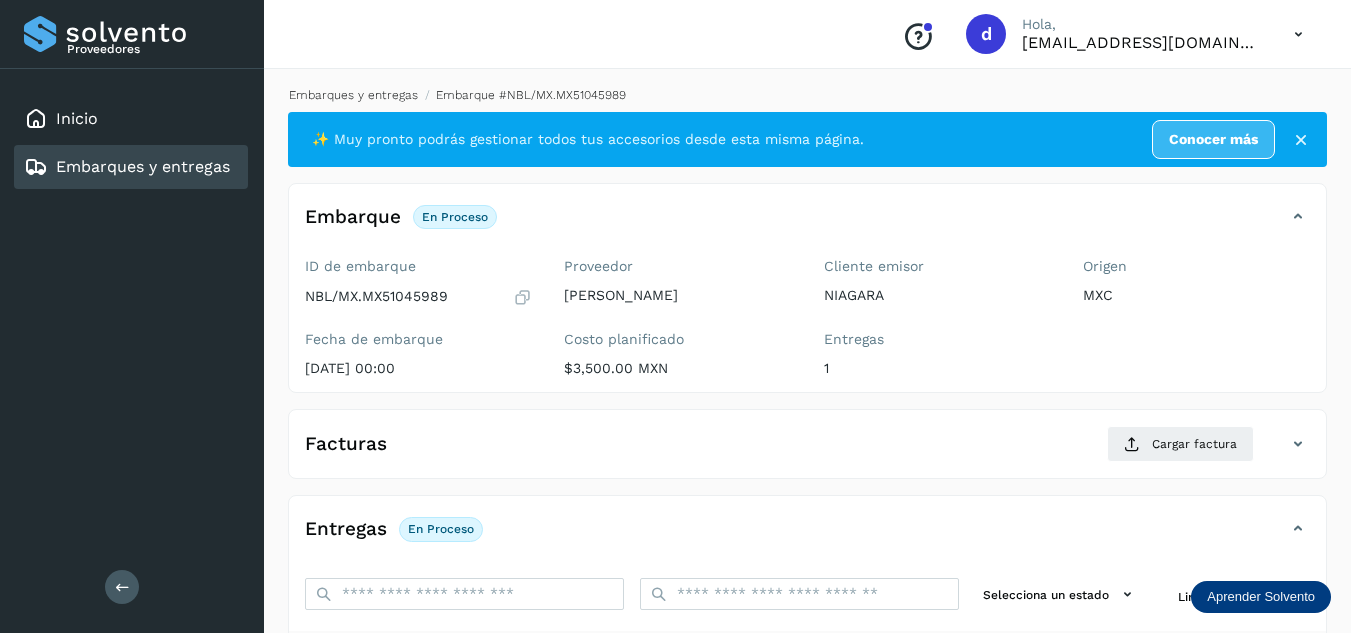 click on "Embarques y entregas" at bounding box center [353, 95] 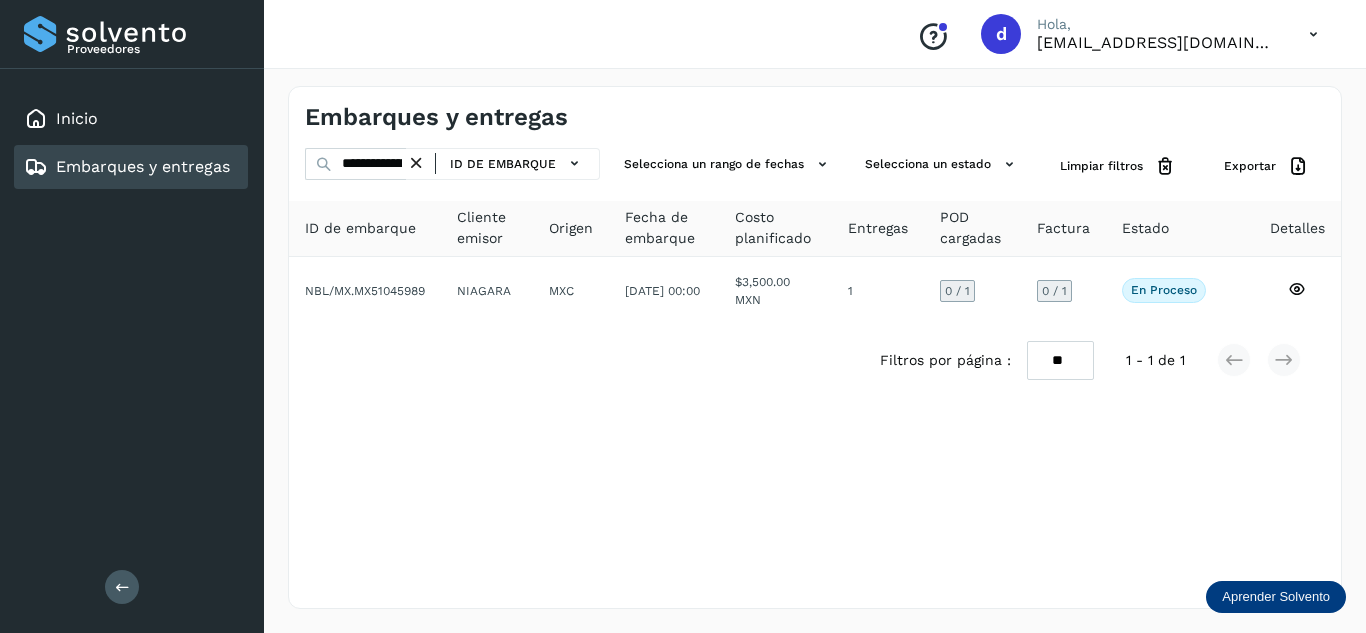 click at bounding box center (416, 163) 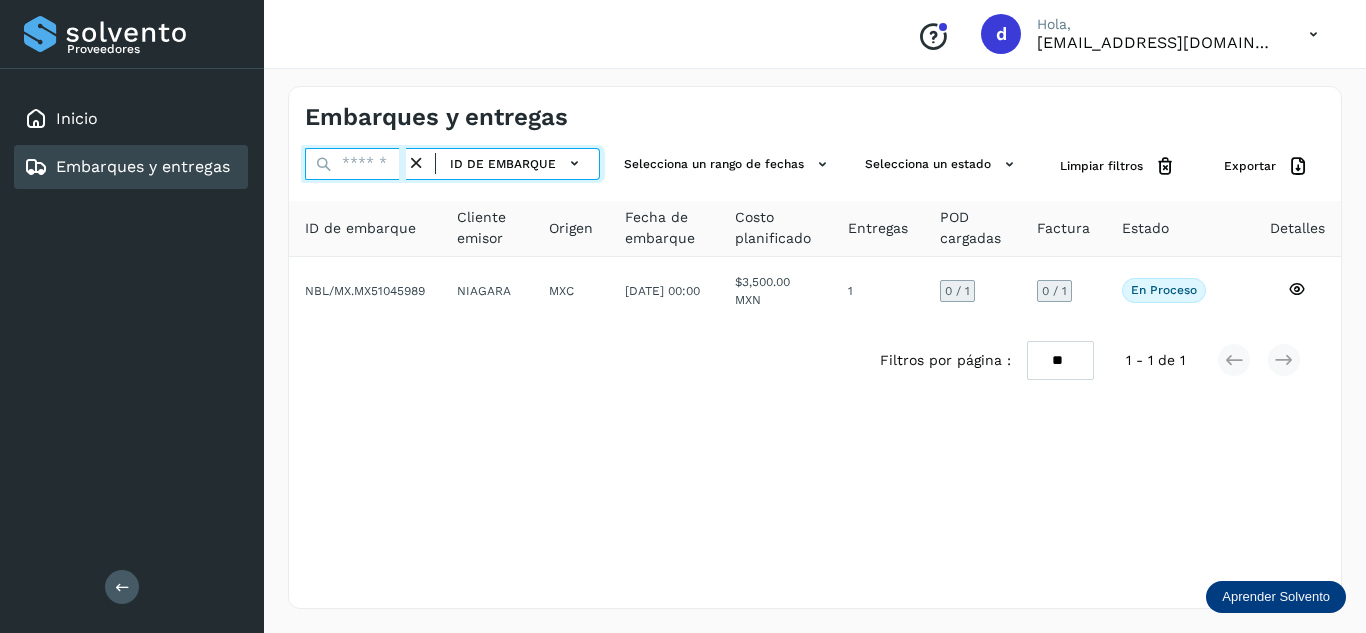 click at bounding box center [355, 164] 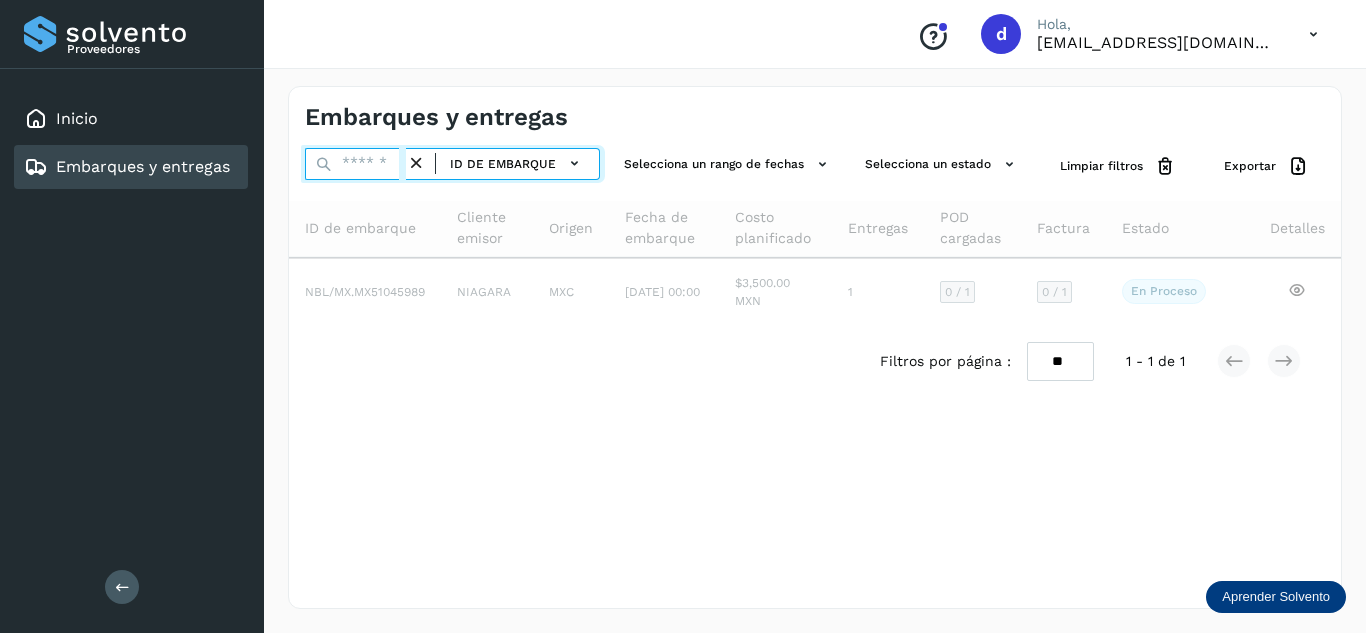 paste on "**********" 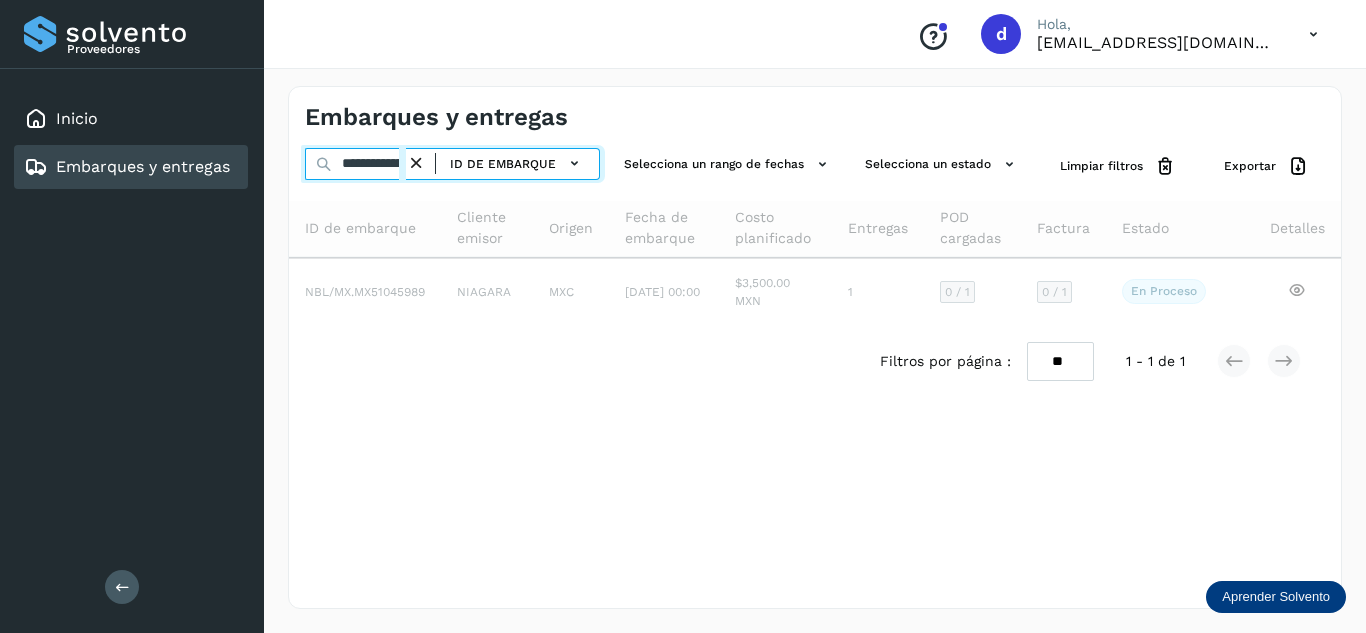scroll, scrollTop: 0, scrollLeft: 76, axis: horizontal 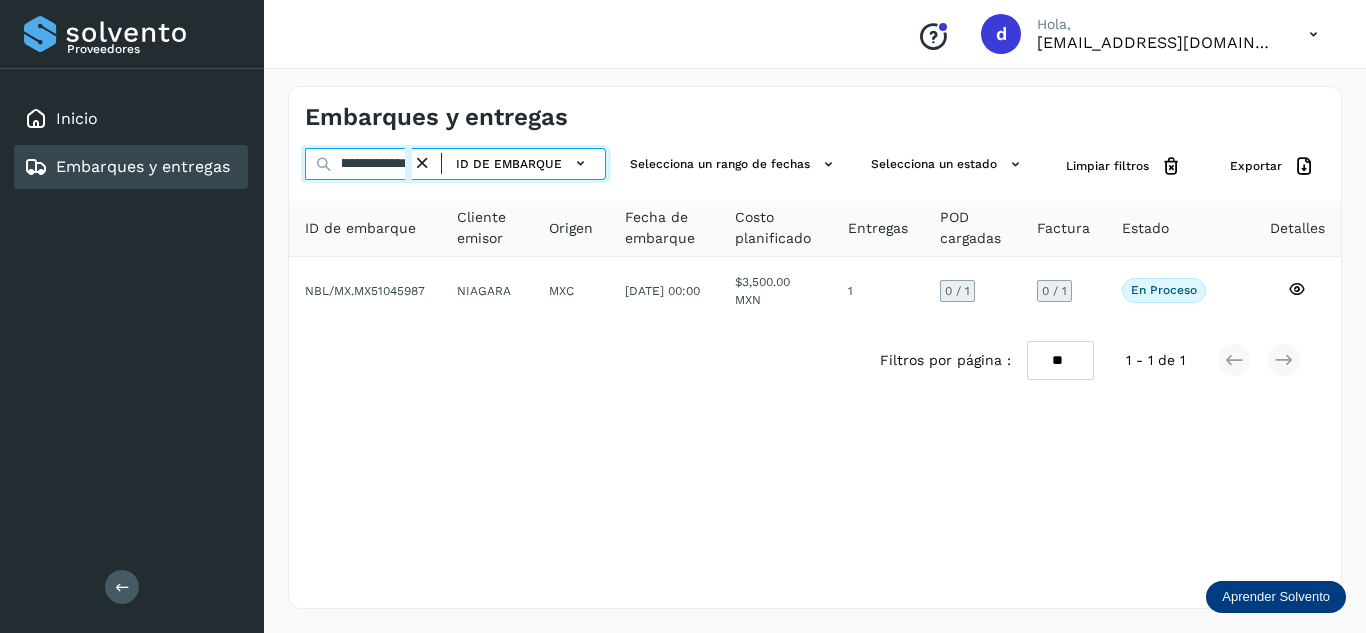 type on "**********" 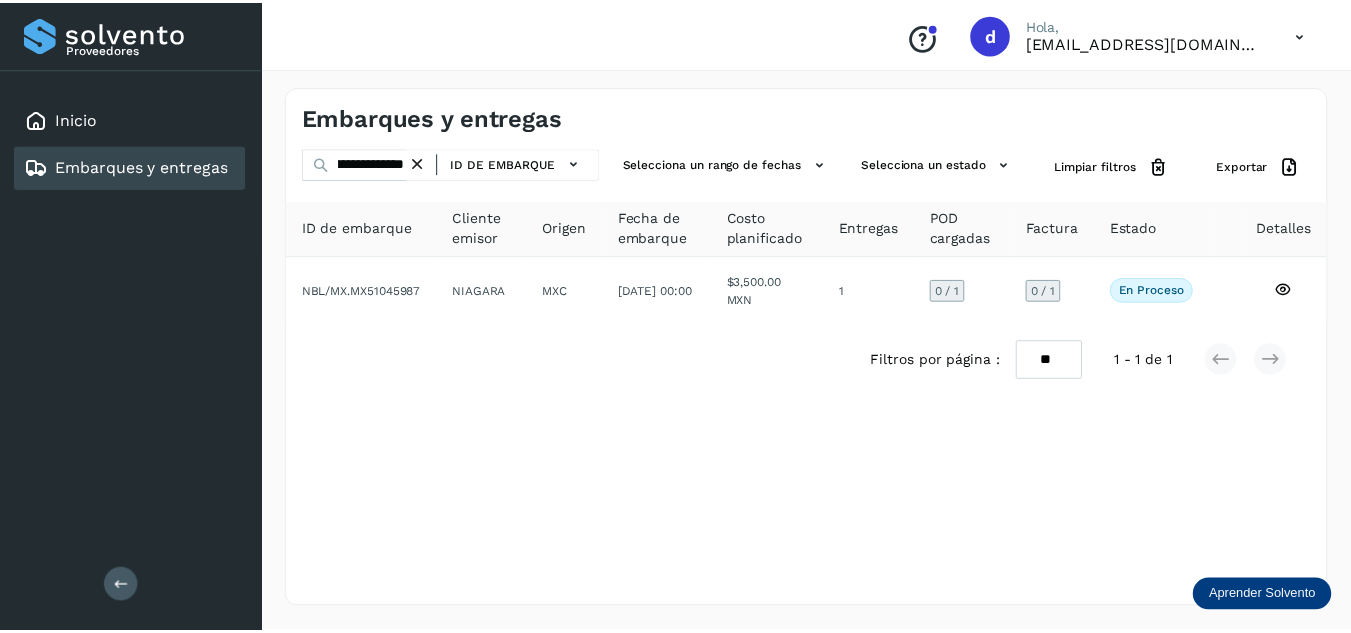 scroll, scrollTop: 0, scrollLeft: 0, axis: both 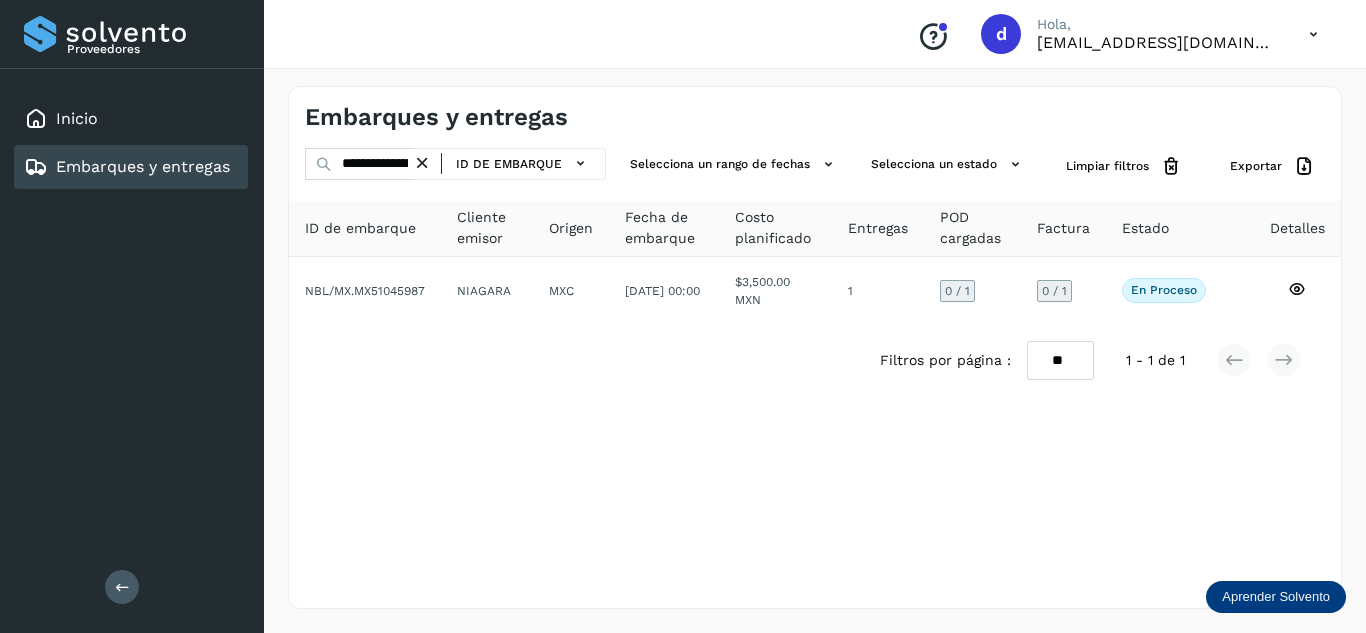 click at bounding box center [422, 163] 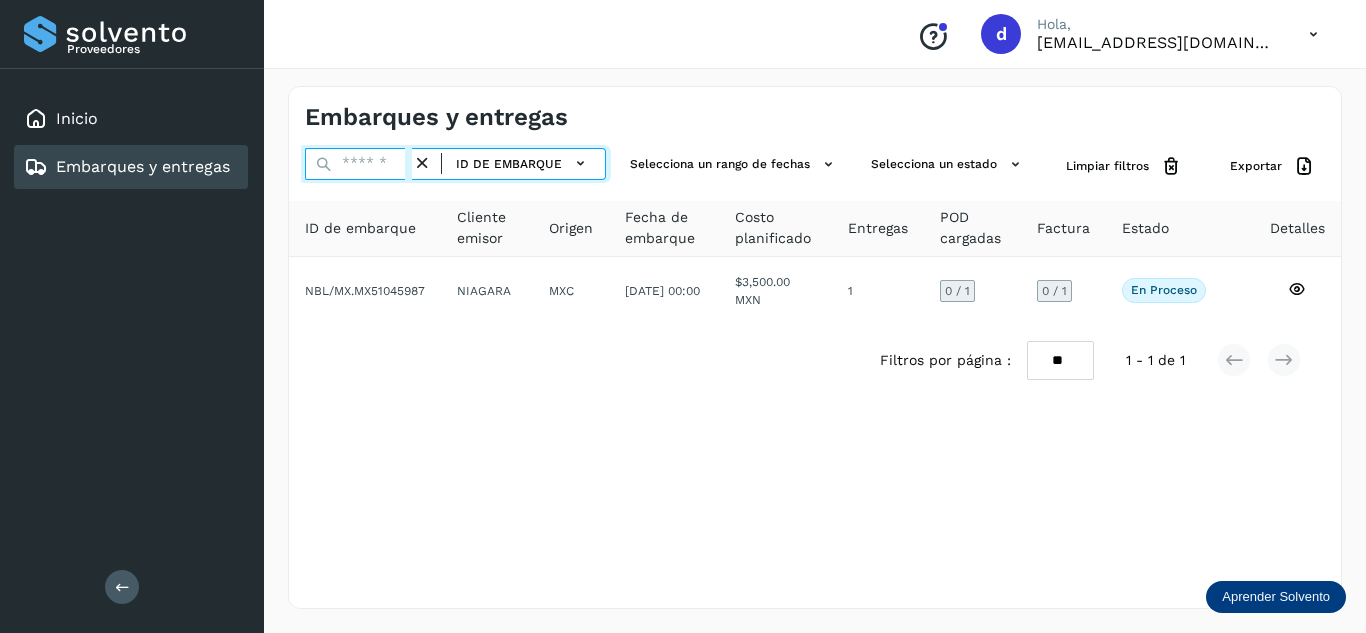 click at bounding box center [358, 164] 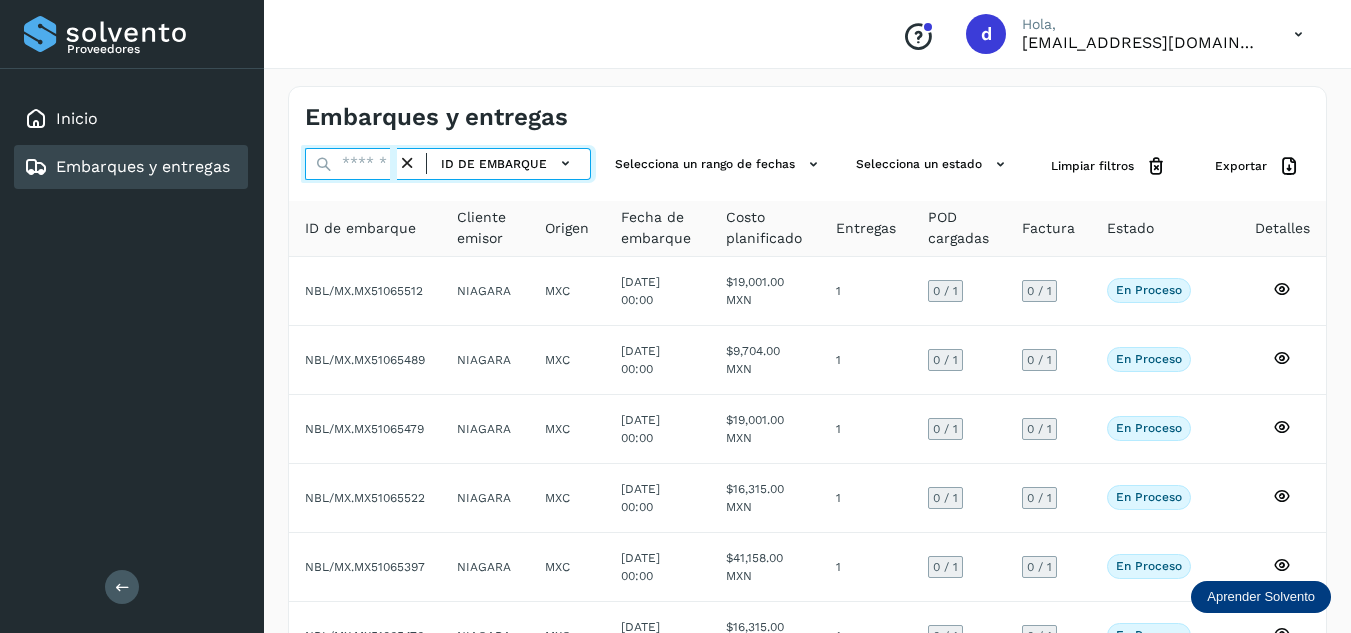 paste on "**********" 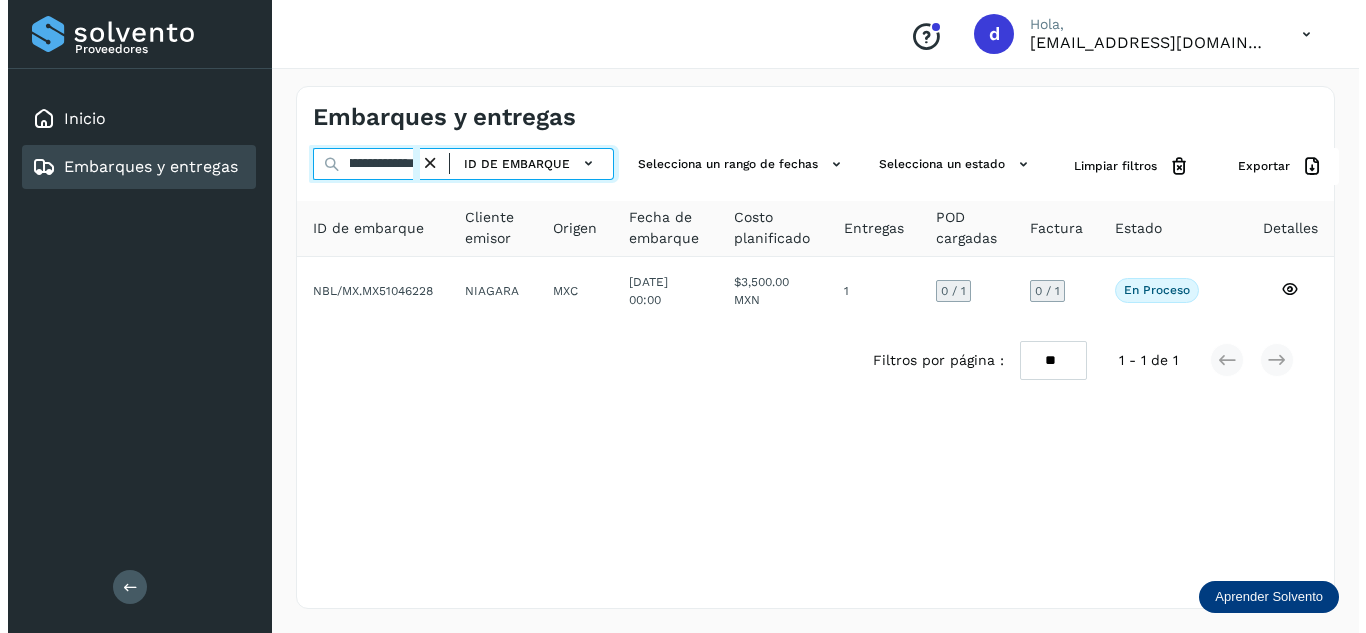 scroll, scrollTop: 0, scrollLeft: 77, axis: horizontal 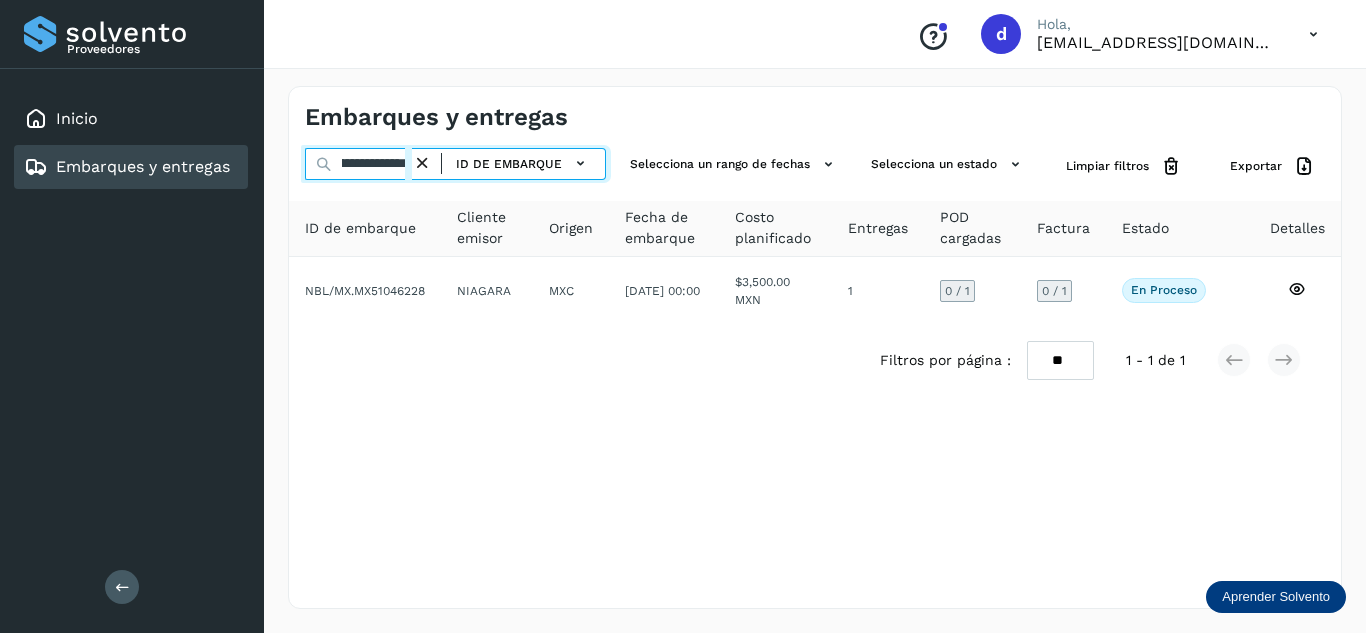type on "**********" 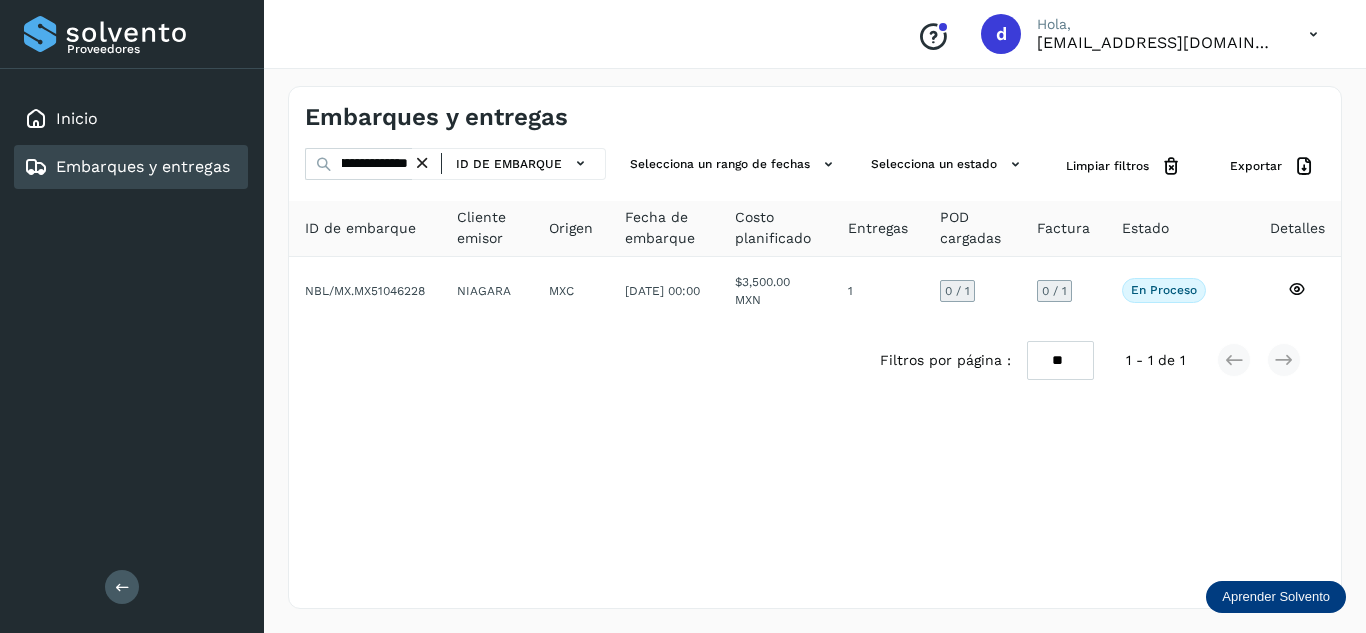 scroll, scrollTop: 0, scrollLeft: 0, axis: both 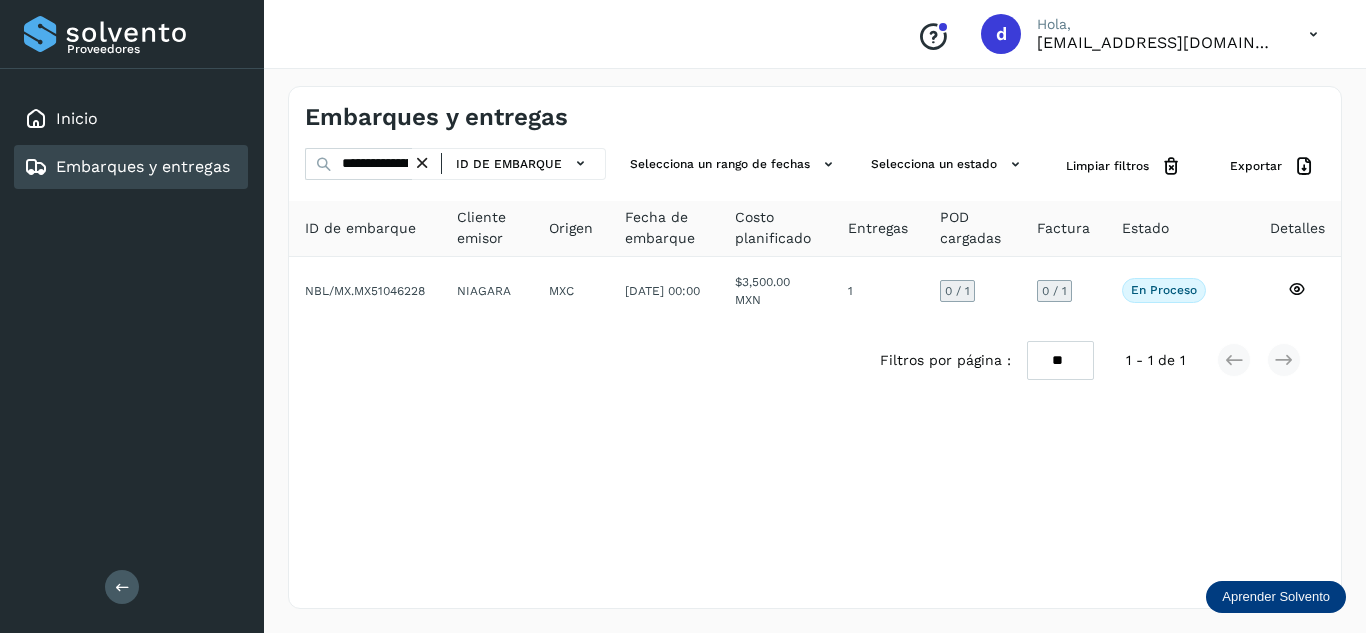 click at bounding box center [422, 163] 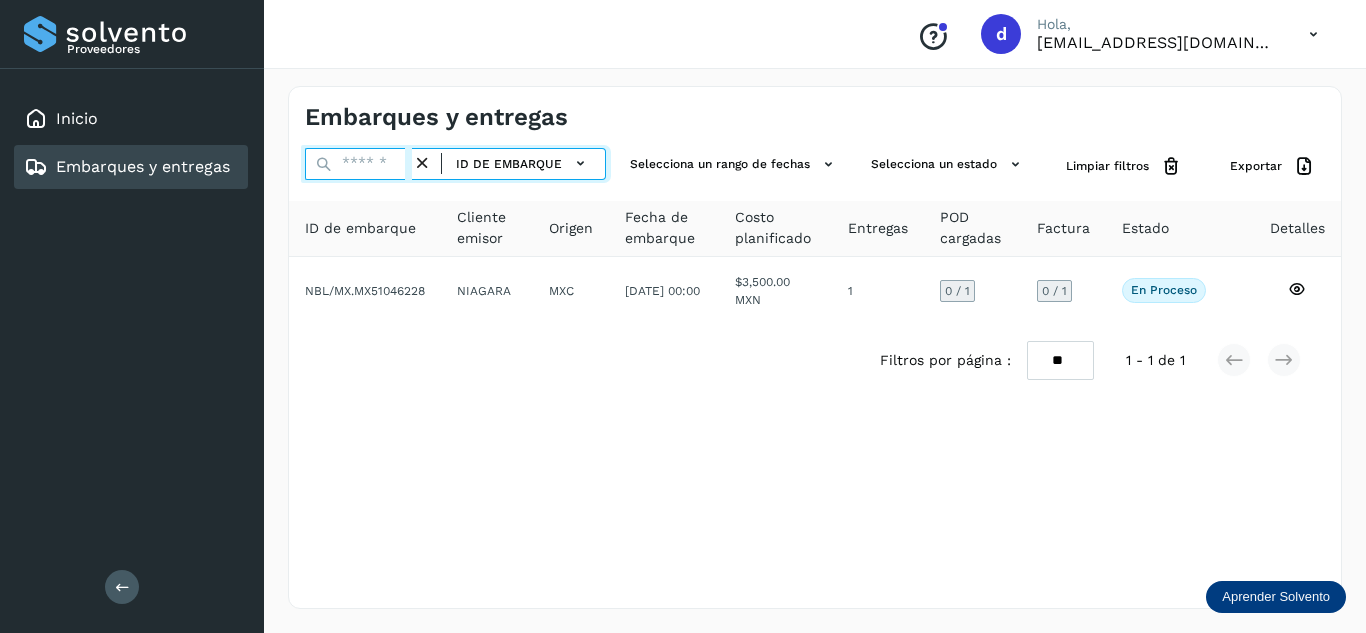 click at bounding box center [358, 164] 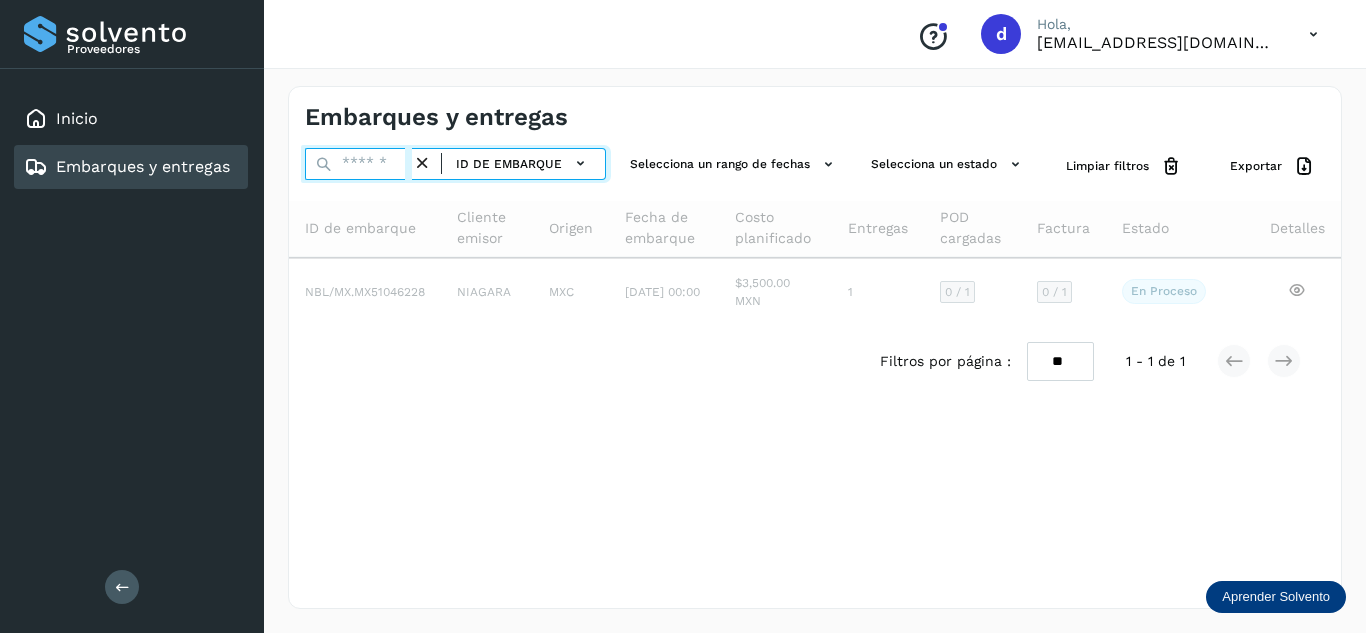 paste on "**********" 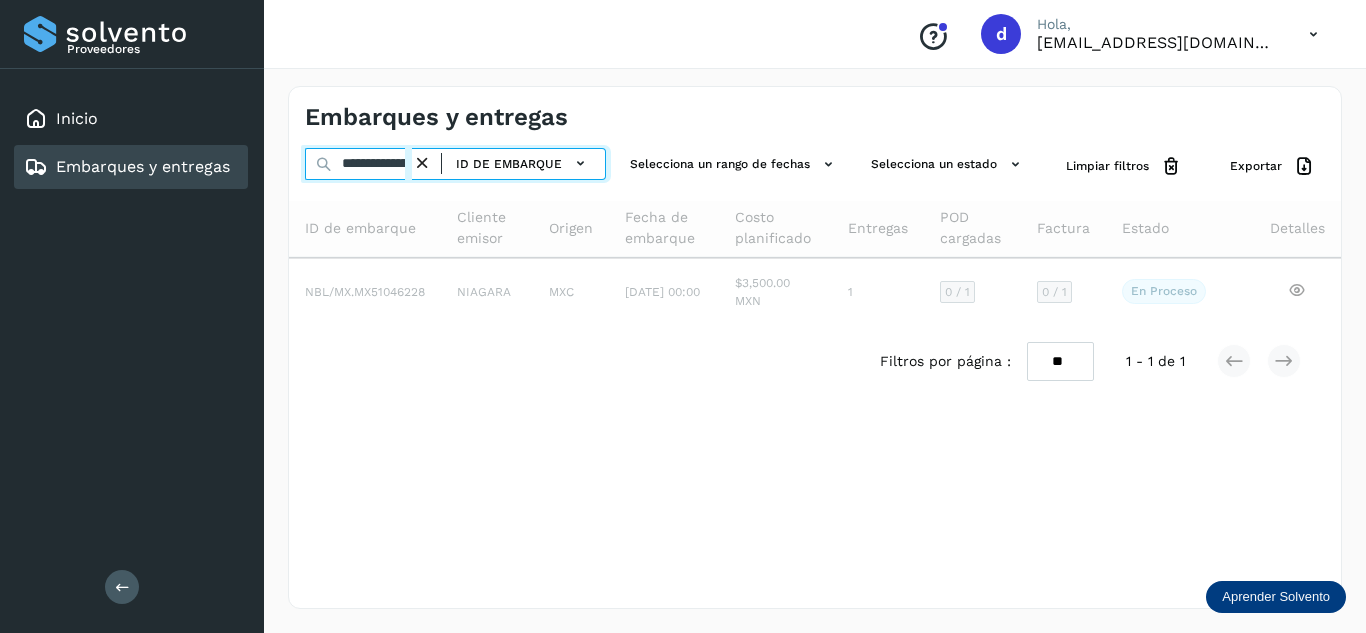 scroll, scrollTop: 0, scrollLeft: 76, axis: horizontal 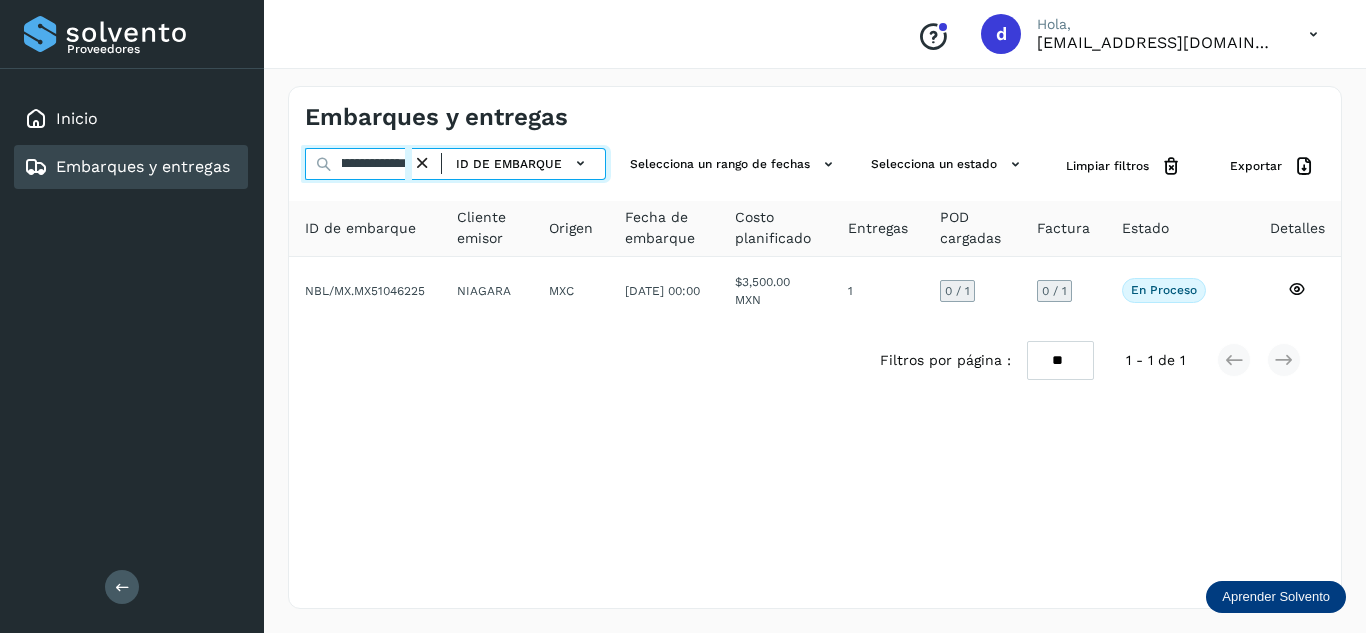 type on "**********" 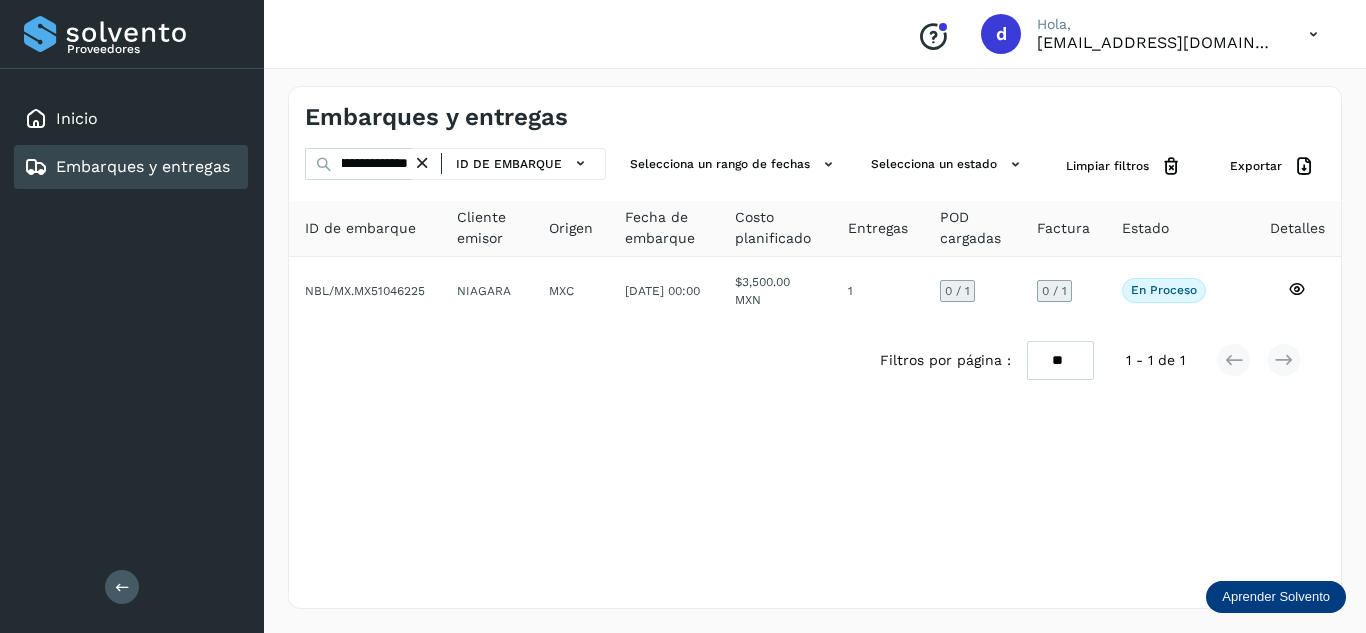 scroll, scrollTop: 0, scrollLeft: 0, axis: both 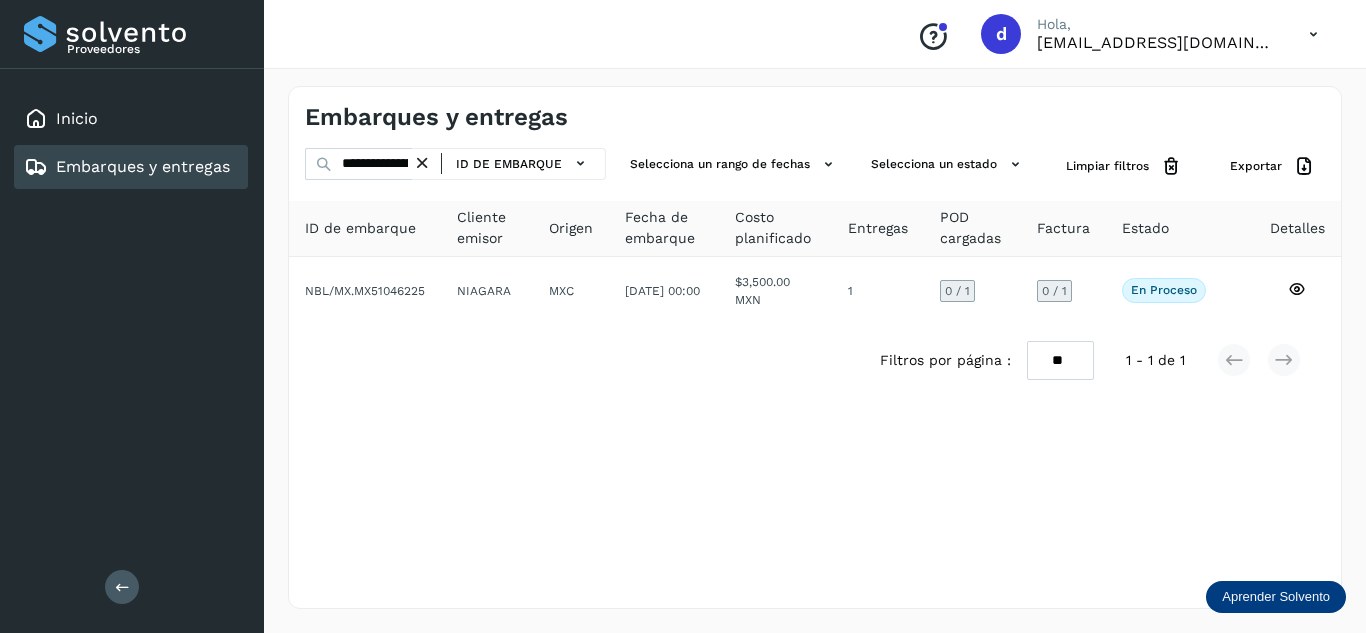 click at bounding box center (422, 163) 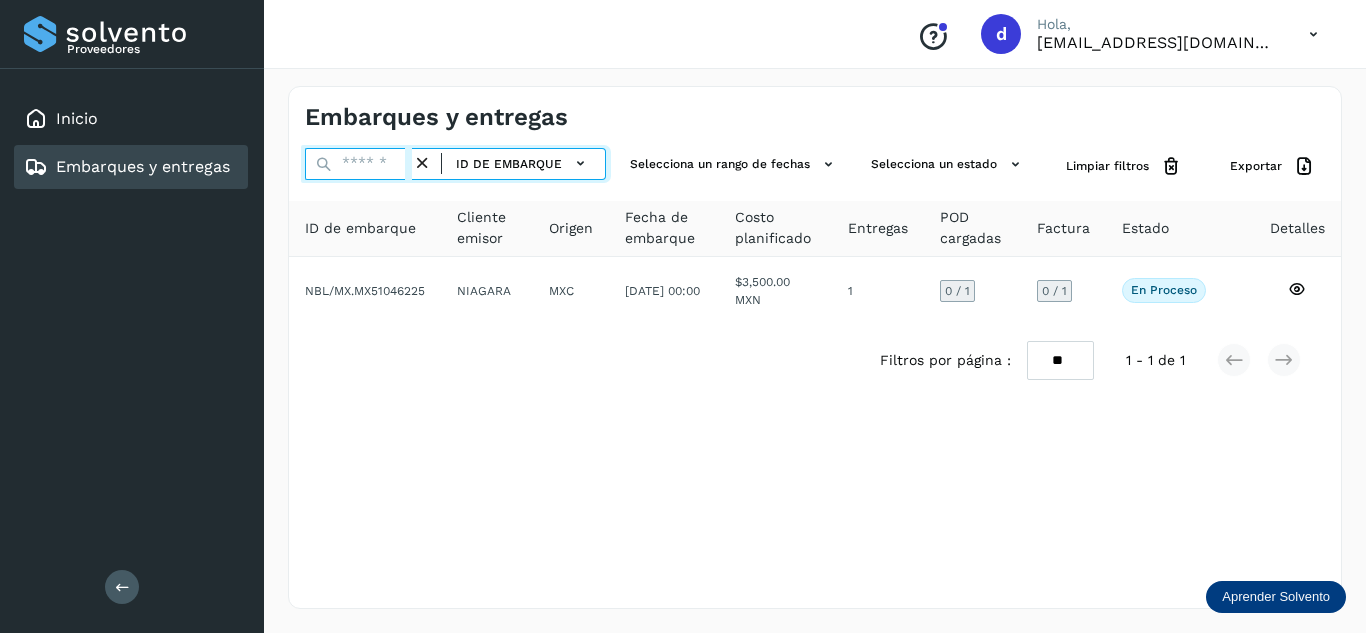 click at bounding box center [358, 164] 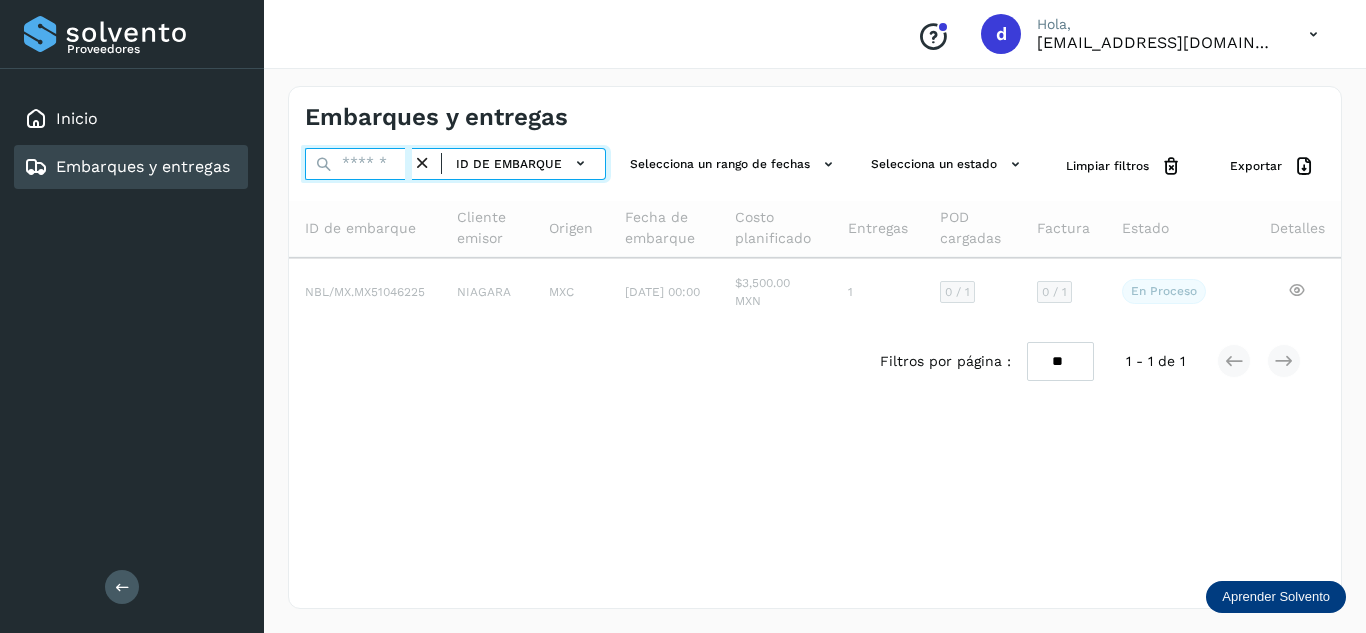 paste on "**********" 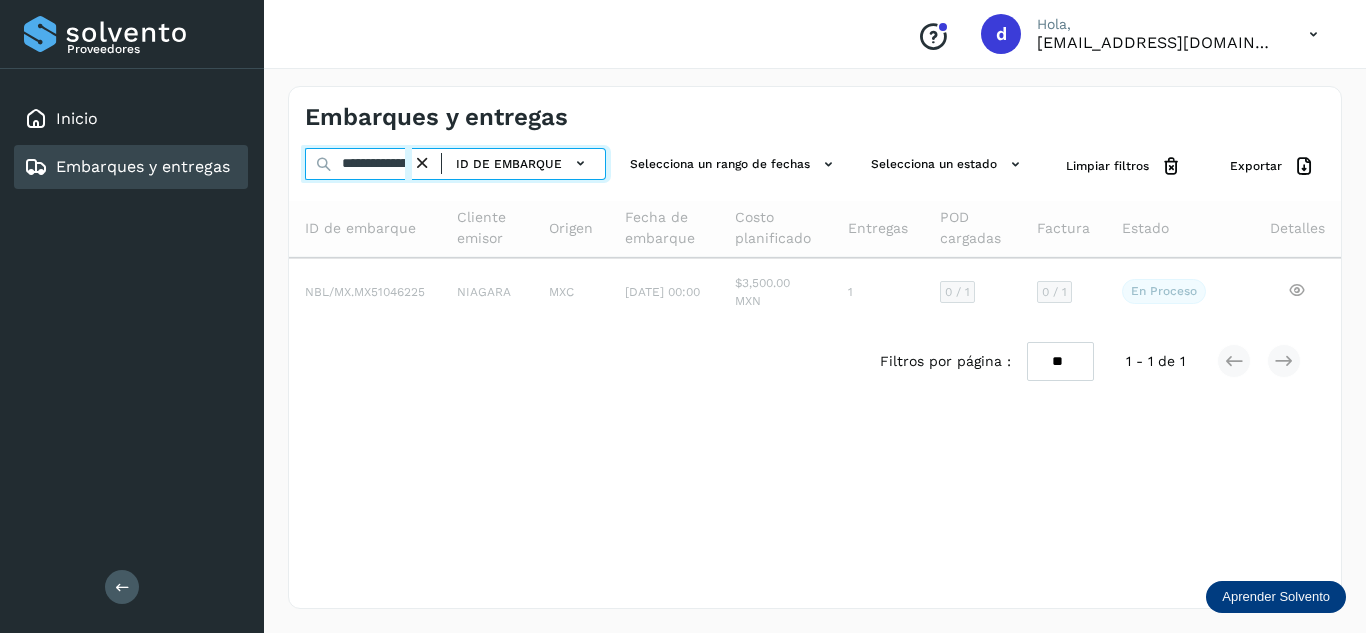 scroll, scrollTop: 0, scrollLeft: 72, axis: horizontal 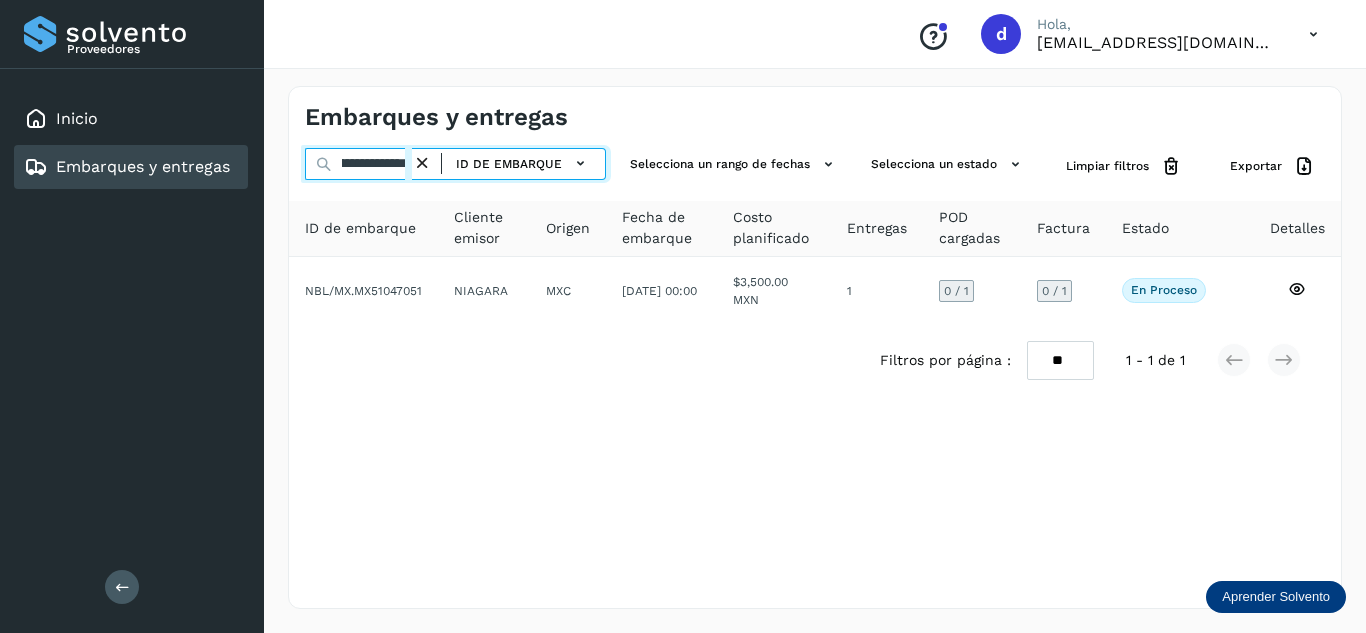 type on "**********" 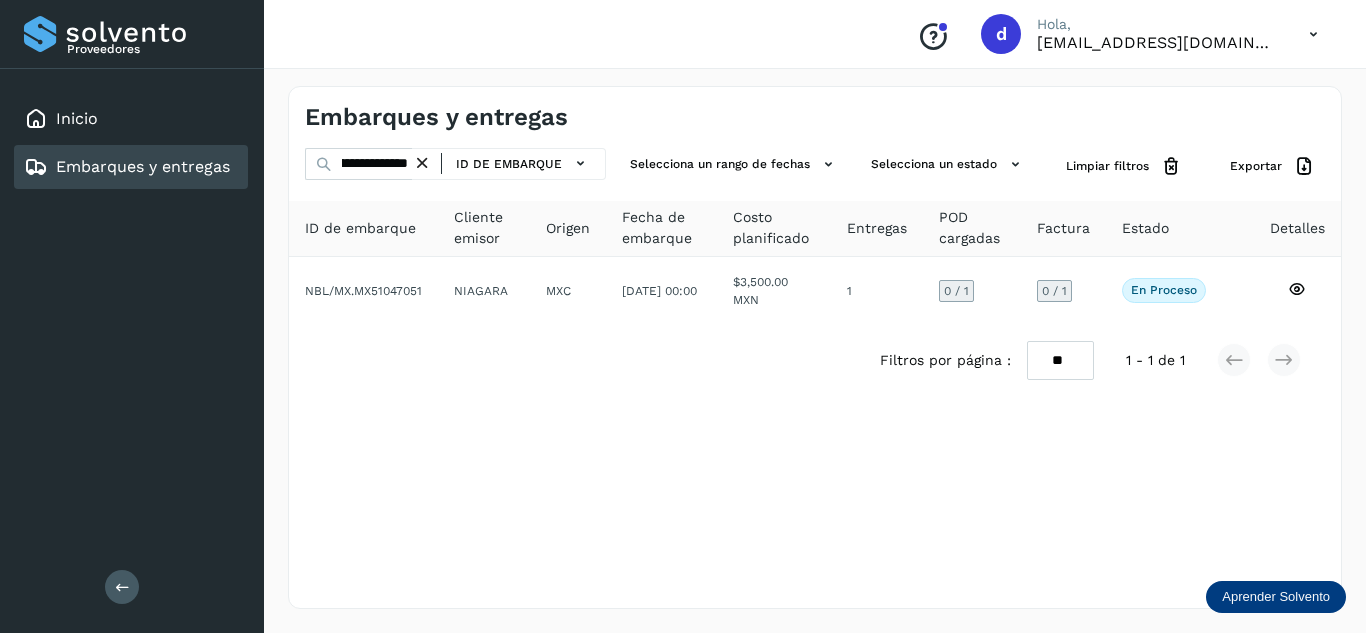 scroll, scrollTop: 0, scrollLeft: 0, axis: both 